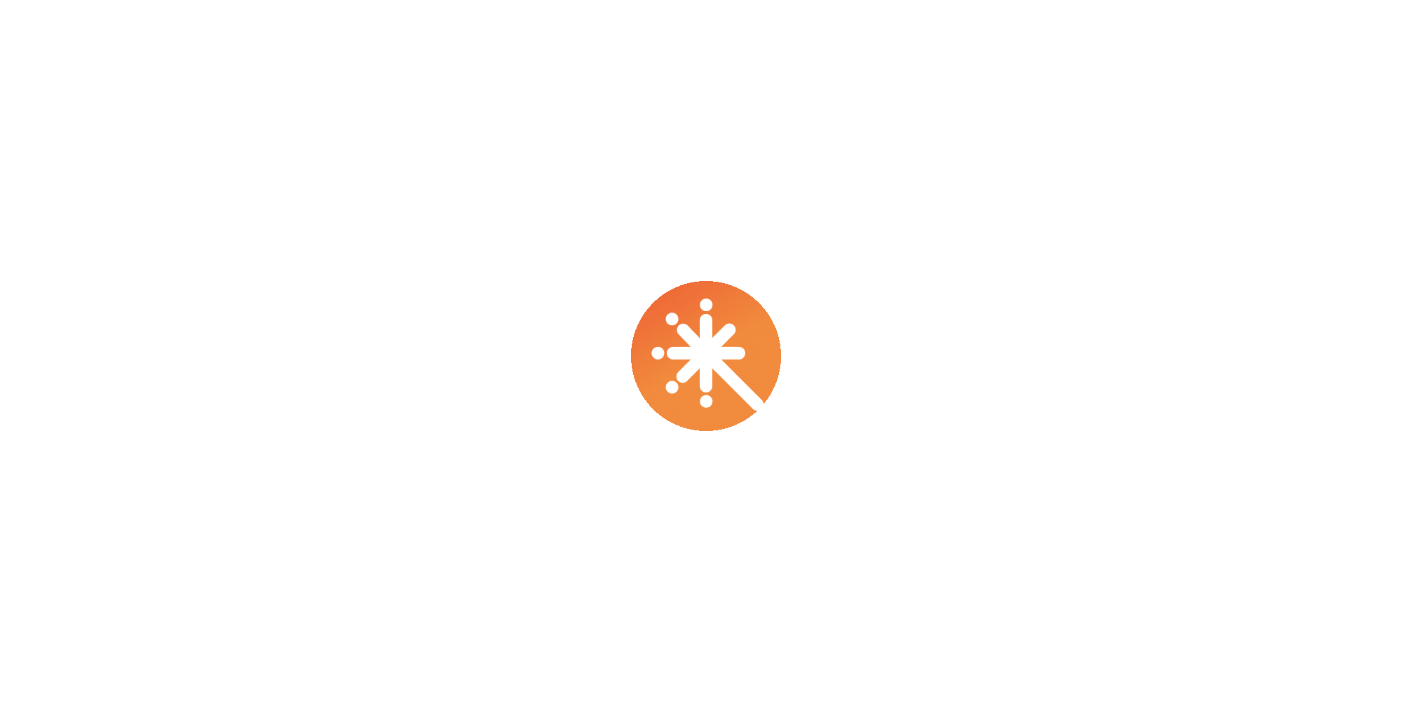 scroll, scrollTop: 0, scrollLeft: 0, axis: both 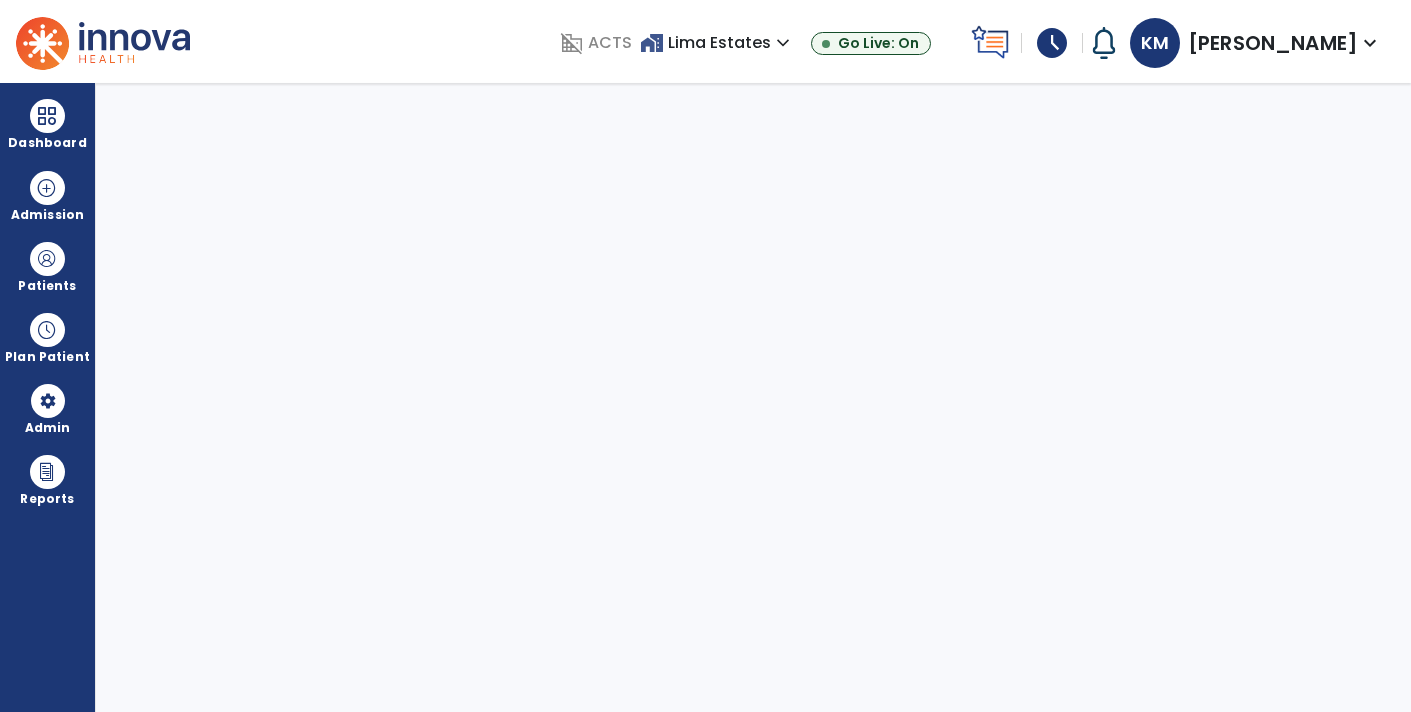 select on "****" 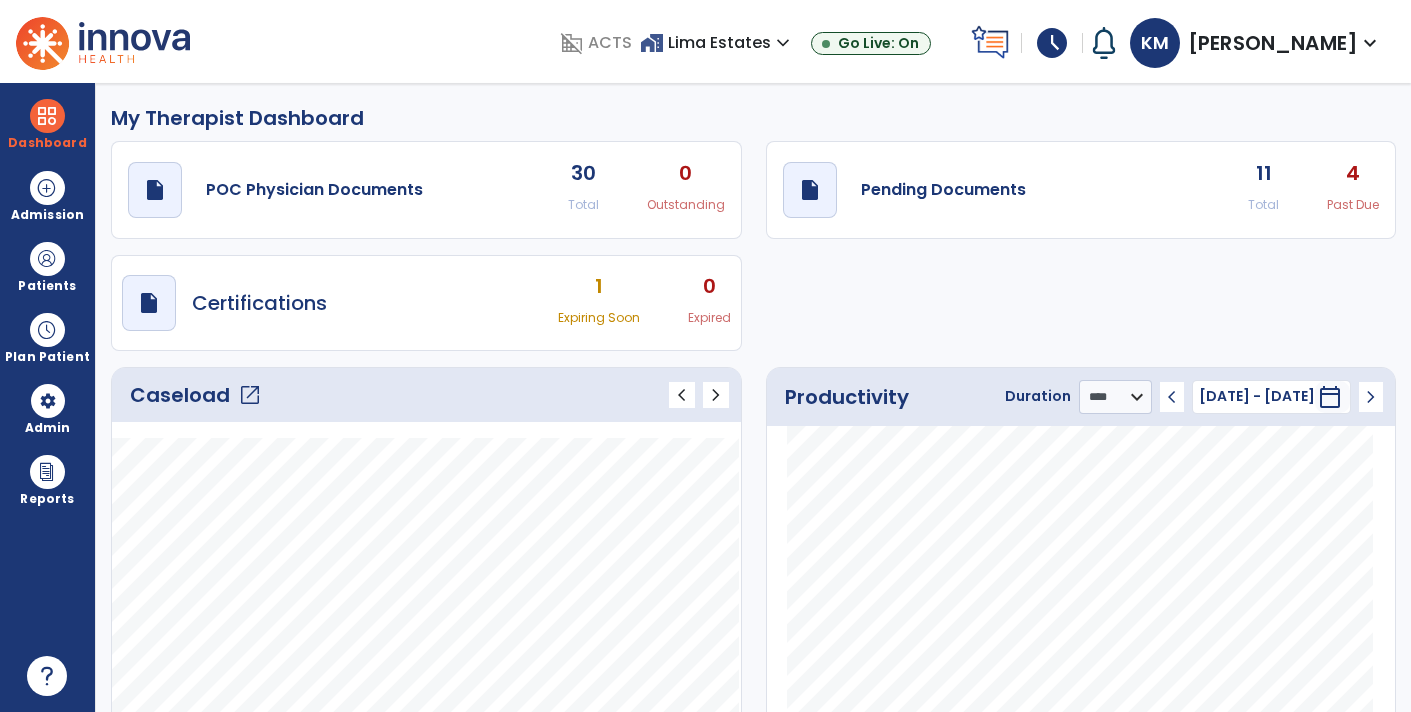 click on "schedule" at bounding box center [1052, 43] 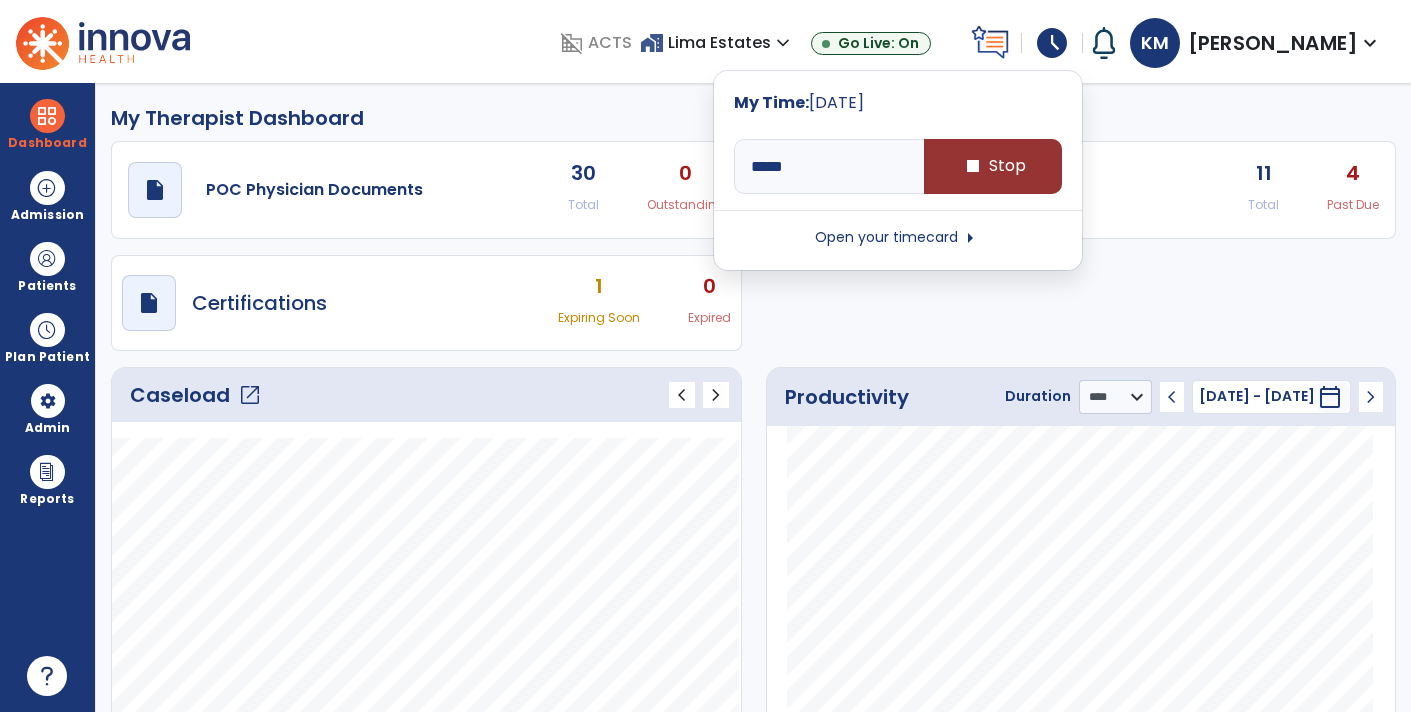 click on "stop  Stop" at bounding box center (993, 166) 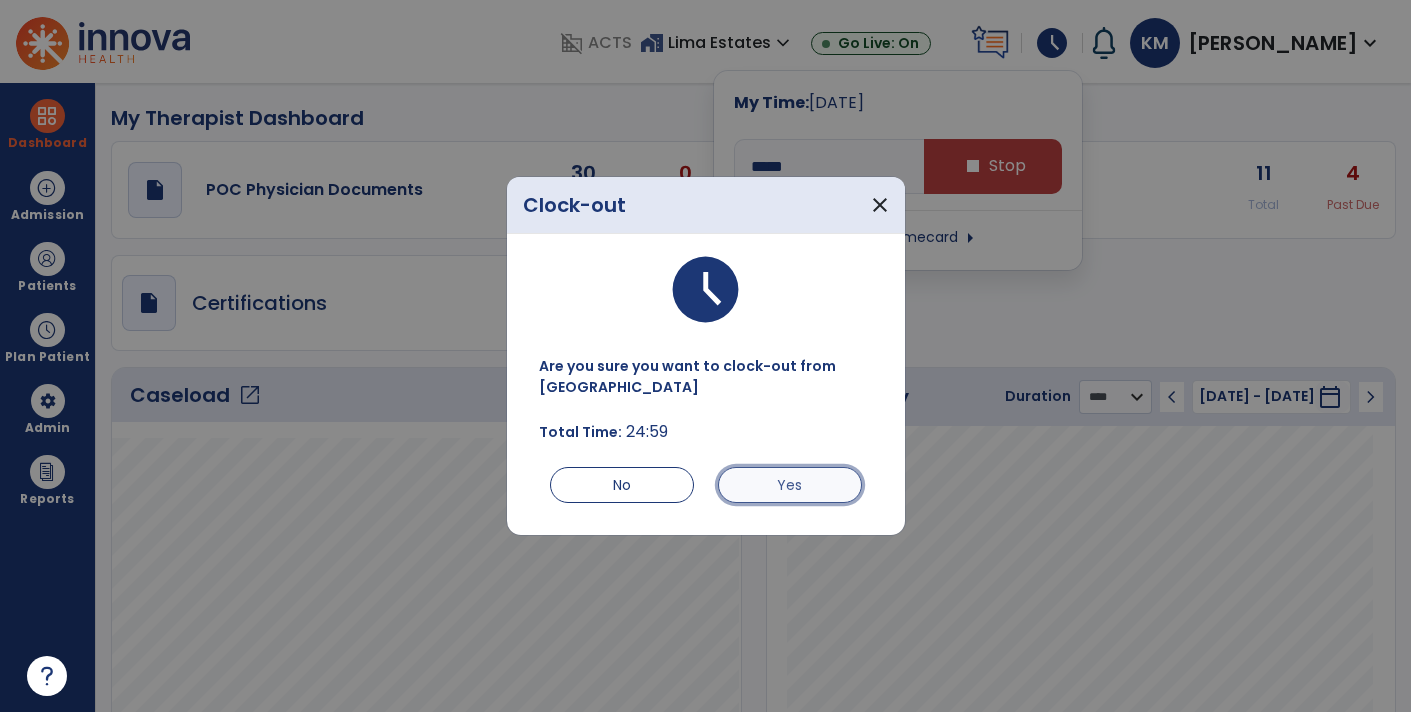click on "Yes" at bounding box center [790, 485] 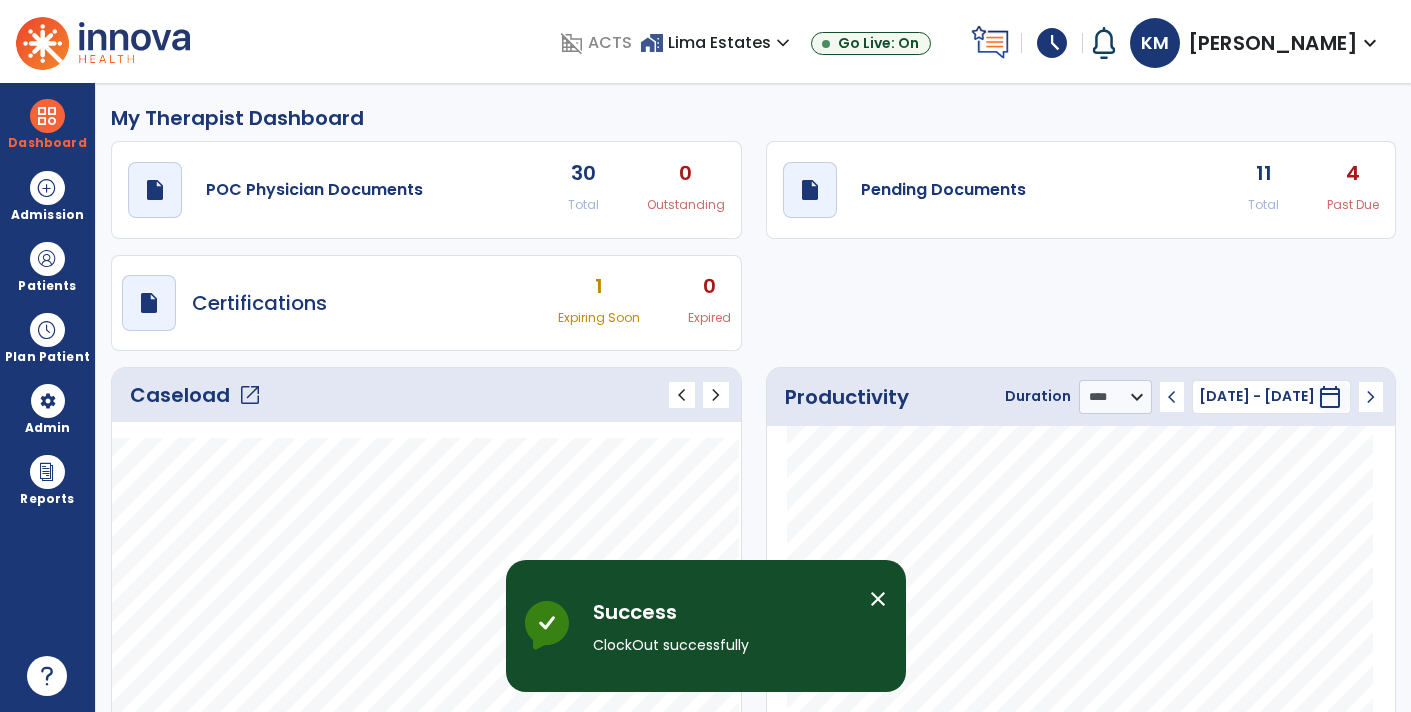 click on "schedule" at bounding box center (1052, 43) 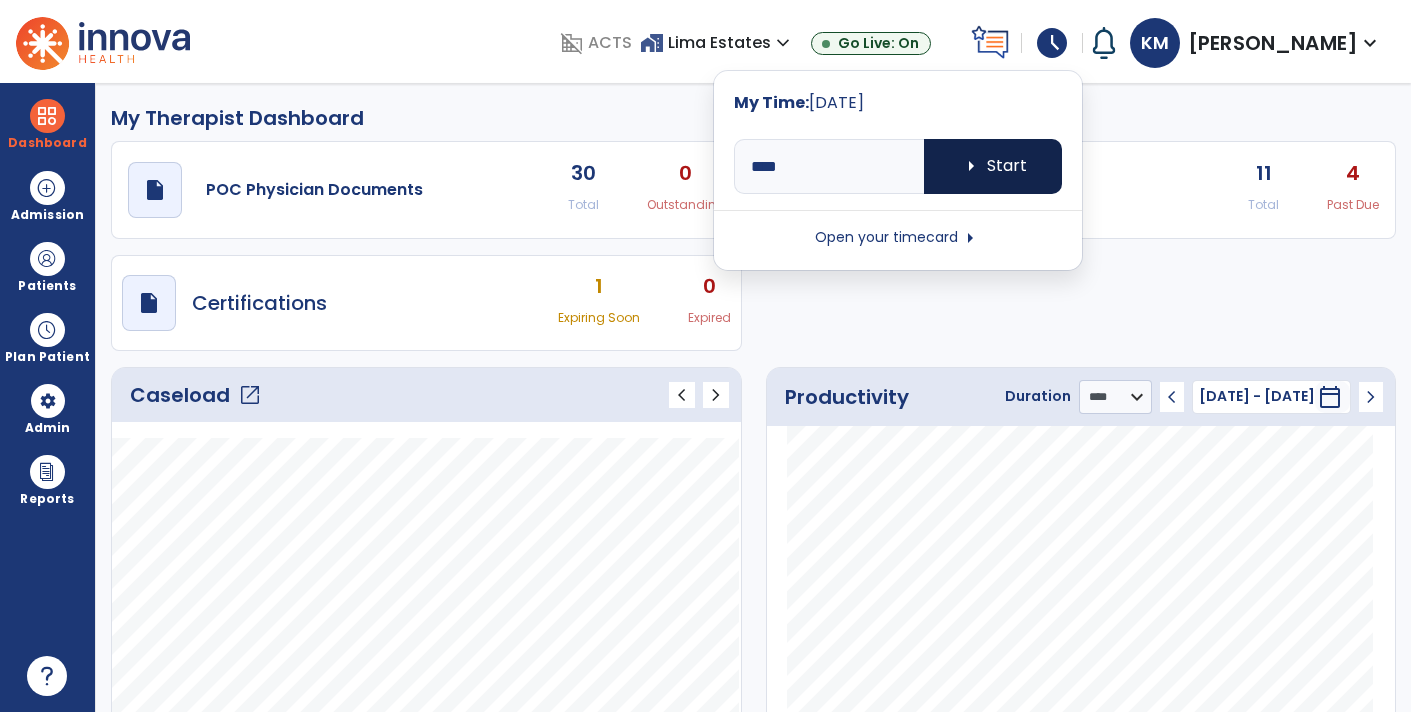 click on "arrow_right  Start" at bounding box center [993, 166] 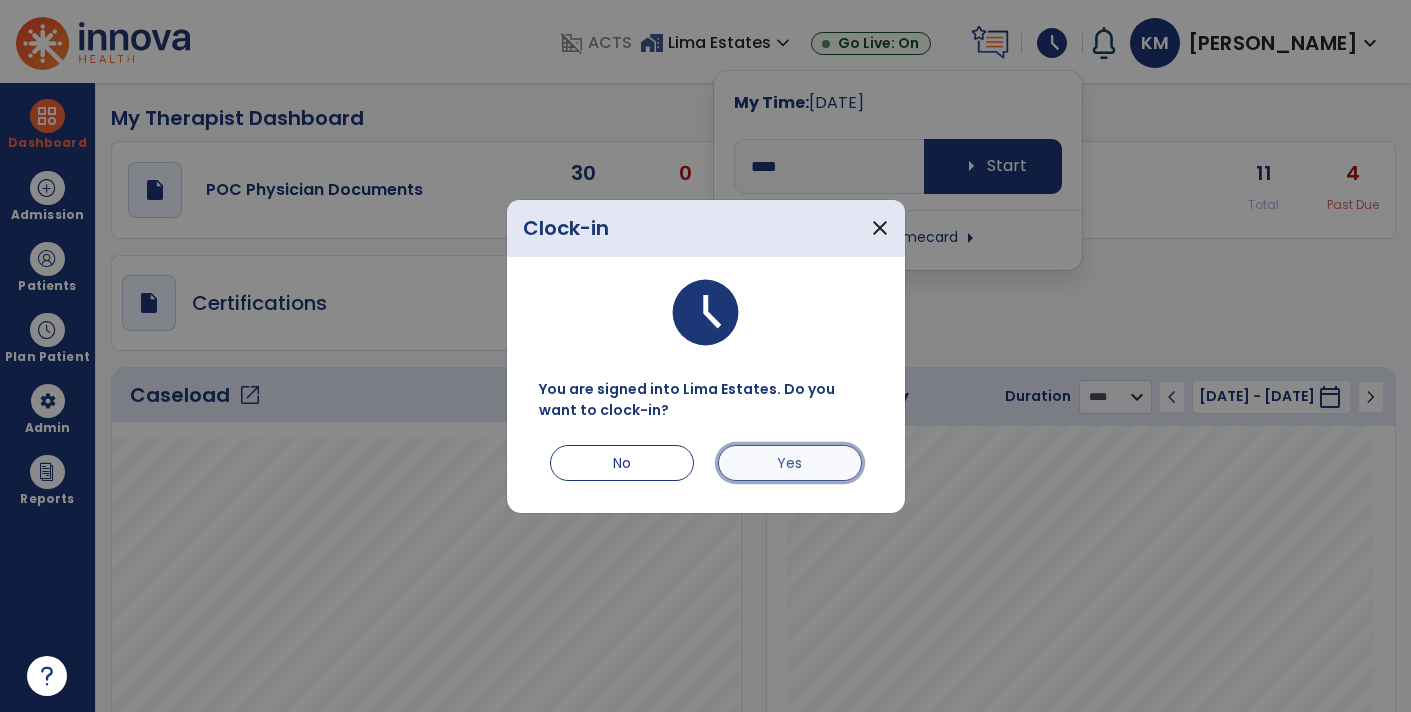 click on "Yes" at bounding box center [790, 463] 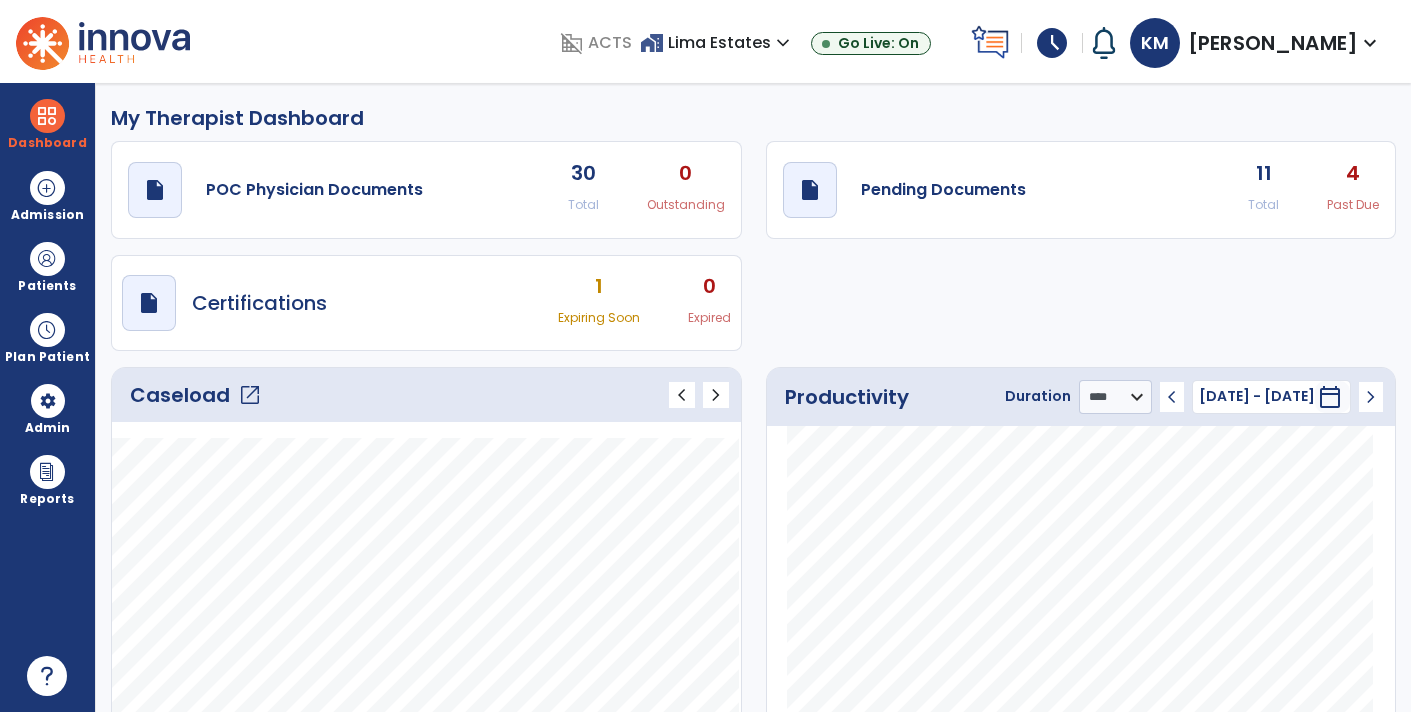 click on "open_in_new" 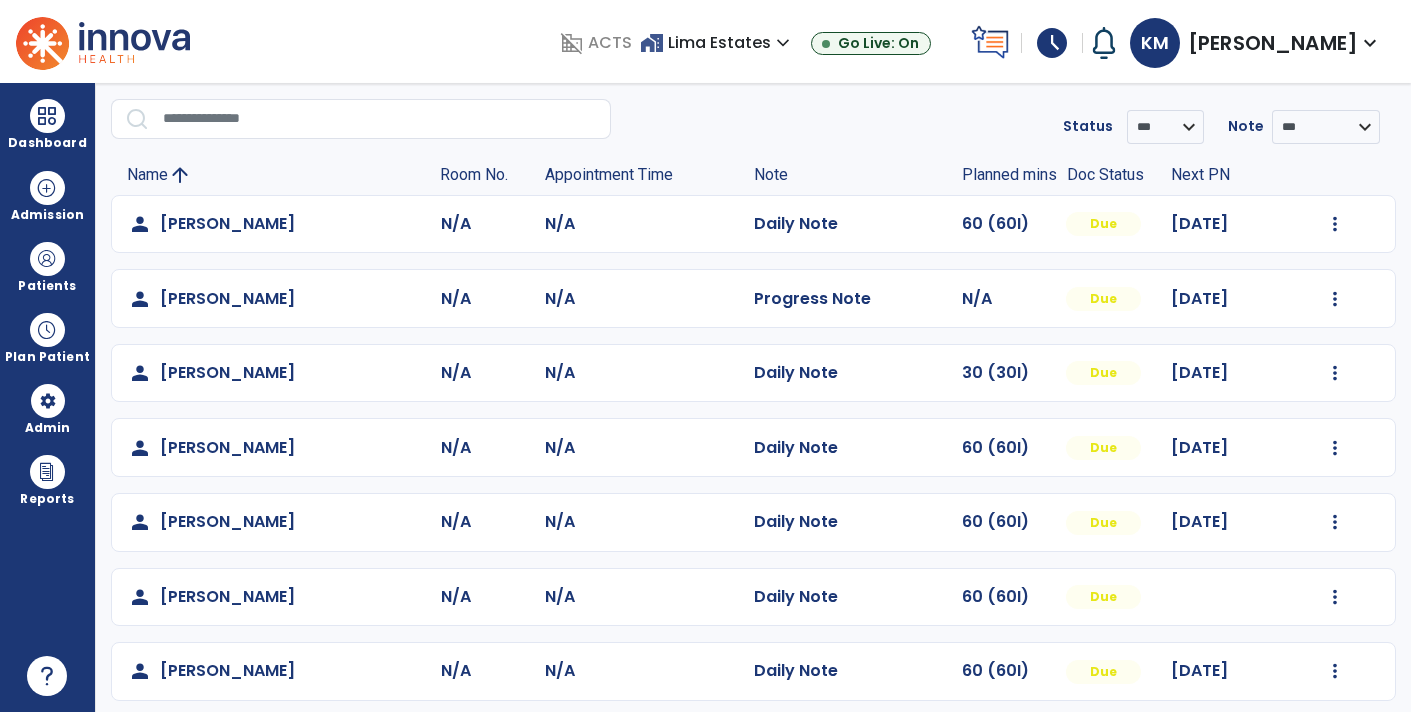 scroll, scrollTop: 72, scrollLeft: 0, axis: vertical 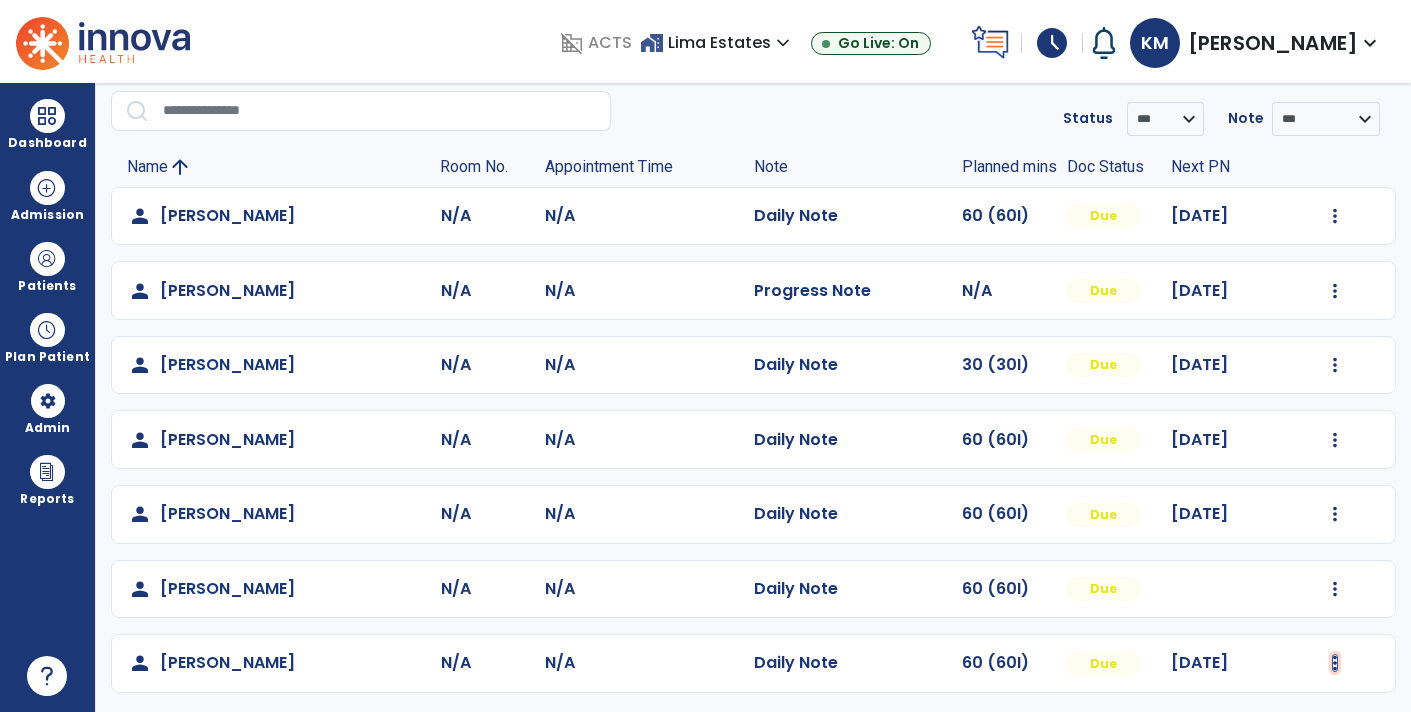 click at bounding box center (1335, 216) 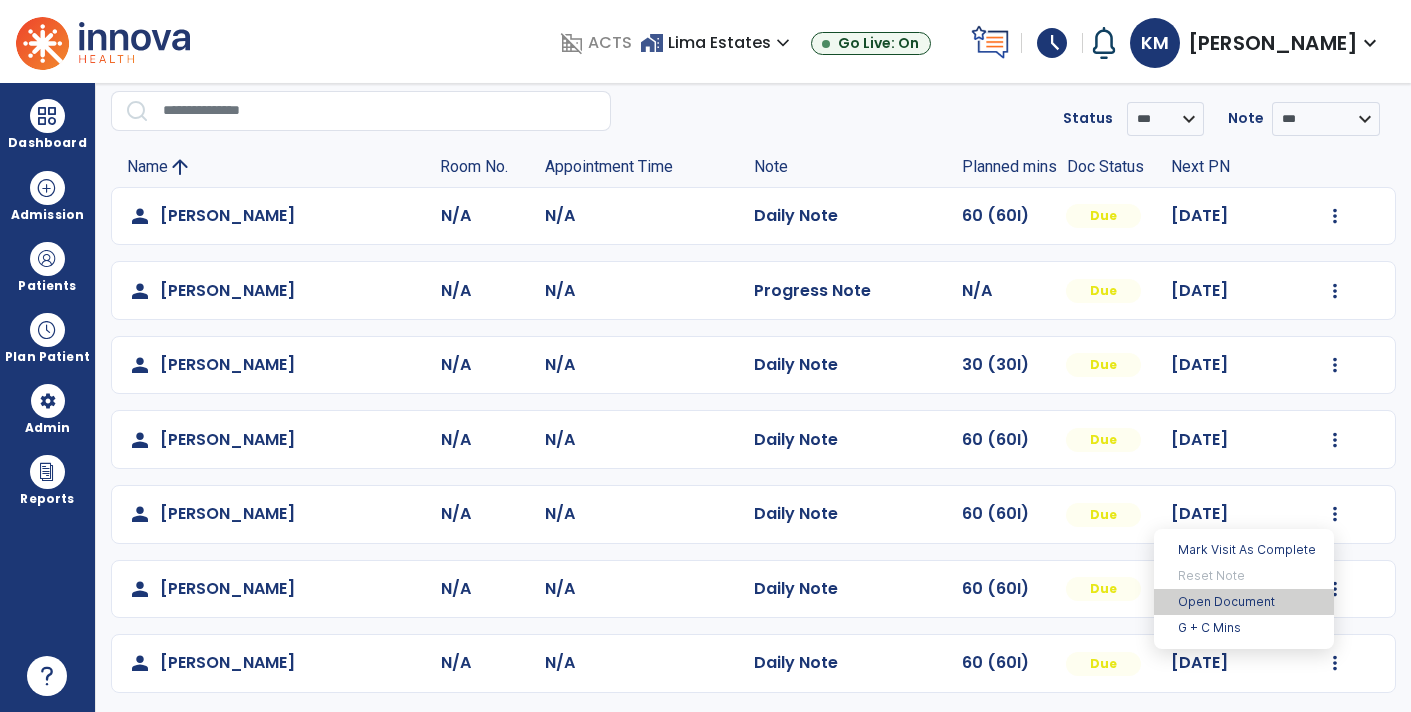 click on "Open Document" at bounding box center (1244, 602) 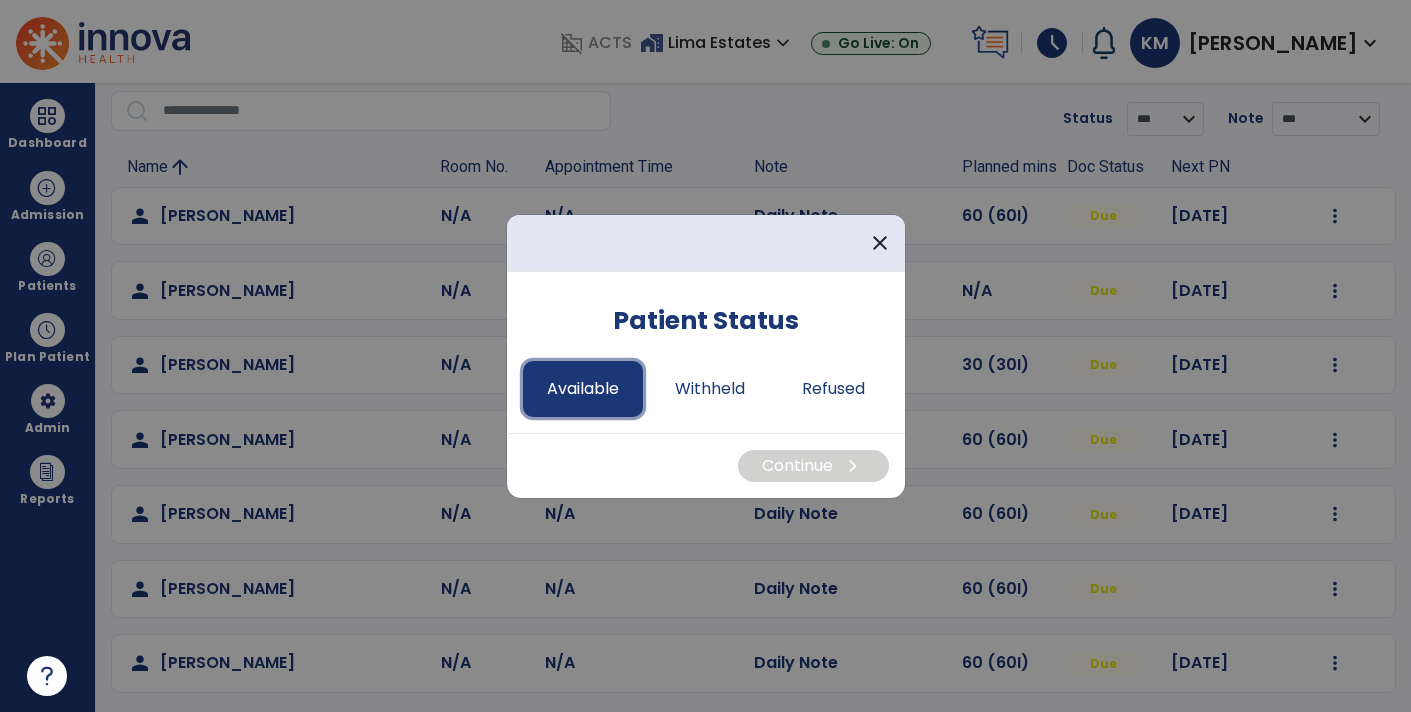click on "Available" at bounding box center [583, 389] 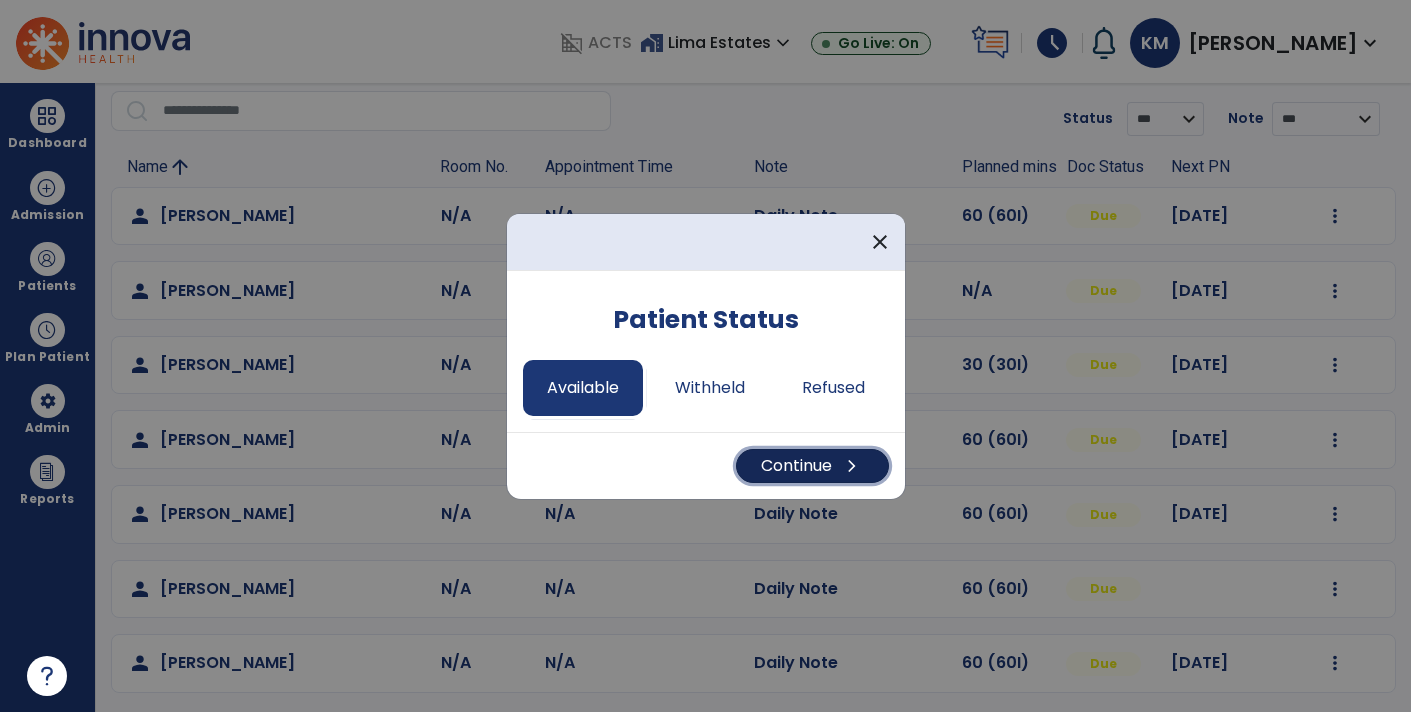click on "Continue   chevron_right" at bounding box center (812, 466) 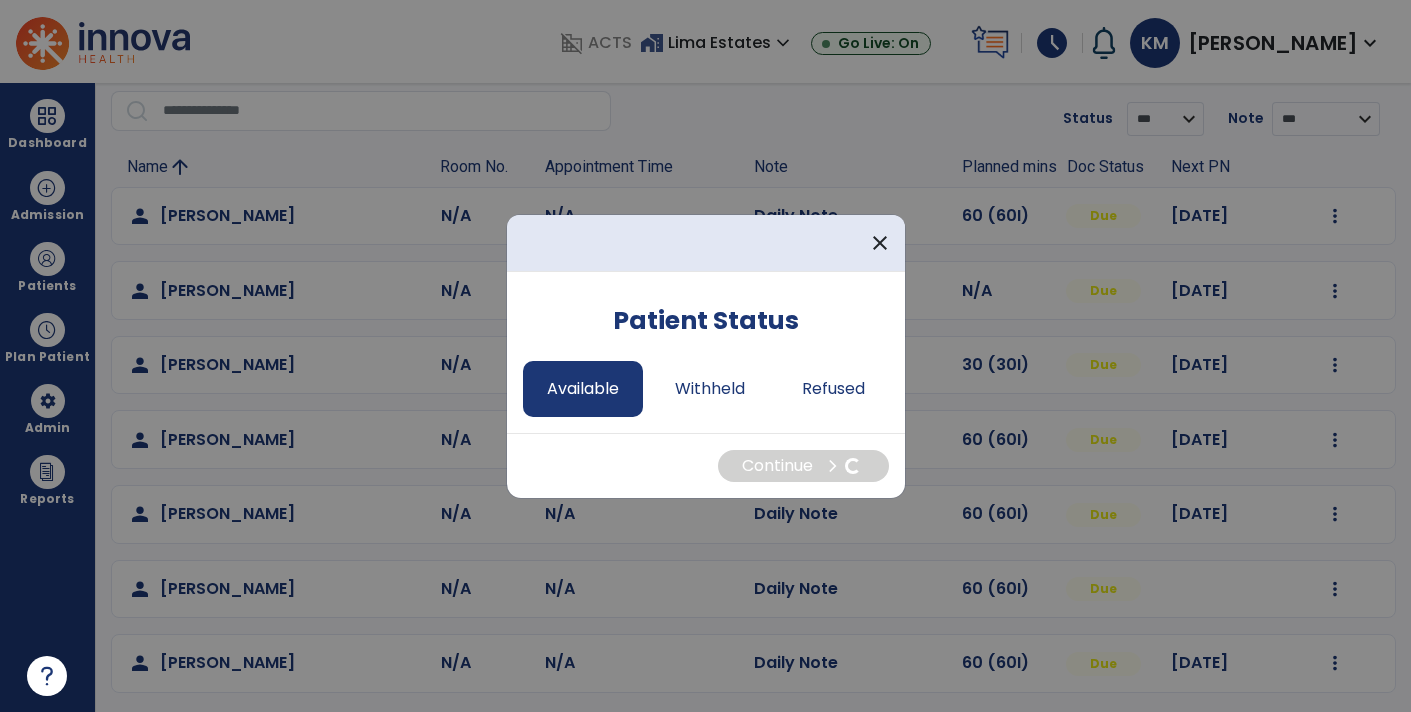 select on "*" 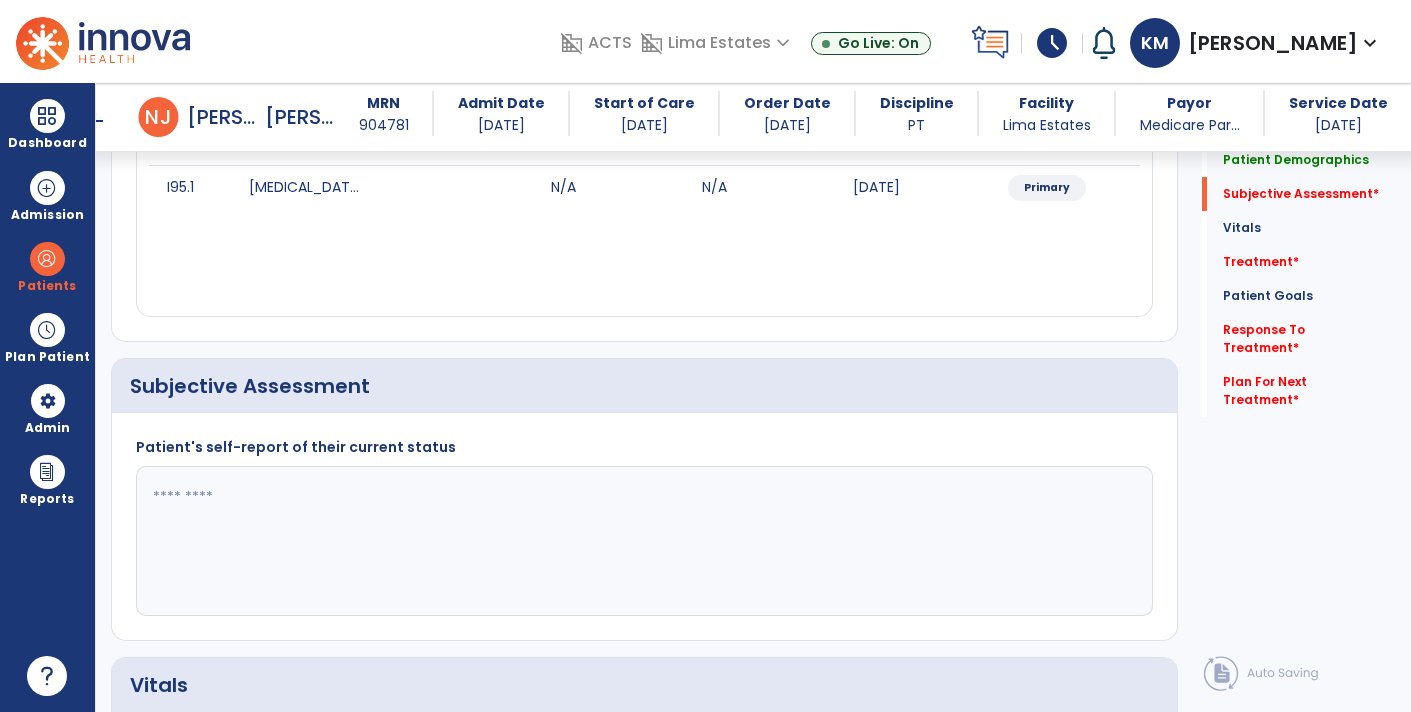 scroll, scrollTop: 279, scrollLeft: 0, axis: vertical 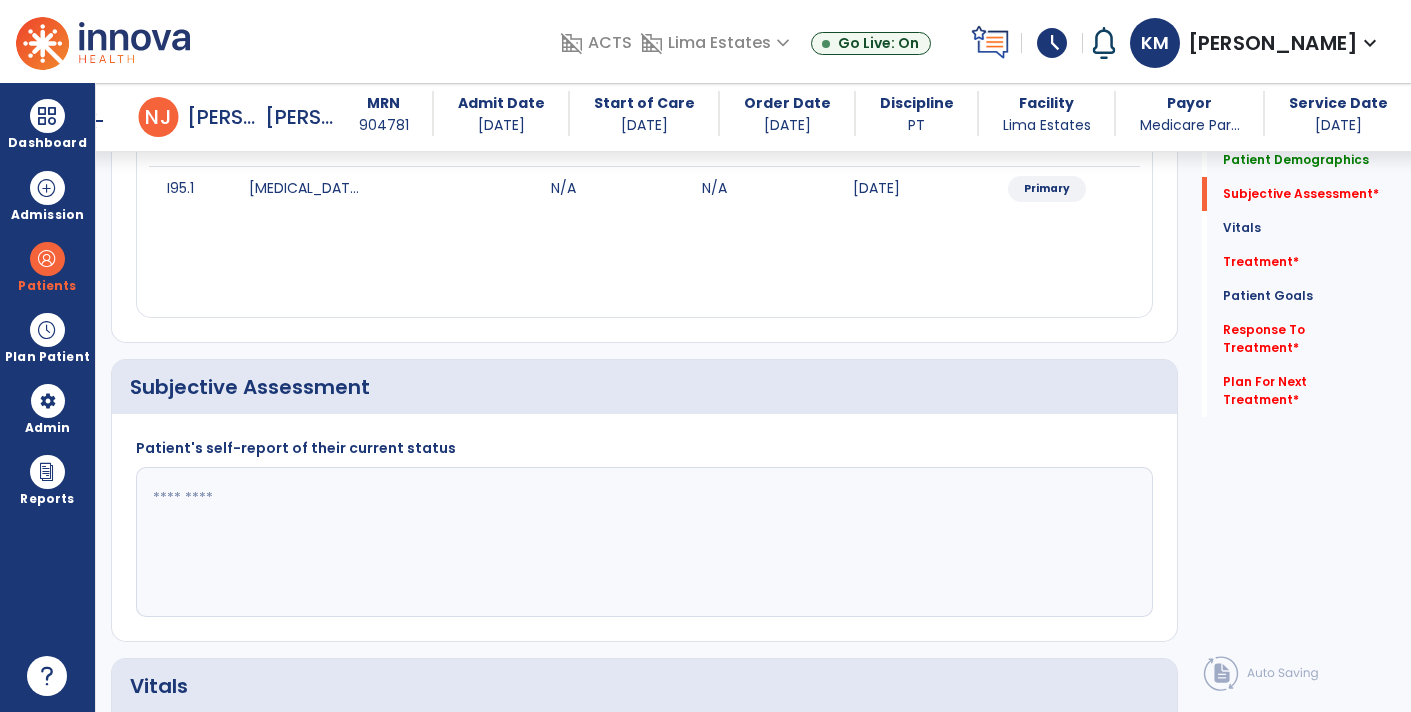 click 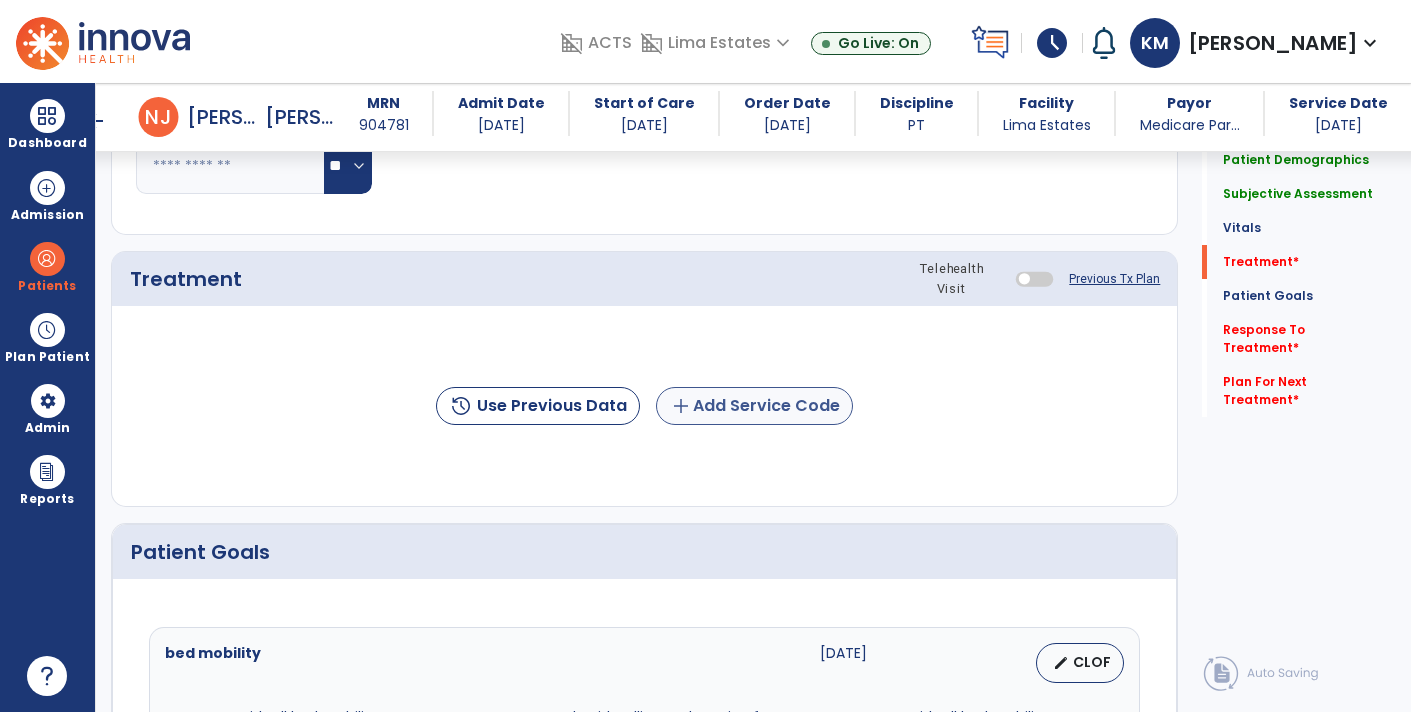 type on "**********" 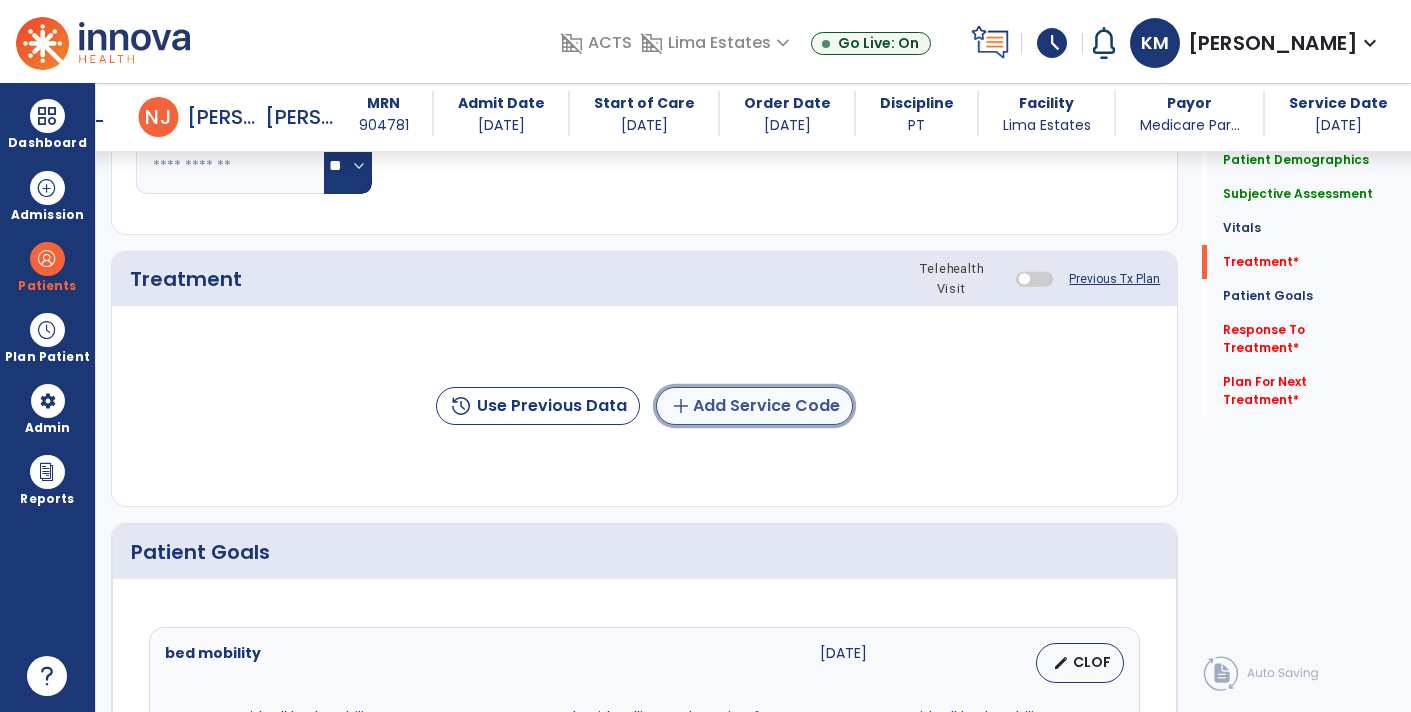 click on "add  Add Service Code" 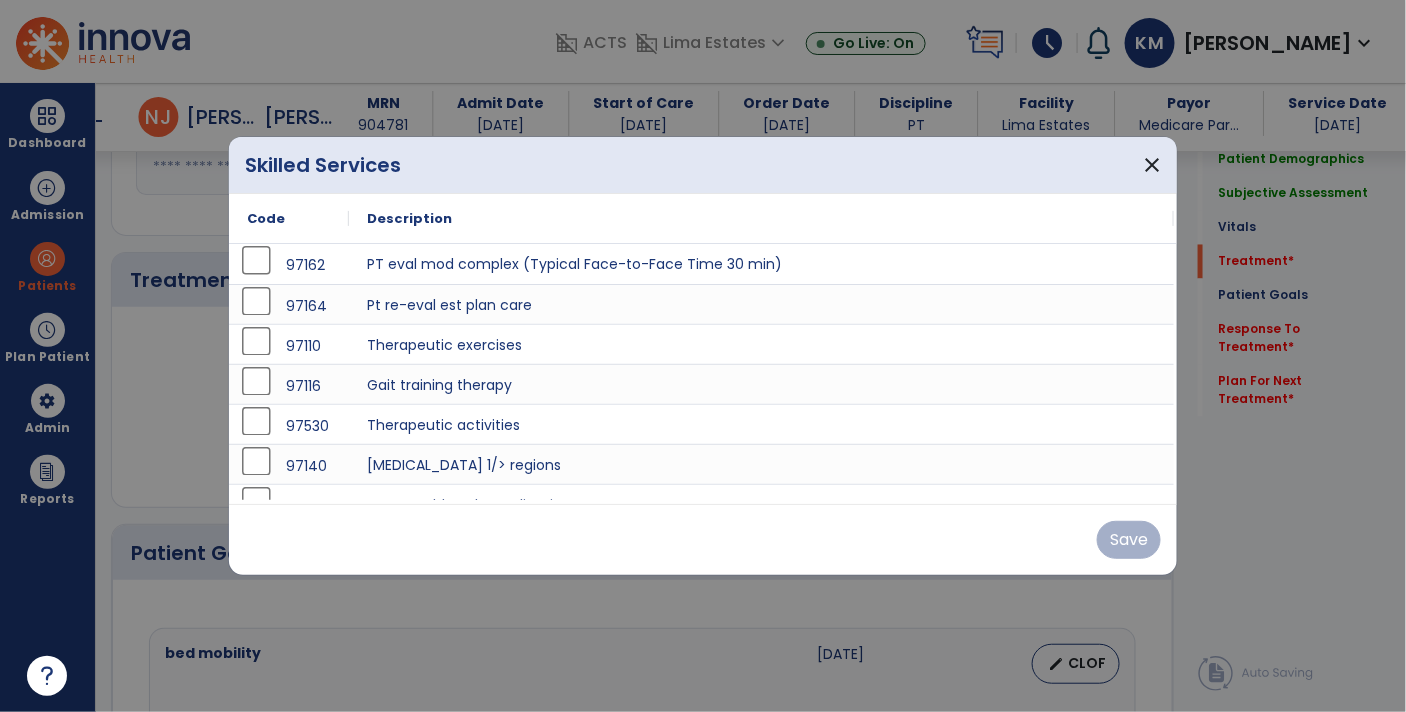scroll, scrollTop: 1108, scrollLeft: 0, axis: vertical 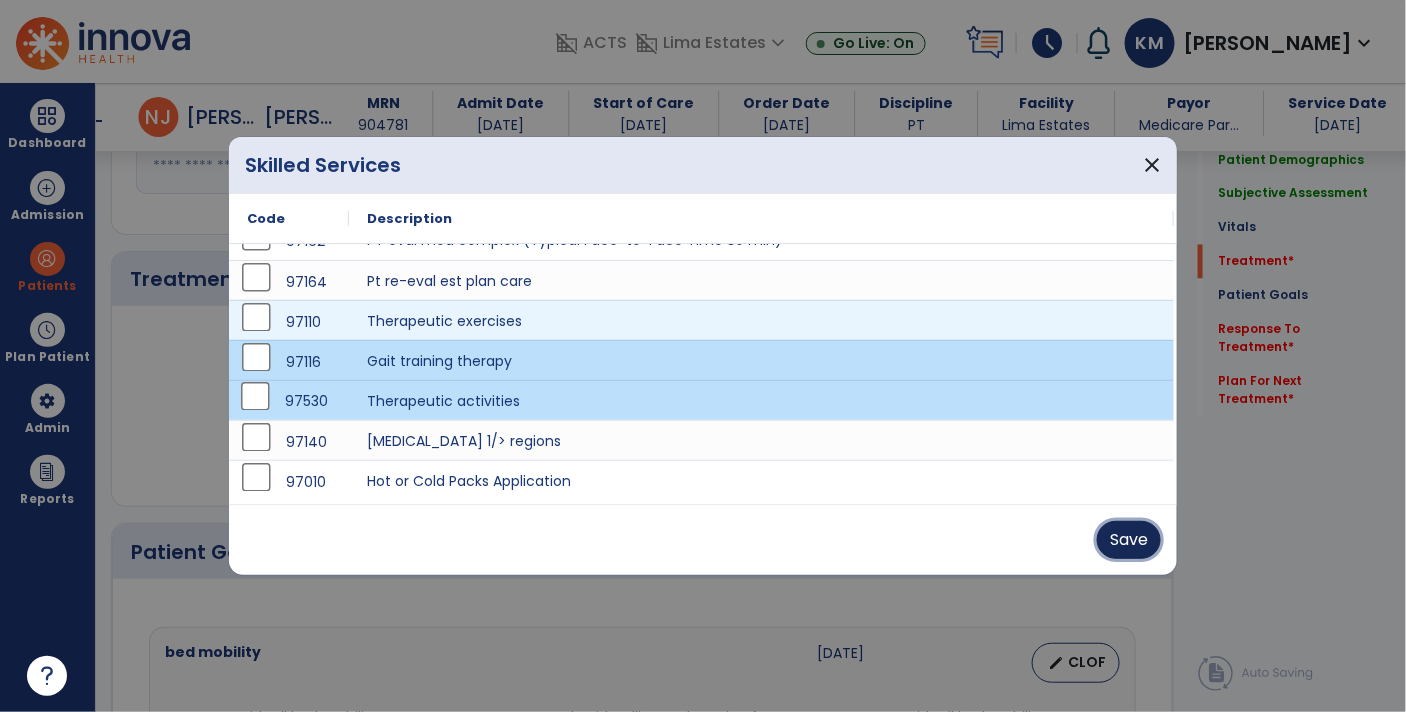 click on "Save" at bounding box center [1129, 540] 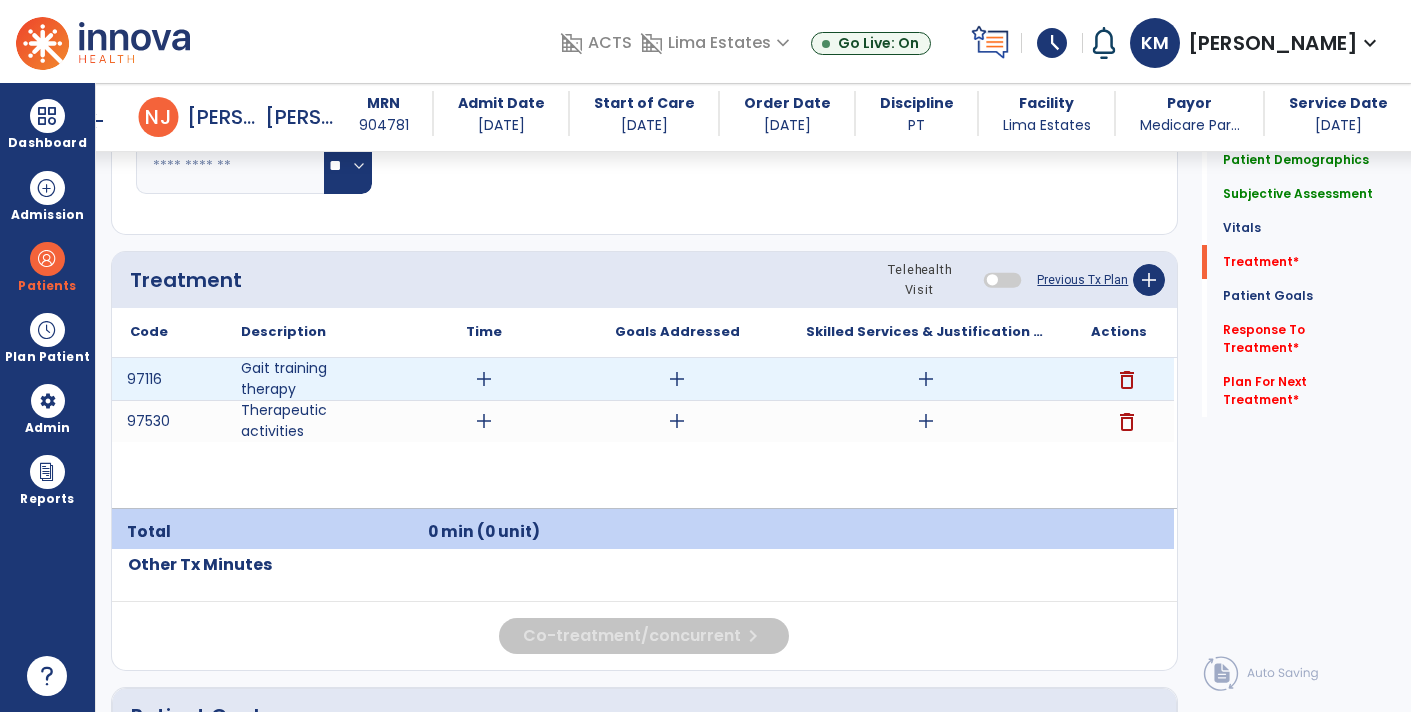 click on "add" at bounding box center [926, 379] 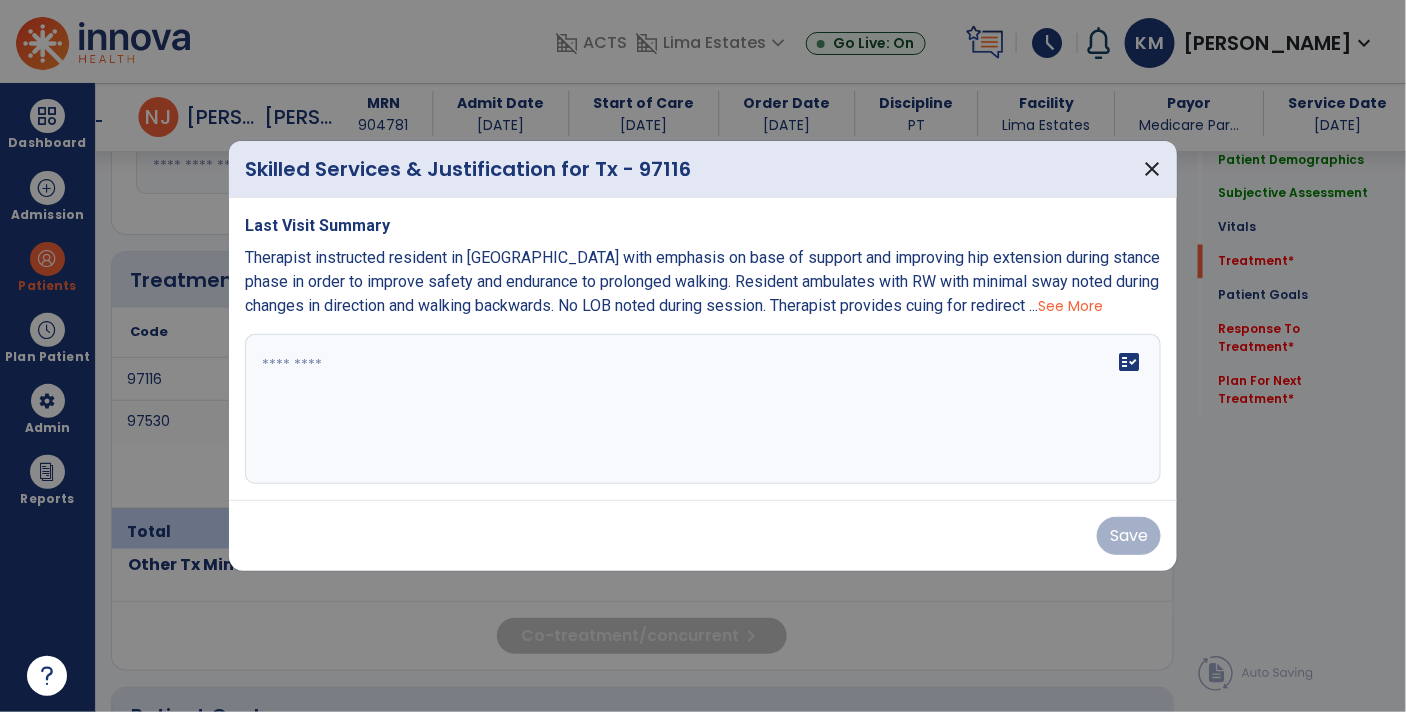 scroll, scrollTop: 1108, scrollLeft: 0, axis: vertical 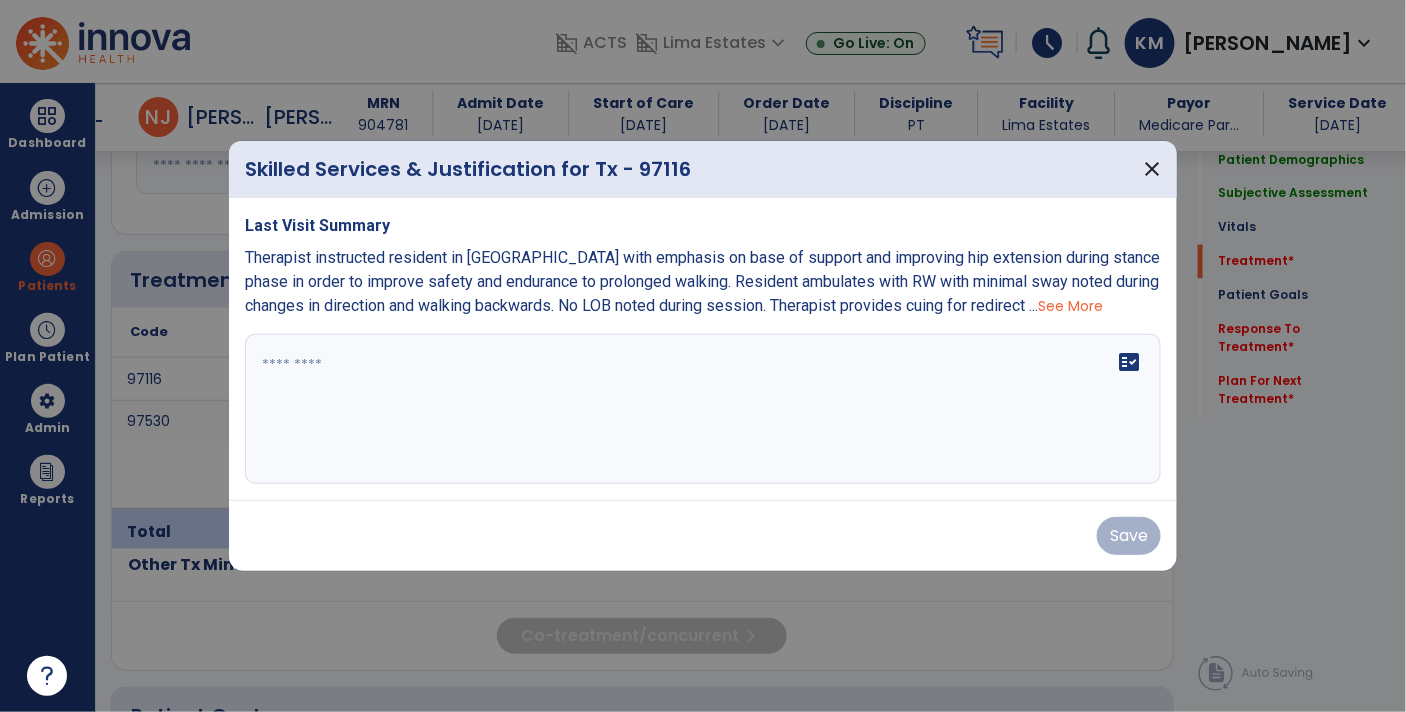 click on "fact_check" at bounding box center [703, 409] 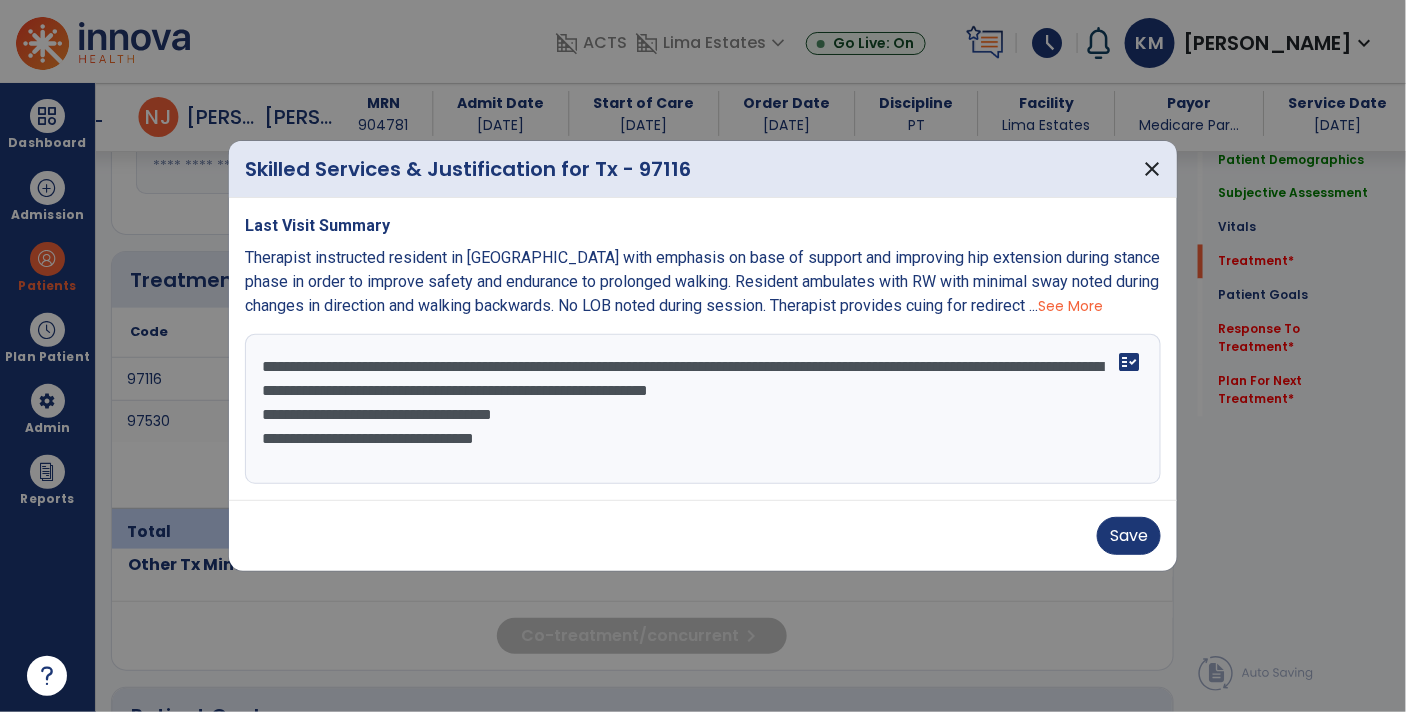 click on "**********" at bounding box center (703, 409) 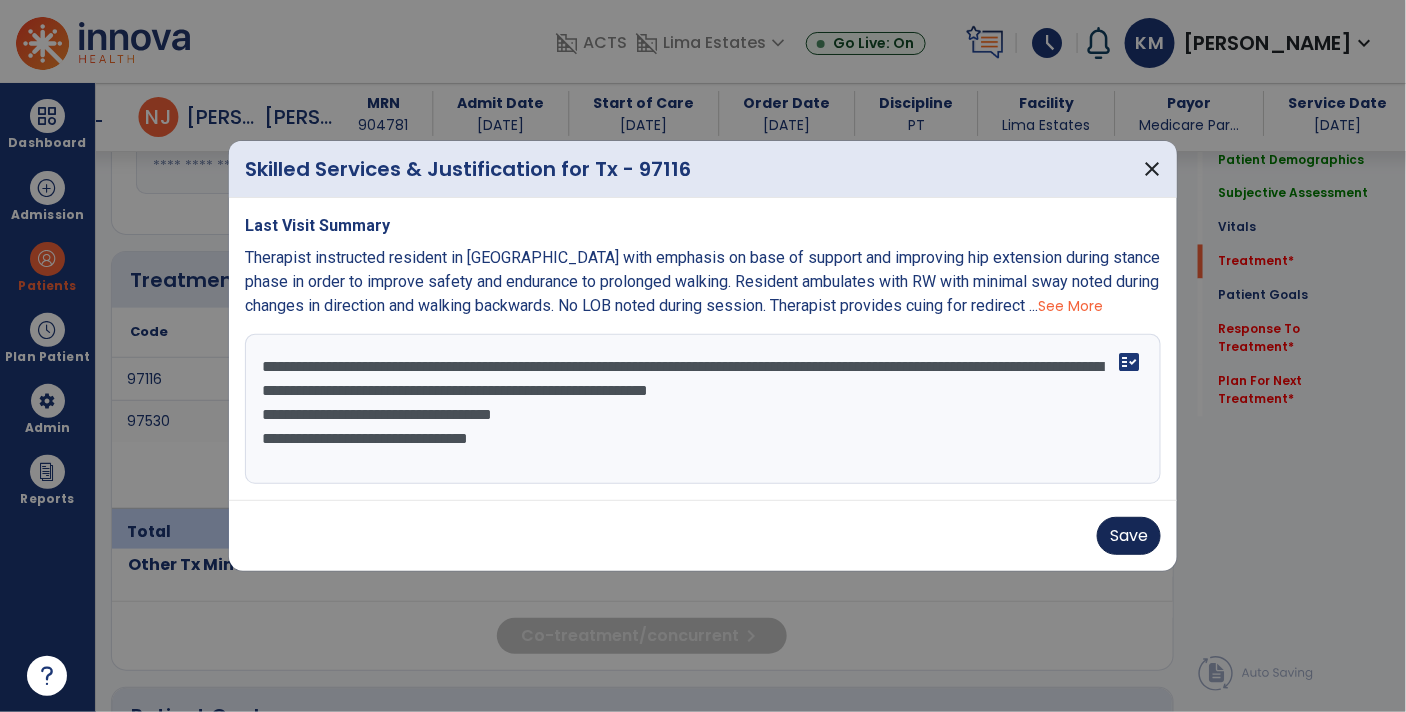 type on "**********" 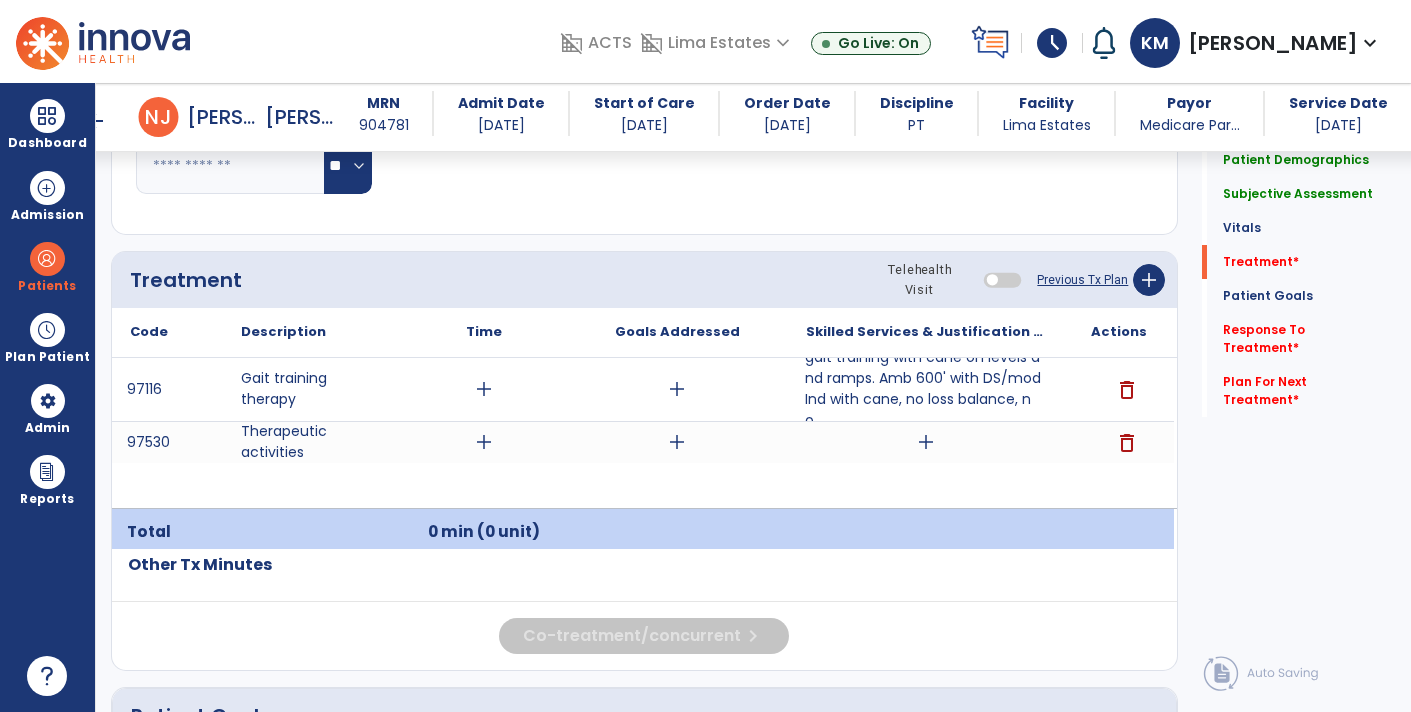 click on "gait training with cane on levels and ramps. Amb 600' with DS/mod Ind with cane, no loss balance, no..." at bounding box center (926, 389) 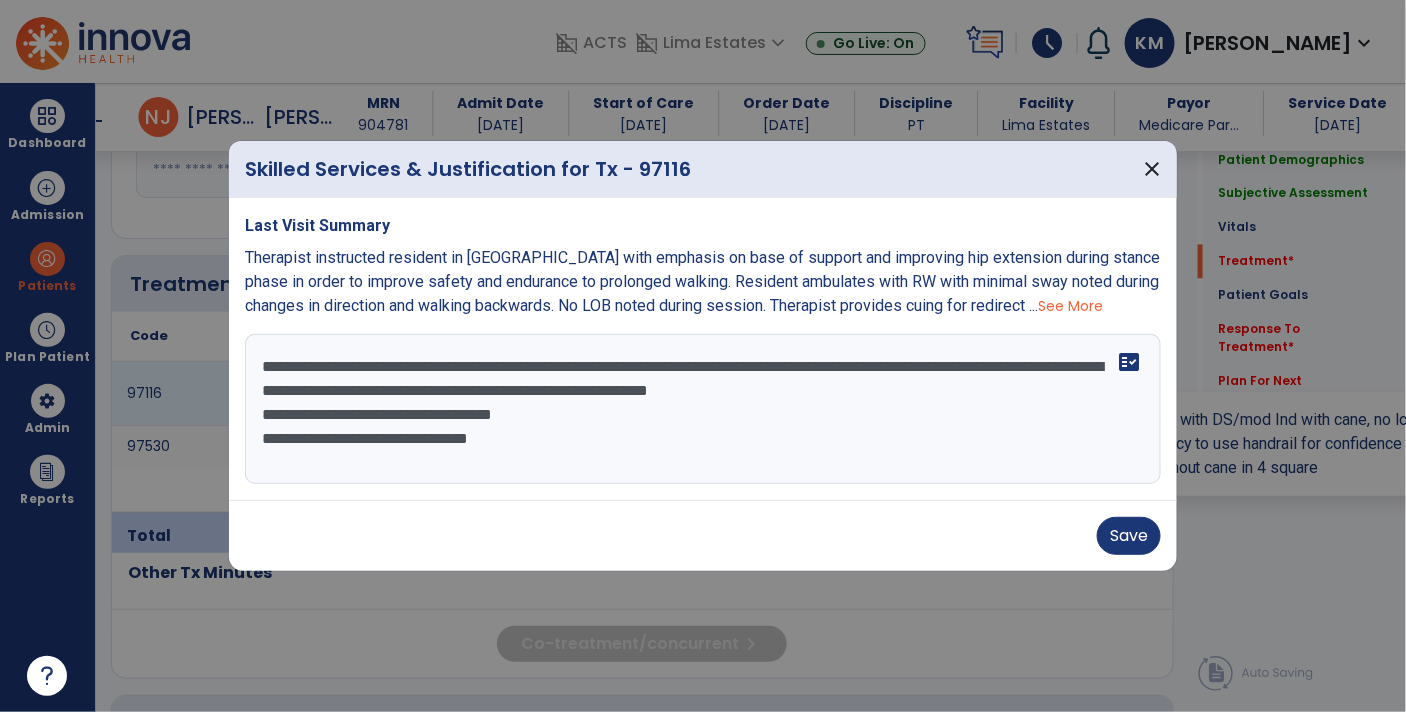scroll, scrollTop: 1108, scrollLeft: 0, axis: vertical 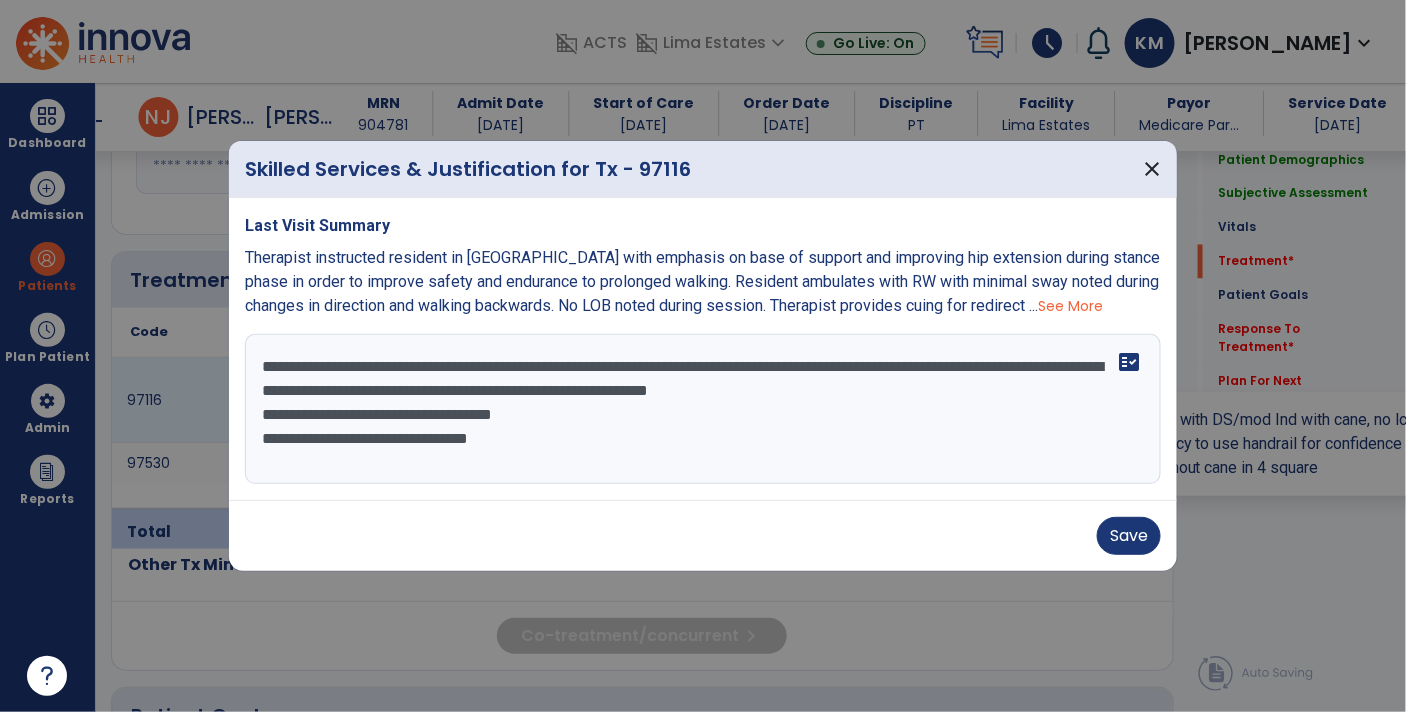 click on "**********" at bounding box center (703, 409) 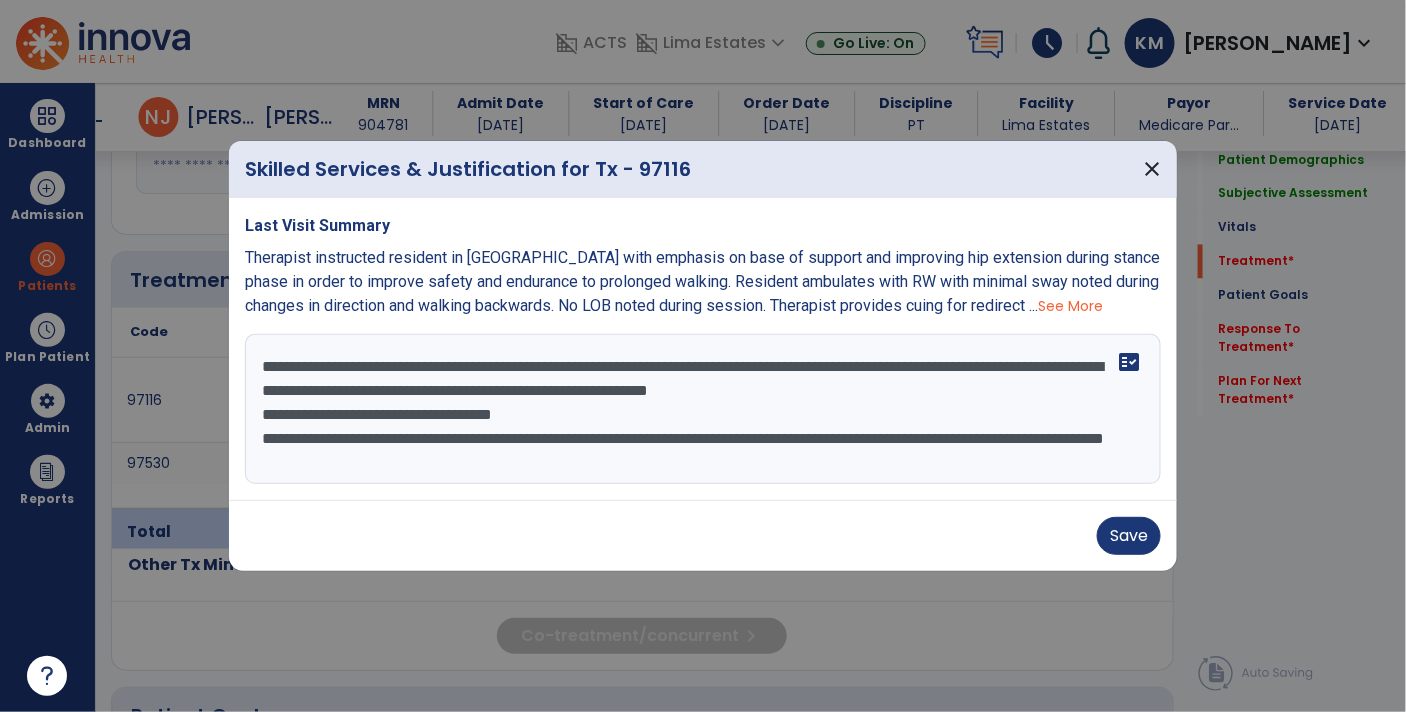 scroll, scrollTop: 14, scrollLeft: 0, axis: vertical 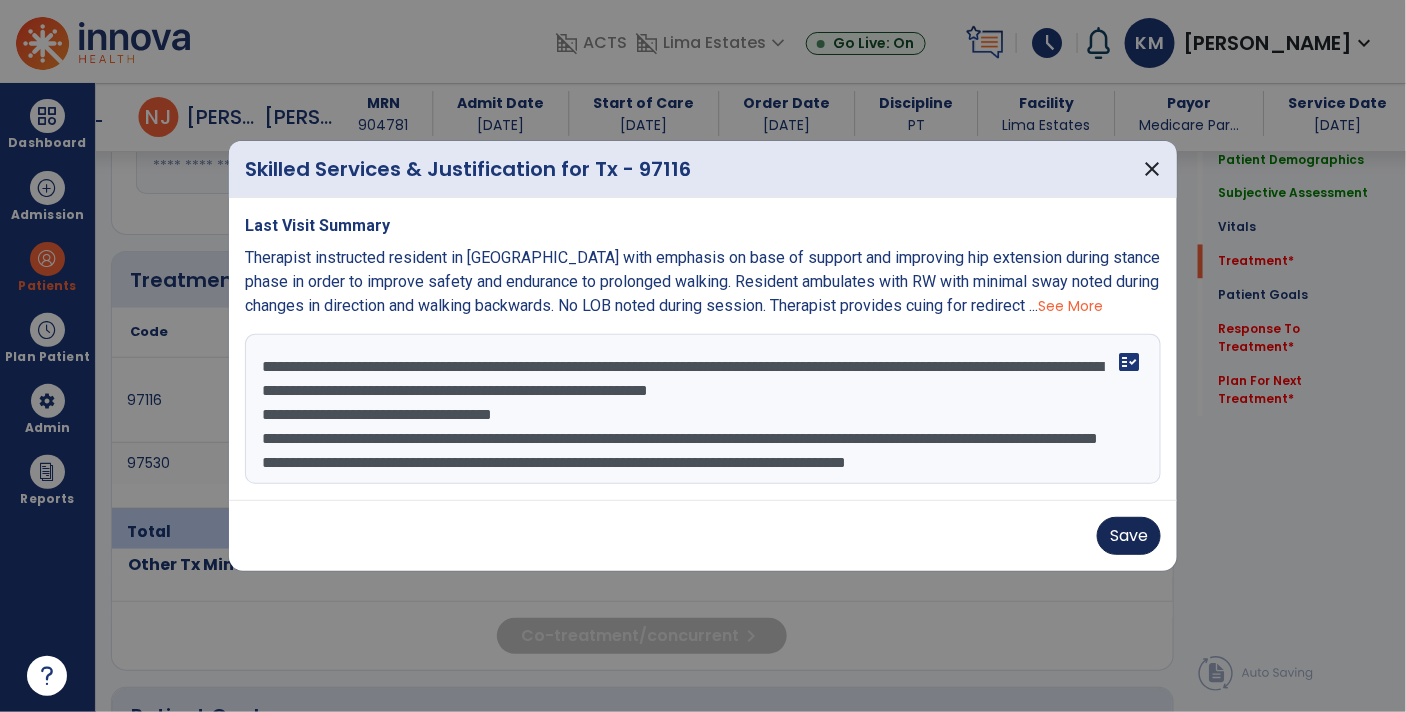 type on "**********" 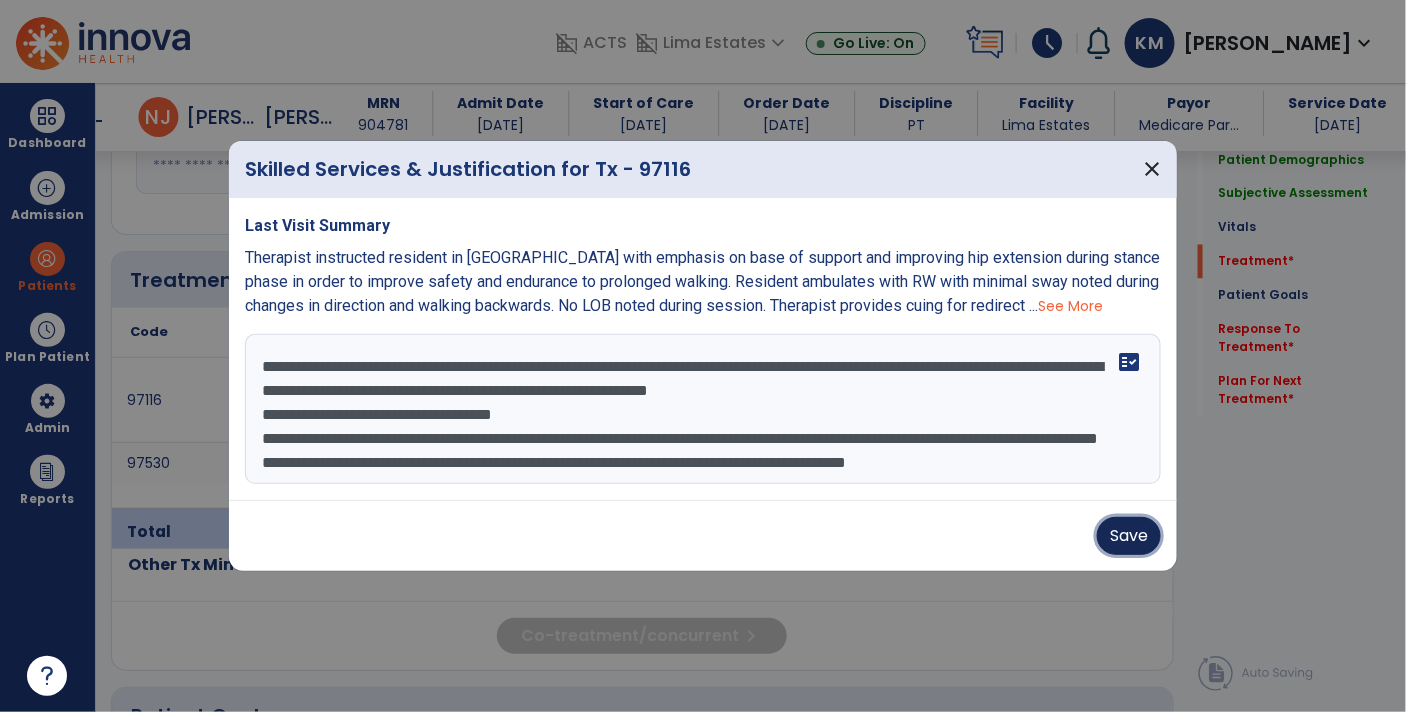 click on "Save" at bounding box center [1129, 536] 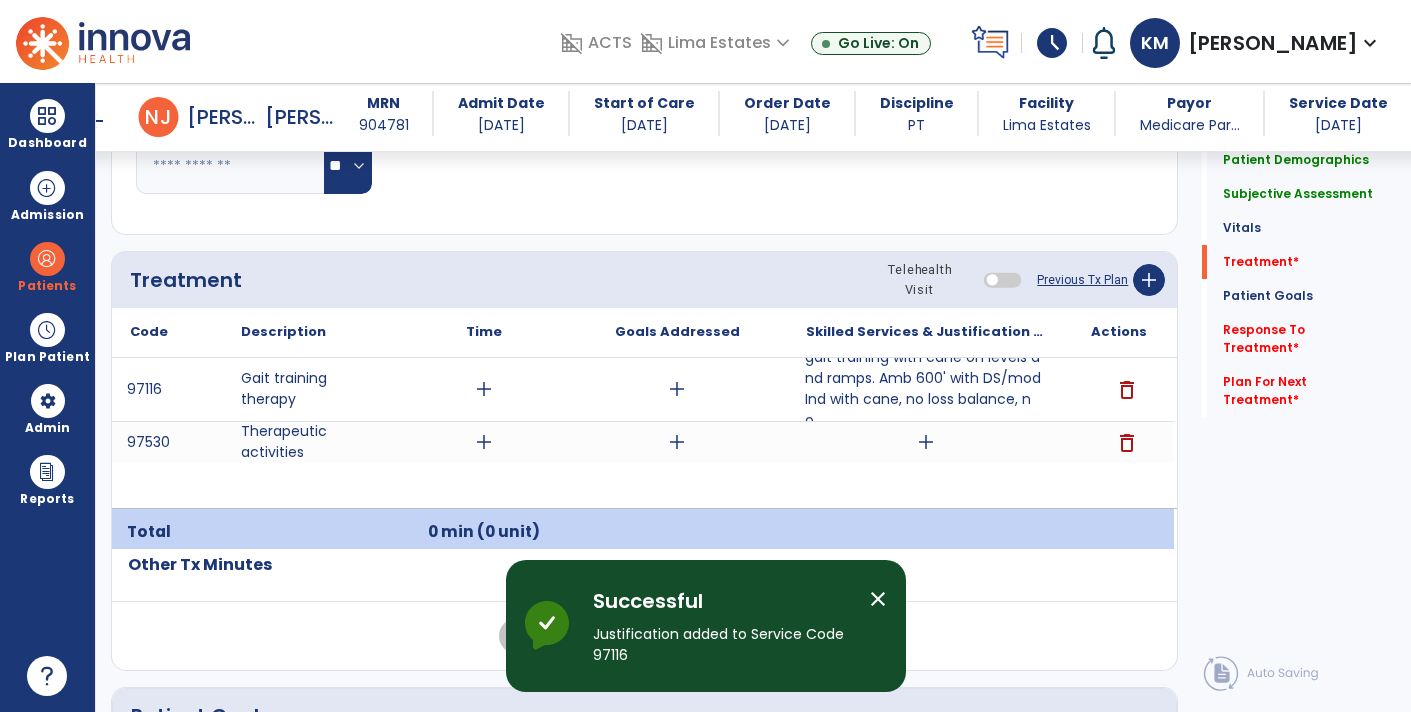 click on "add" at bounding box center [926, 442] 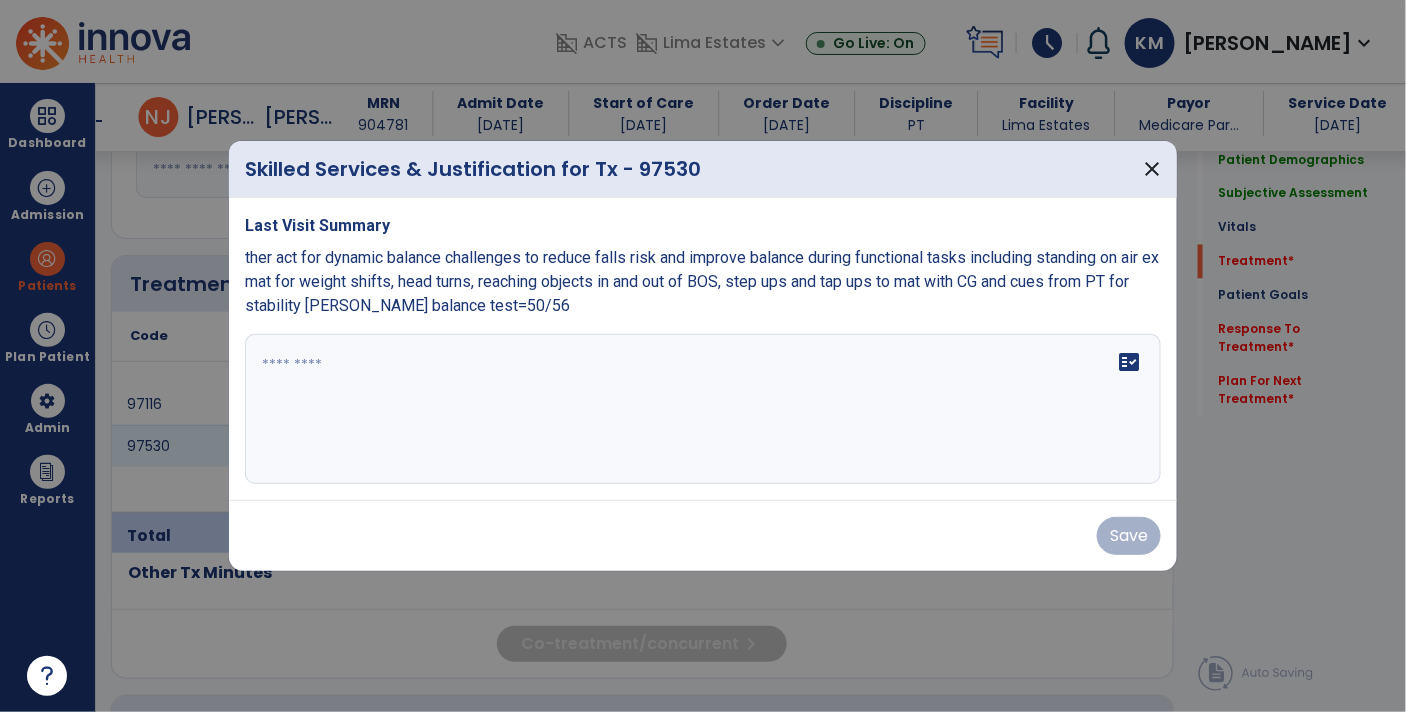 scroll, scrollTop: 1108, scrollLeft: 0, axis: vertical 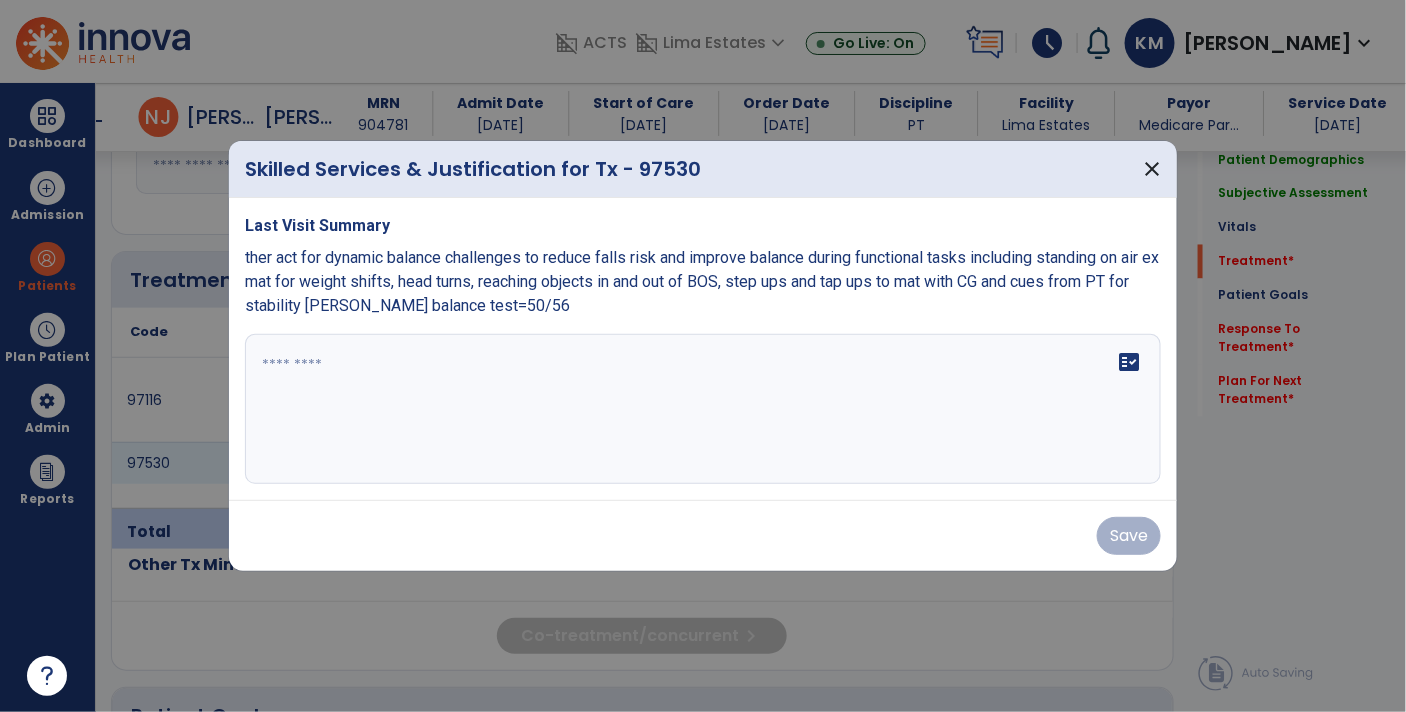 click at bounding box center (703, 409) 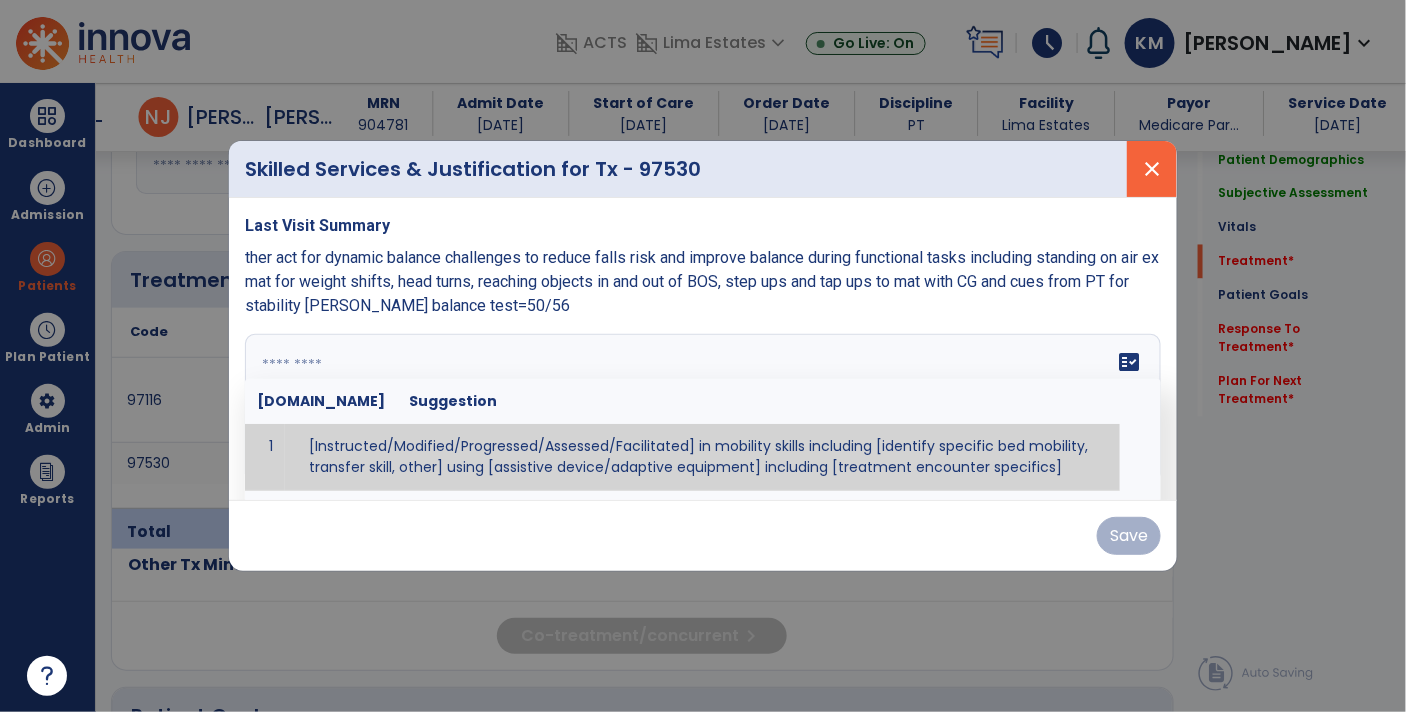 click on "close" at bounding box center (1152, 169) 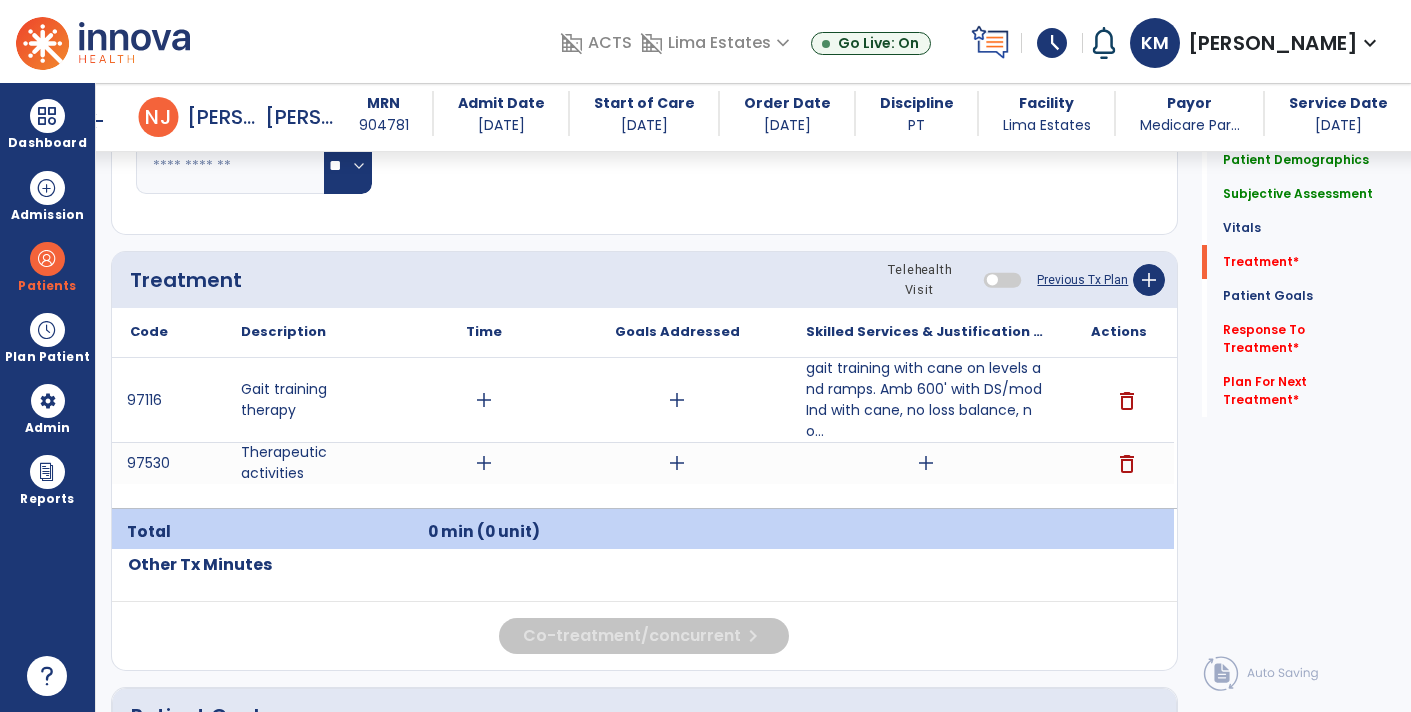 click on "delete" at bounding box center [1127, 464] 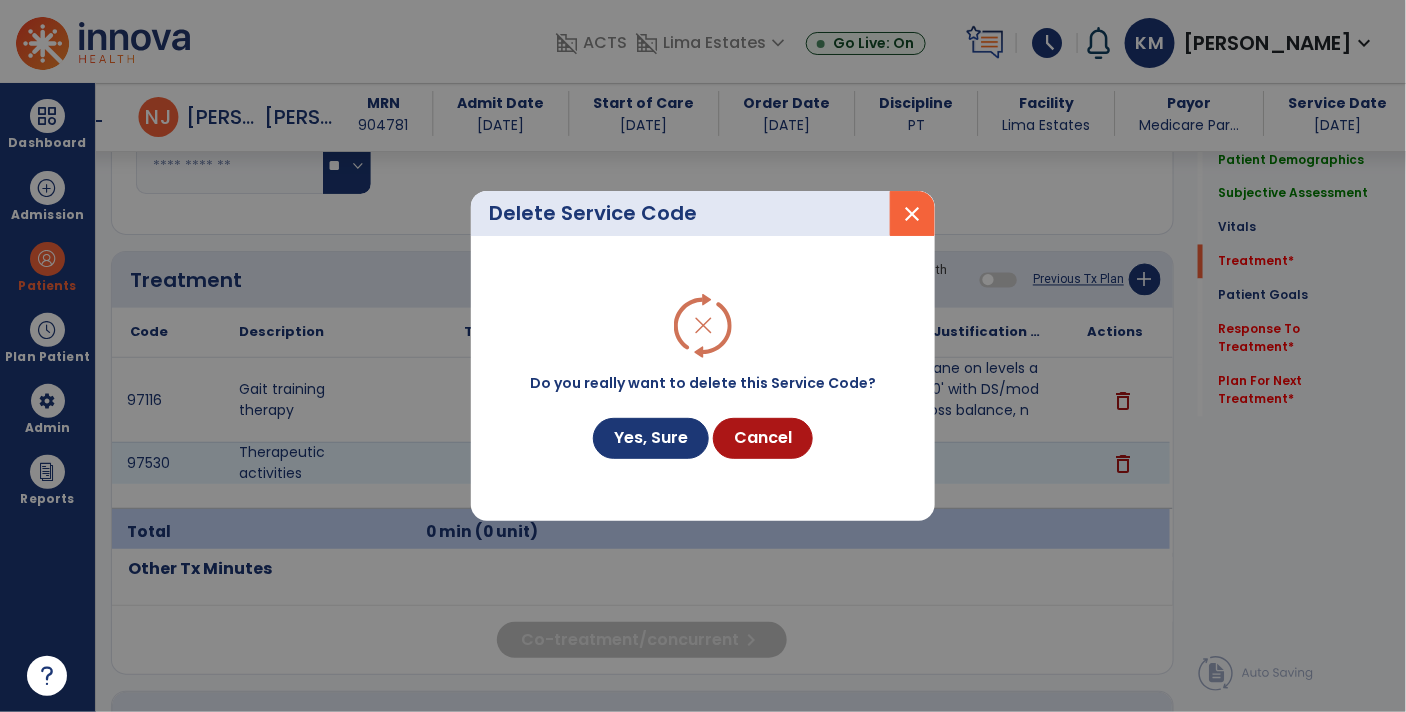 scroll, scrollTop: 1108, scrollLeft: 0, axis: vertical 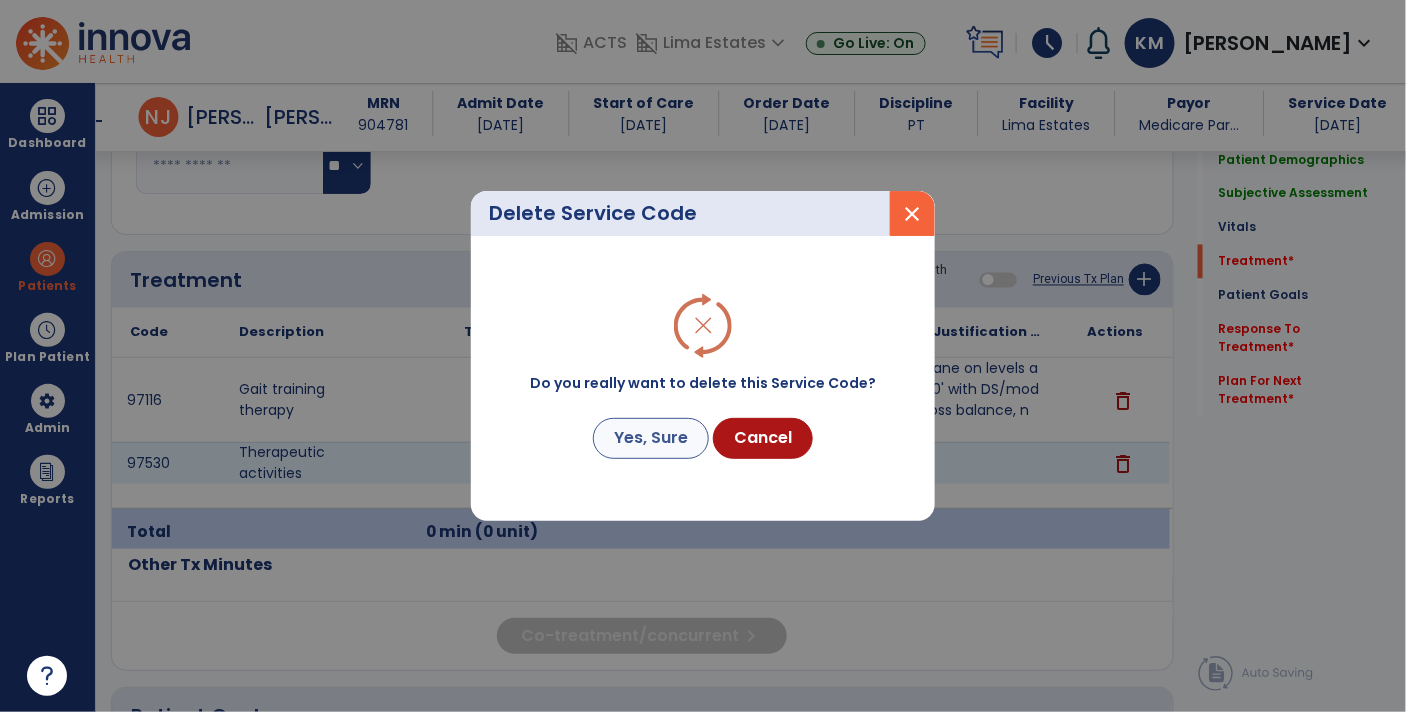 click on "Yes, Sure" at bounding box center [651, 438] 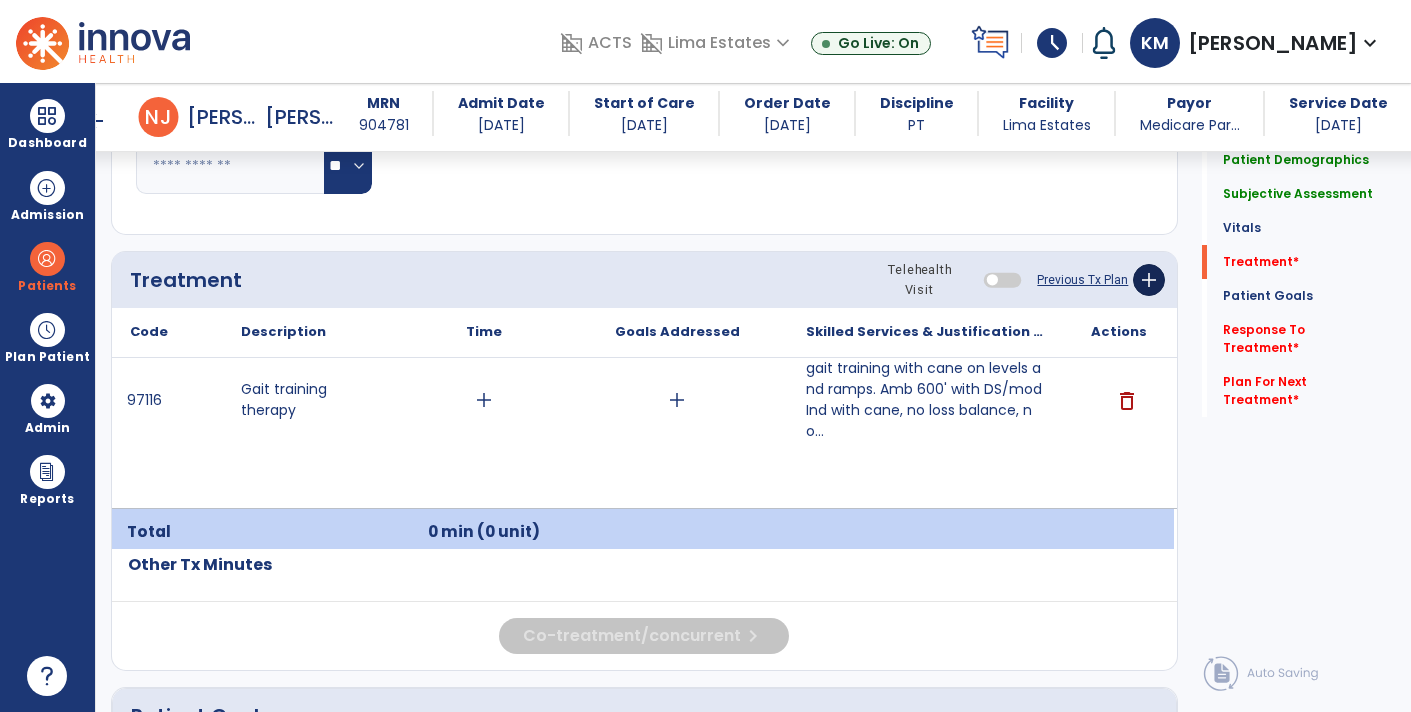 click on "add" 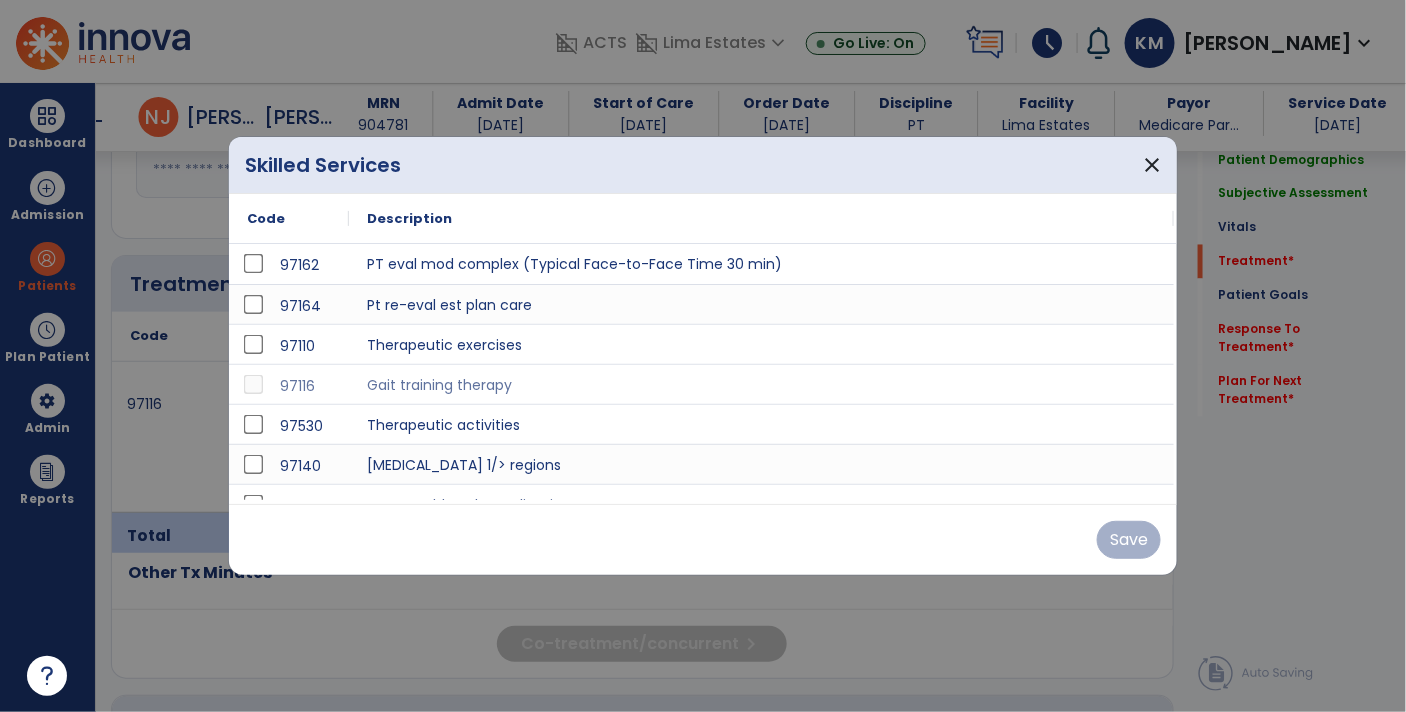 scroll, scrollTop: 1108, scrollLeft: 0, axis: vertical 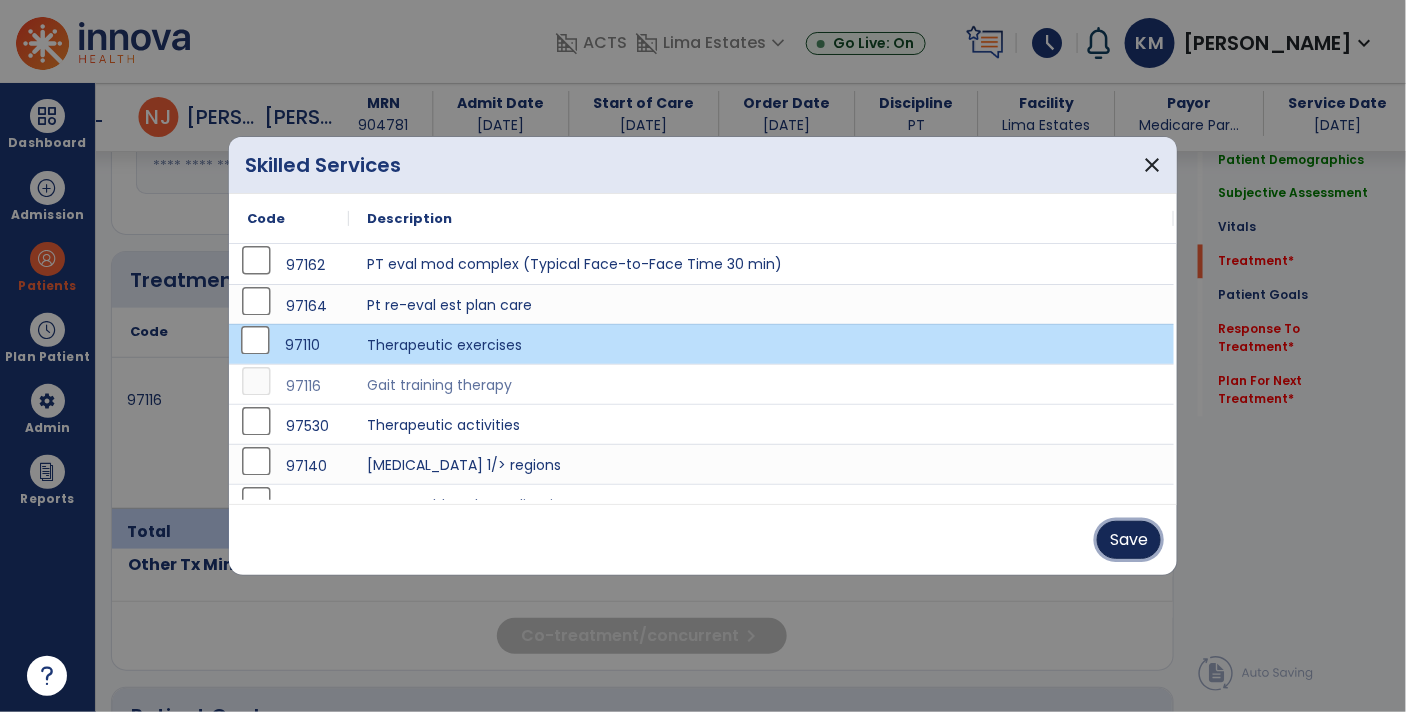 click on "Save" at bounding box center (1129, 540) 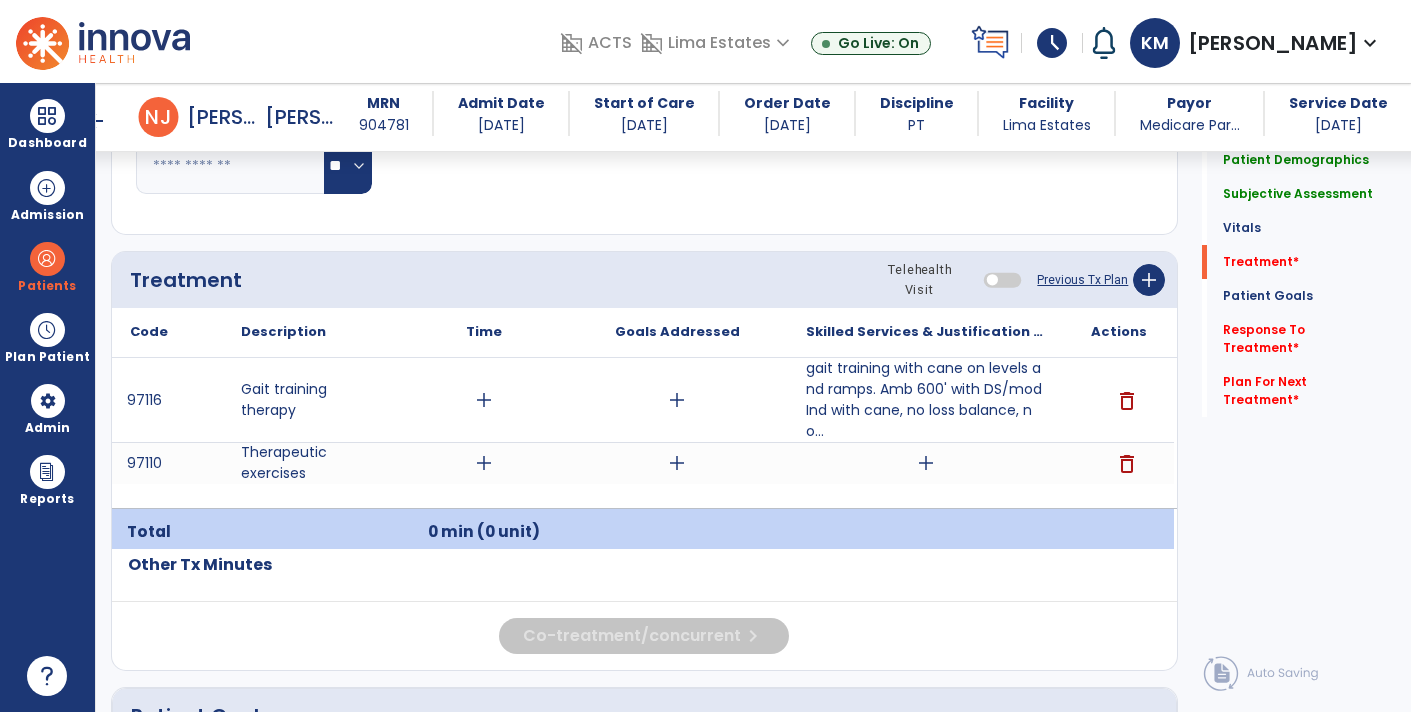 click on "add" at bounding box center [926, 463] 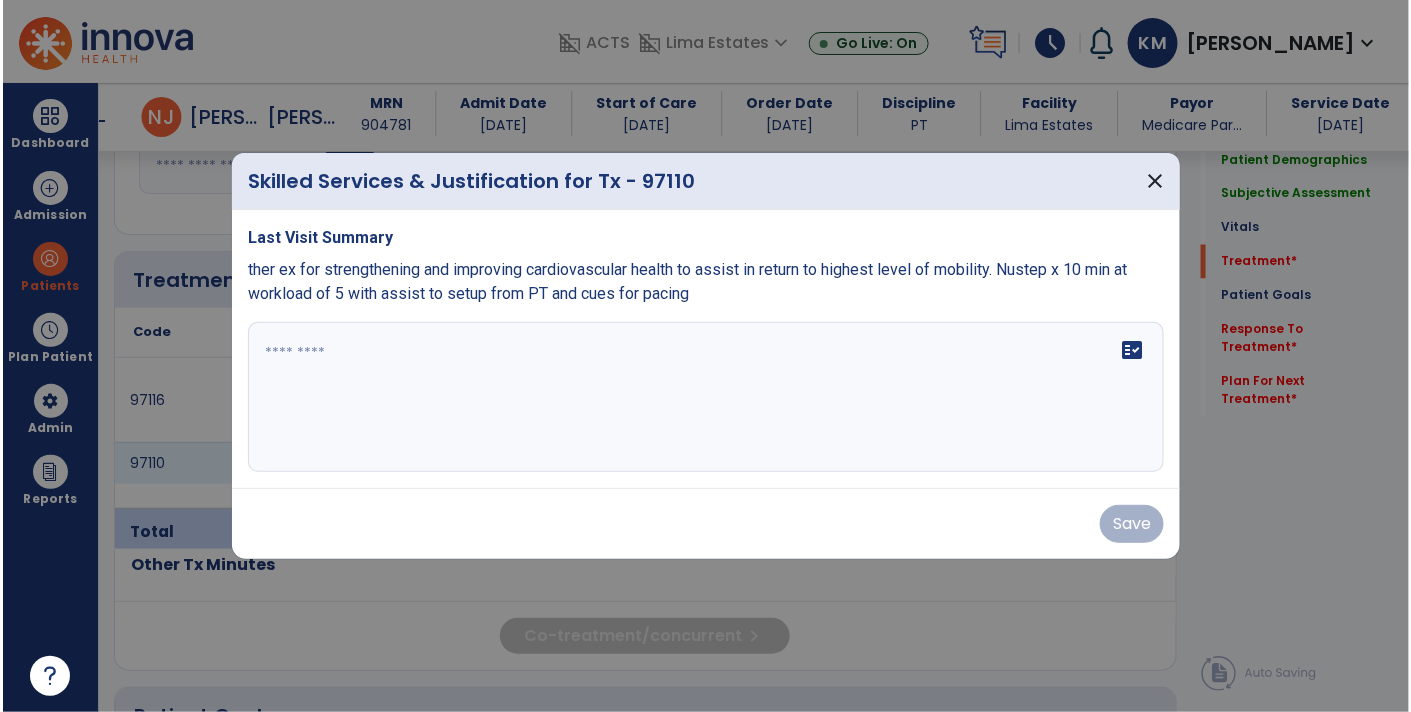 scroll, scrollTop: 1108, scrollLeft: 0, axis: vertical 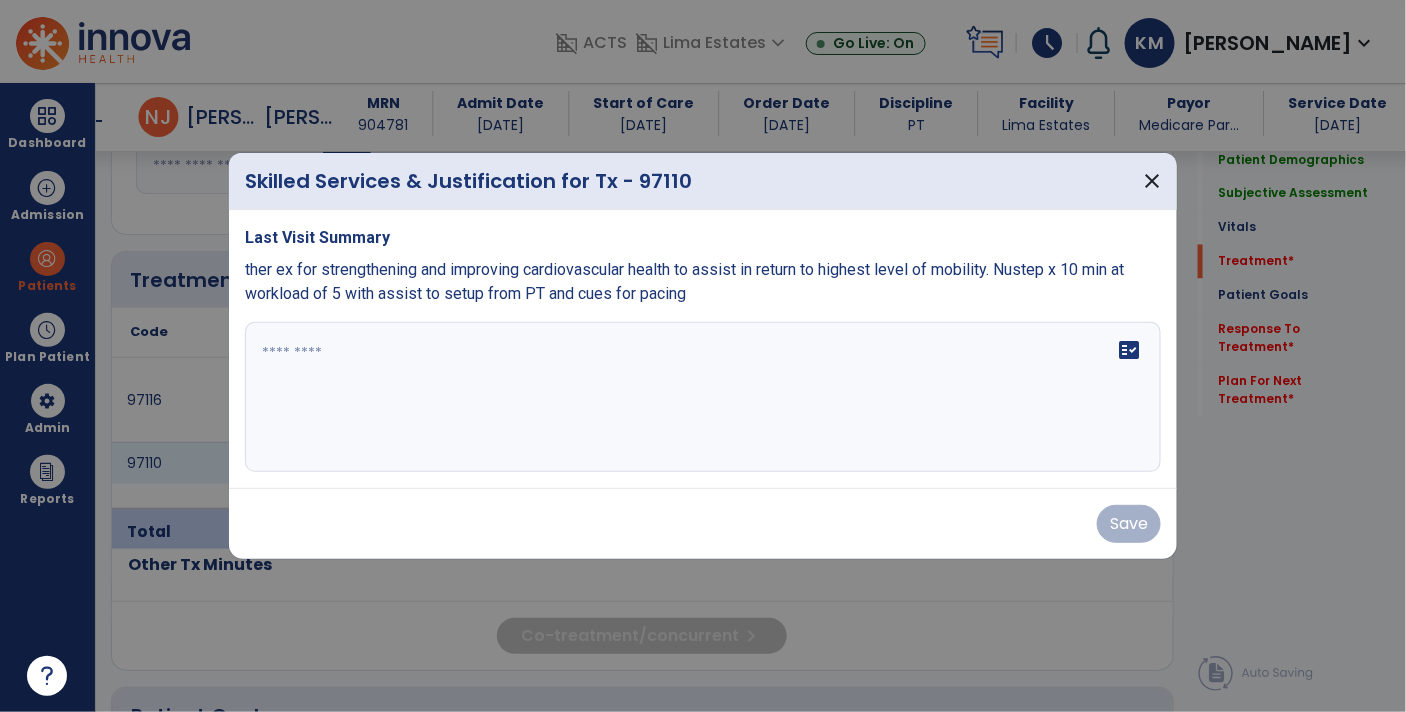 click at bounding box center [703, 397] 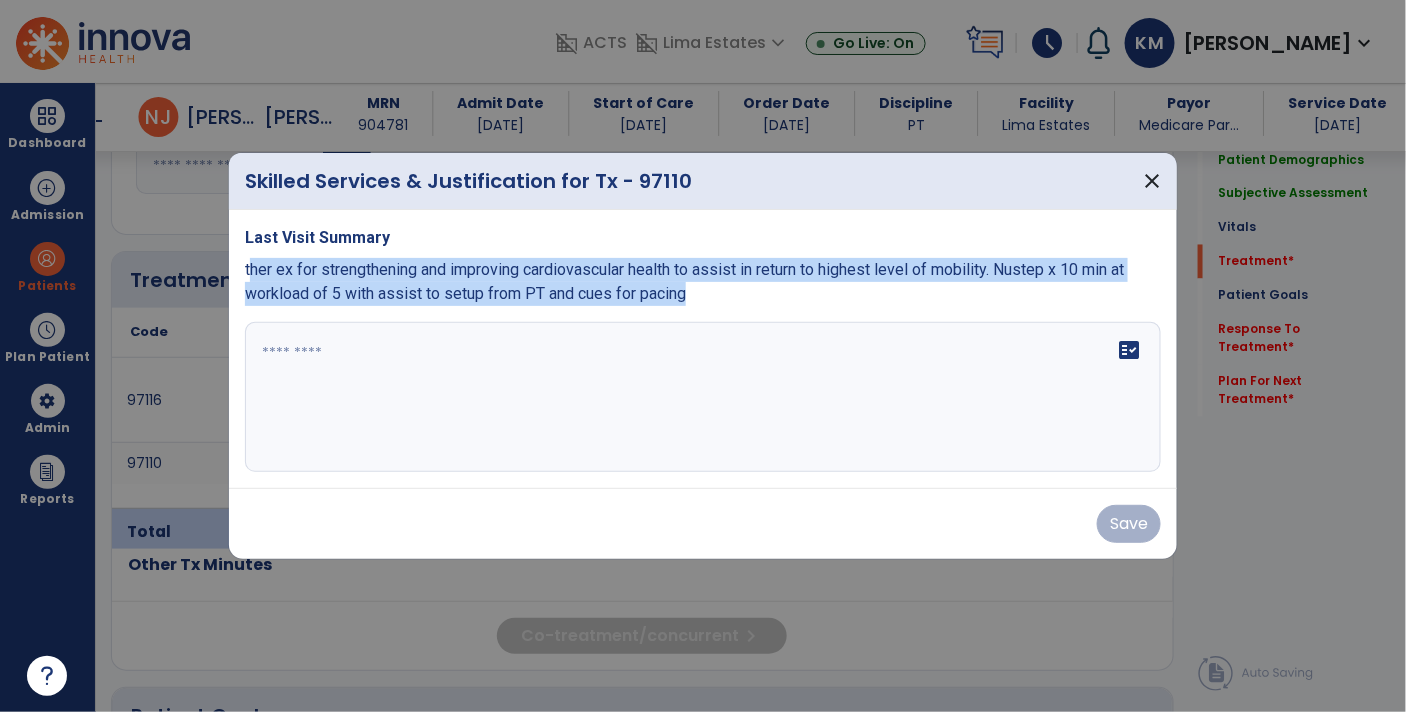 copy on "her ex for strengthening and improving cardiovascular health to assist in return to highest level of mobility. Nustep x 10 min at workload of 5 with assist to setup from PT and cues for pacing" 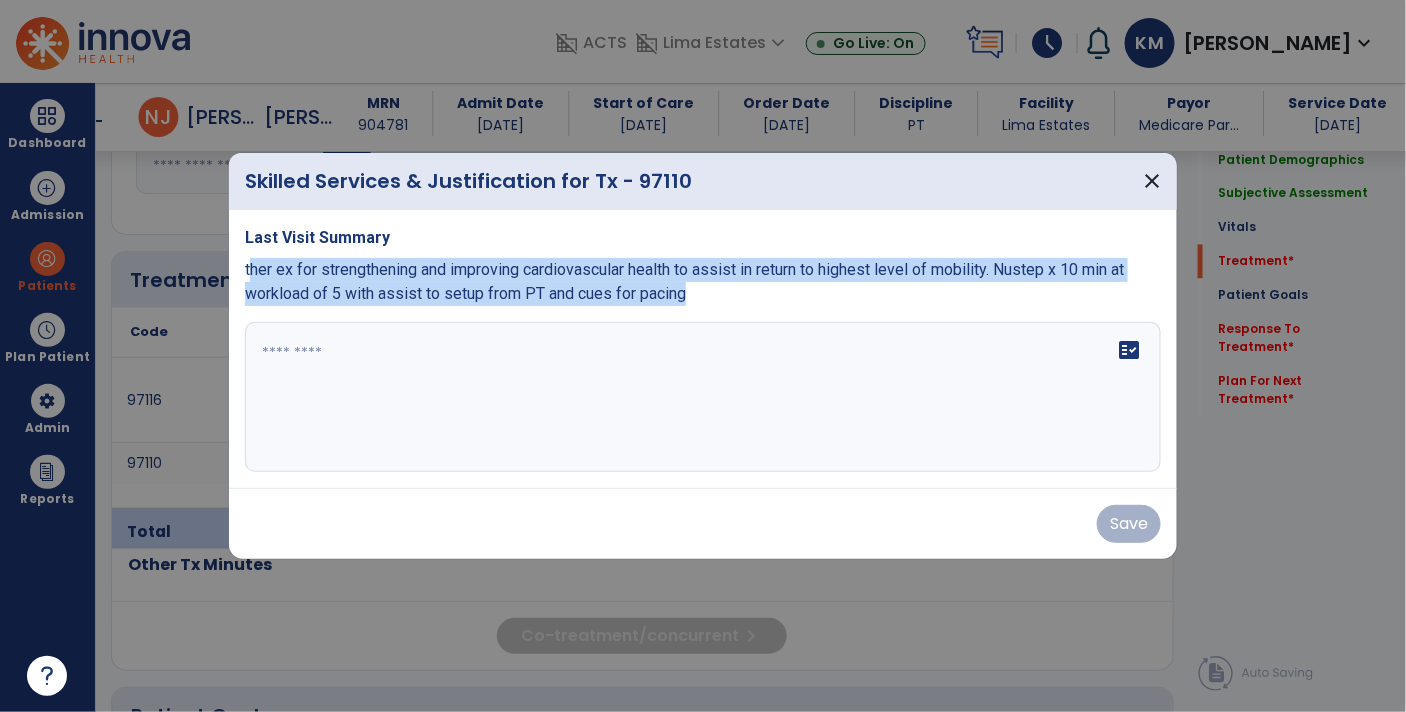 click at bounding box center [703, 397] 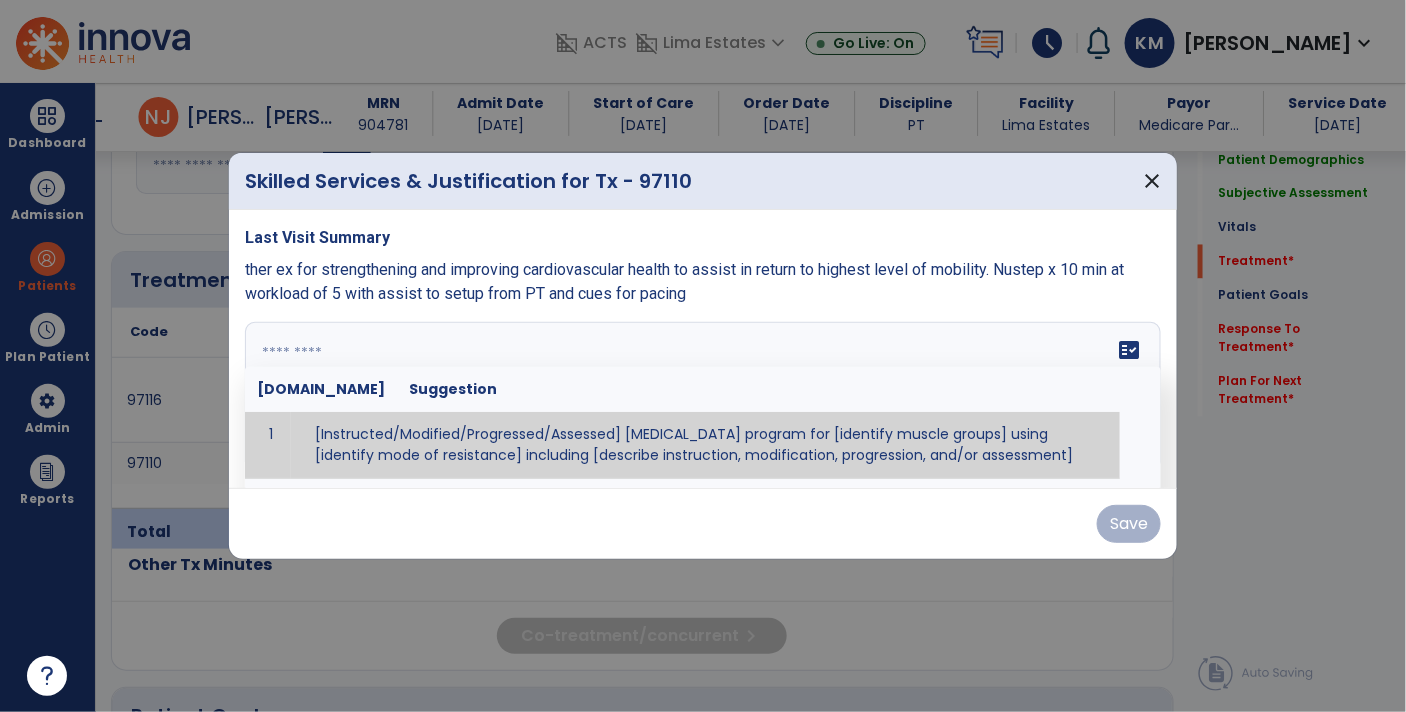 click at bounding box center [701, 397] 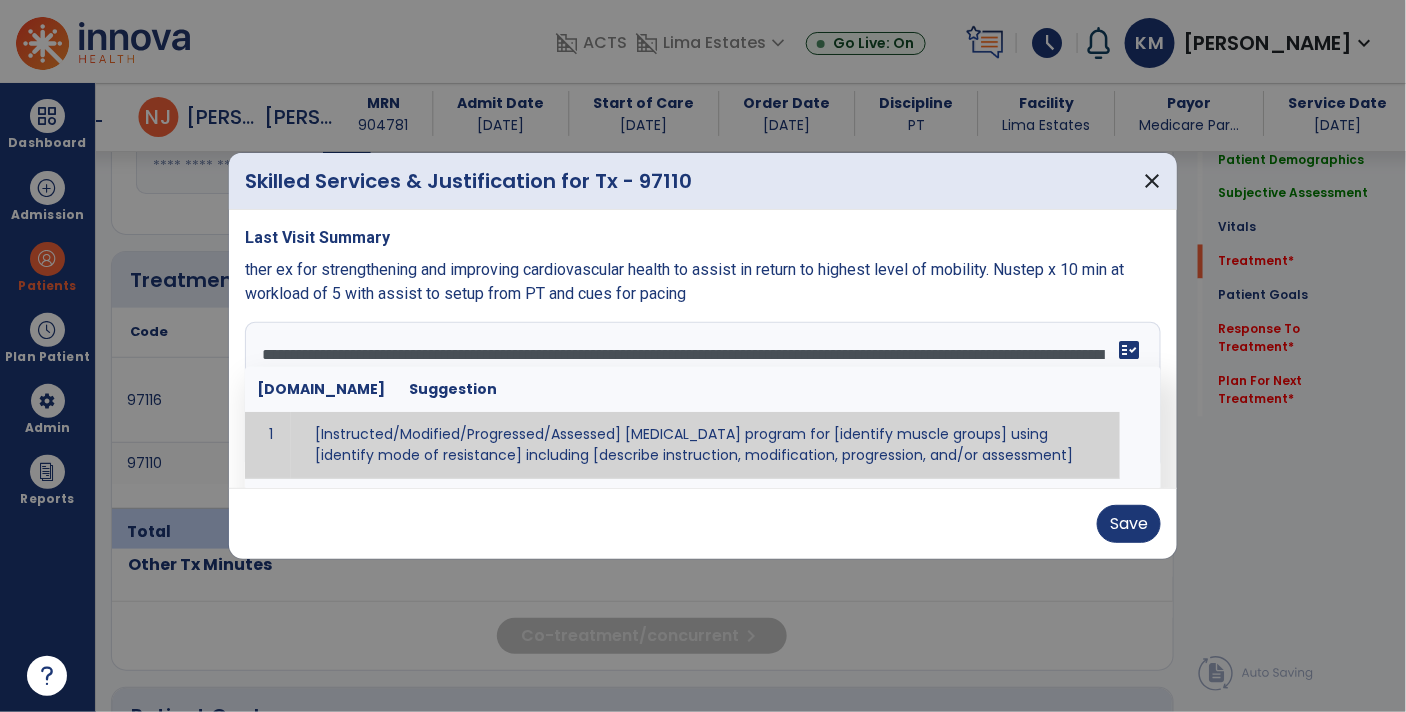 click on "**********" at bounding box center (701, 397) 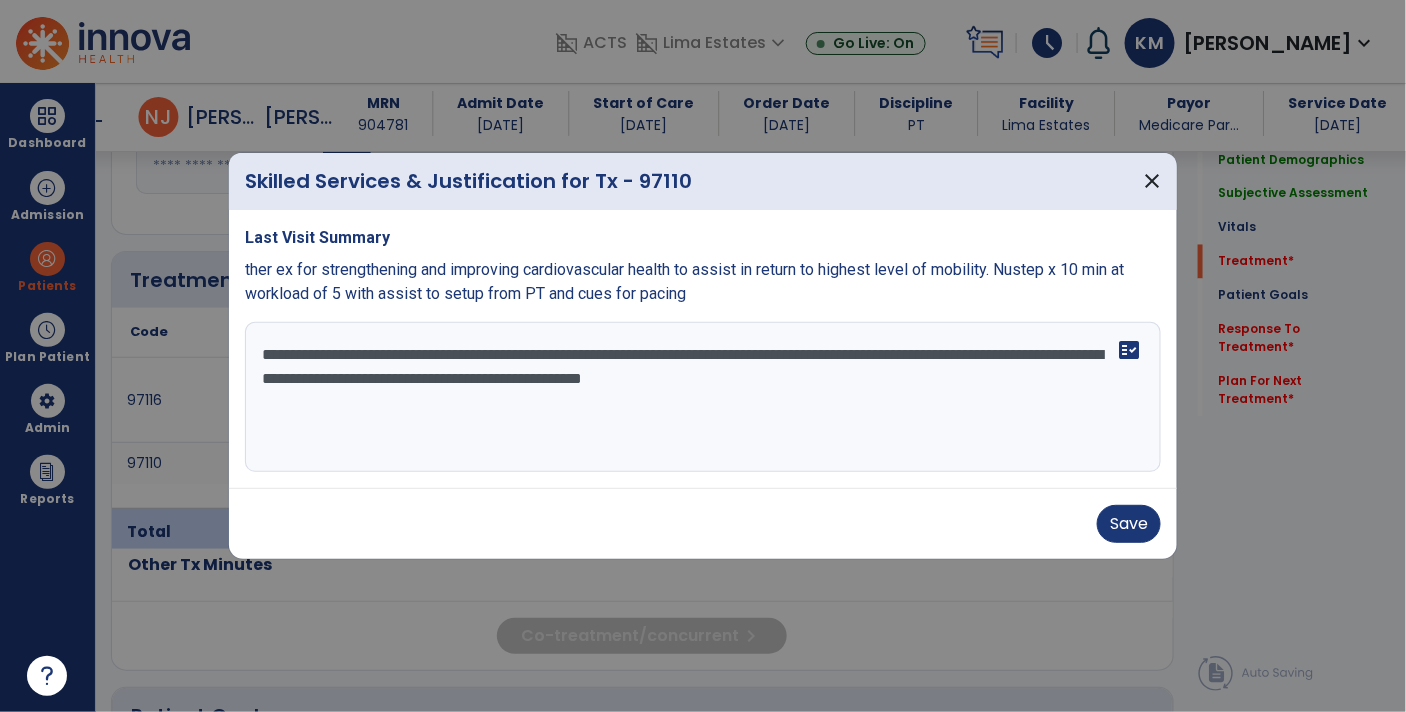 click on "**********" at bounding box center [703, 397] 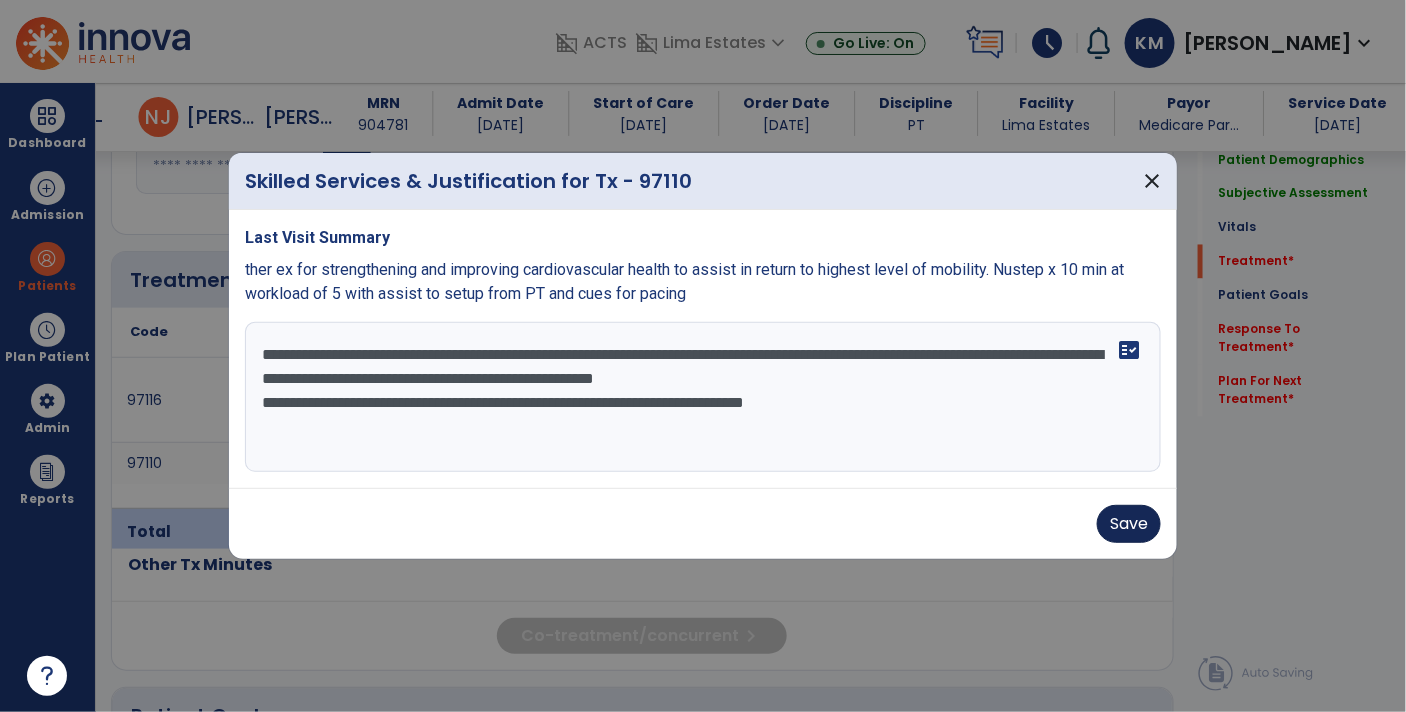type on "**********" 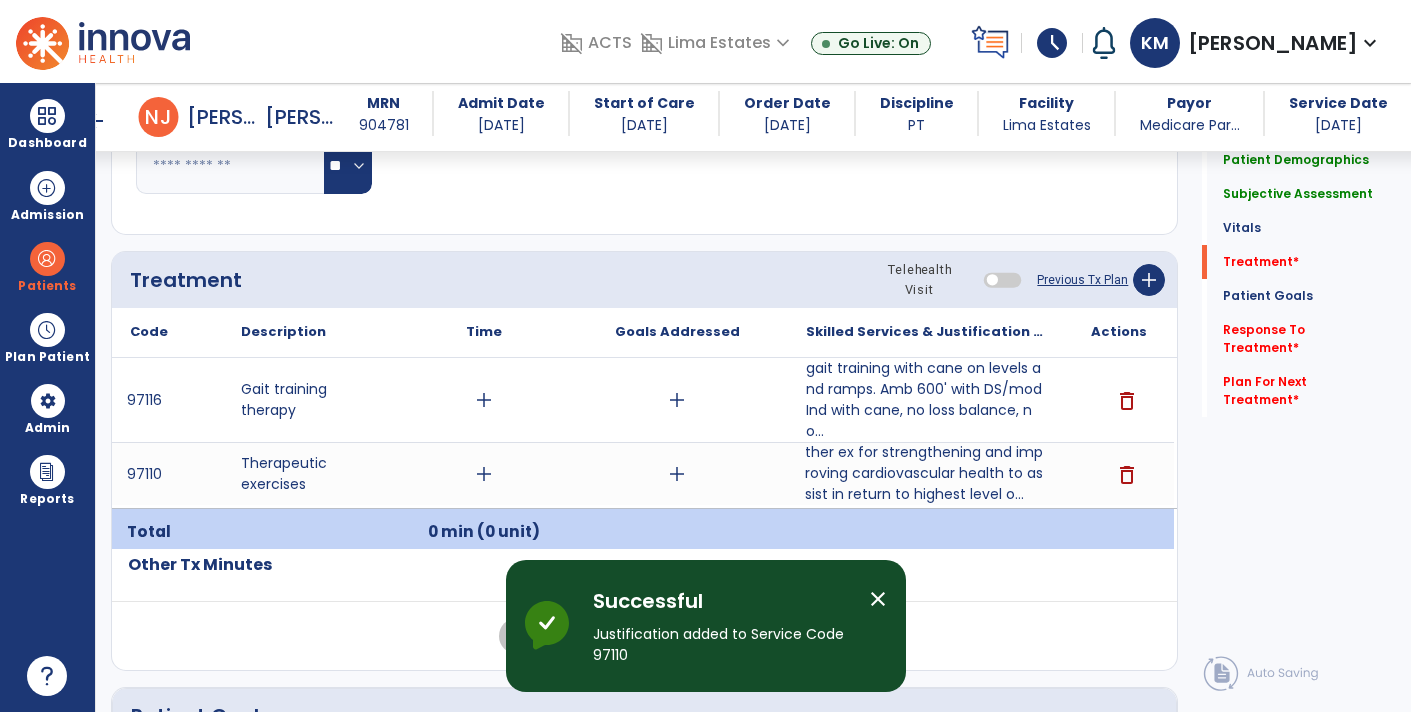 click on "add" at bounding box center (484, 400) 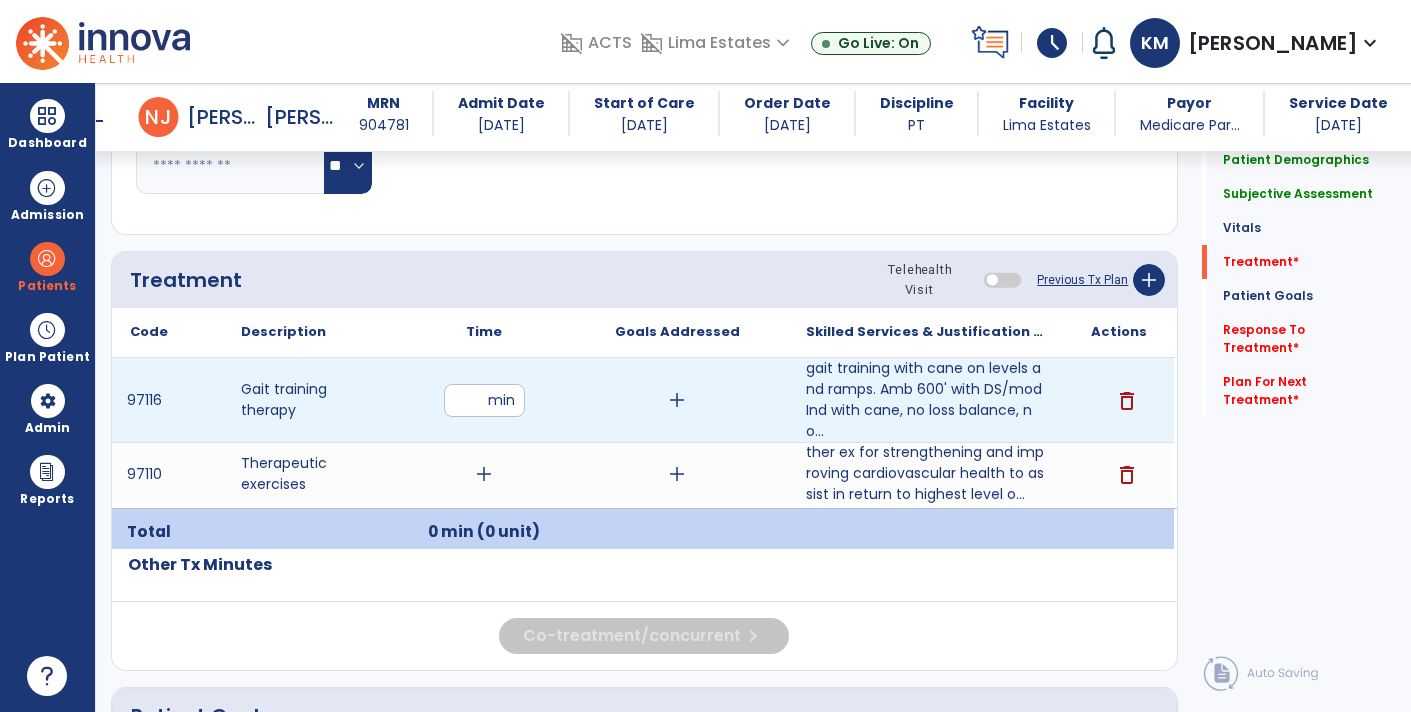type on "**" 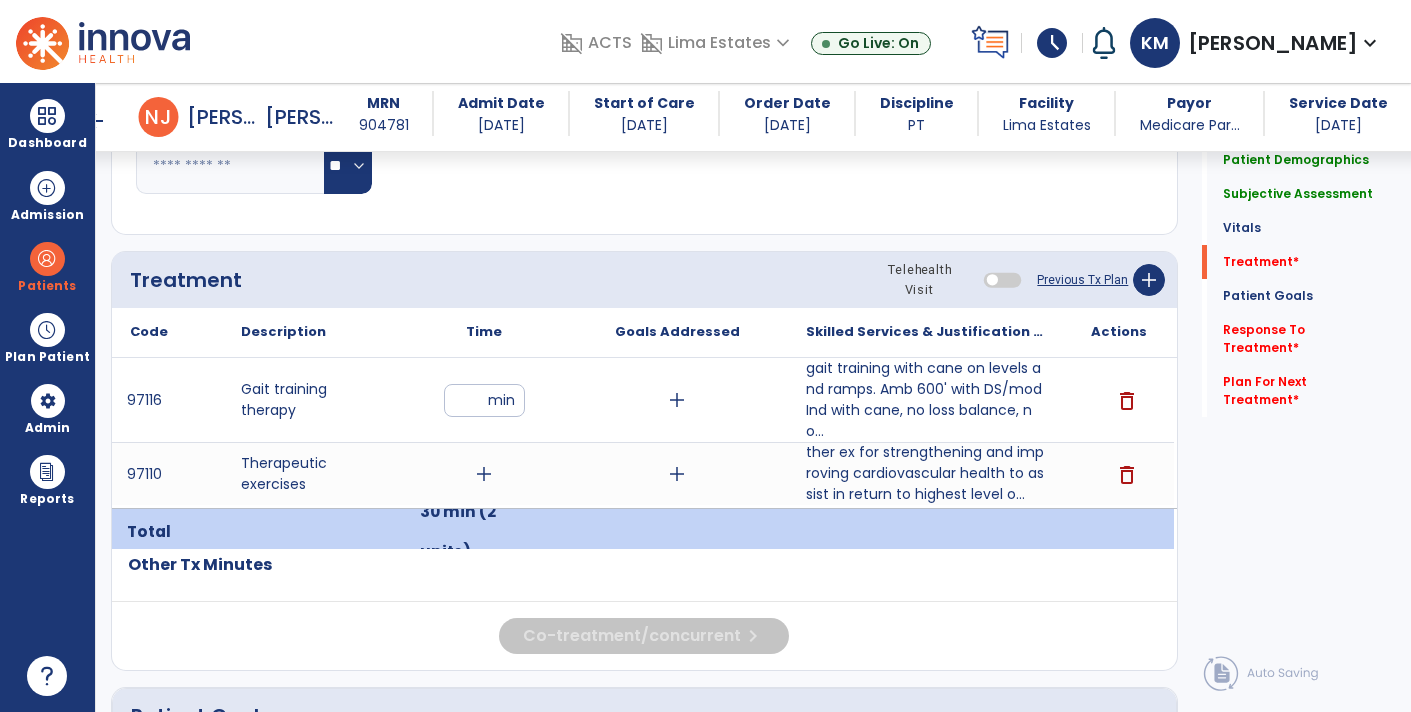 click on "add" at bounding box center [484, 474] 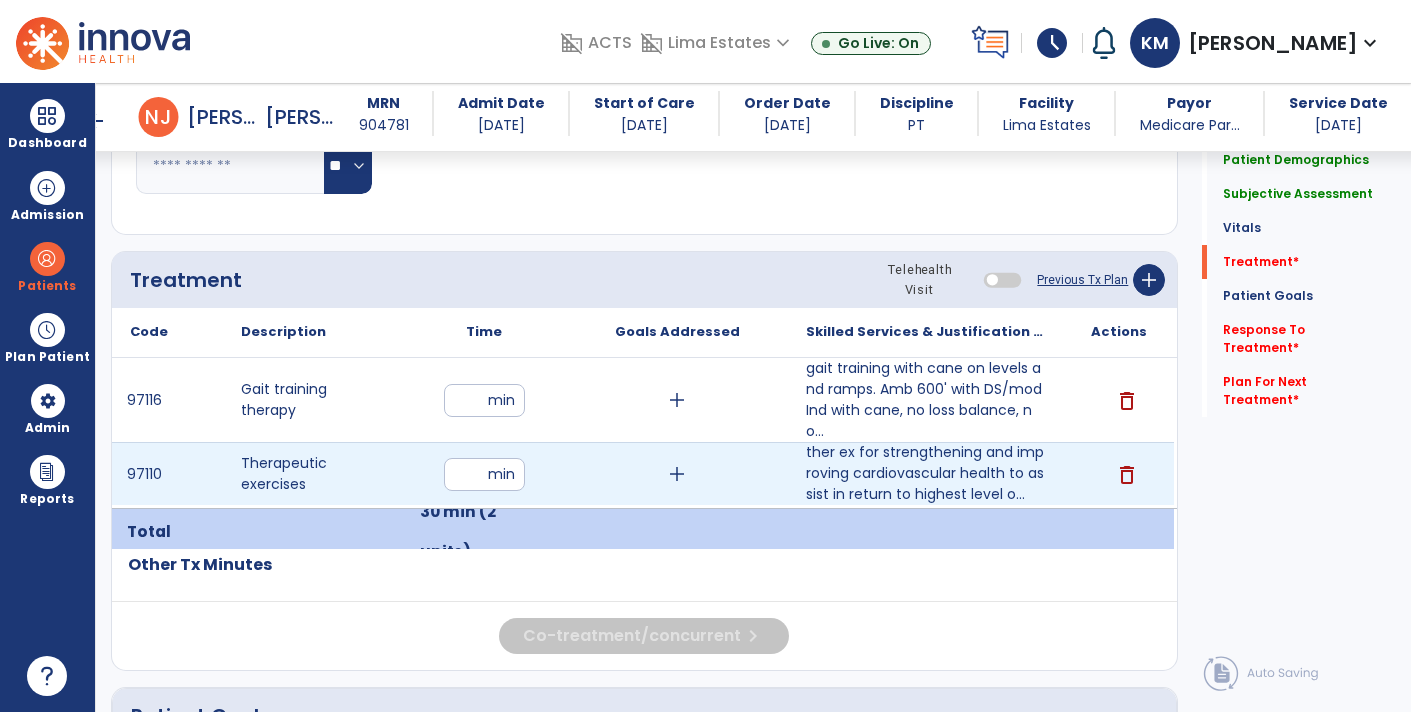 type on "**" 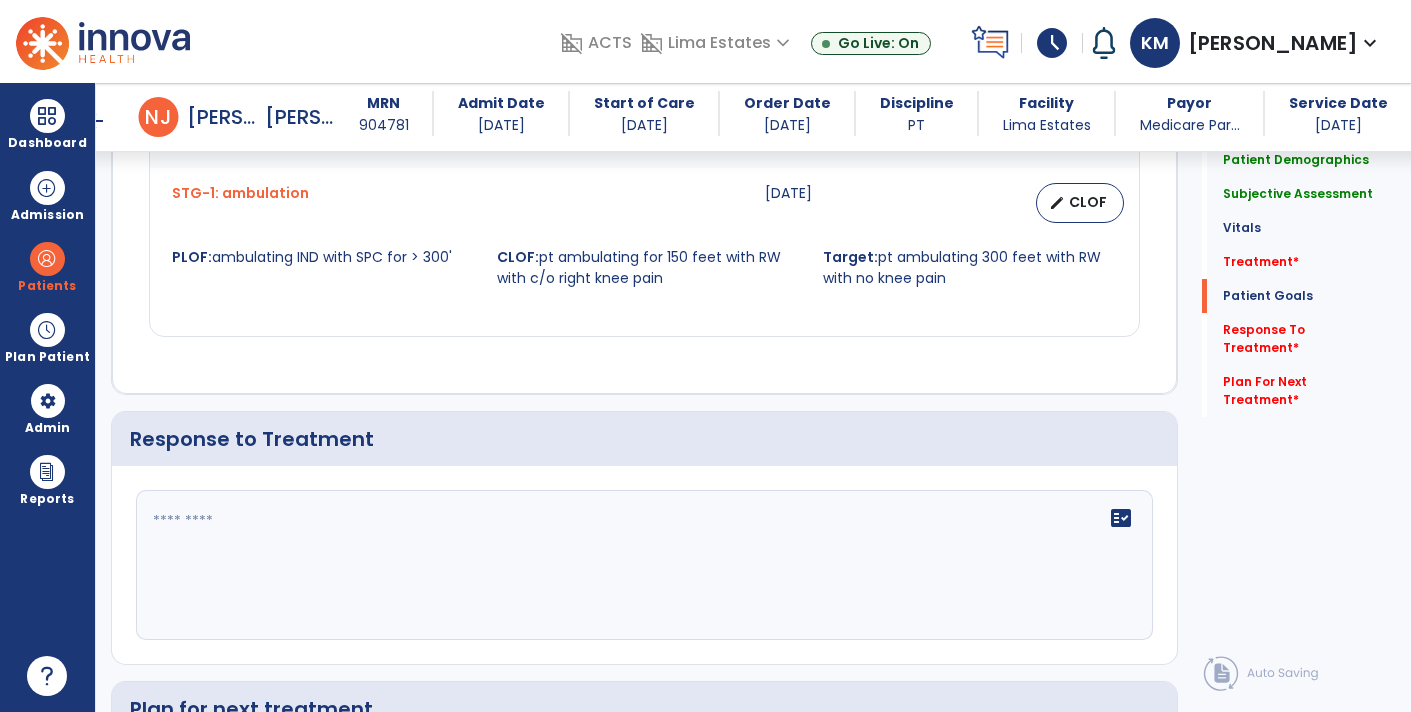 scroll, scrollTop: 2267, scrollLeft: 0, axis: vertical 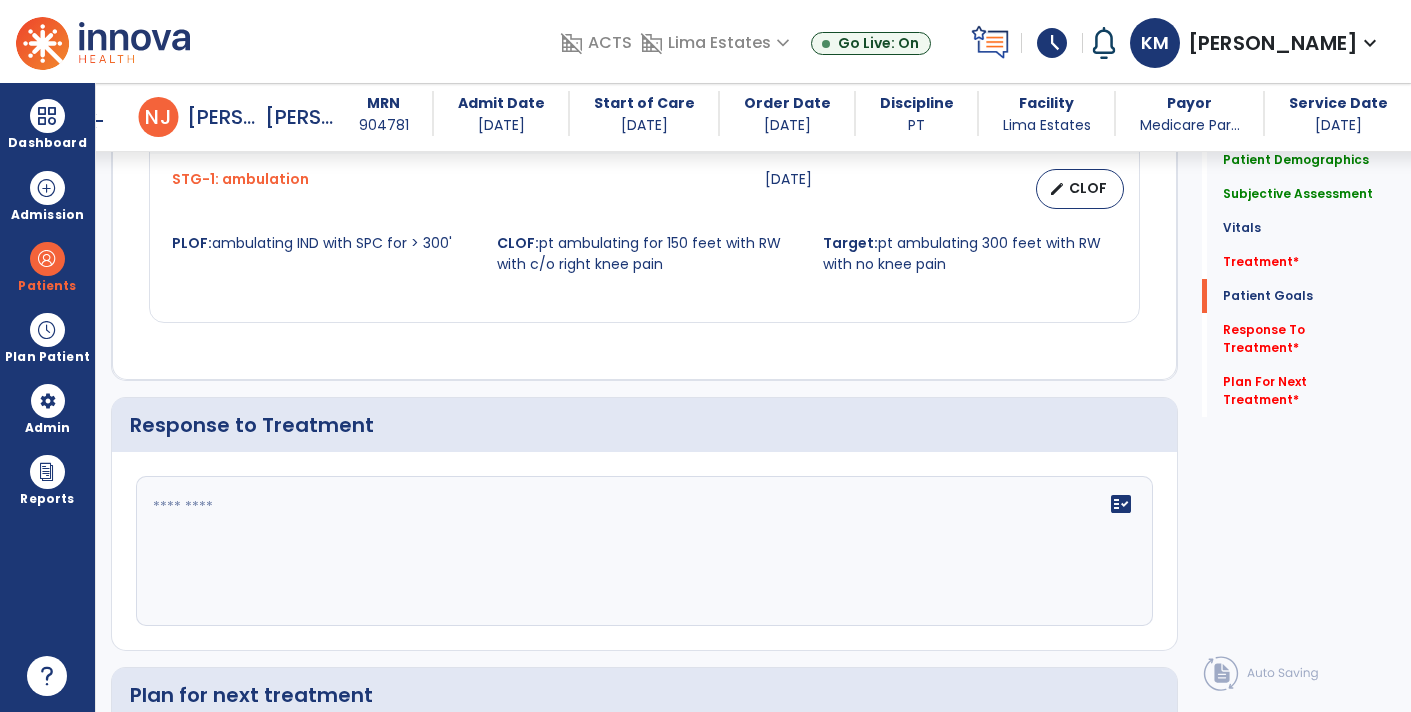 click 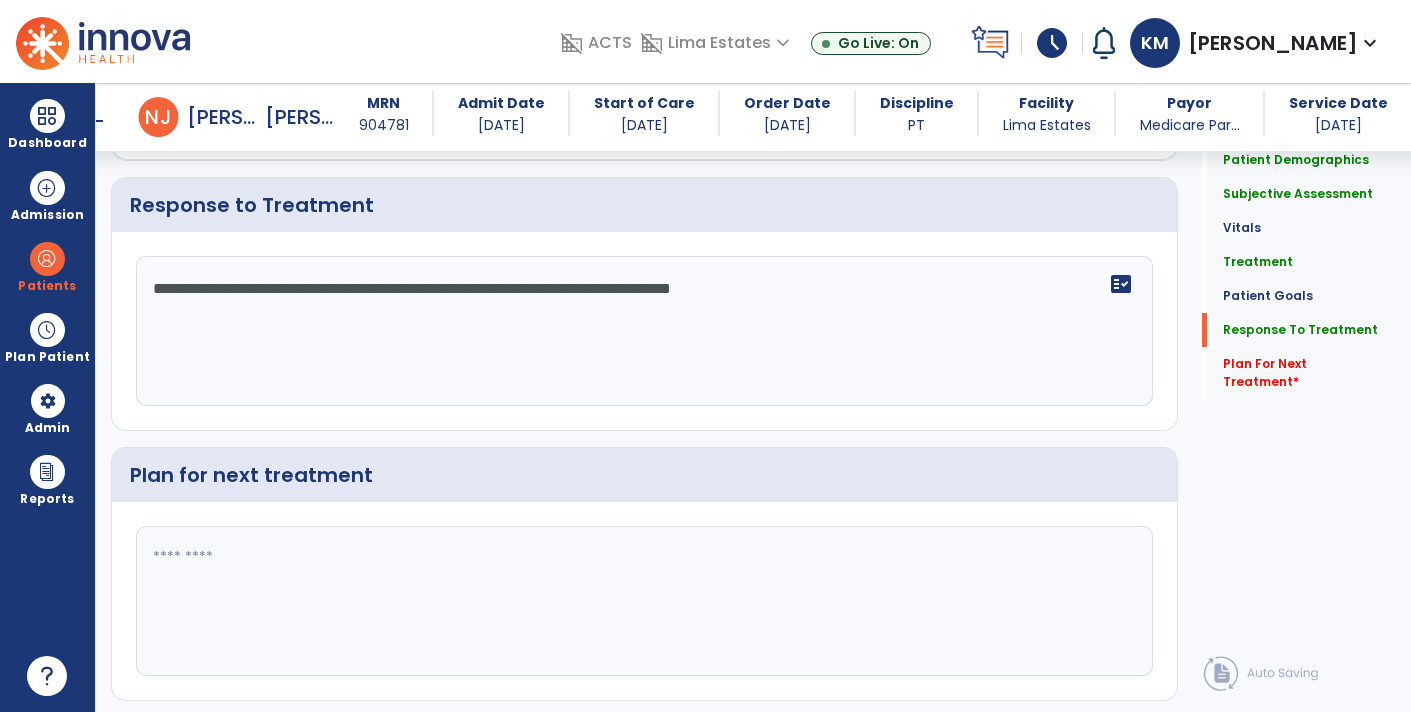 scroll, scrollTop: 2489, scrollLeft: 0, axis: vertical 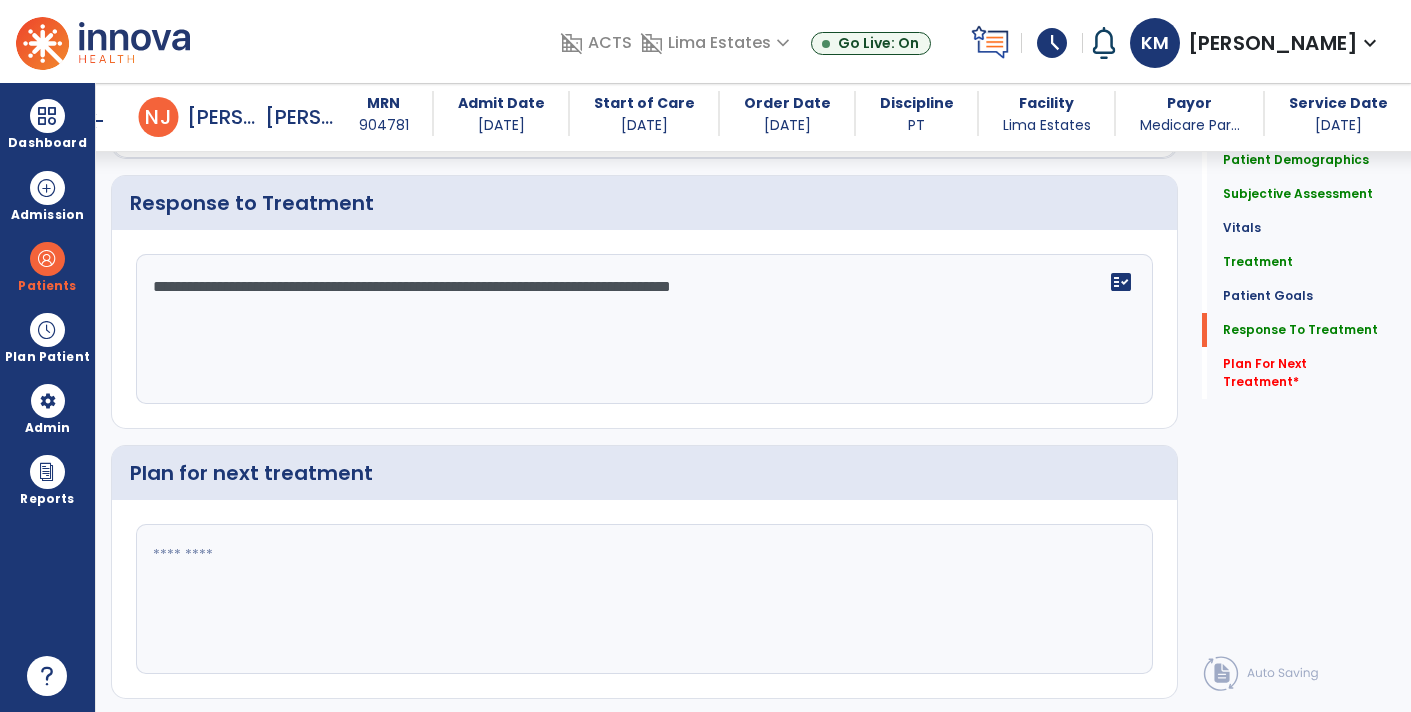 type on "**********" 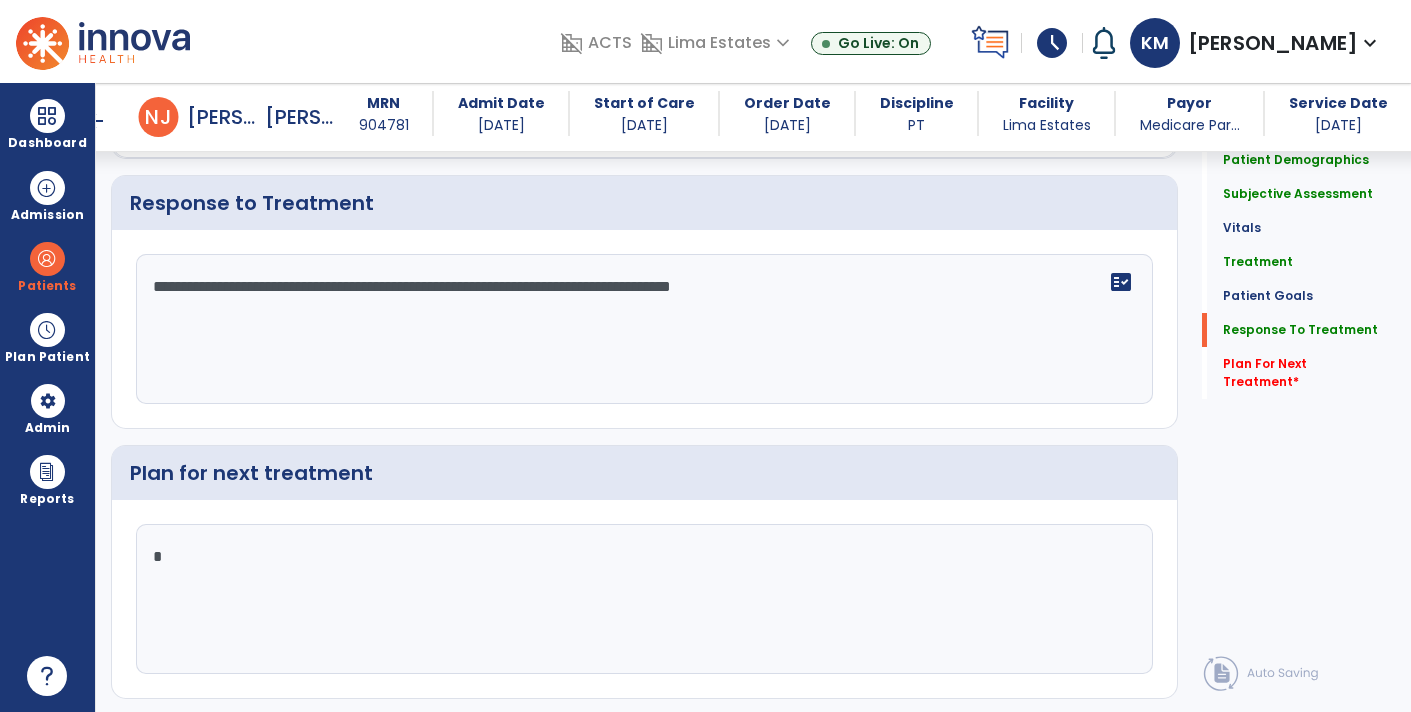 type on "**" 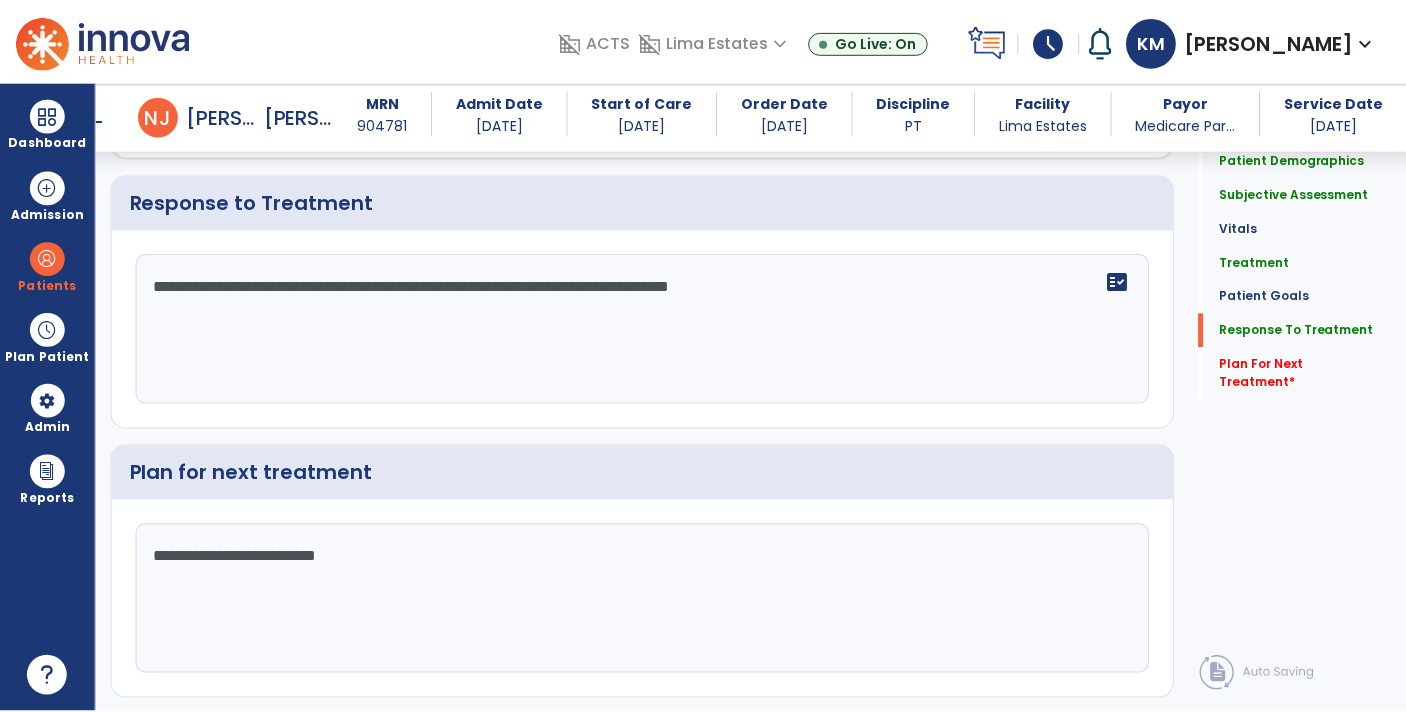 scroll, scrollTop: 2531, scrollLeft: 0, axis: vertical 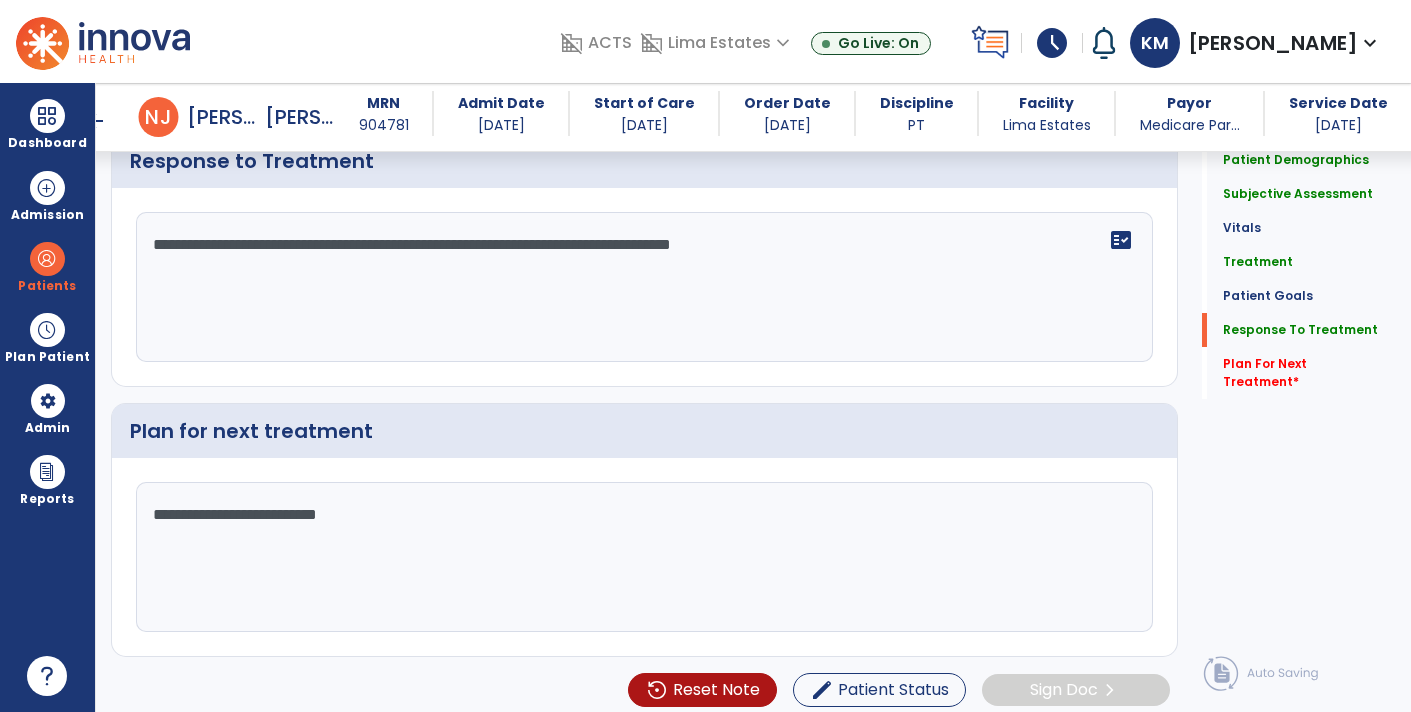 click on "**********" 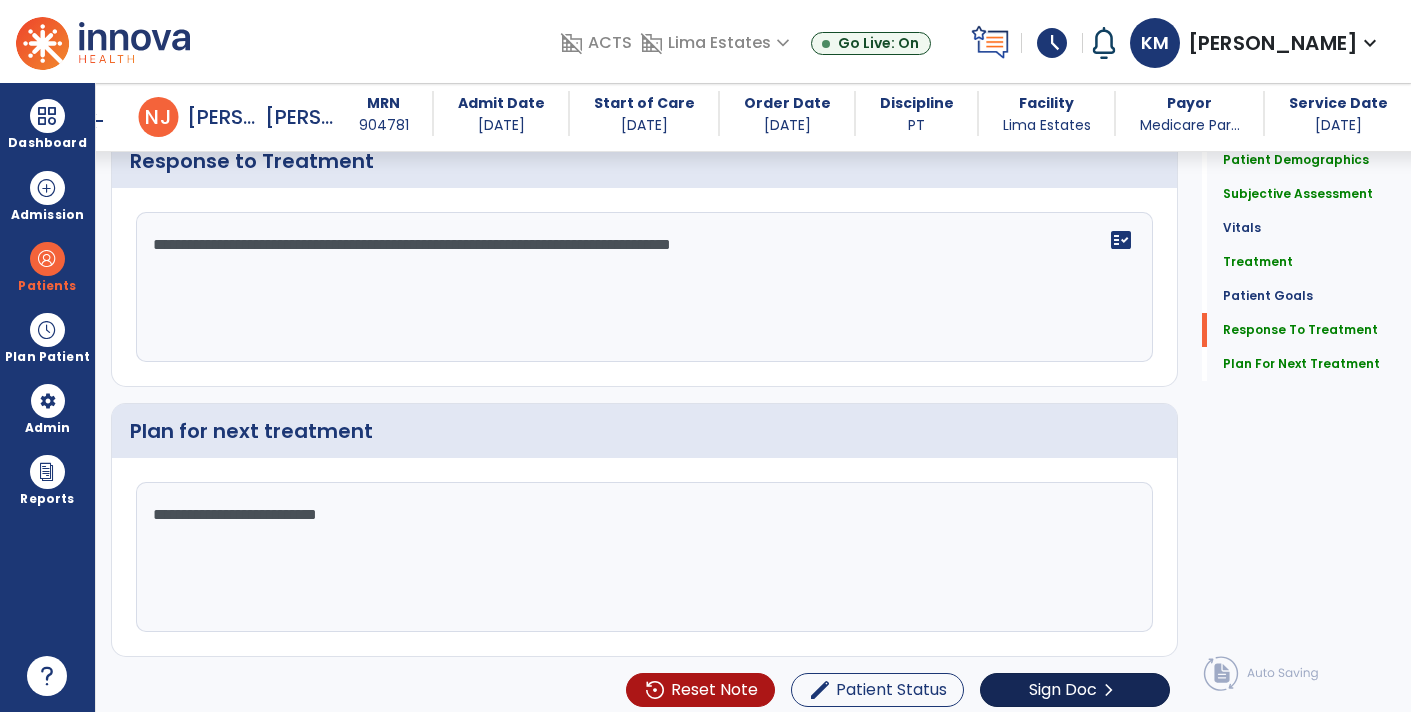 type on "**********" 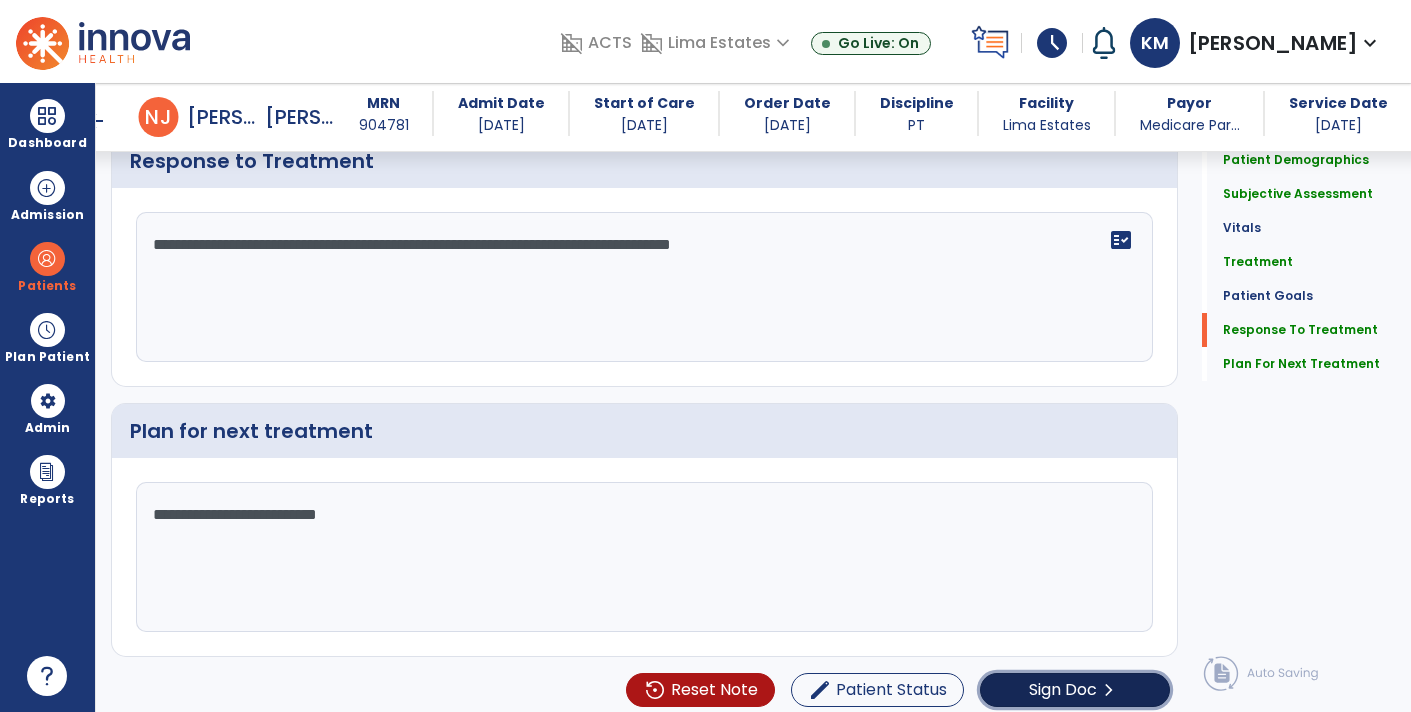 click on "Sign Doc" 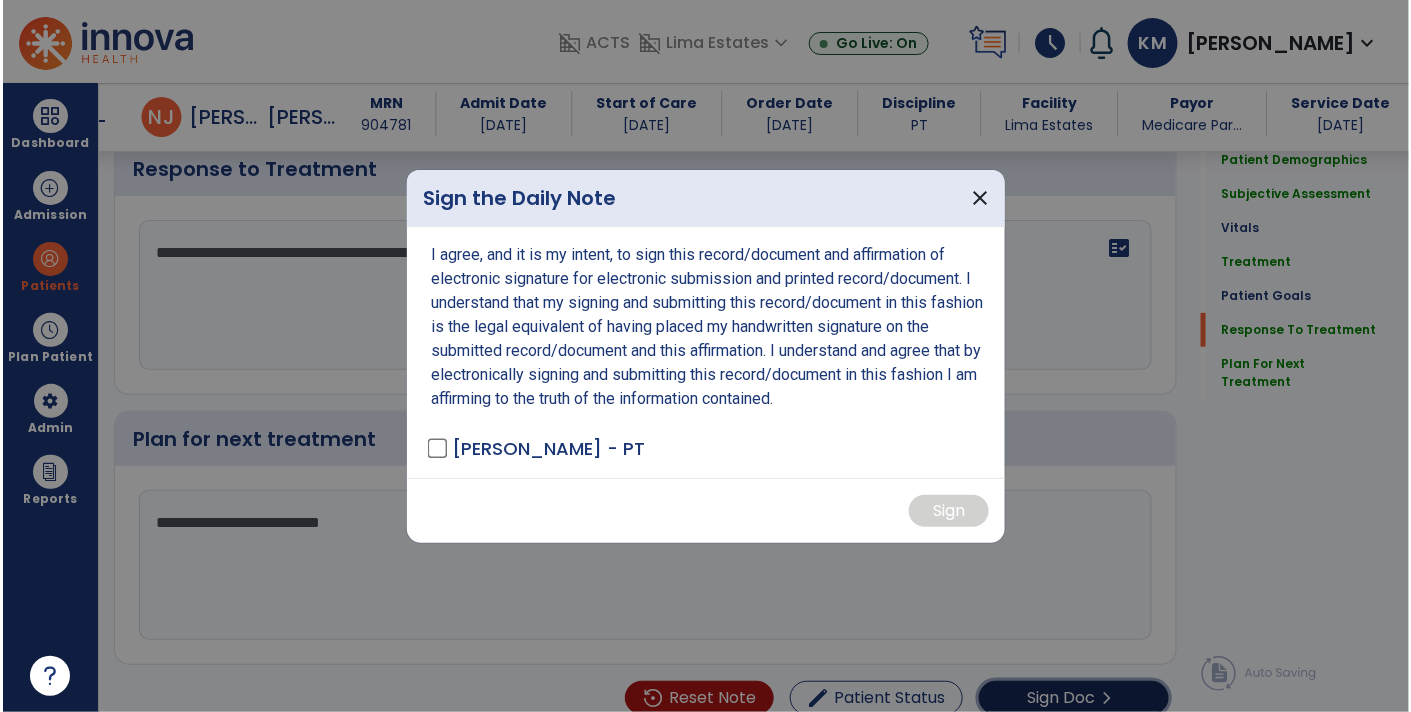 scroll, scrollTop: 2531, scrollLeft: 0, axis: vertical 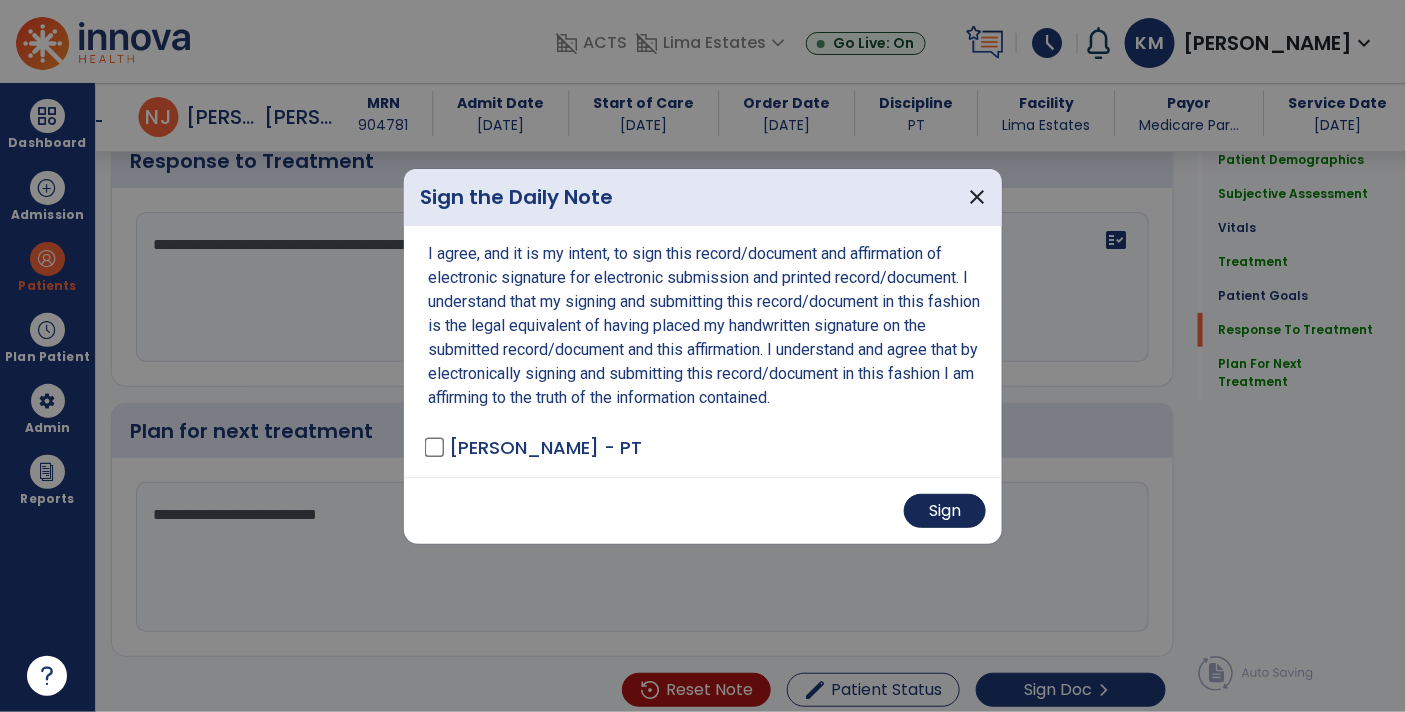 click on "Sign" at bounding box center [945, 511] 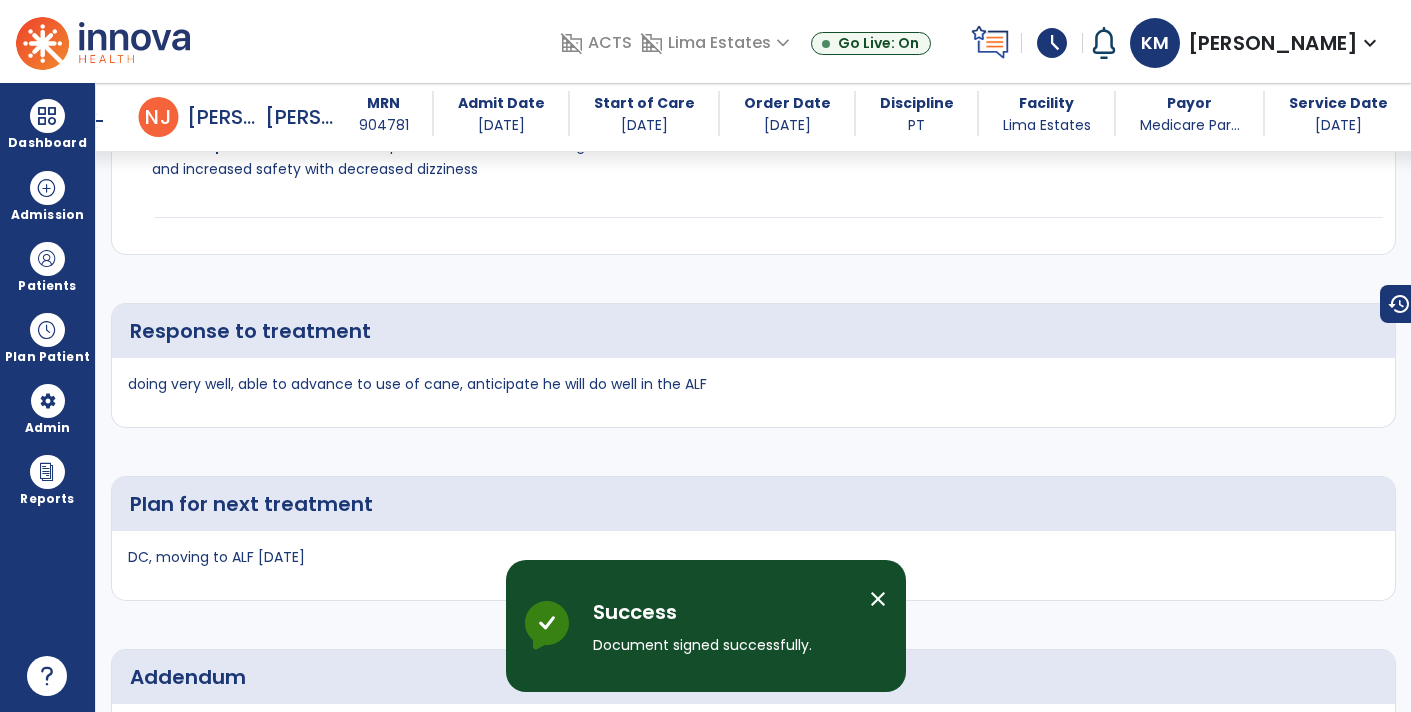 scroll, scrollTop: 3541, scrollLeft: 0, axis: vertical 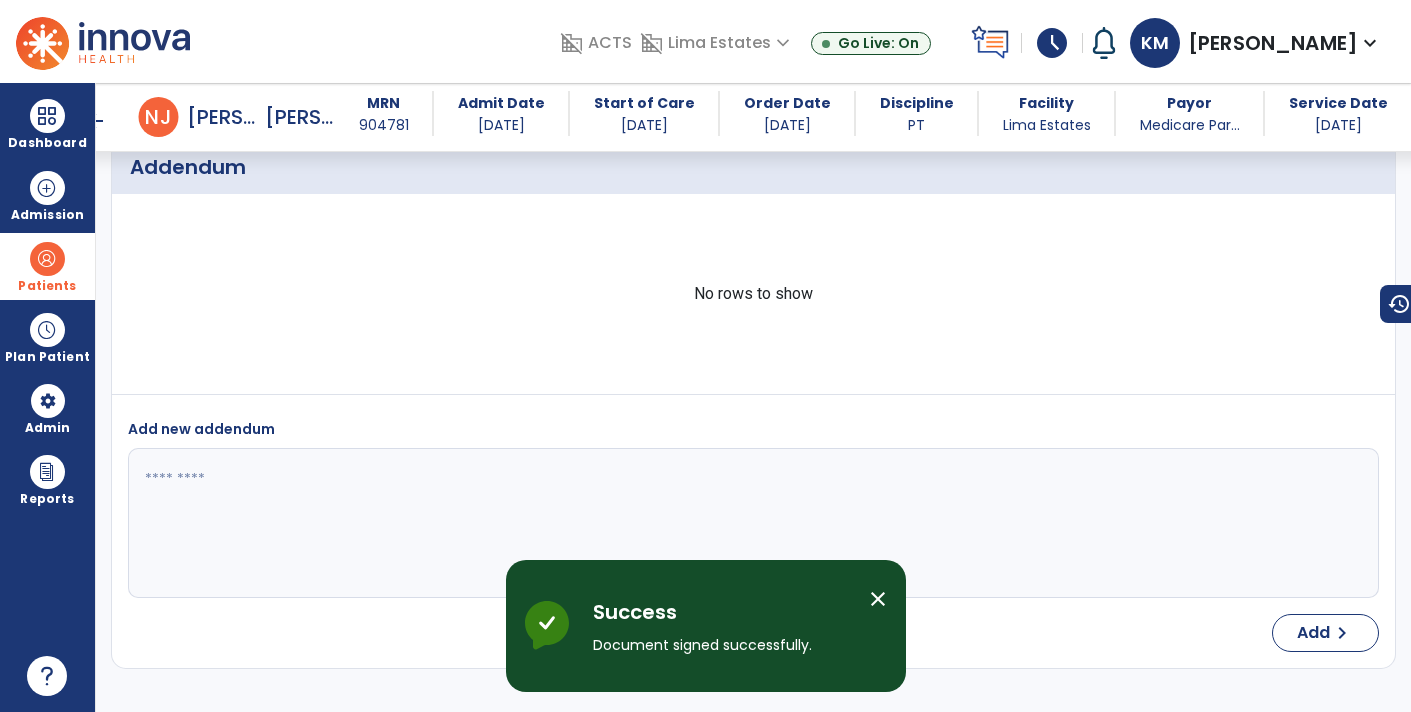 click on "Patients" at bounding box center (47, 266) 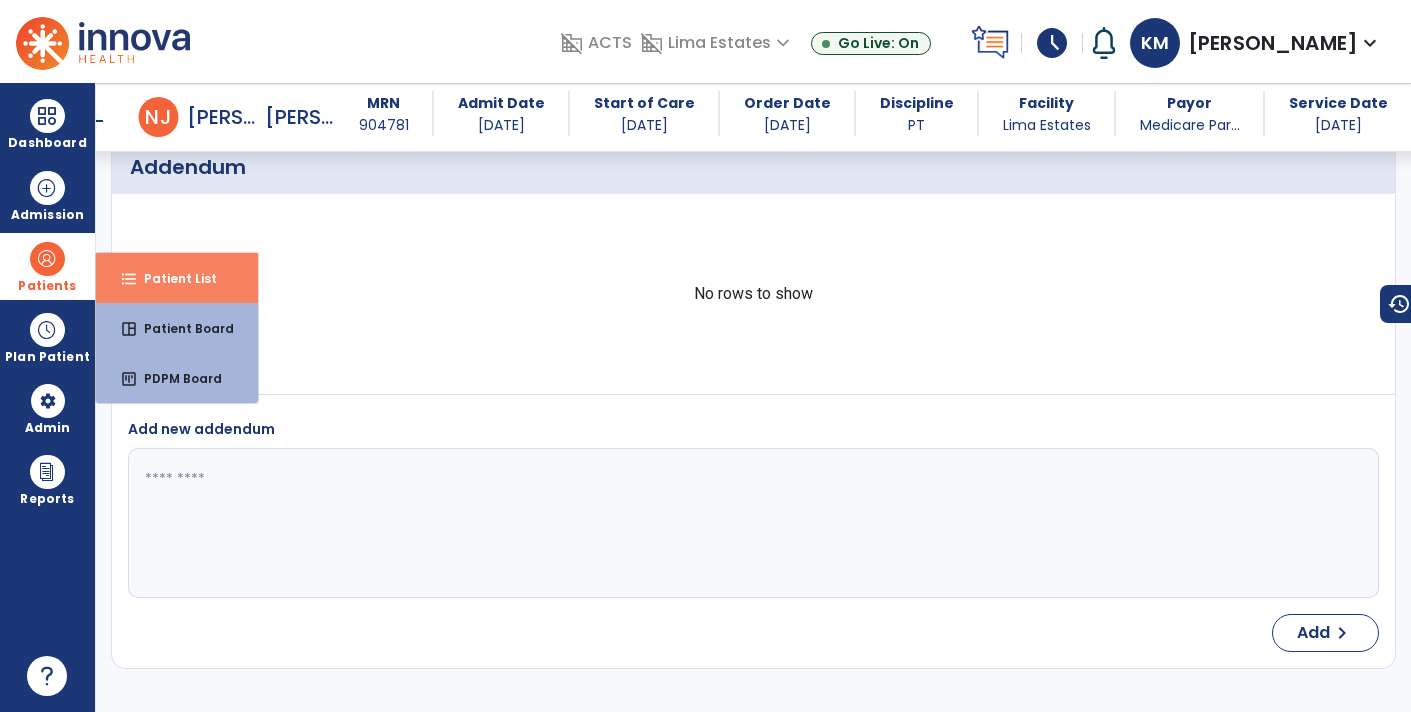 click on "Patient List" at bounding box center [172, 278] 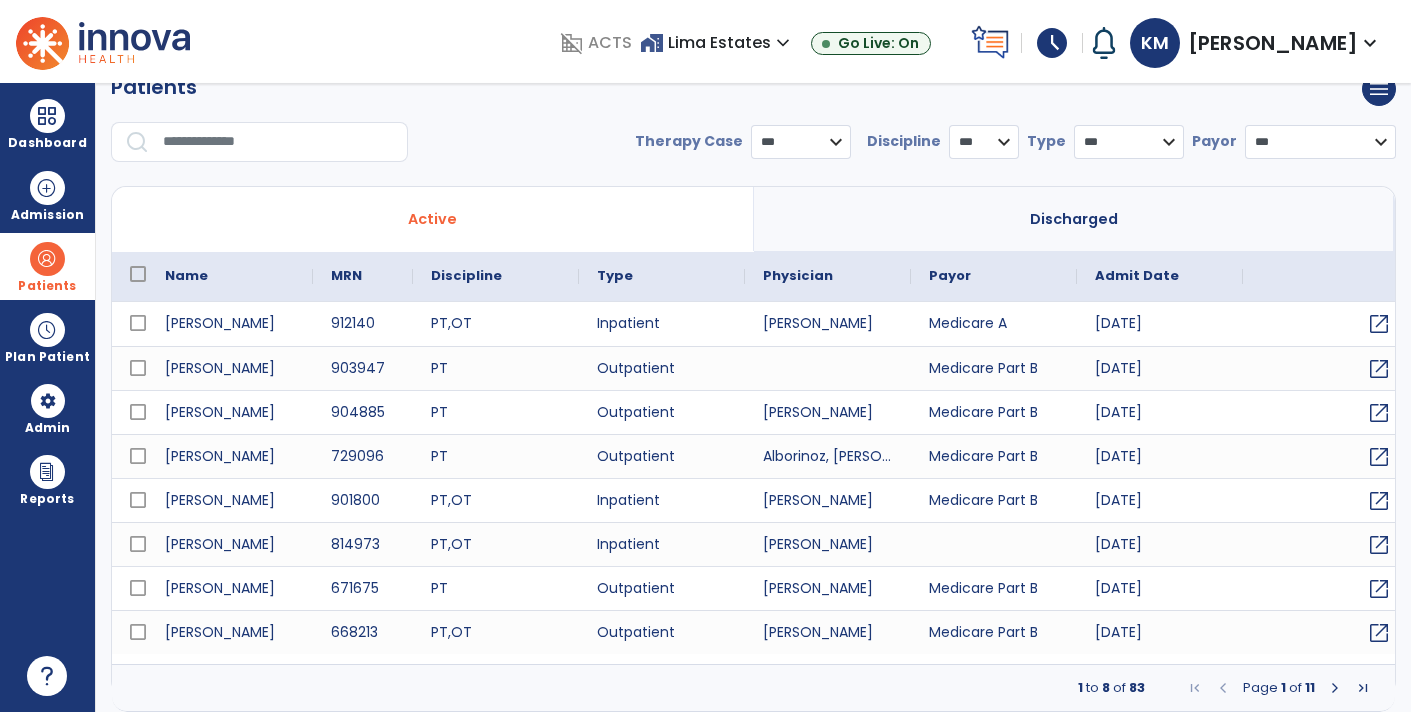 scroll, scrollTop: 30, scrollLeft: 0, axis: vertical 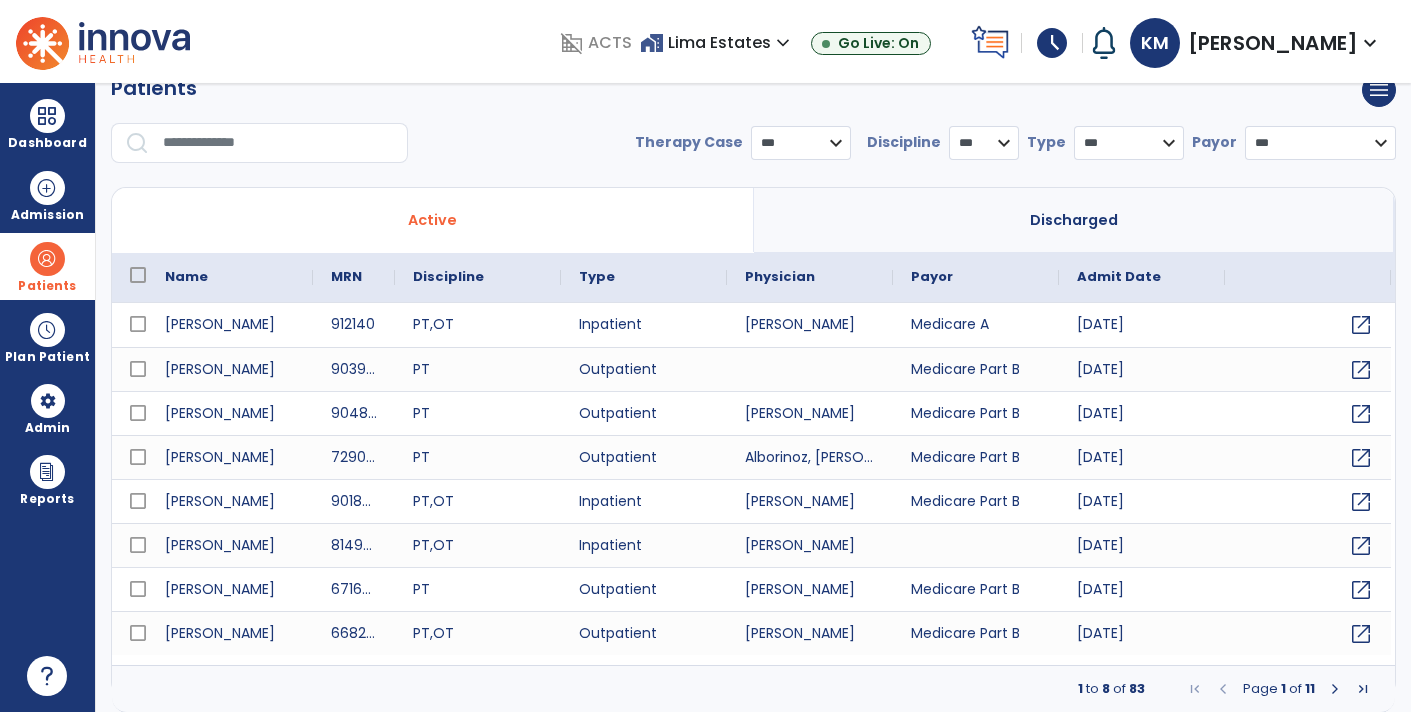 click at bounding box center (278, 143) 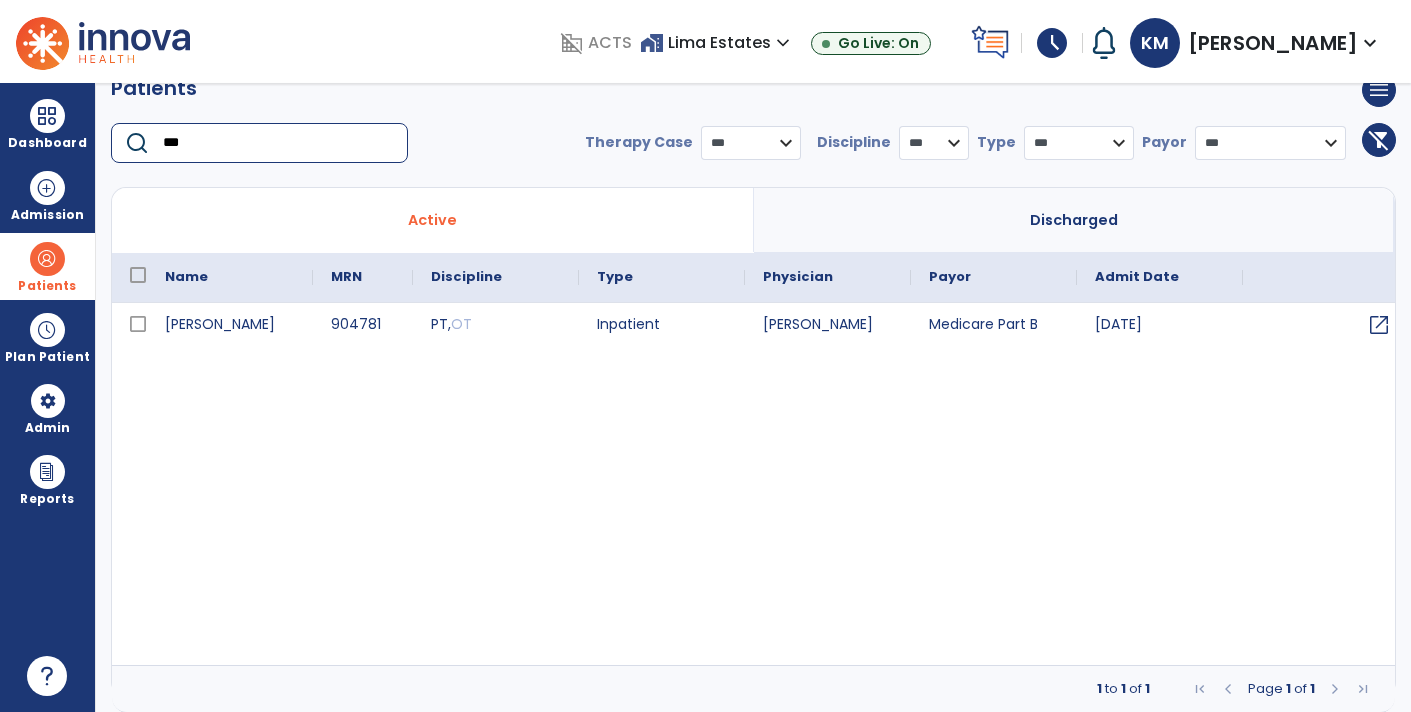 type on "***" 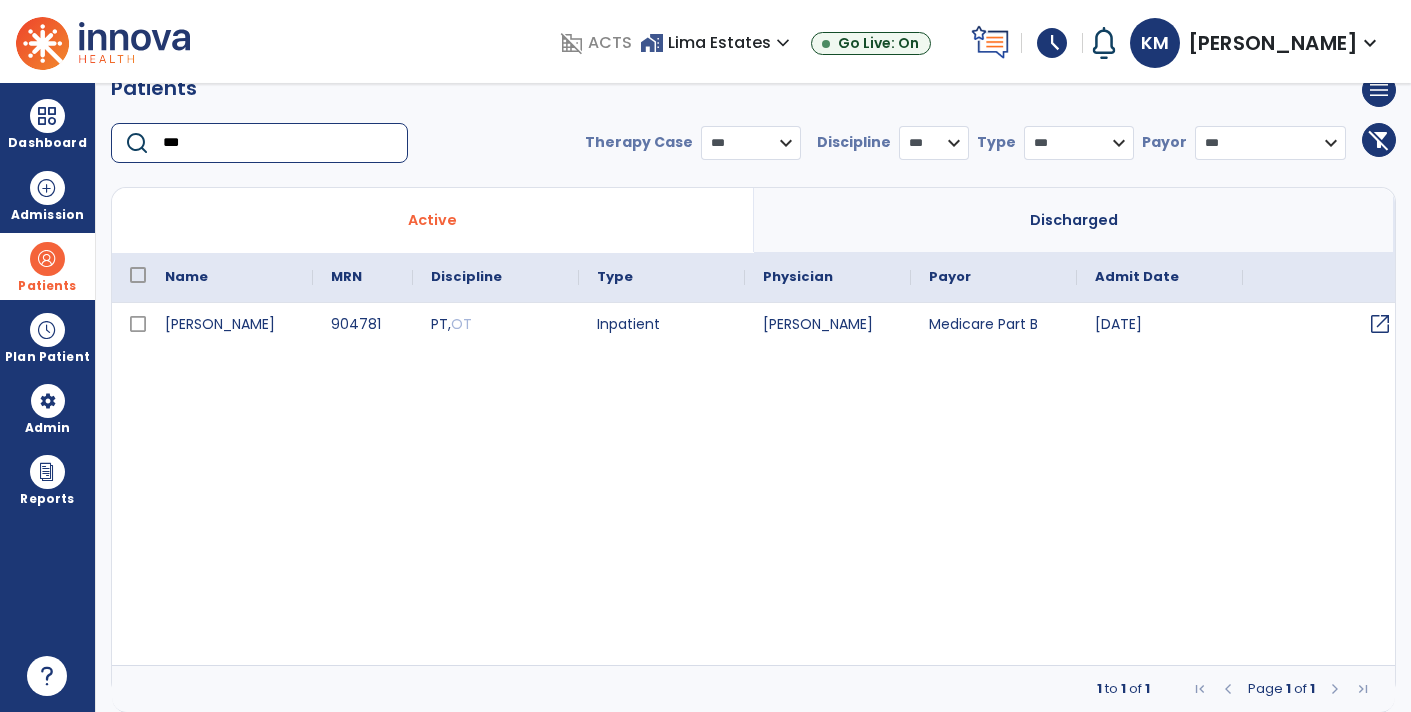 click on "open_in_new" at bounding box center [1380, 324] 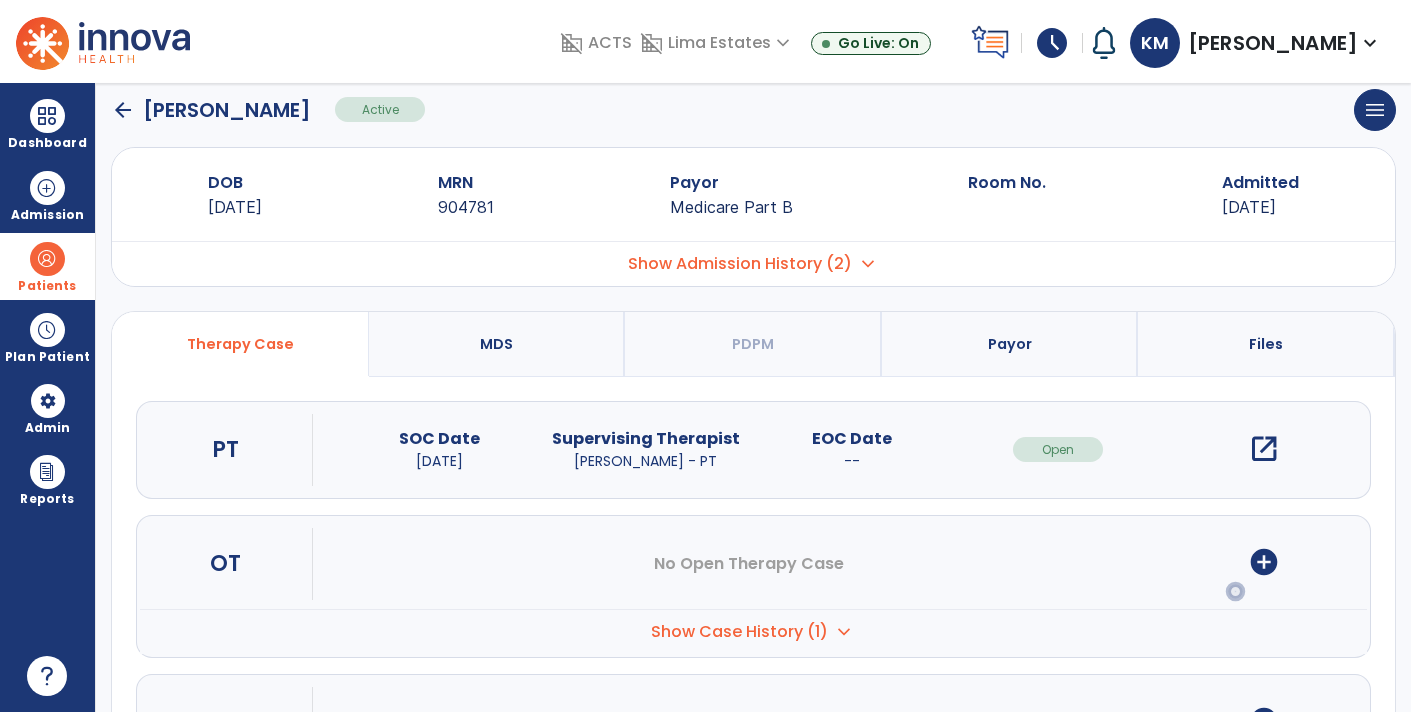 scroll, scrollTop: 0, scrollLeft: 0, axis: both 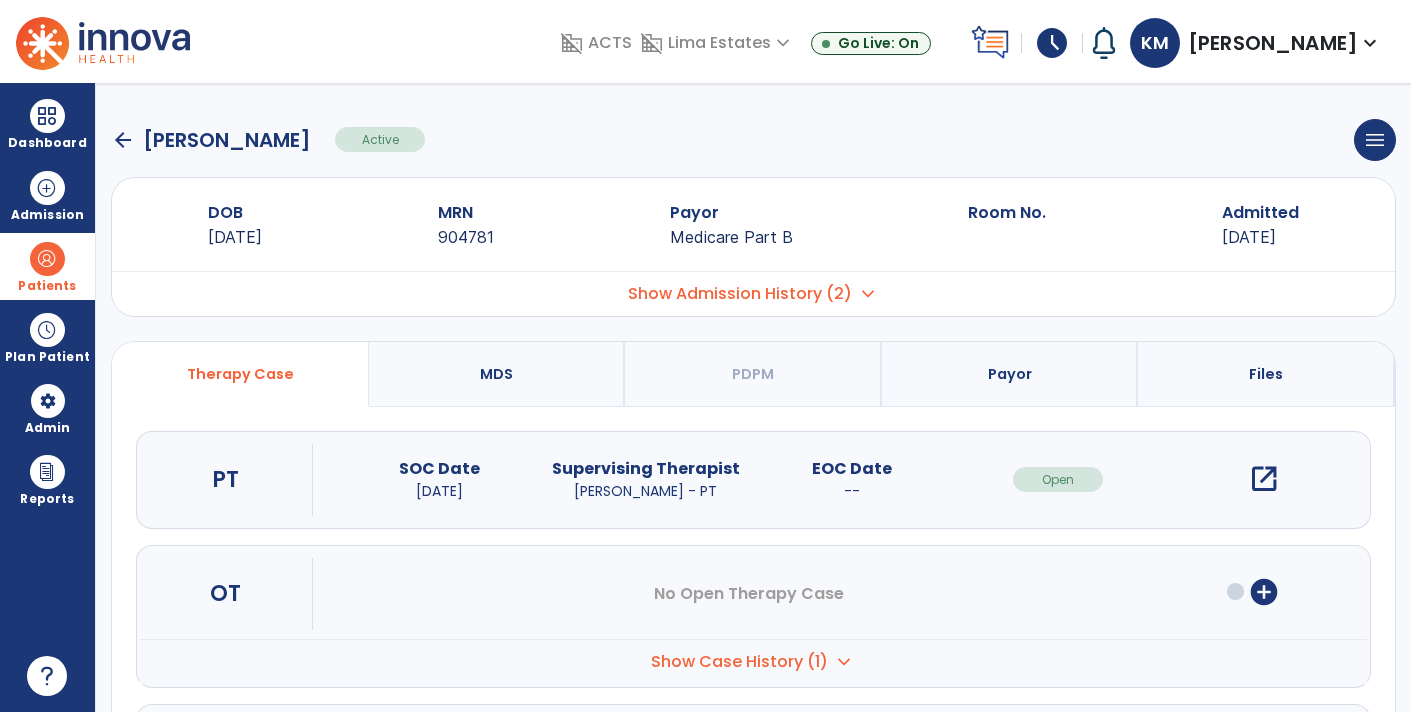 click on "open_in_new" at bounding box center [1264, 479] 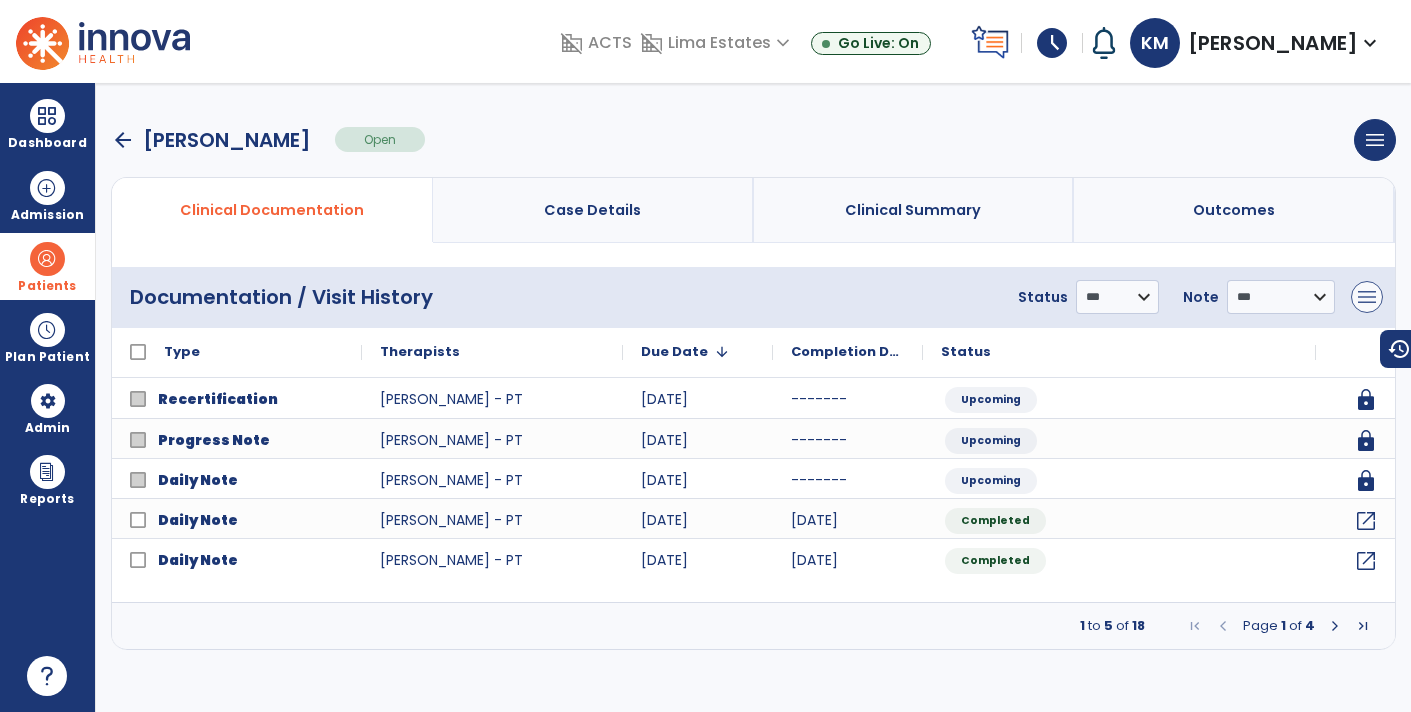 click on "menu" at bounding box center (1367, 297) 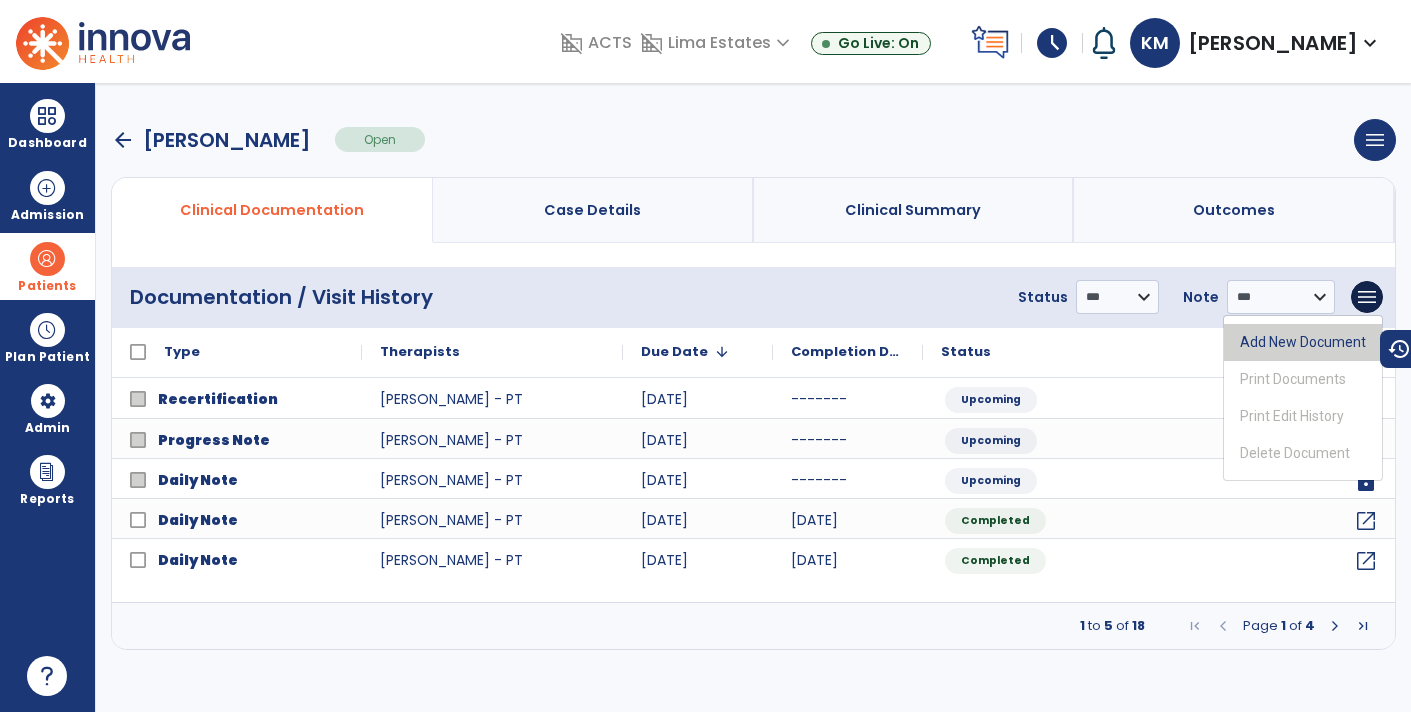 click on "Add New Document" at bounding box center [1303, 342] 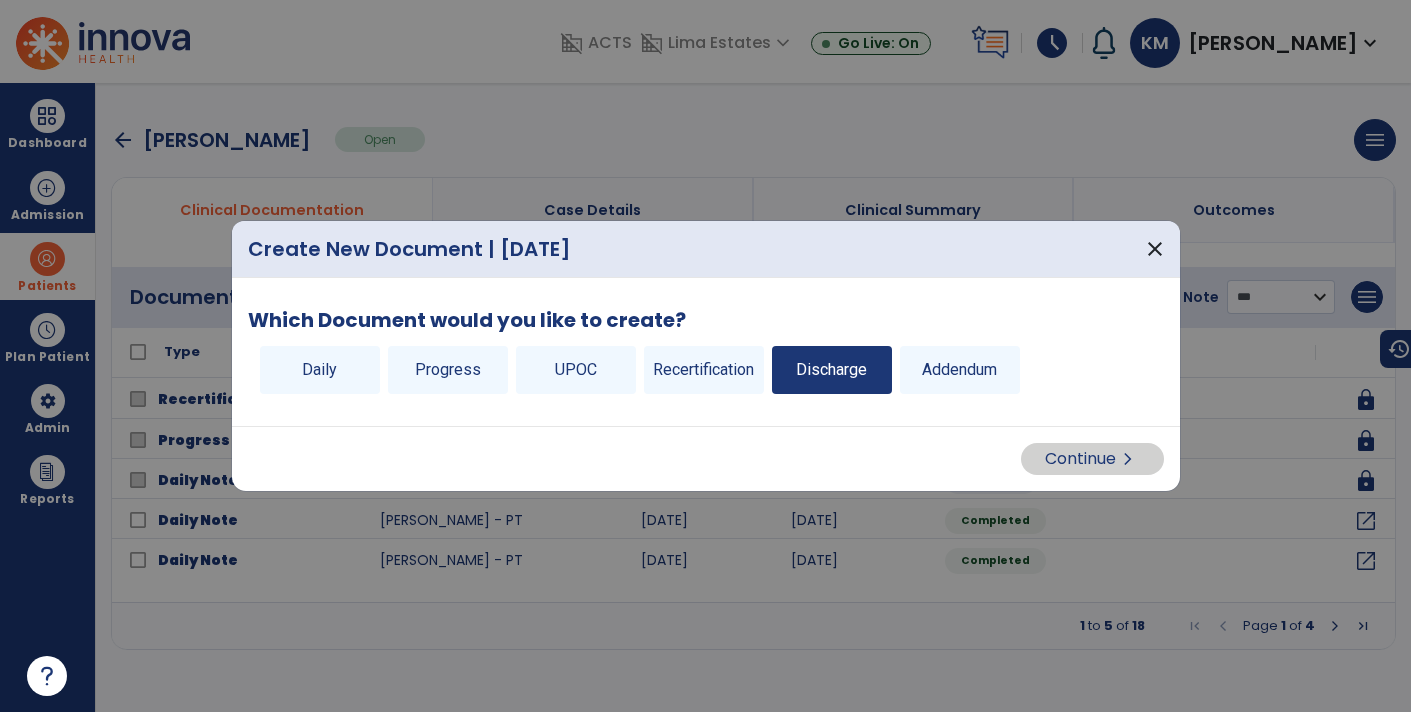 click on "Discharge" at bounding box center (832, 370) 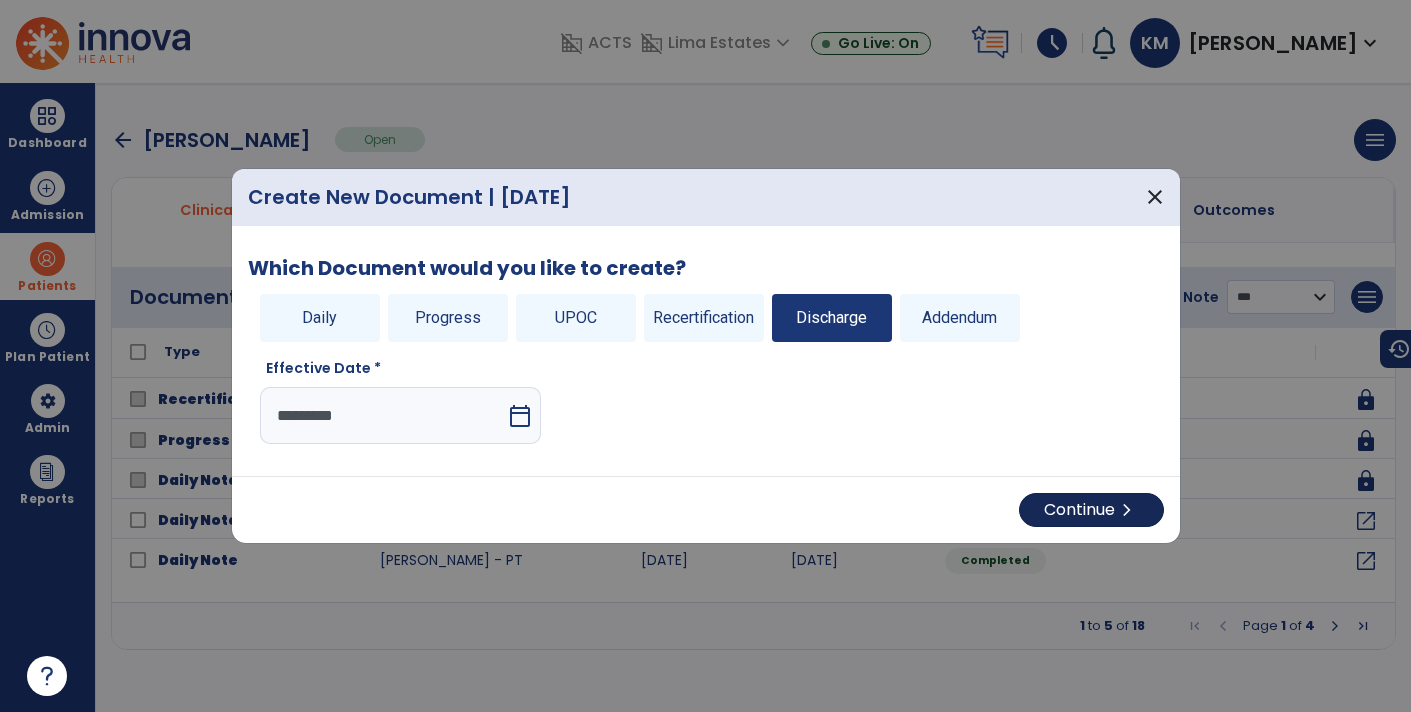 click on "Continue   chevron_right" at bounding box center (1091, 510) 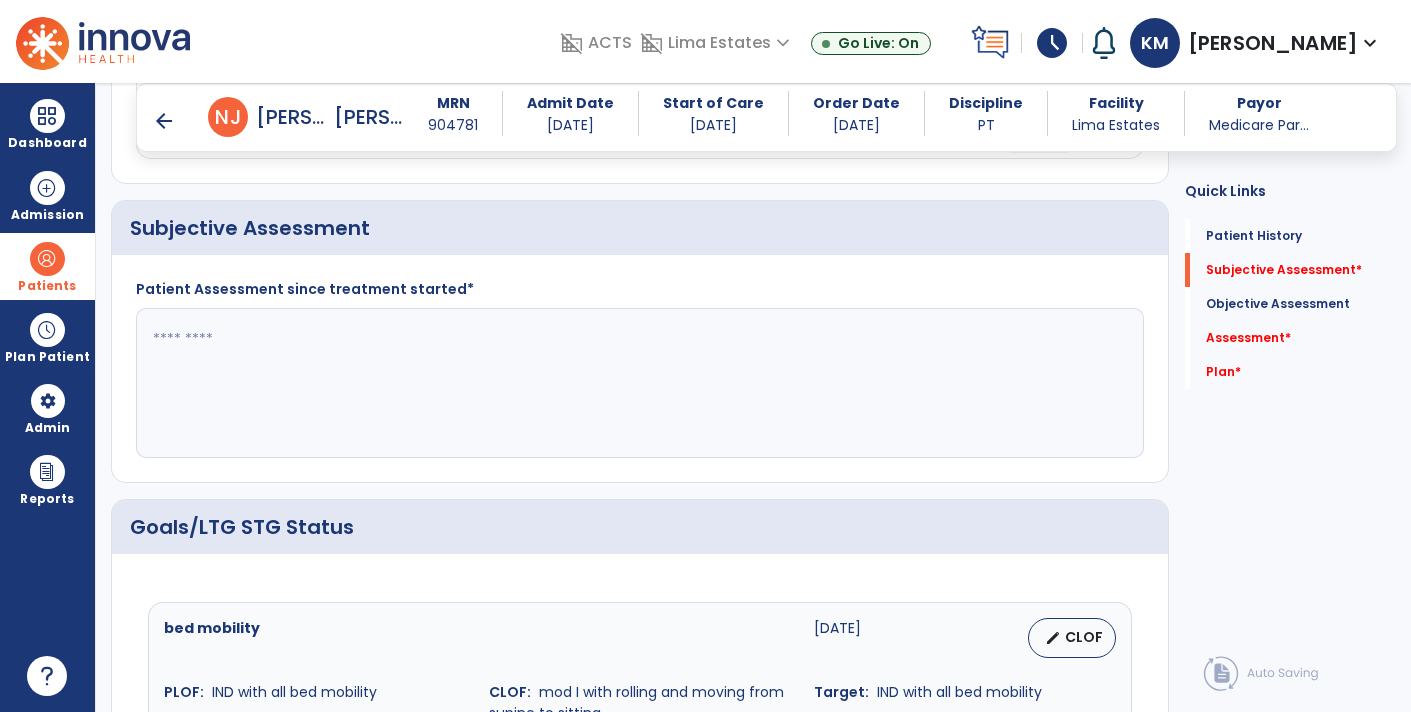scroll, scrollTop: 315, scrollLeft: 0, axis: vertical 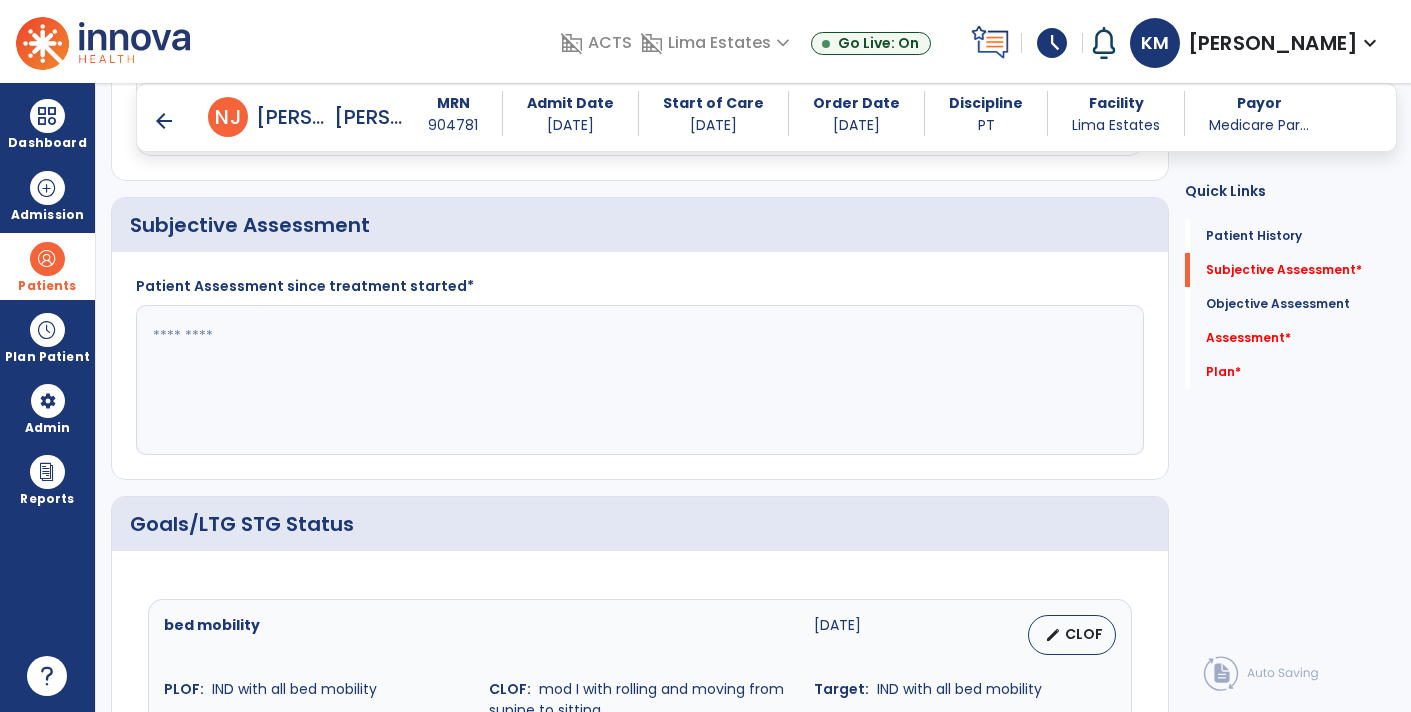click 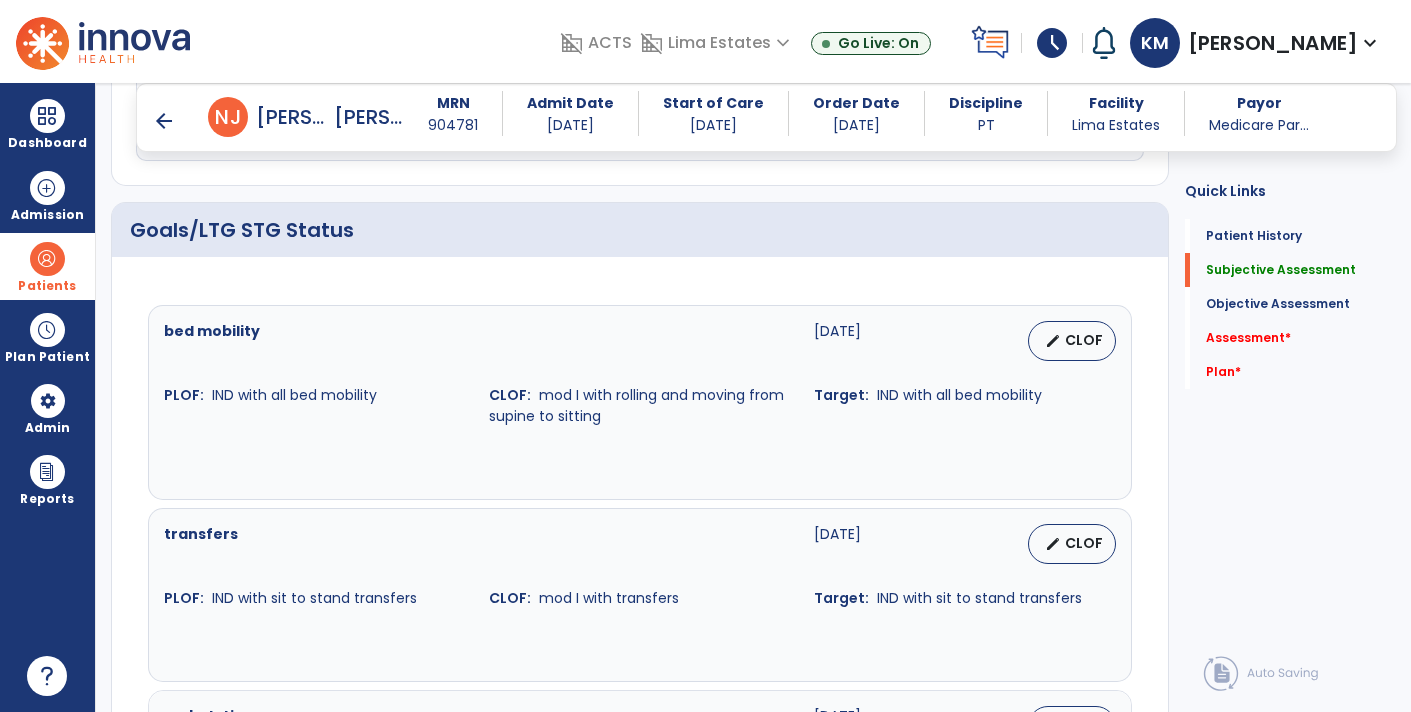 scroll, scrollTop: 609, scrollLeft: 0, axis: vertical 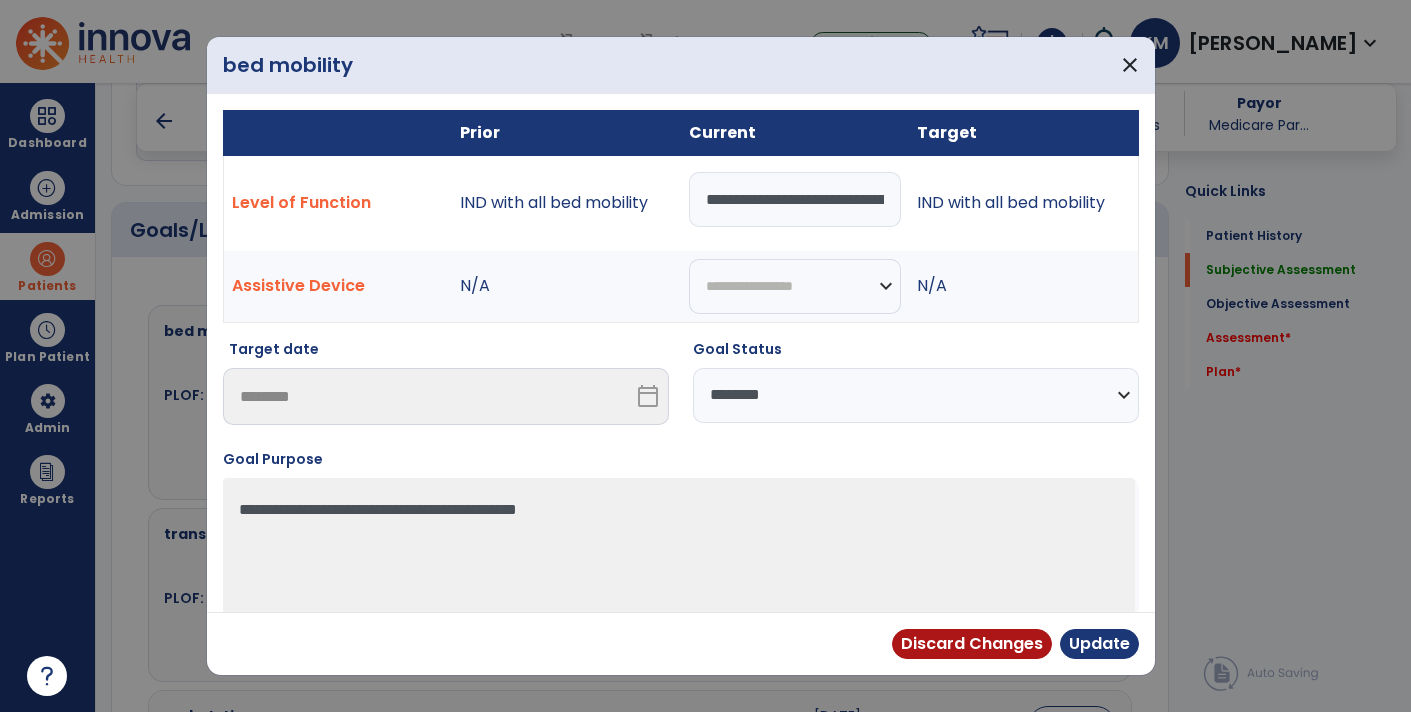 click on "**********" at bounding box center [916, 395] 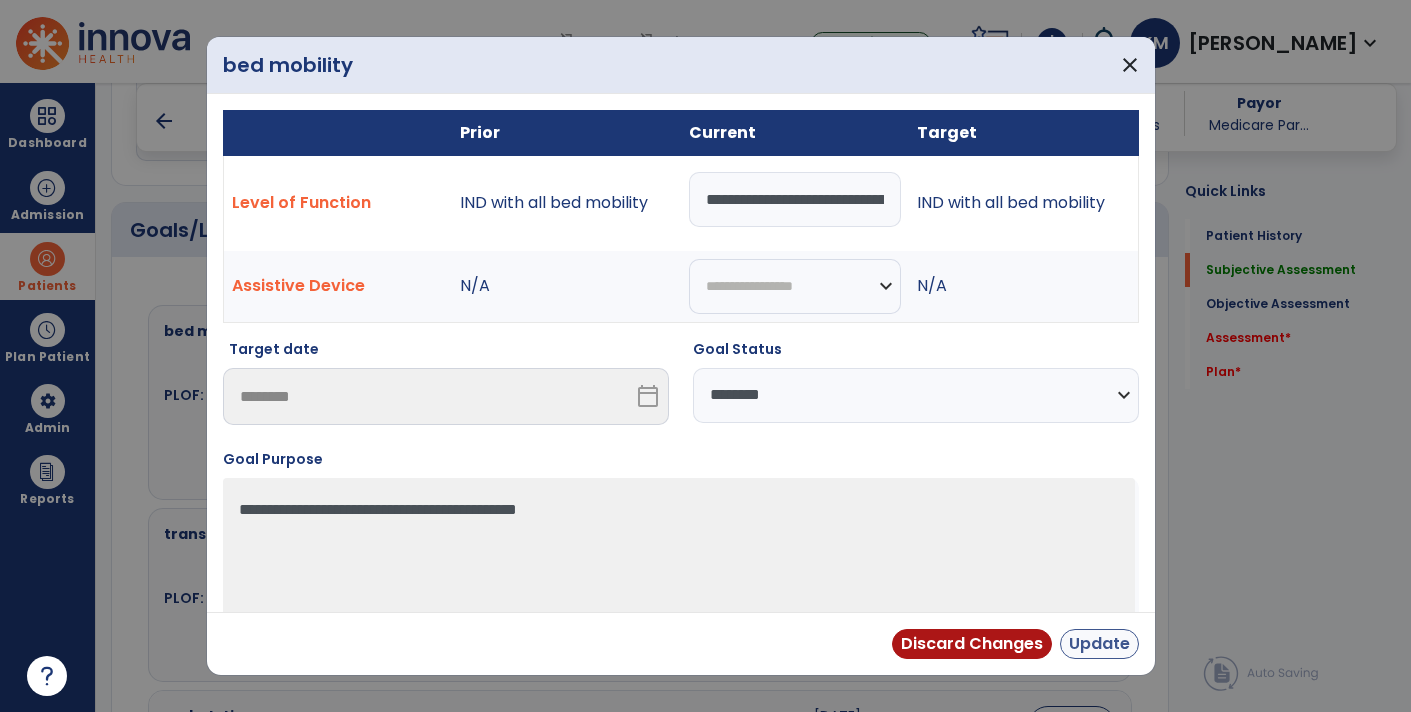 click on "Update" at bounding box center [1099, 644] 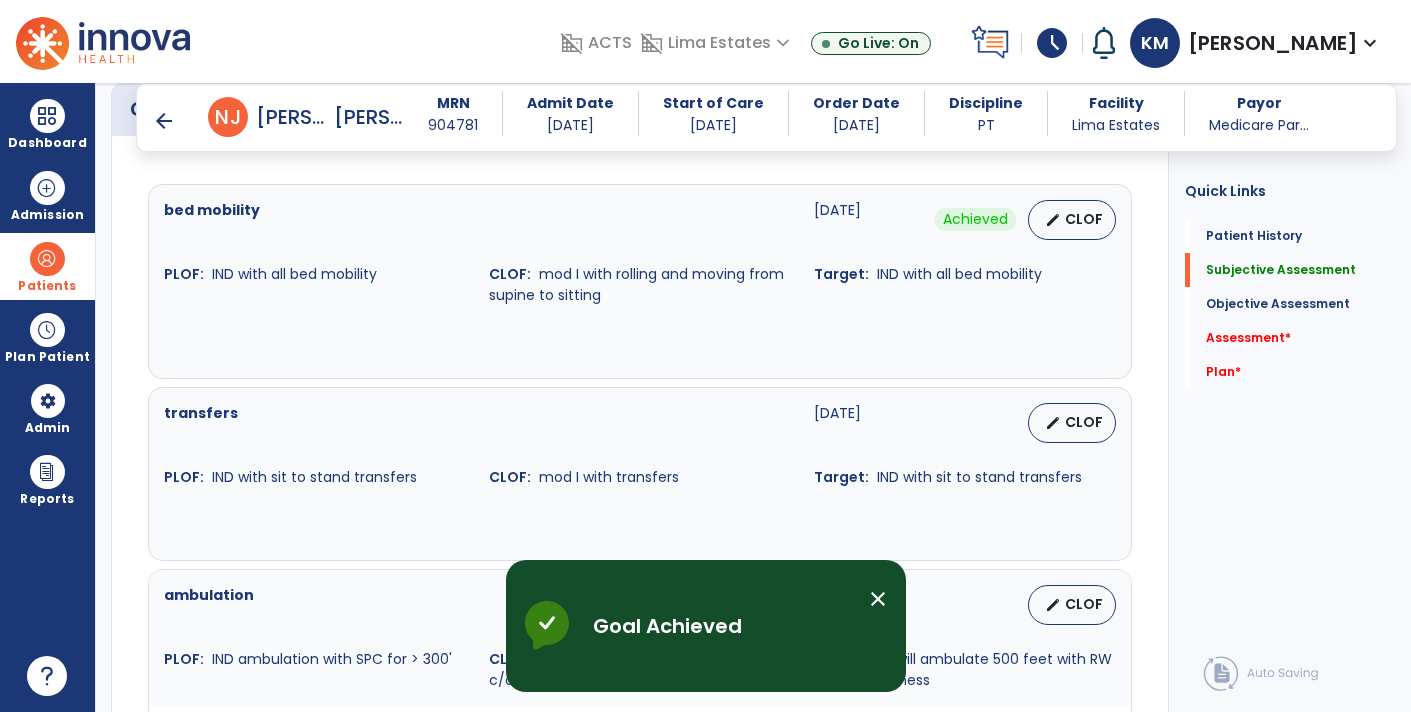 scroll, scrollTop: 805, scrollLeft: 0, axis: vertical 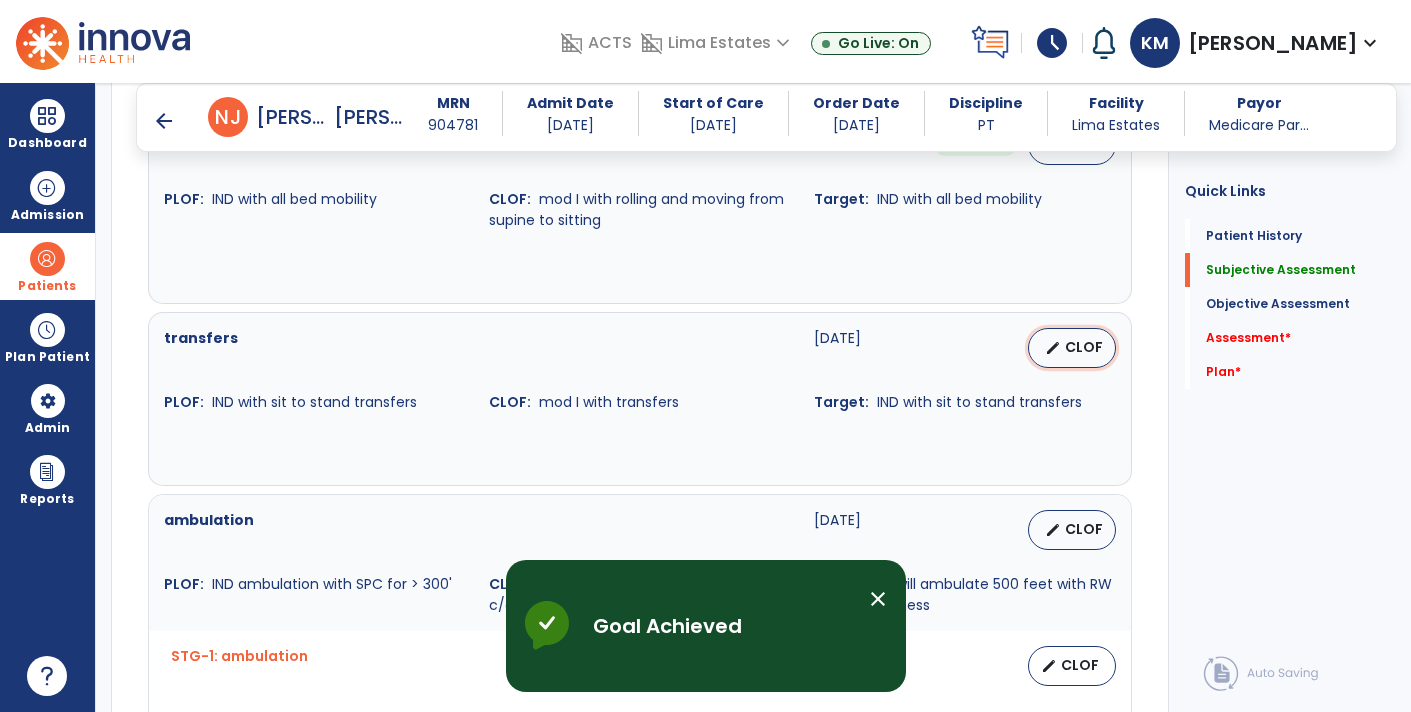click on "CLOF" at bounding box center [1084, 347] 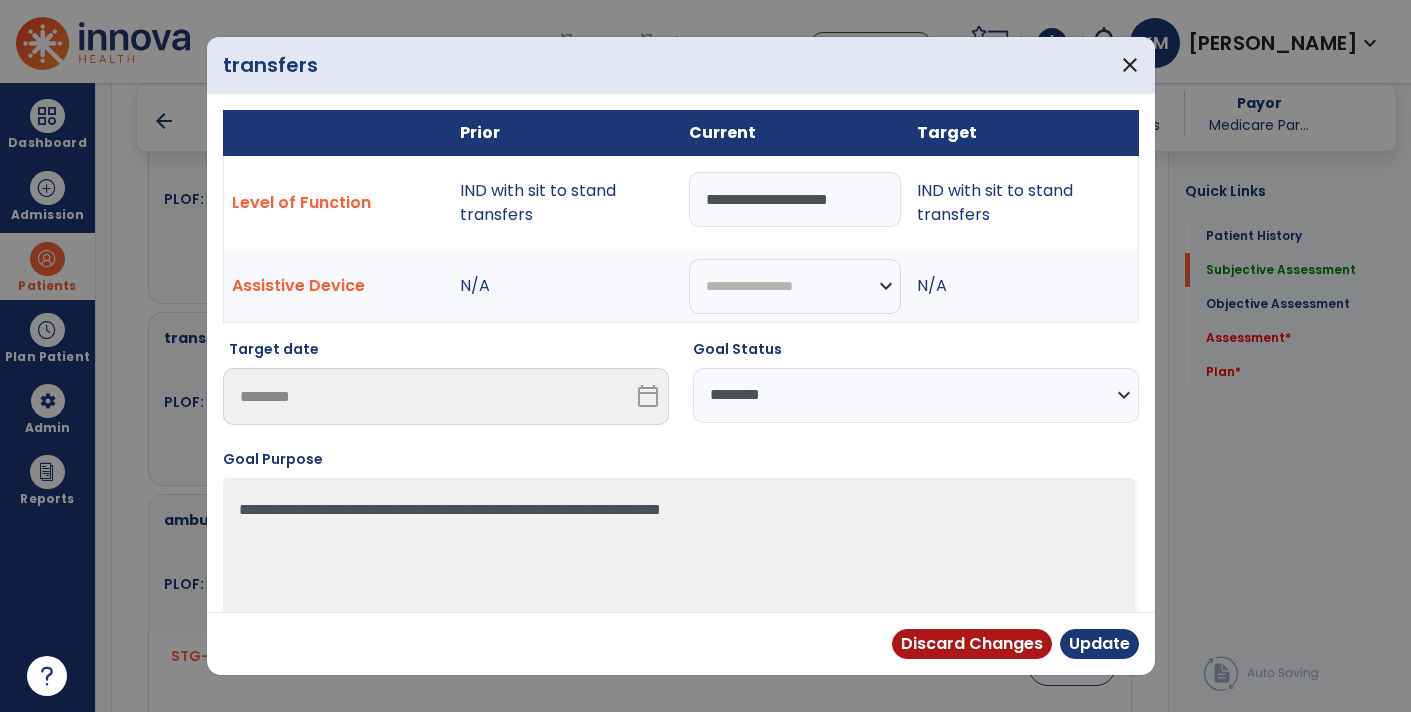 click on "**********" at bounding box center [916, 395] 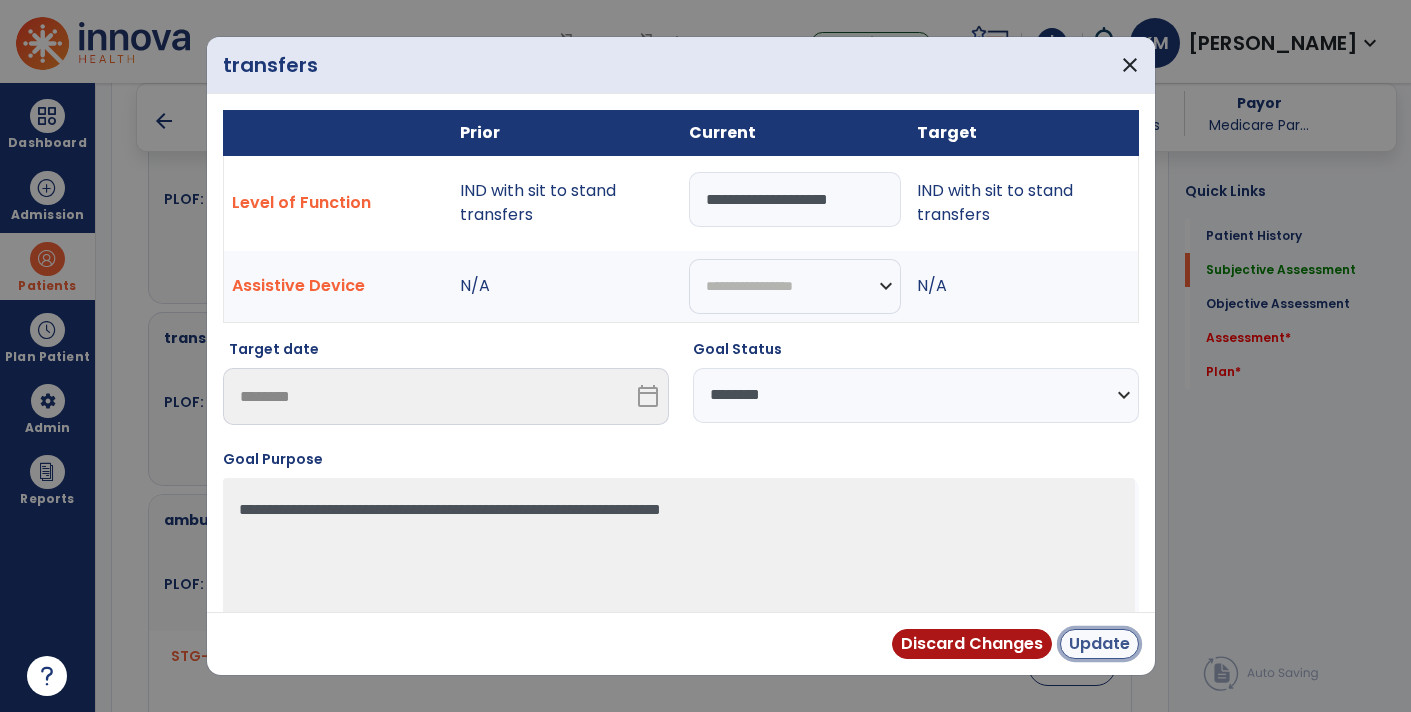 click on "Update" at bounding box center (1099, 644) 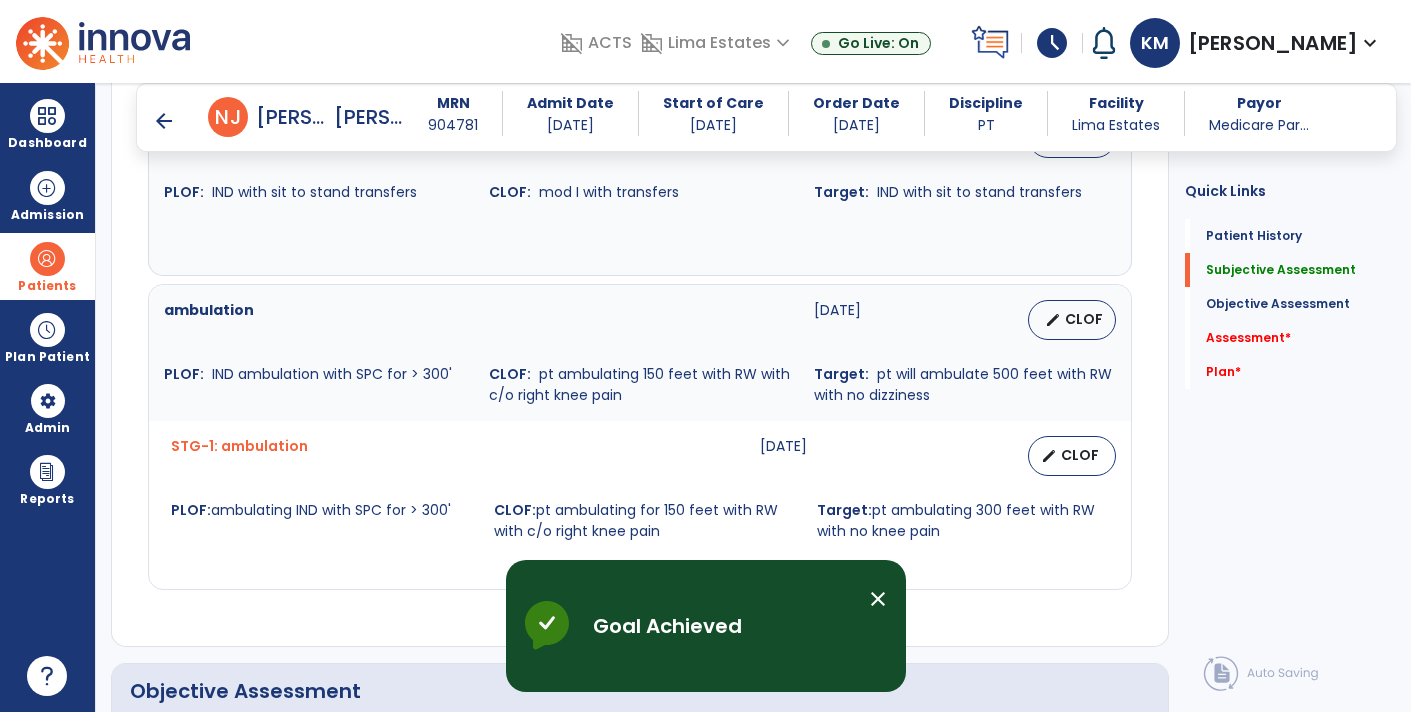 scroll, scrollTop: 1016, scrollLeft: 0, axis: vertical 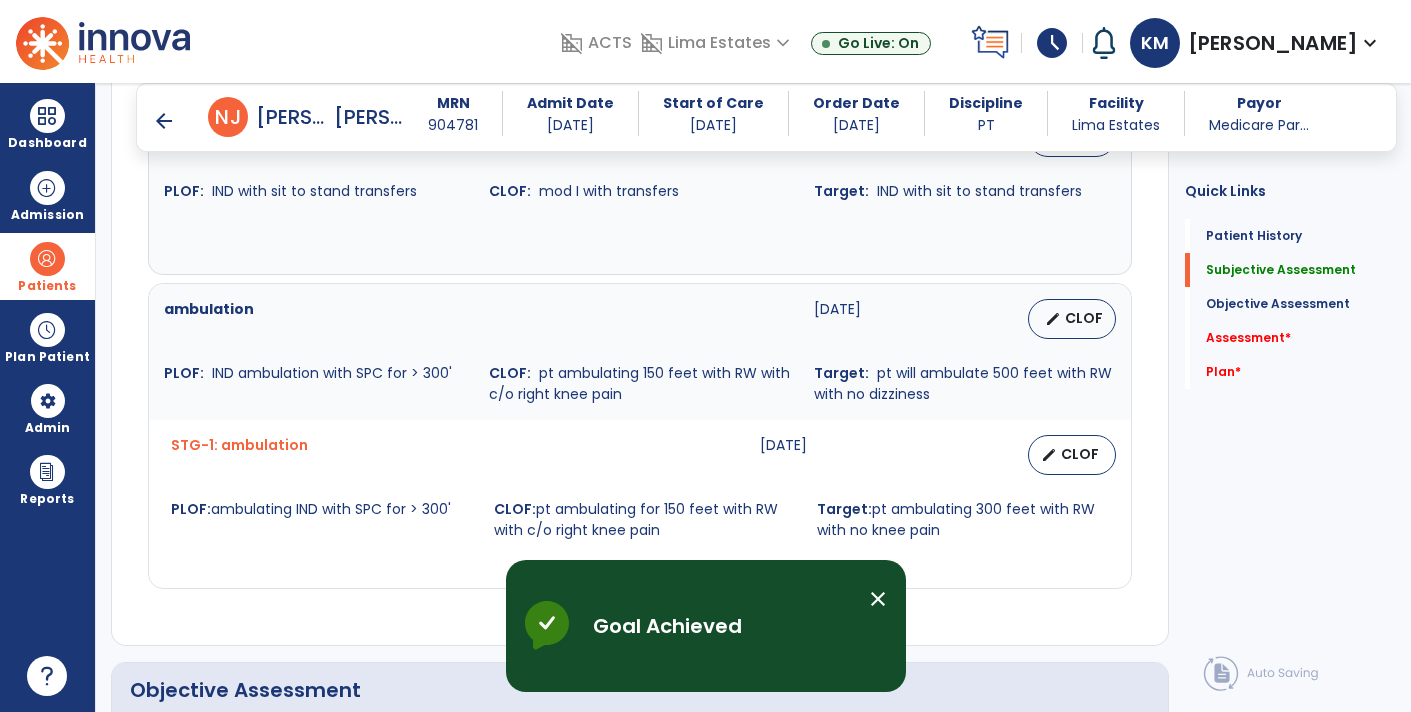 click on "edit   CLOF" at bounding box center (1072, 319) 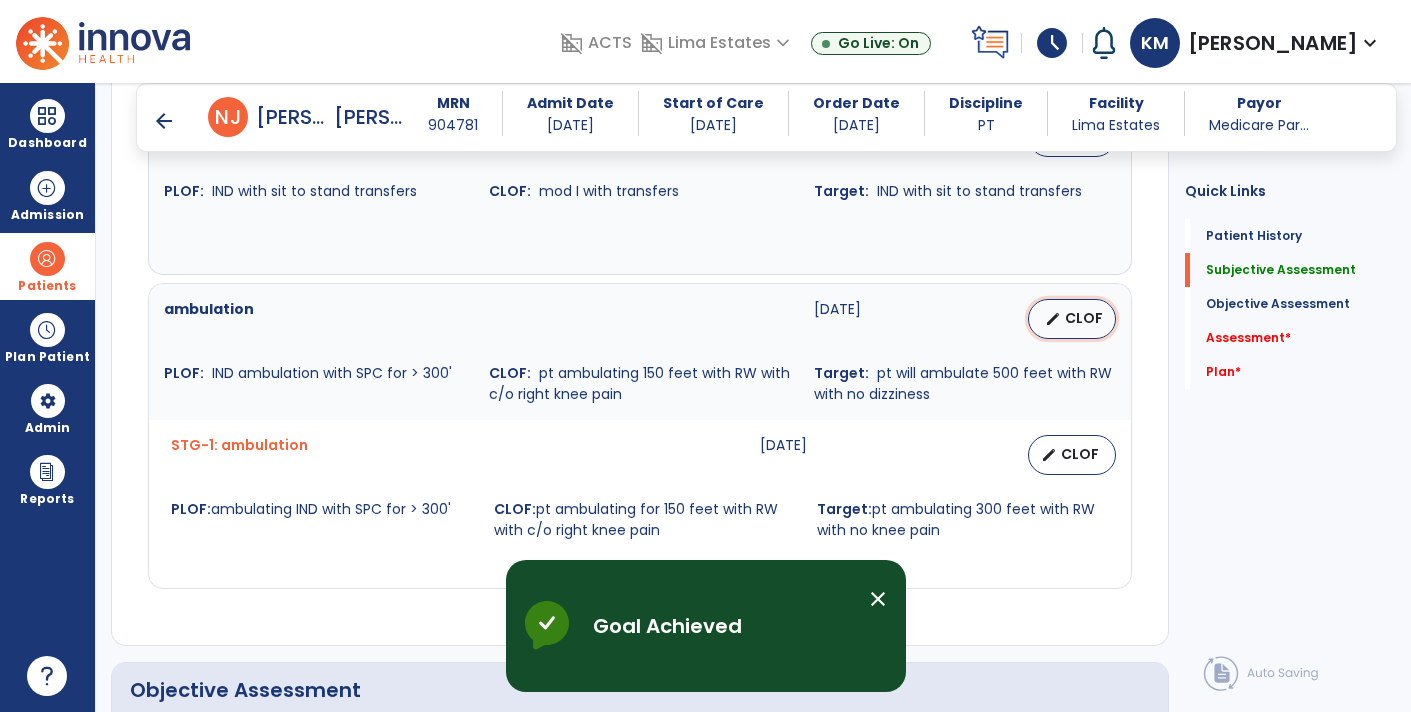 select on "**********" 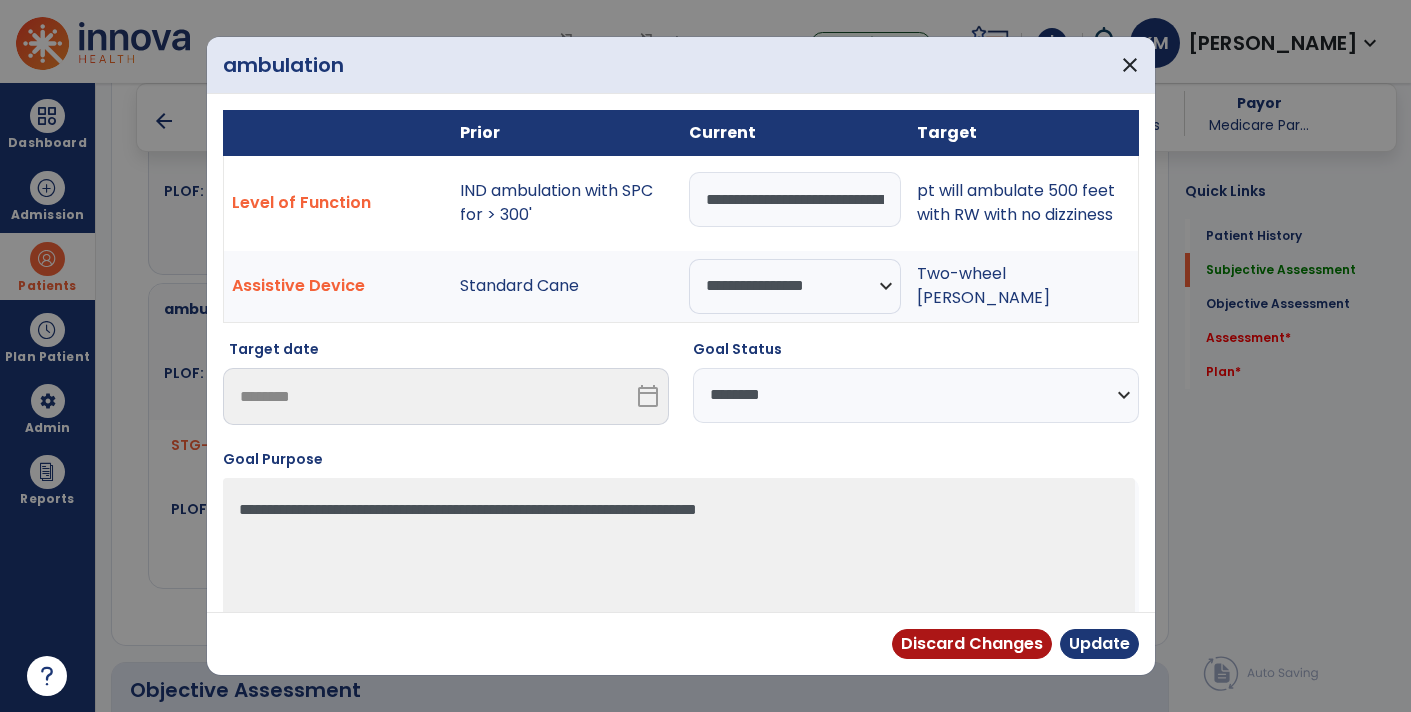 click on "**********" at bounding box center (916, 395) 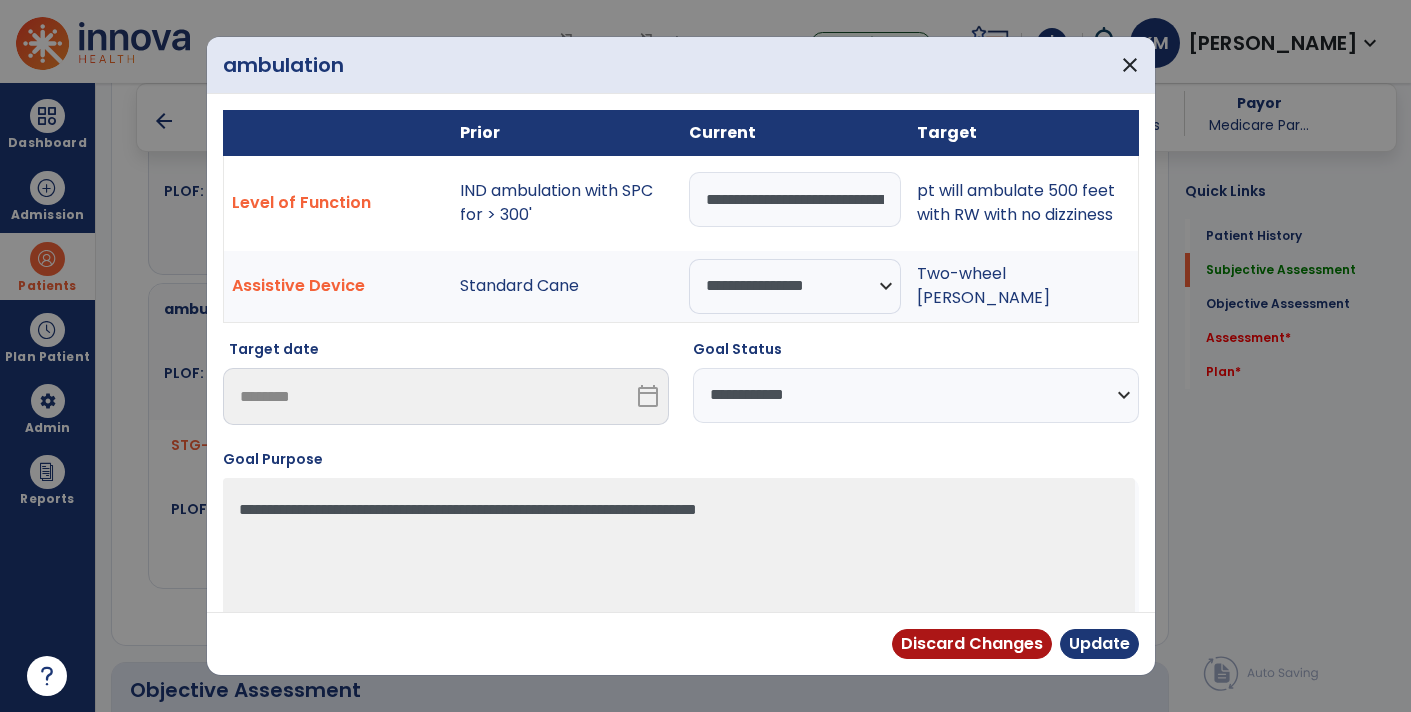 click on "**********" at bounding box center [916, 395] 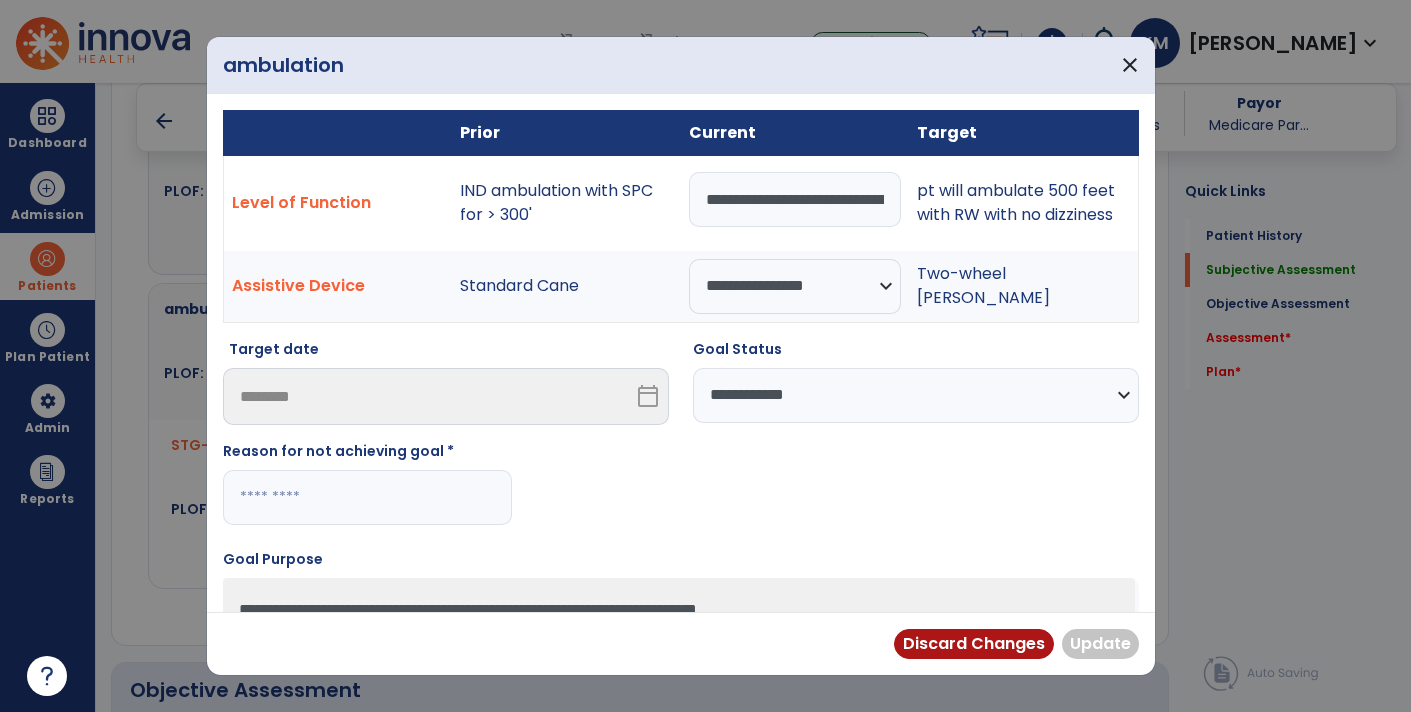 click on "**********" at bounding box center [916, 395] 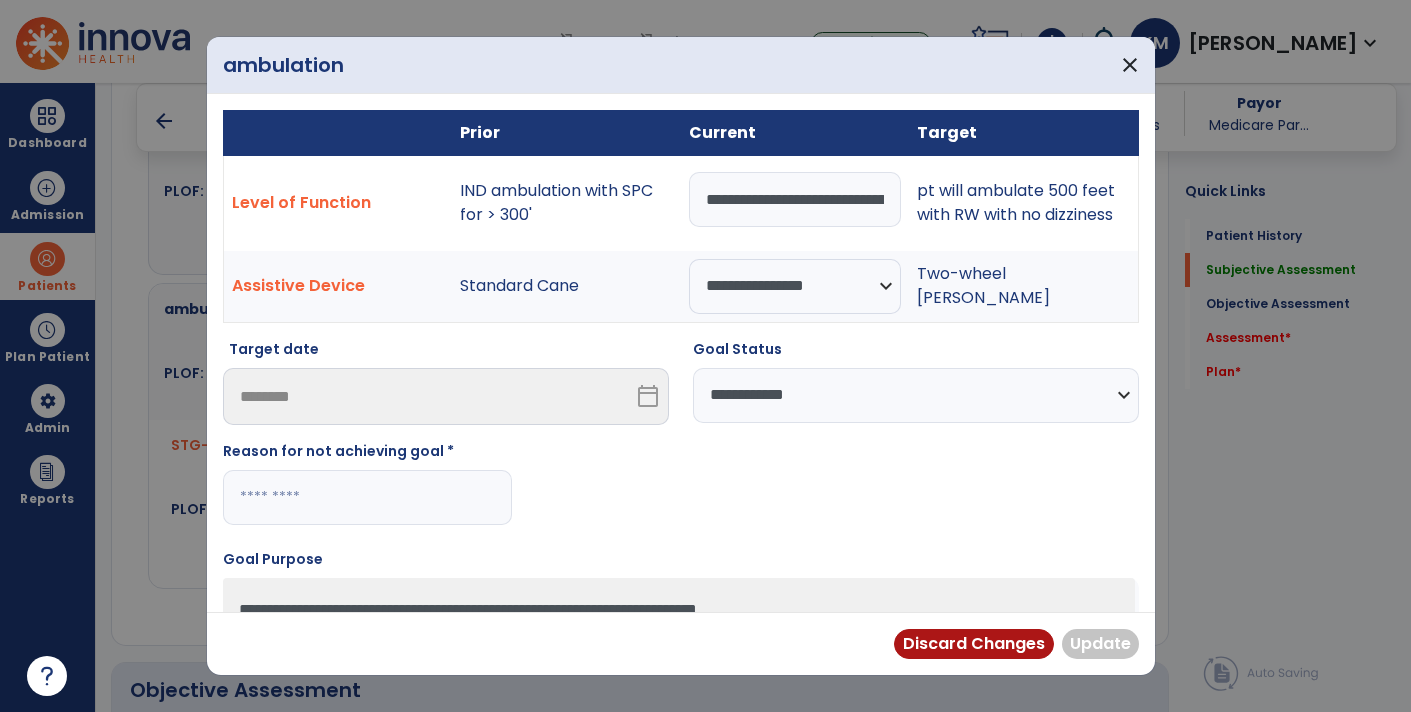 select on "********" 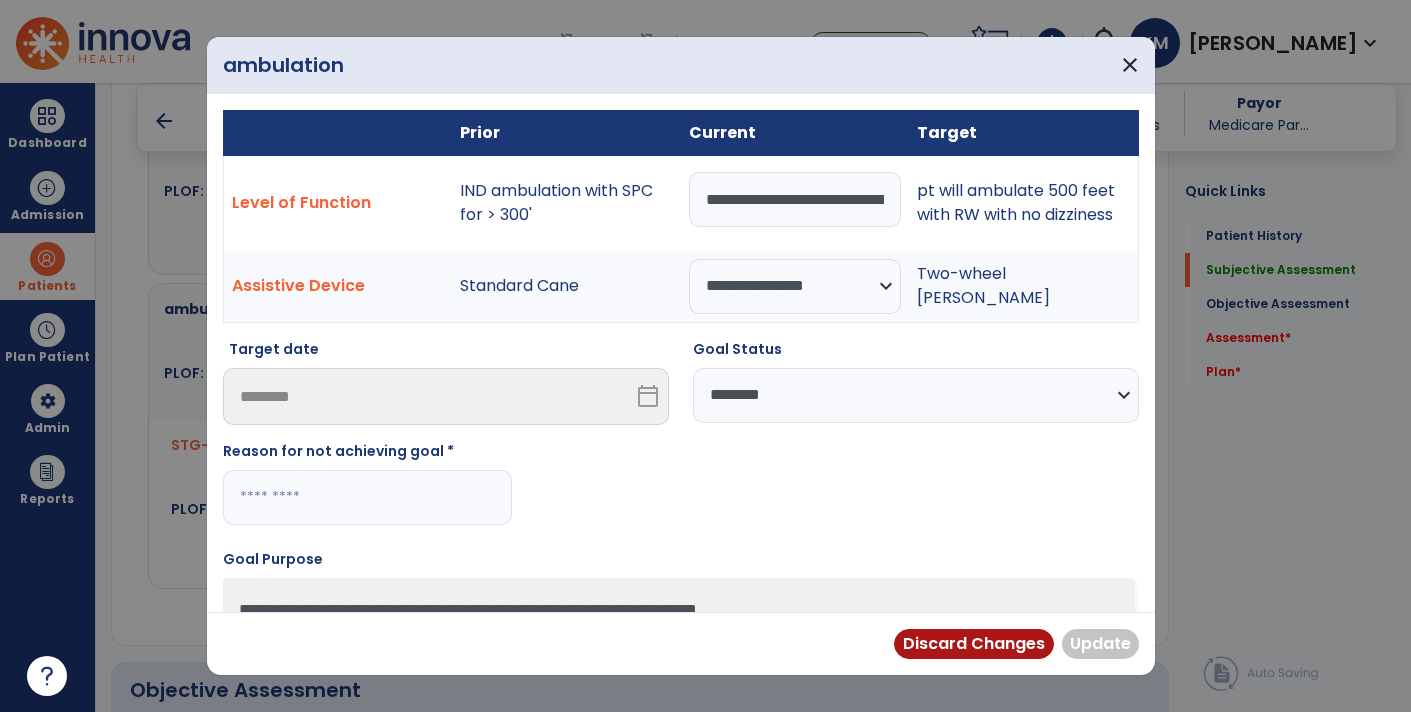 click on "**********" at bounding box center (916, 395) 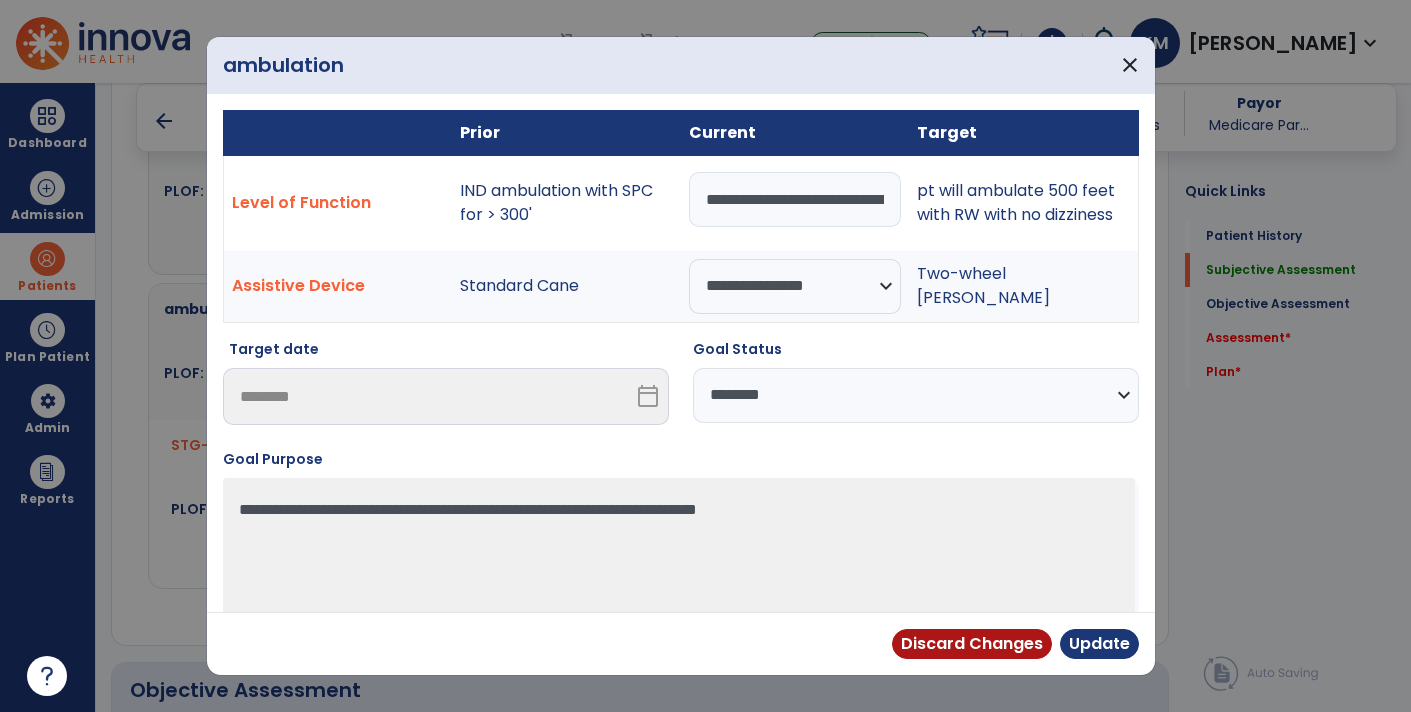 click on "**********" at bounding box center (795, 199) 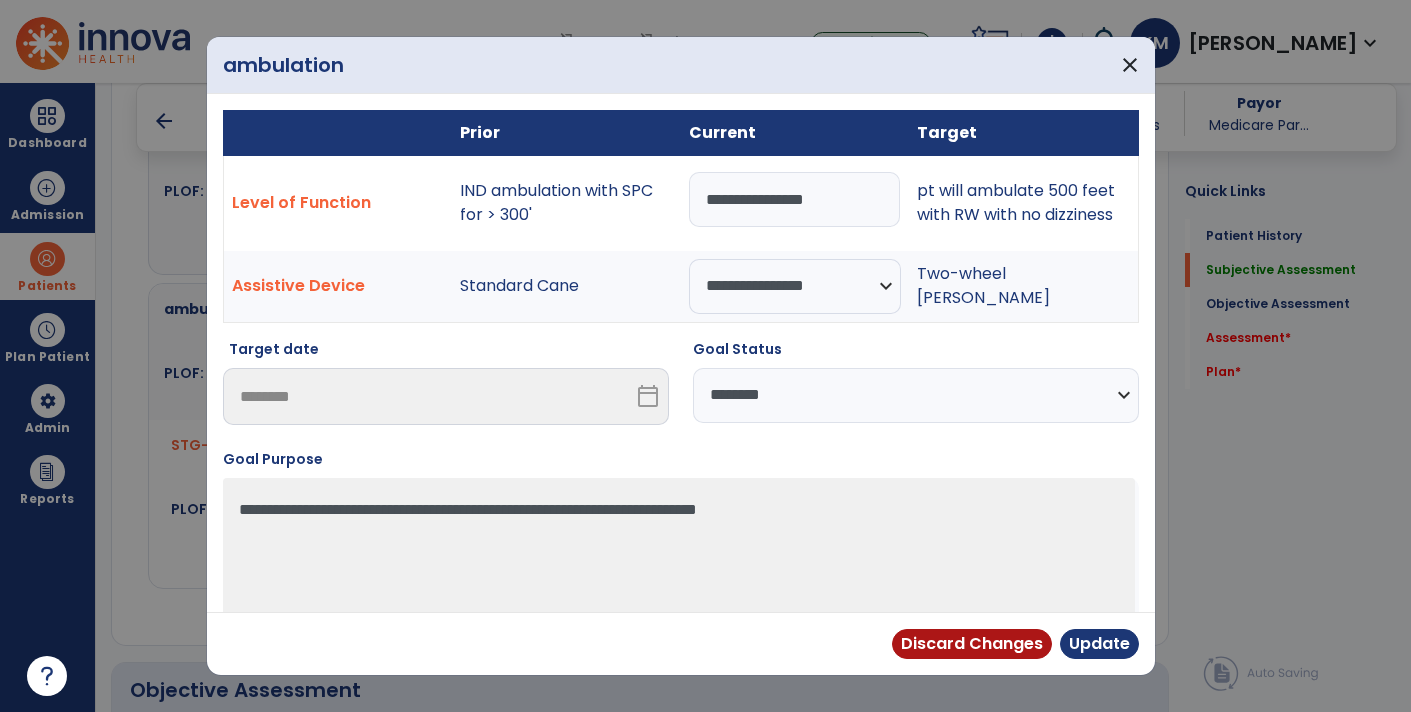 scroll, scrollTop: 0, scrollLeft: 0, axis: both 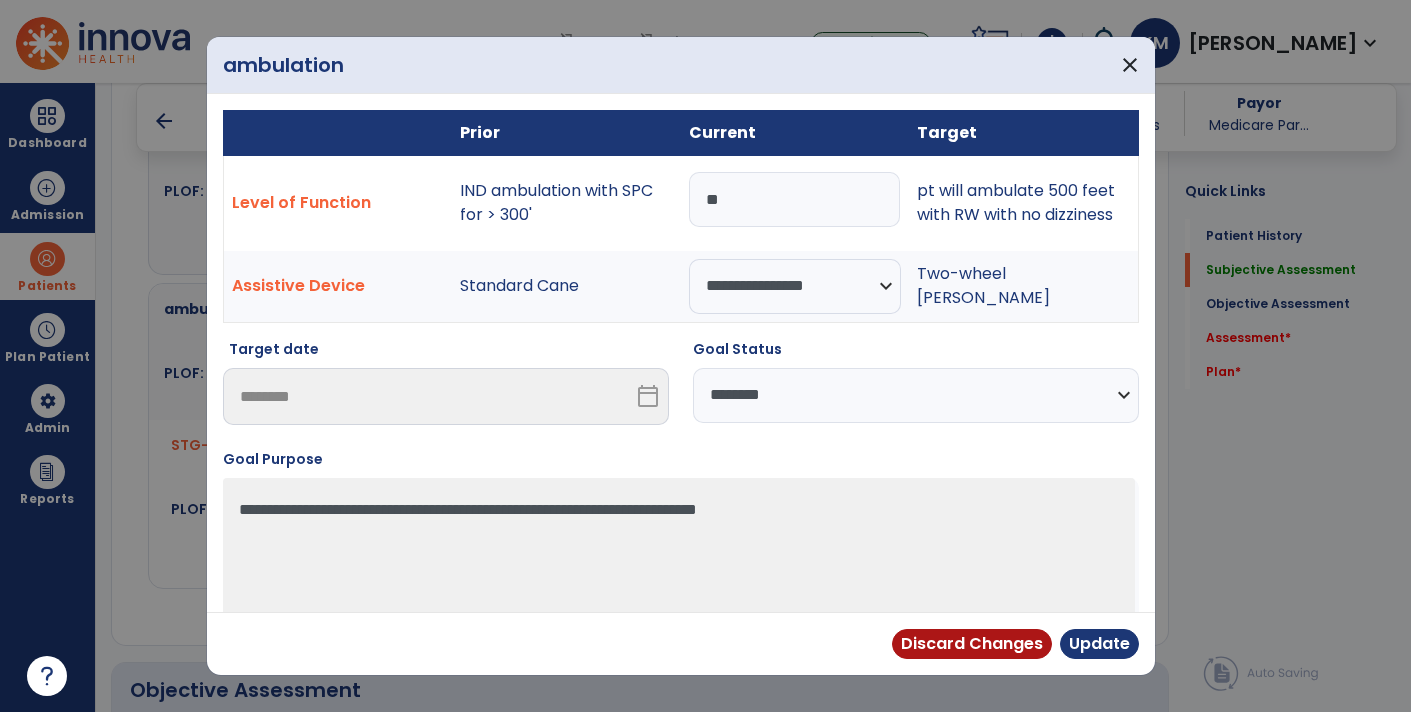 type on "*" 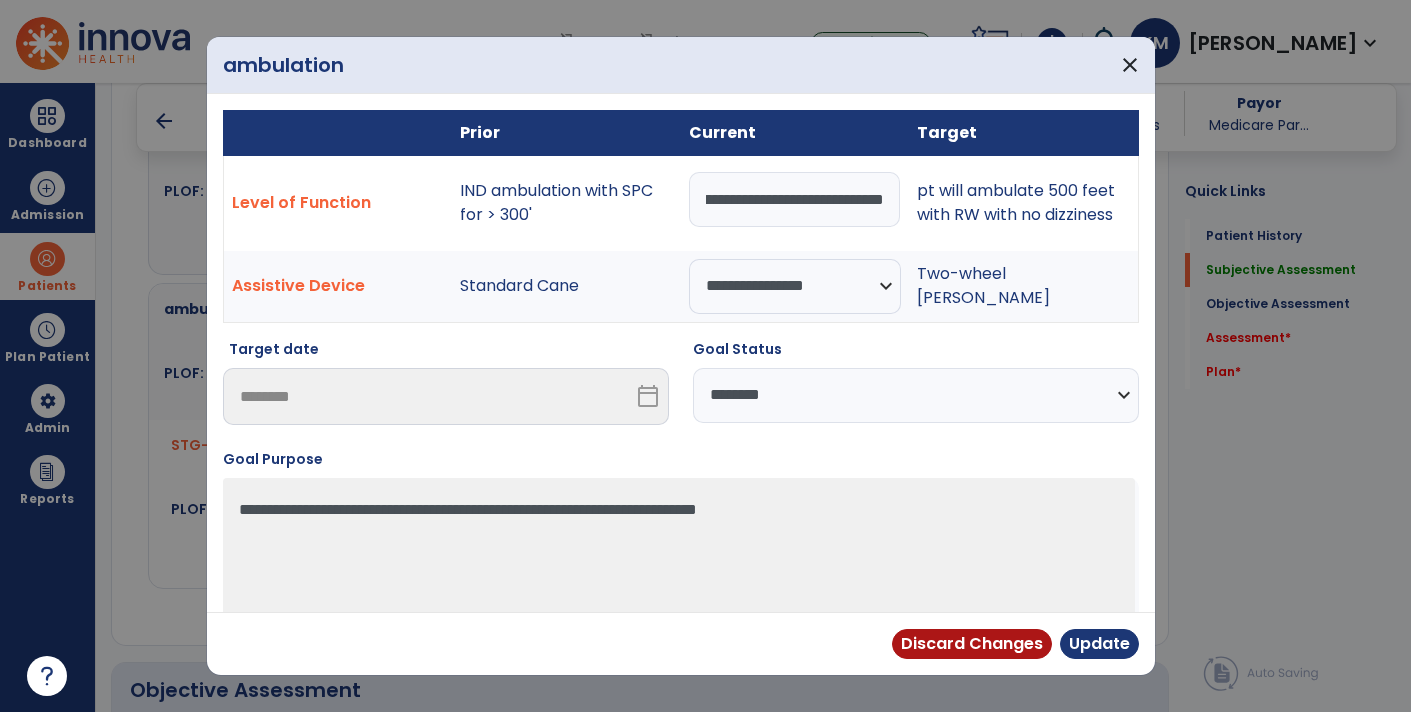 scroll, scrollTop: 0, scrollLeft: 187, axis: horizontal 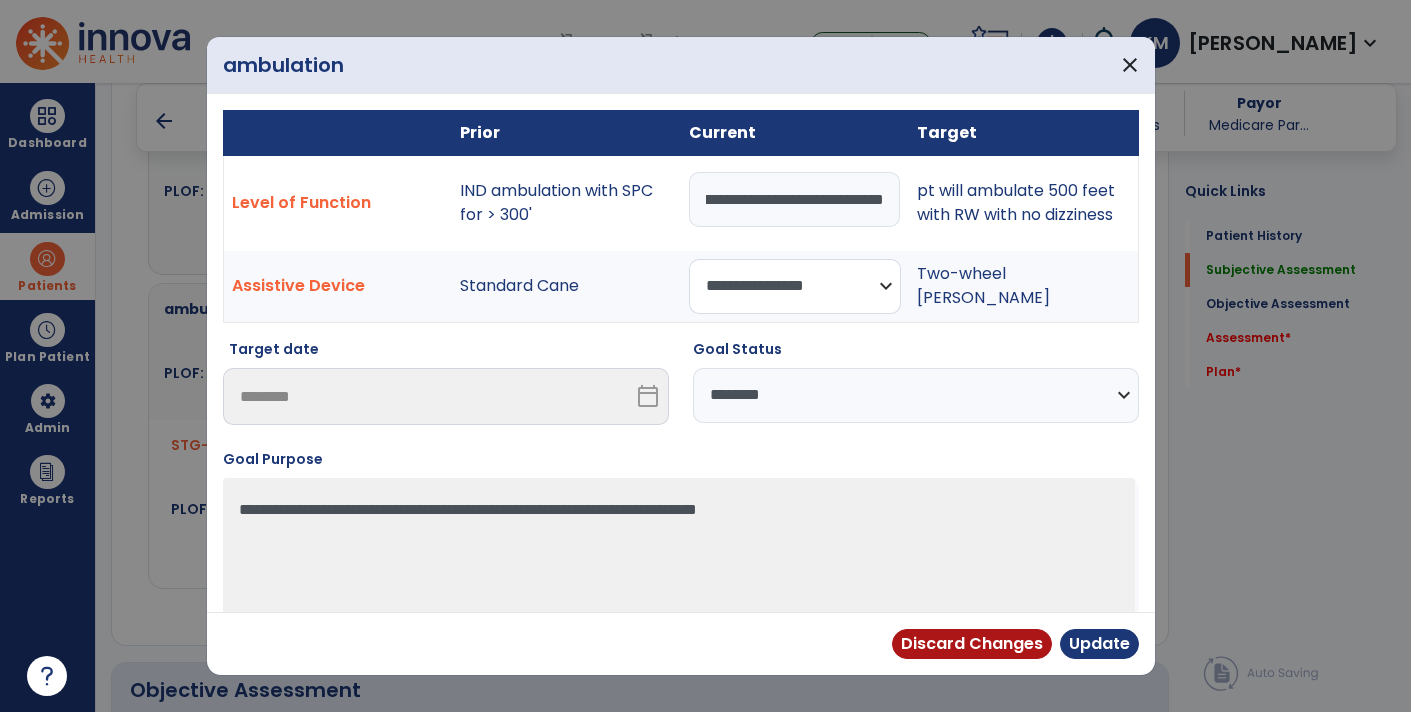 click on "**********" at bounding box center [795, 286] 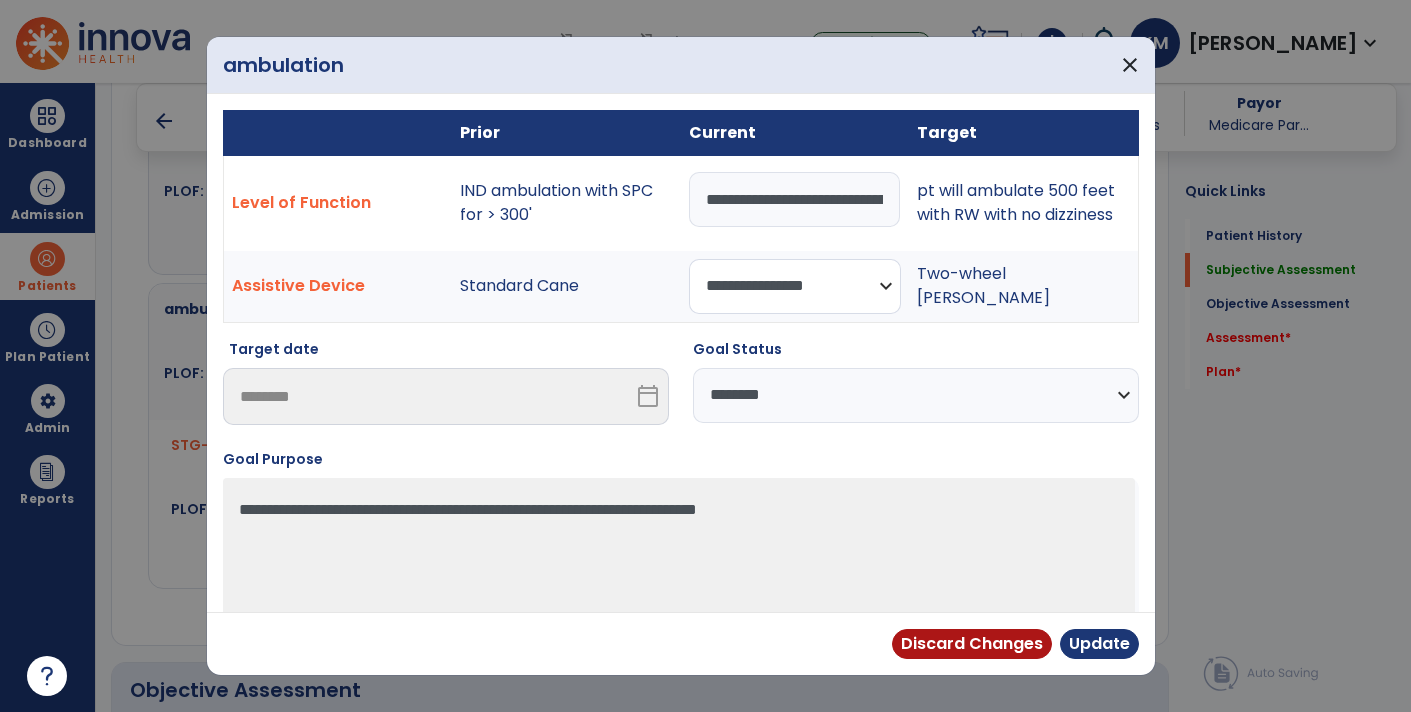 select on "**********" 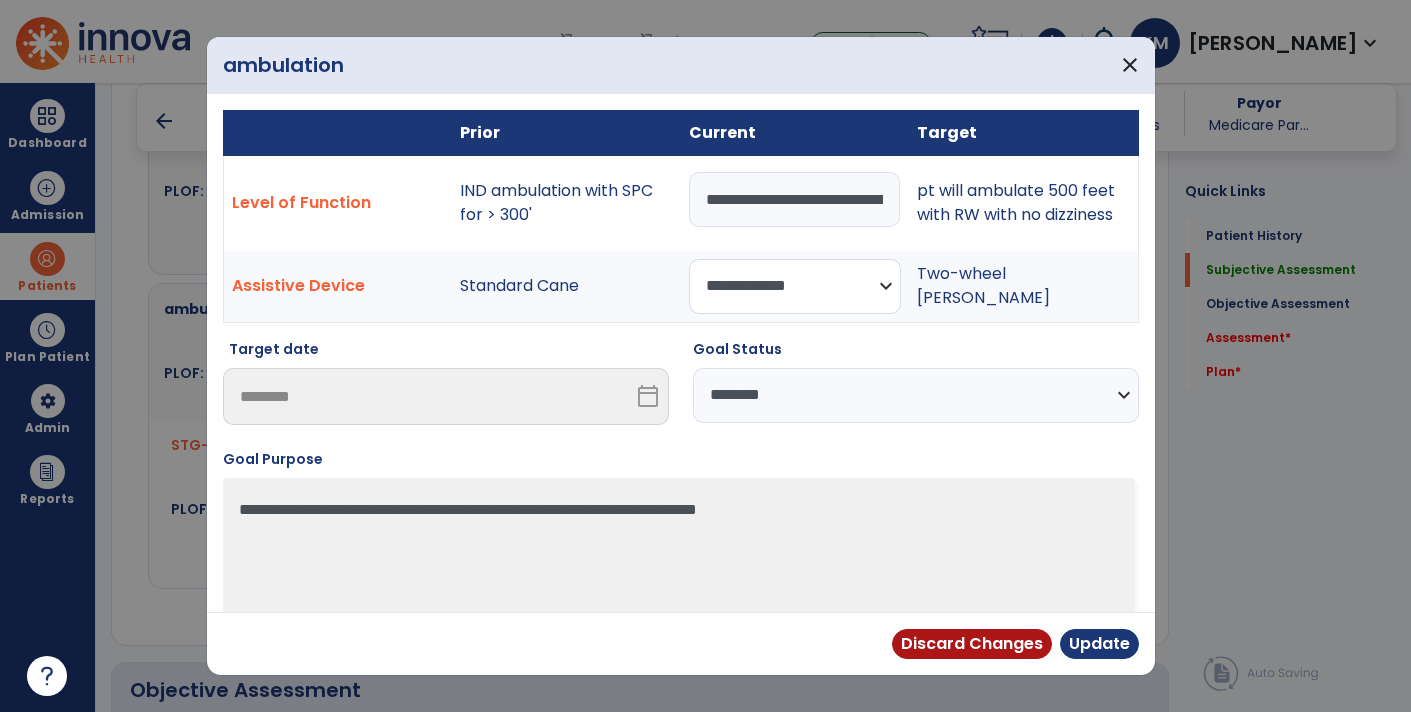 click on "**********" at bounding box center [795, 286] 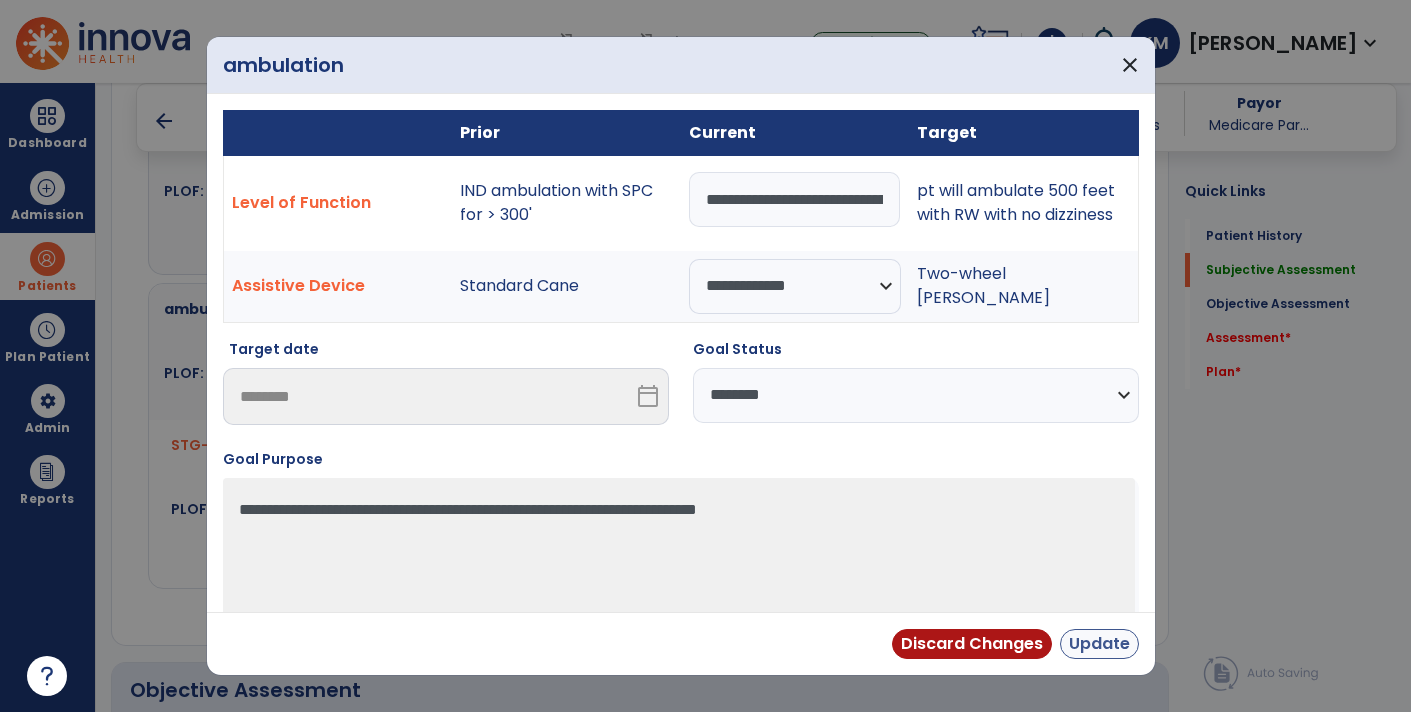 click on "Update" at bounding box center (1099, 644) 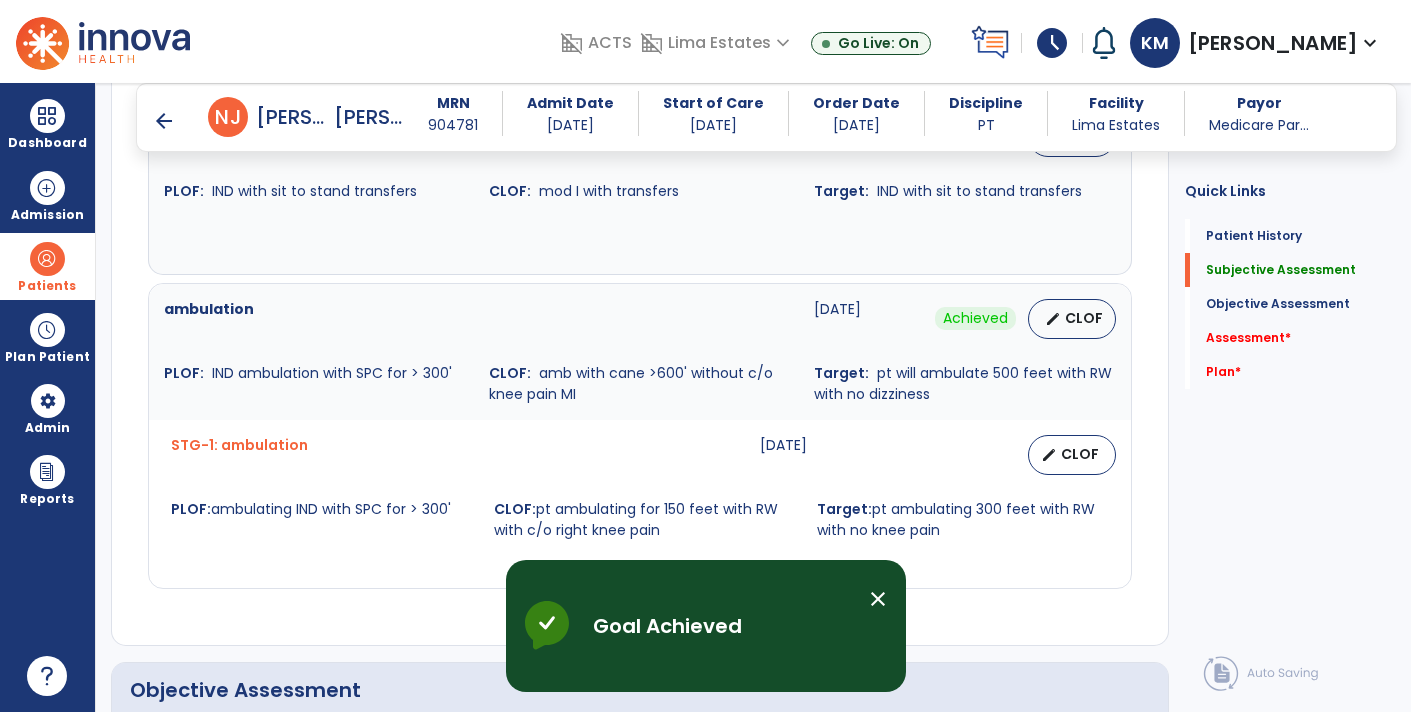 click on "CLOF" at bounding box center [1080, 454] 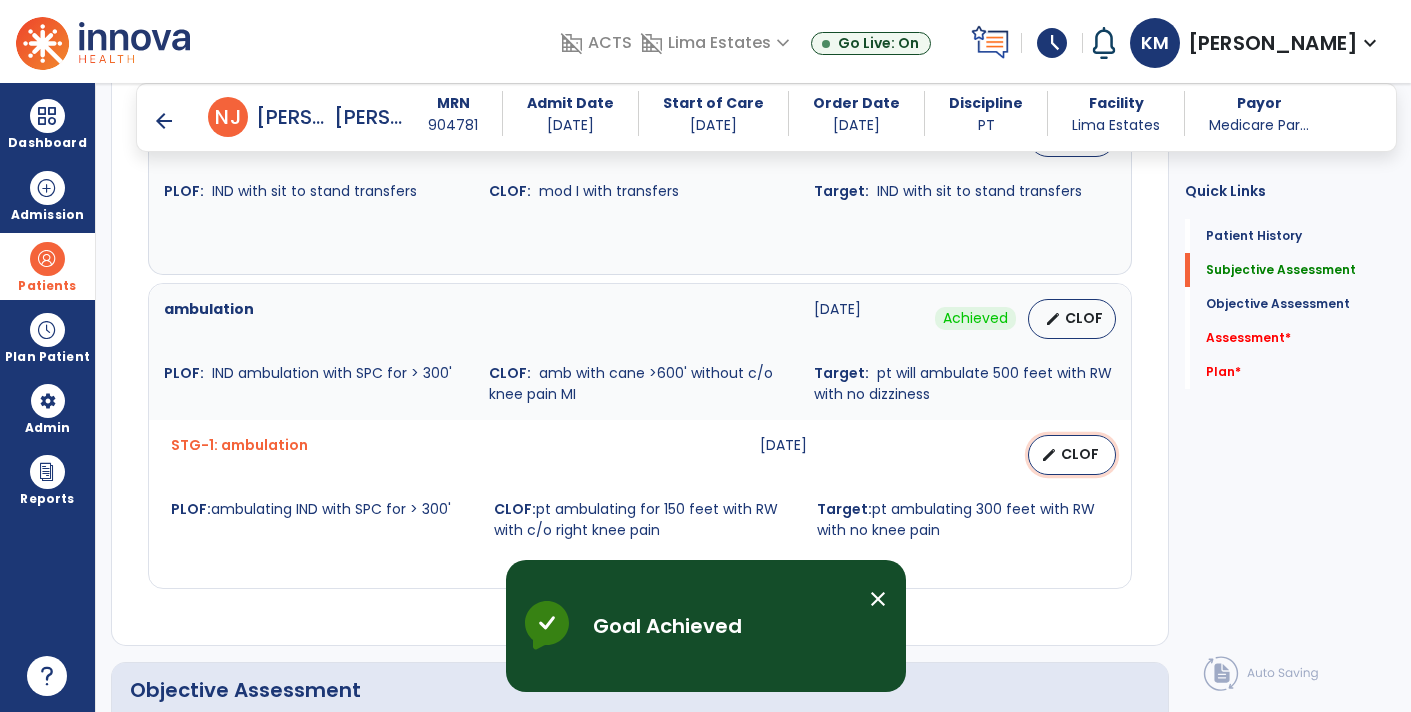 select on "**********" 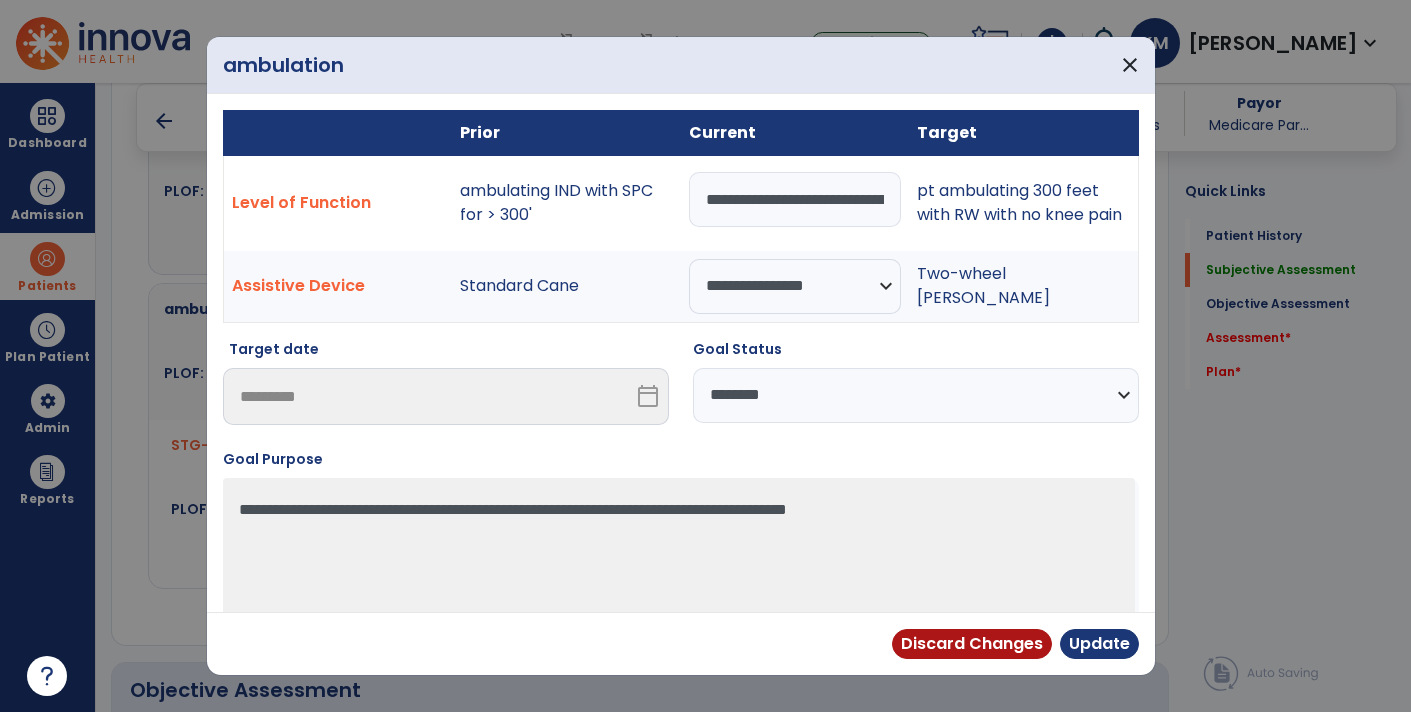click on "**********" at bounding box center (916, 395) 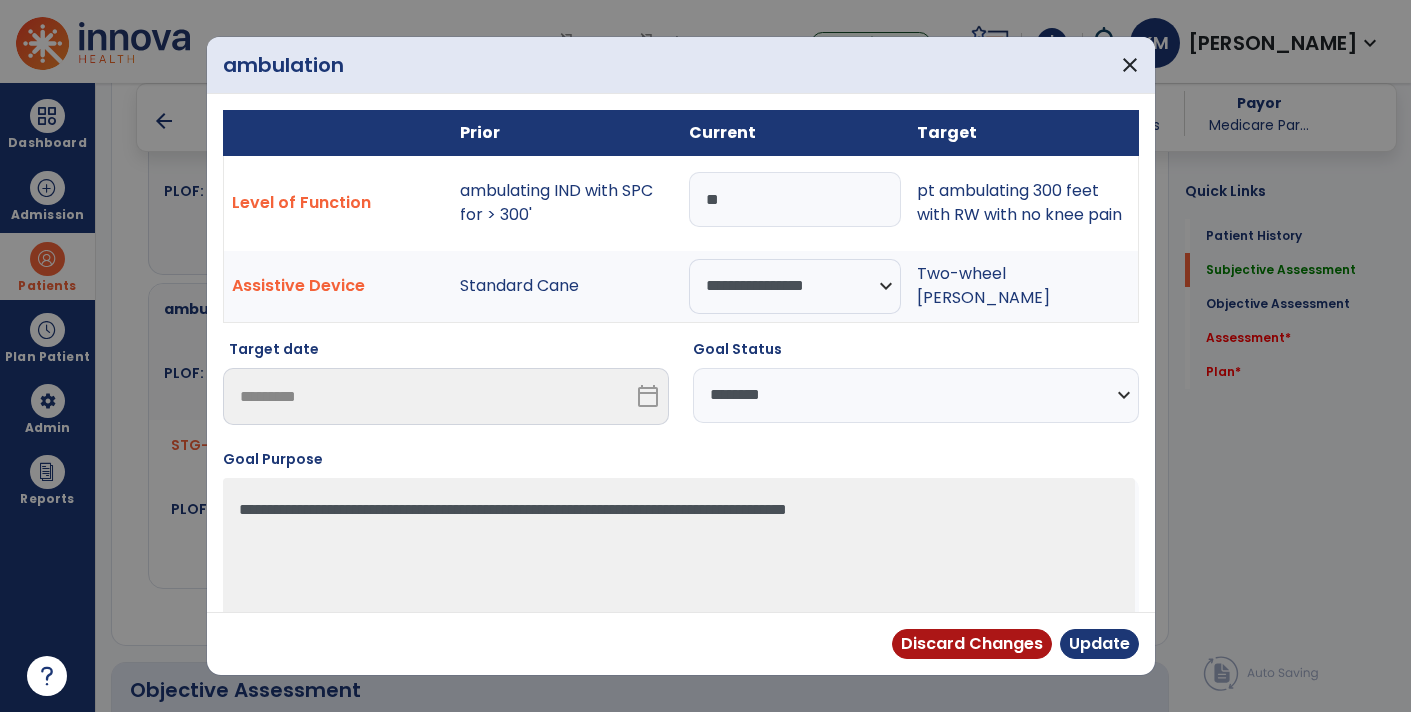 type on "*" 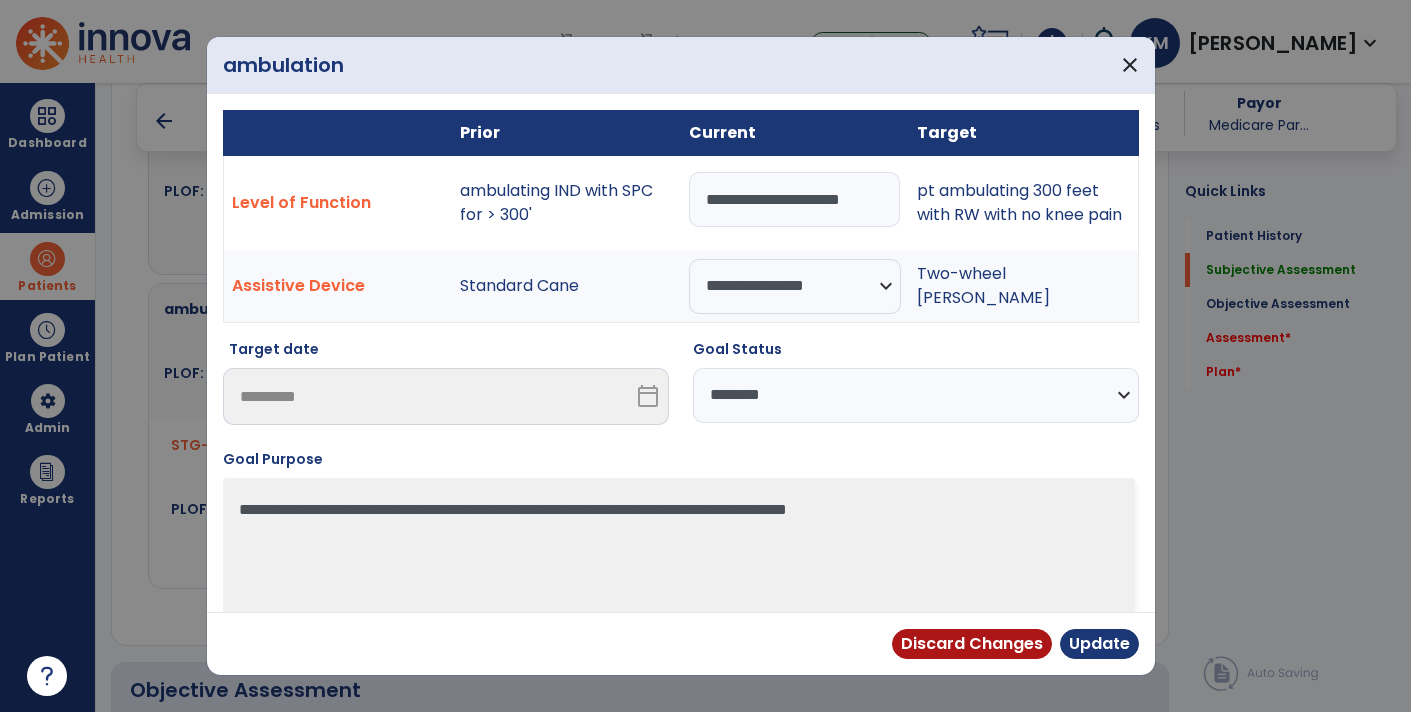 scroll, scrollTop: 0, scrollLeft: 9, axis: horizontal 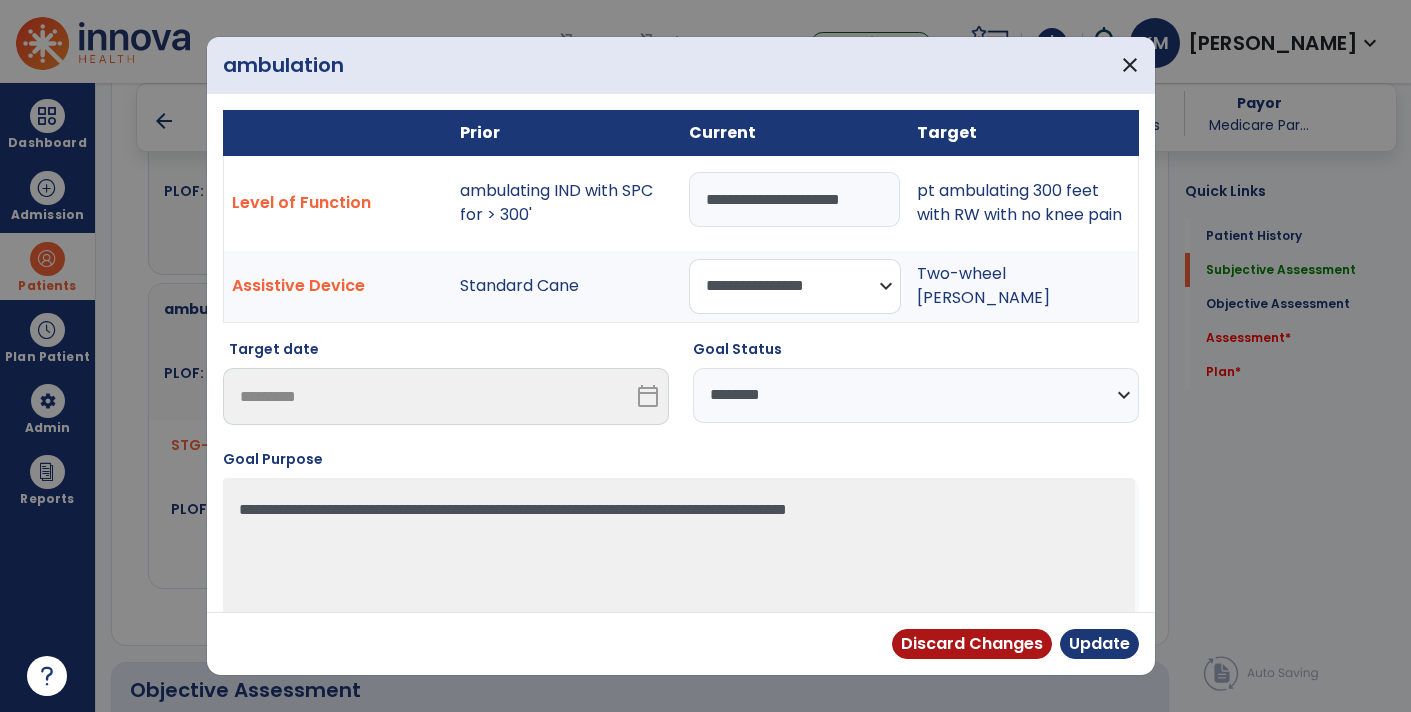 click on "**********" at bounding box center [795, 286] 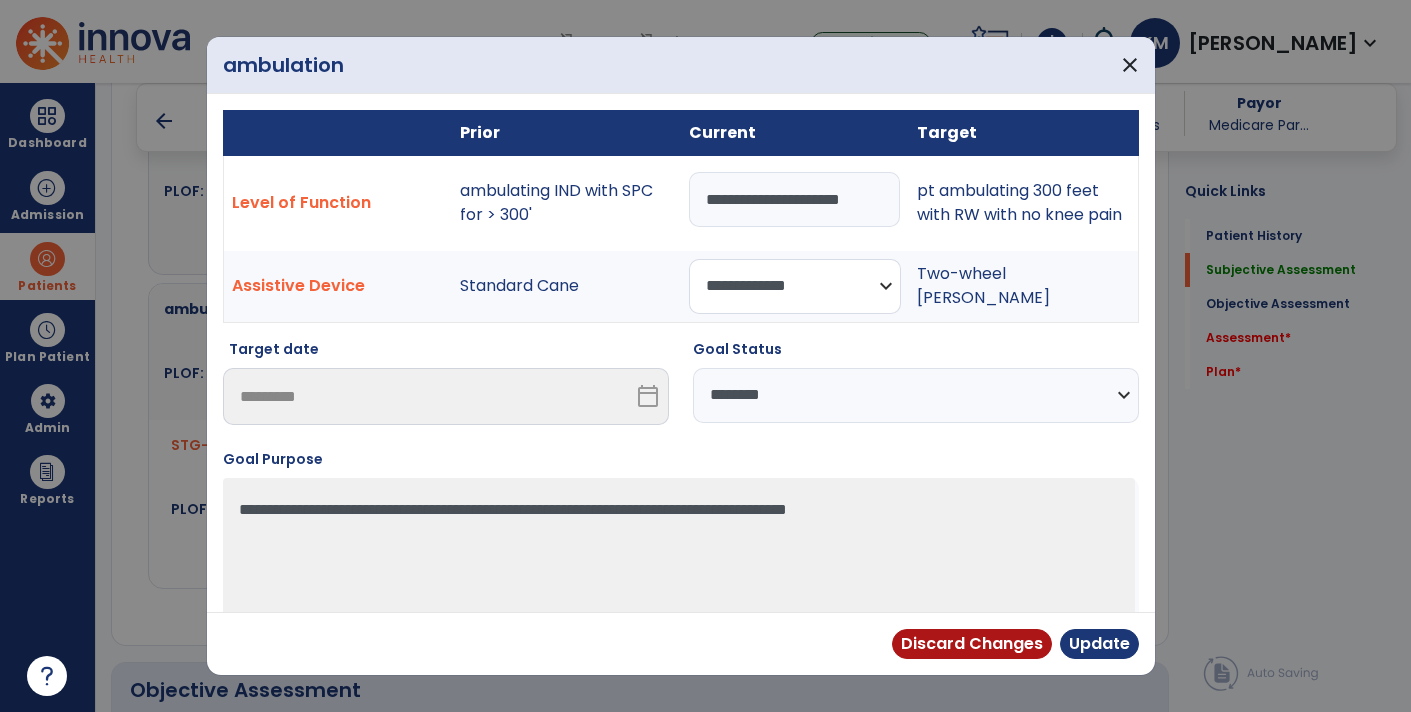 click on "**********" at bounding box center (795, 286) 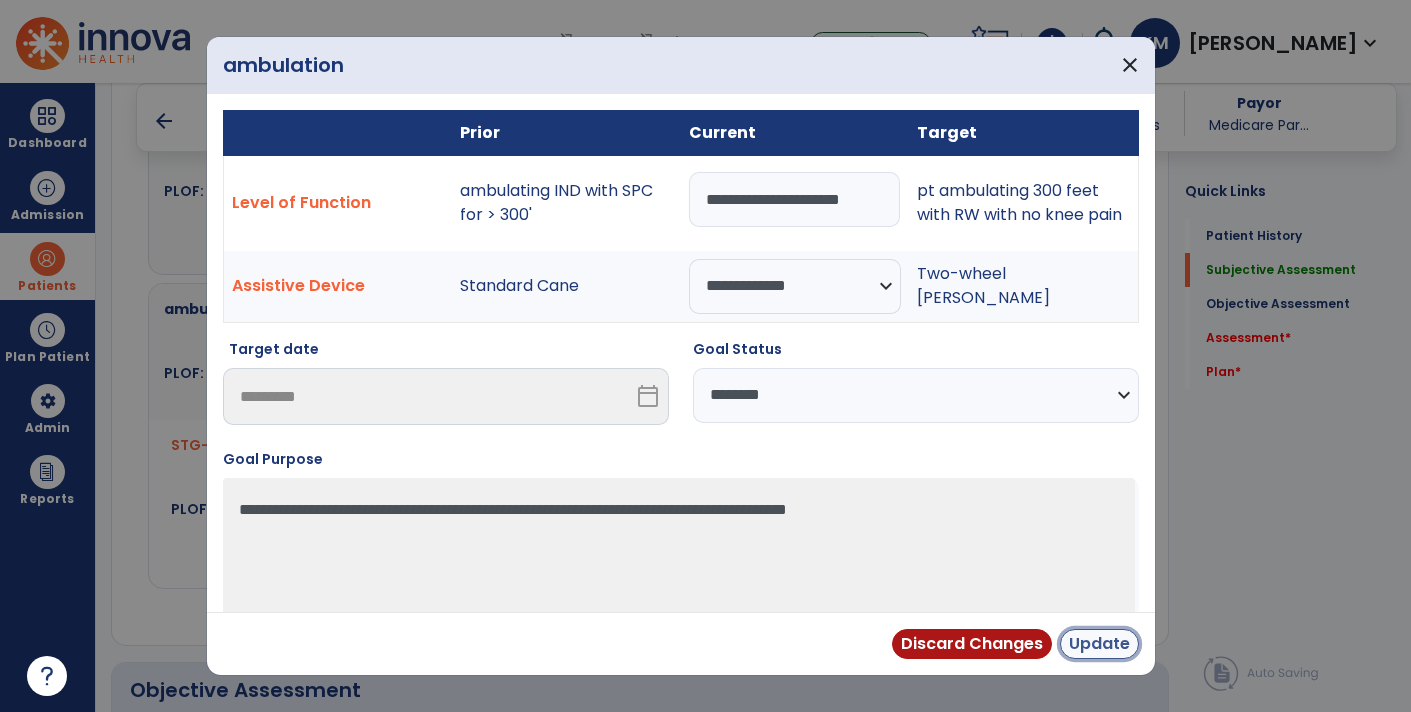 click on "Update" at bounding box center (1099, 644) 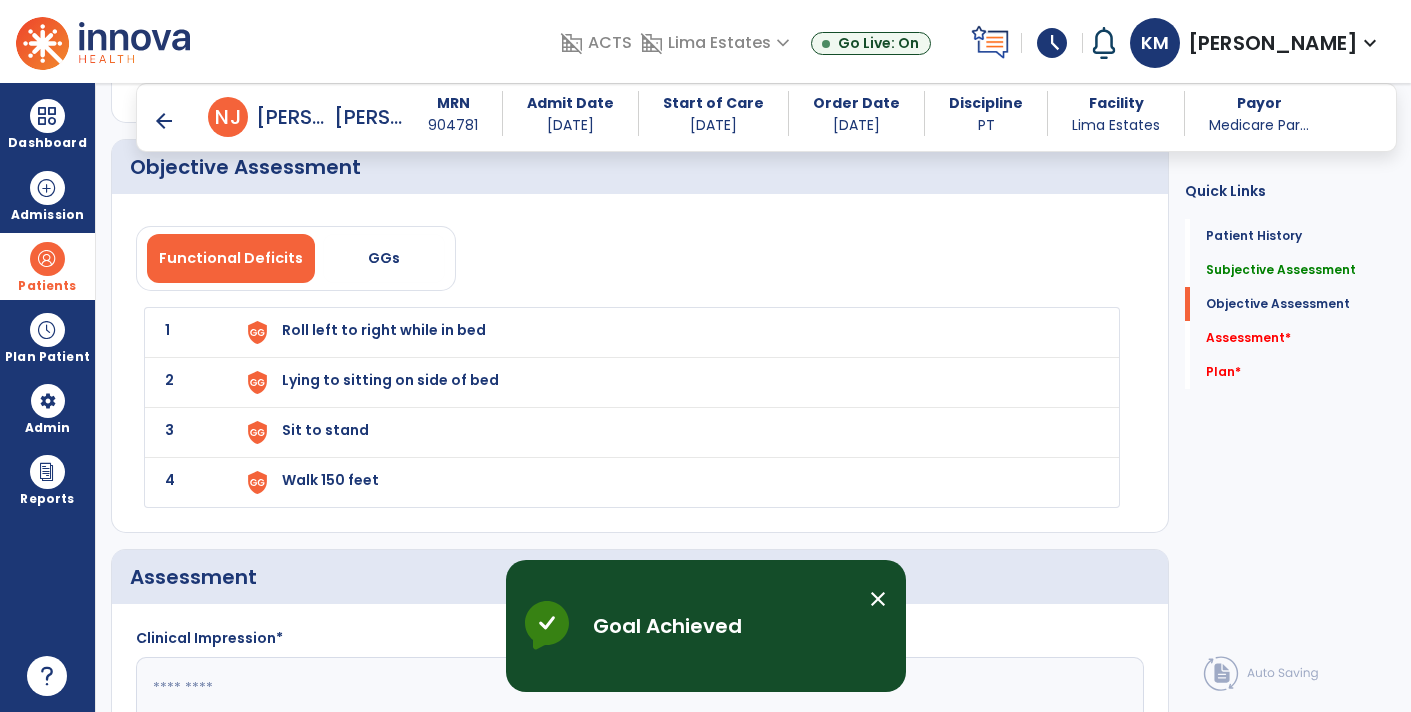 scroll, scrollTop: 1541, scrollLeft: 0, axis: vertical 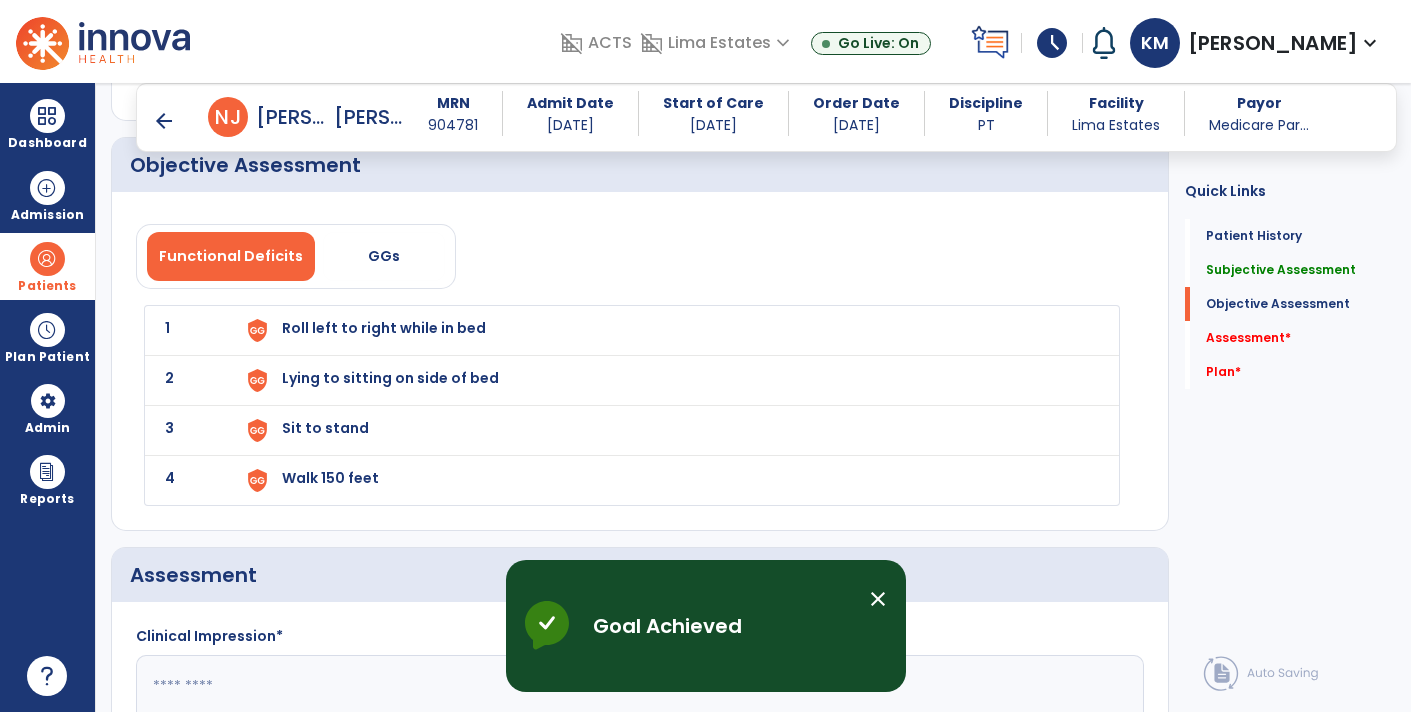 click on "1 Roll left to right while in bed" 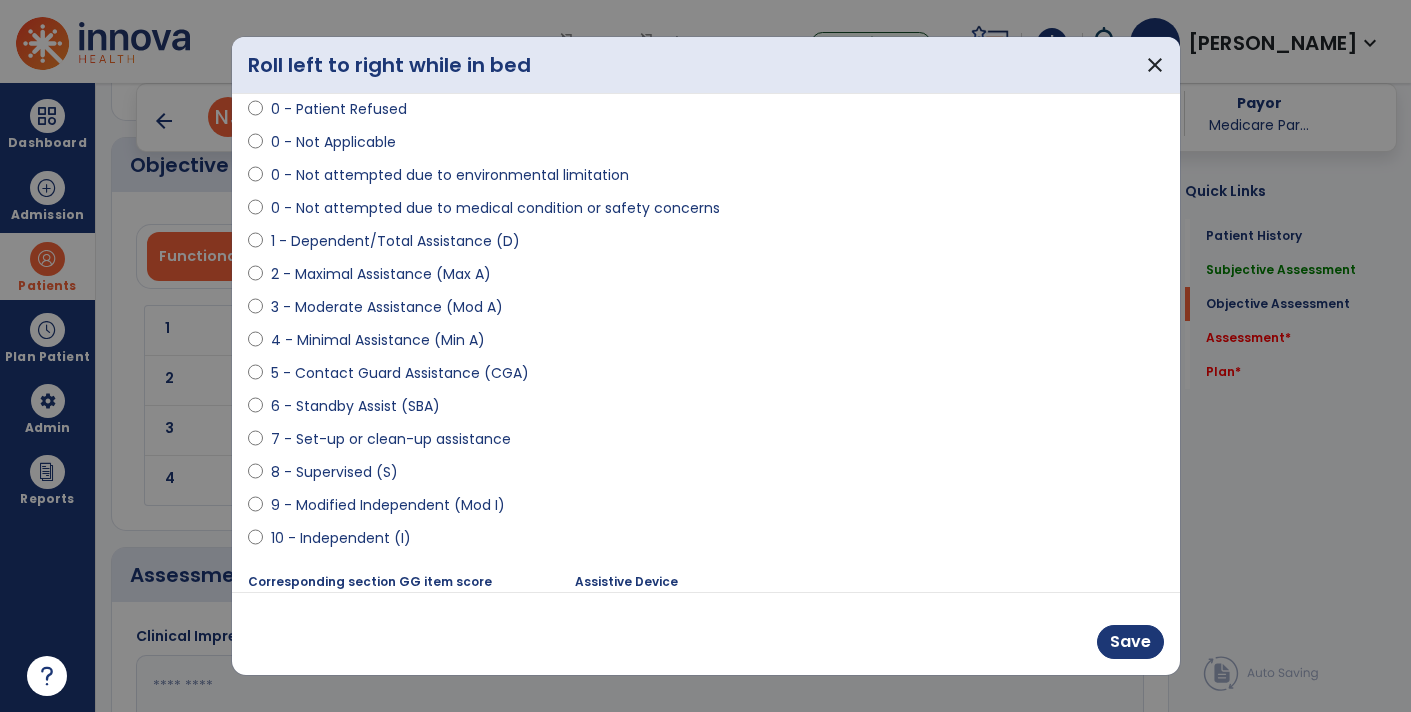 scroll, scrollTop: 188, scrollLeft: 0, axis: vertical 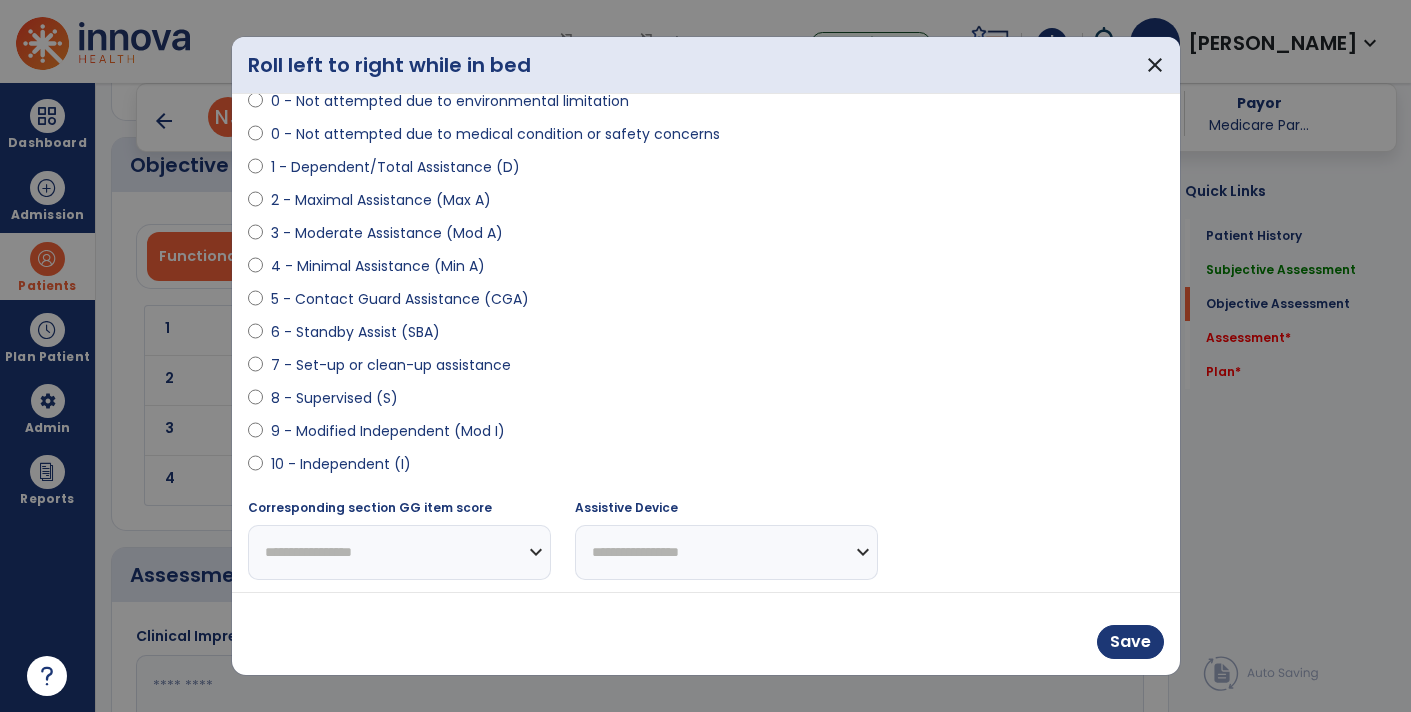 select on "**********" 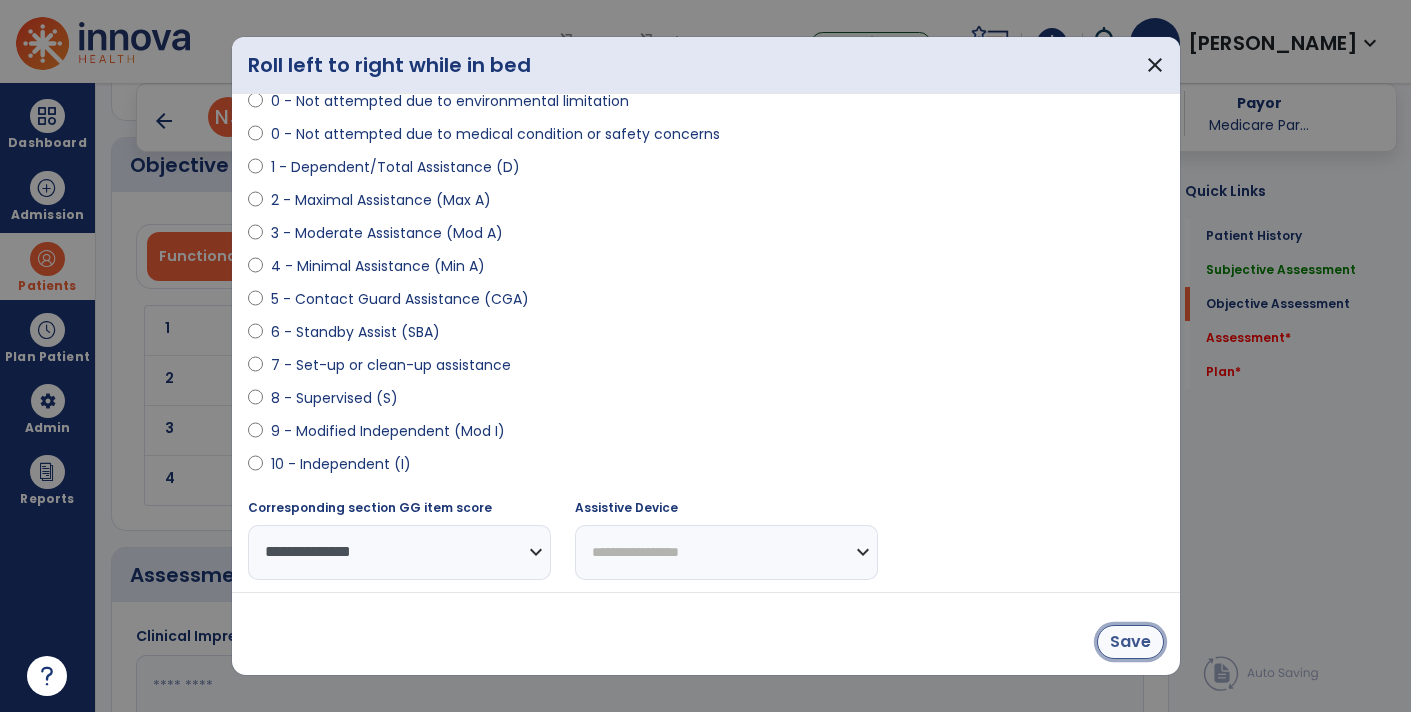 click on "Save" at bounding box center (1130, 642) 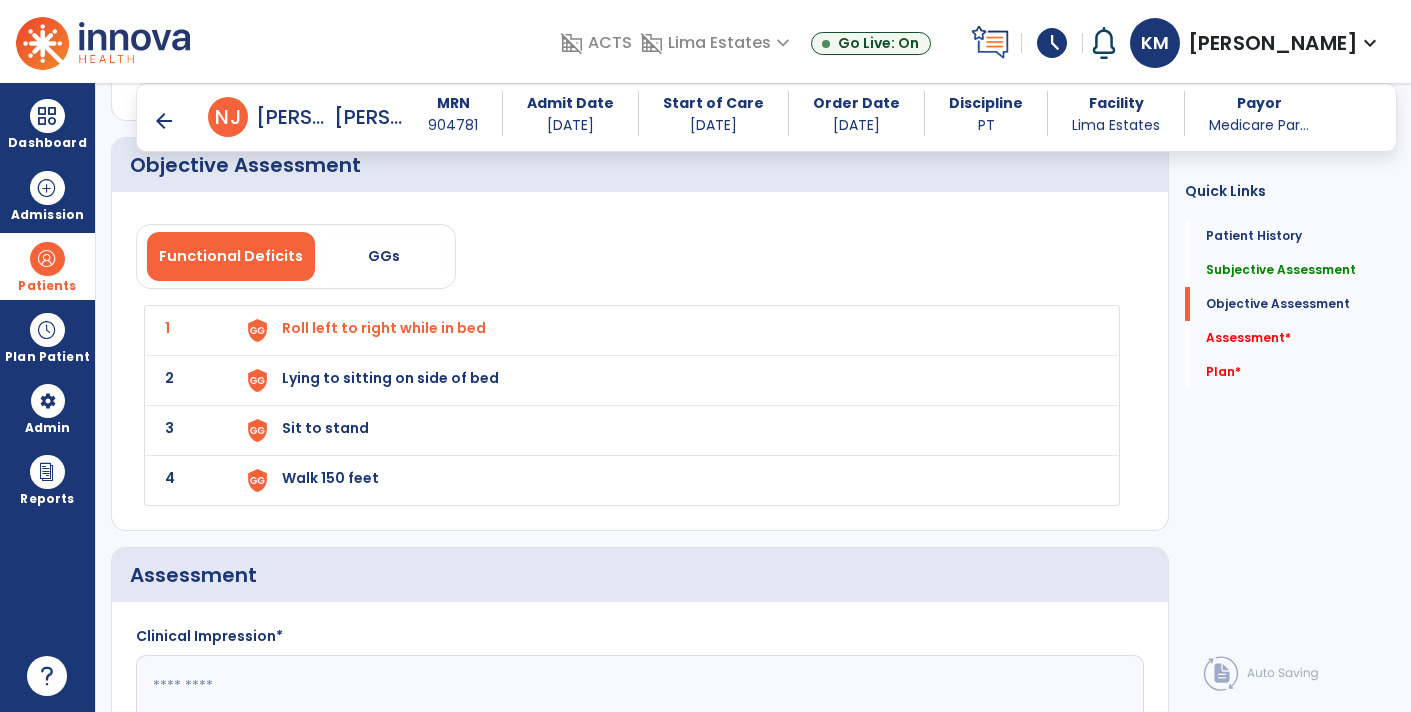 click on "2 Lying to sitting on side of bed" 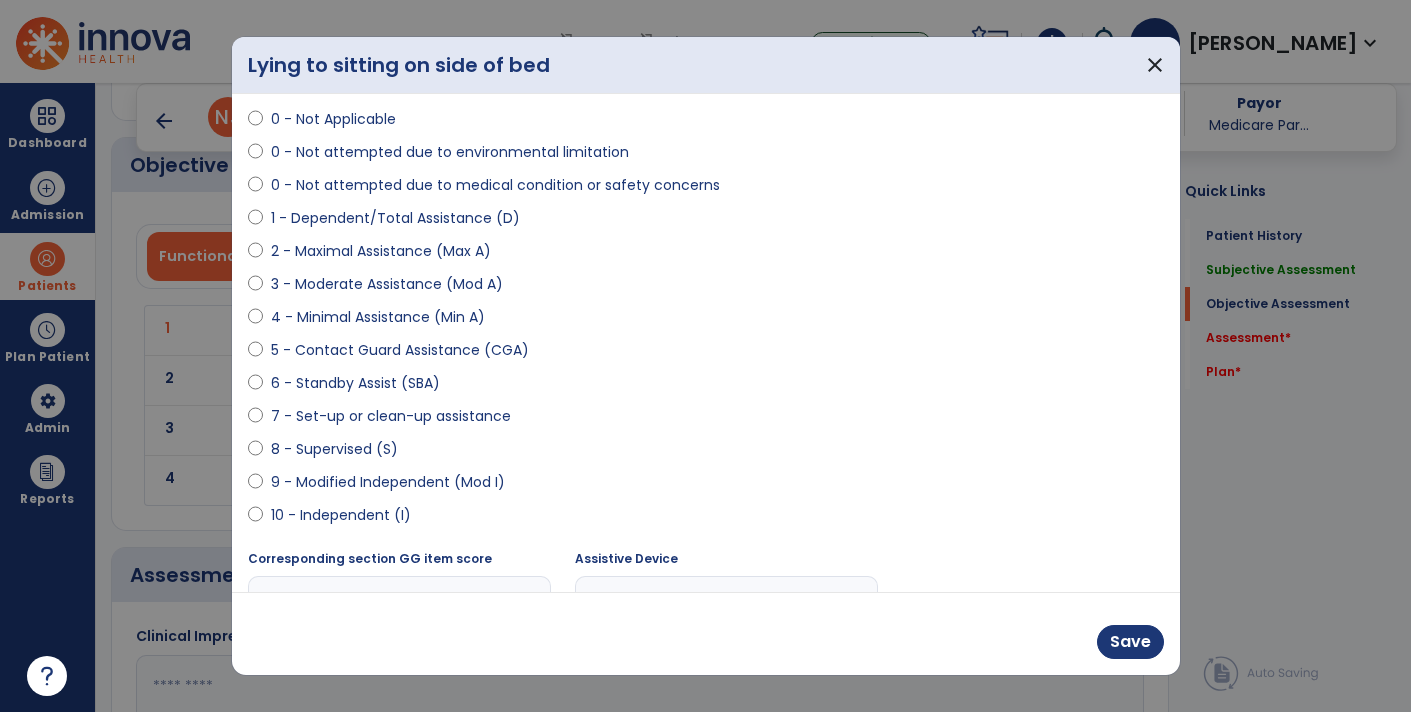 scroll, scrollTop: 140, scrollLeft: 0, axis: vertical 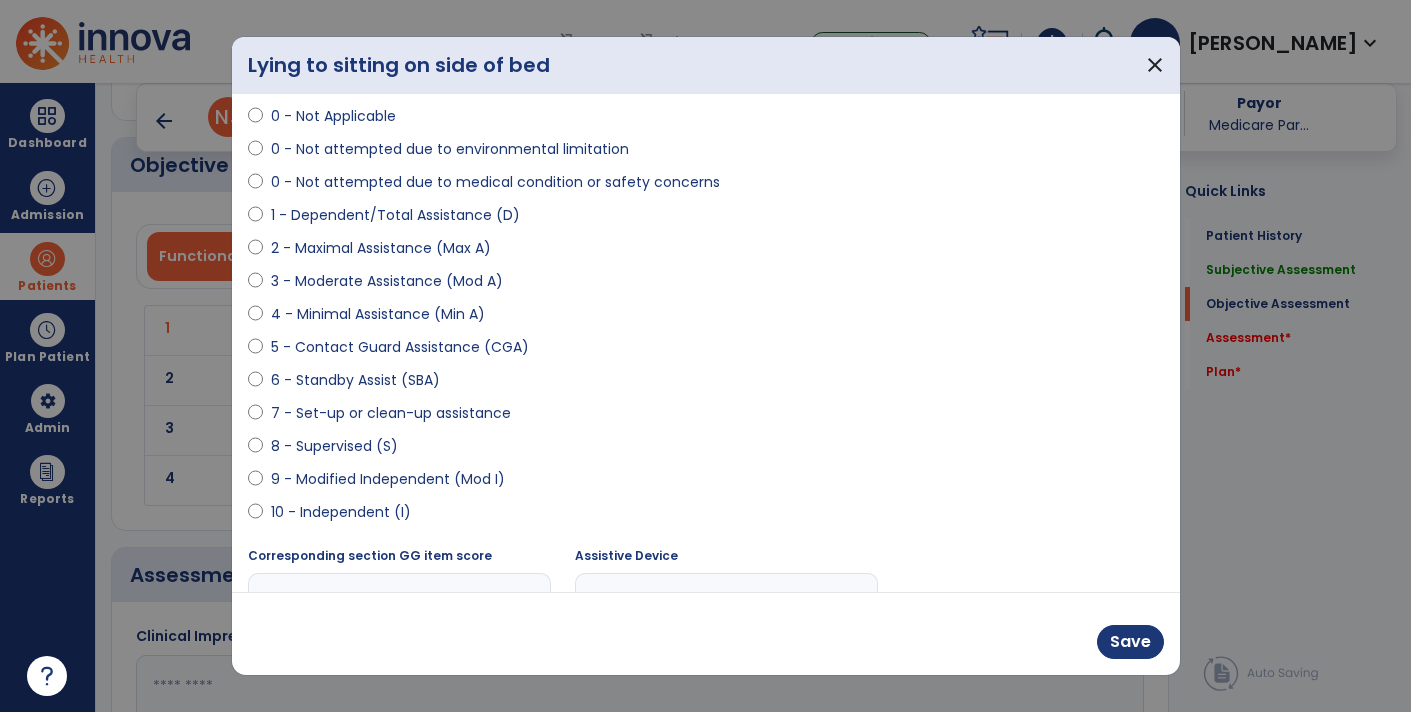 select on "**********" 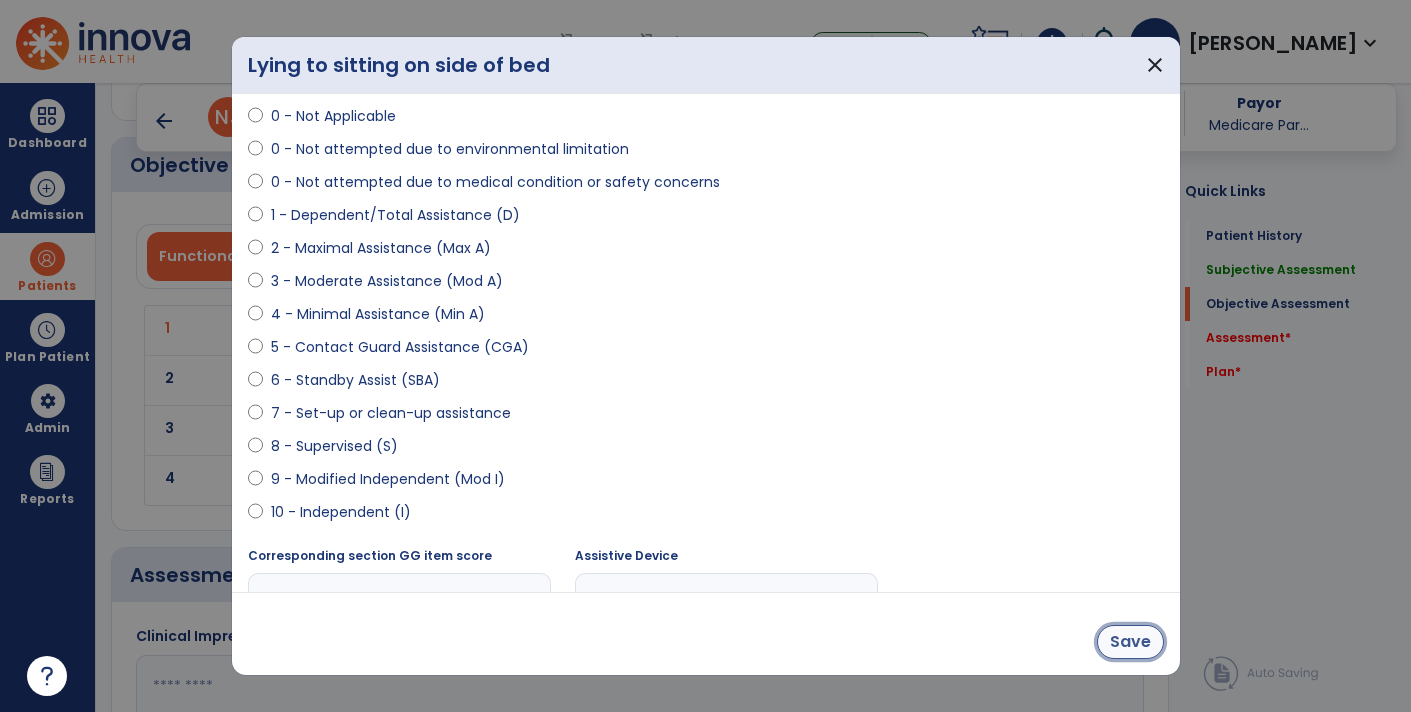 click on "Save" at bounding box center [1130, 642] 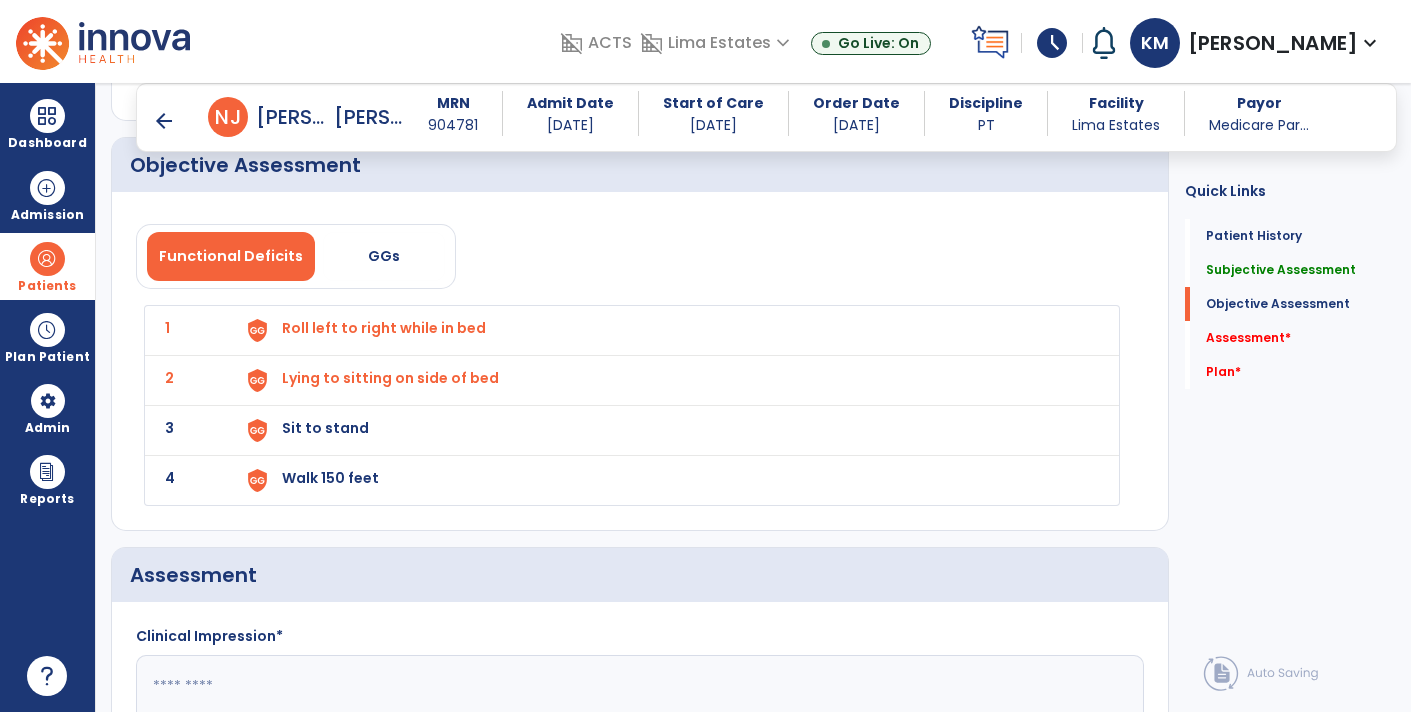 click on "Sit to stand" at bounding box center (668, 330) 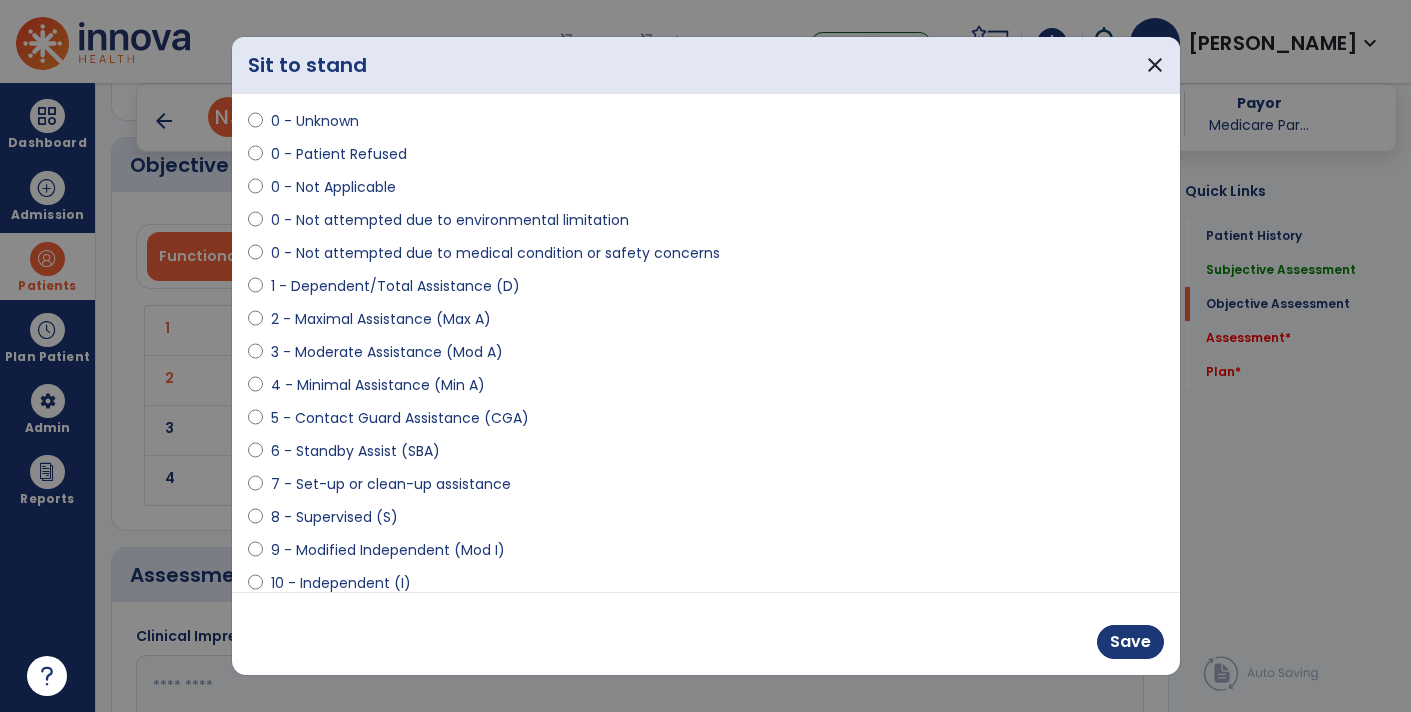 scroll, scrollTop: 176, scrollLeft: 0, axis: vertical 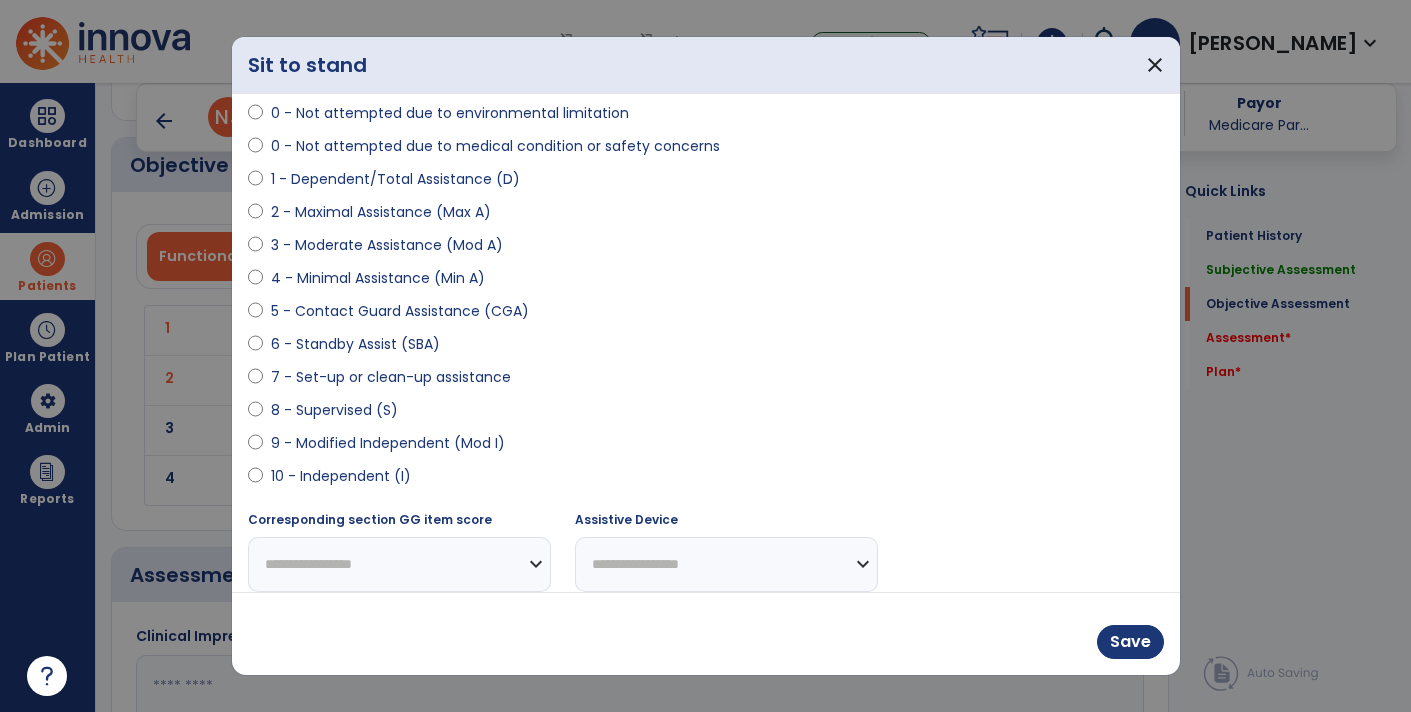 select on "**********" 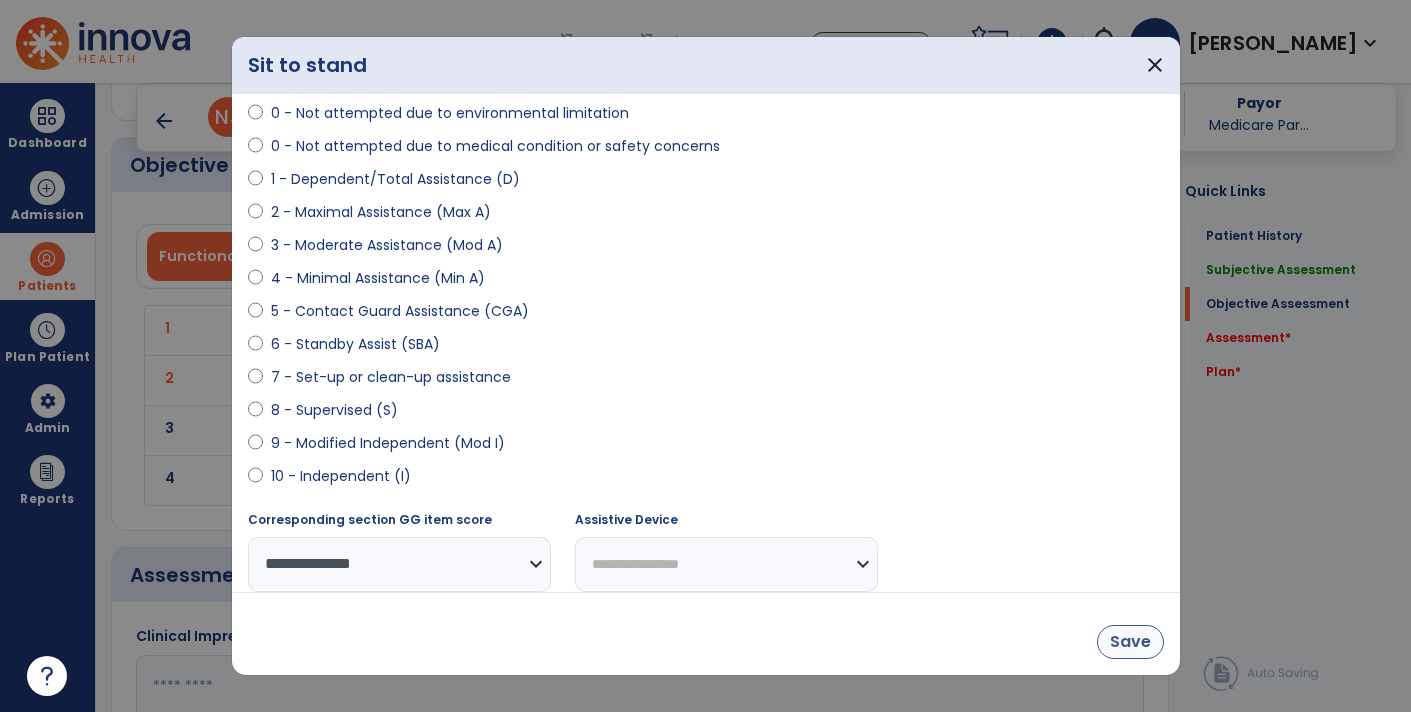 click on "Save" at bounding box center (1130, 642) 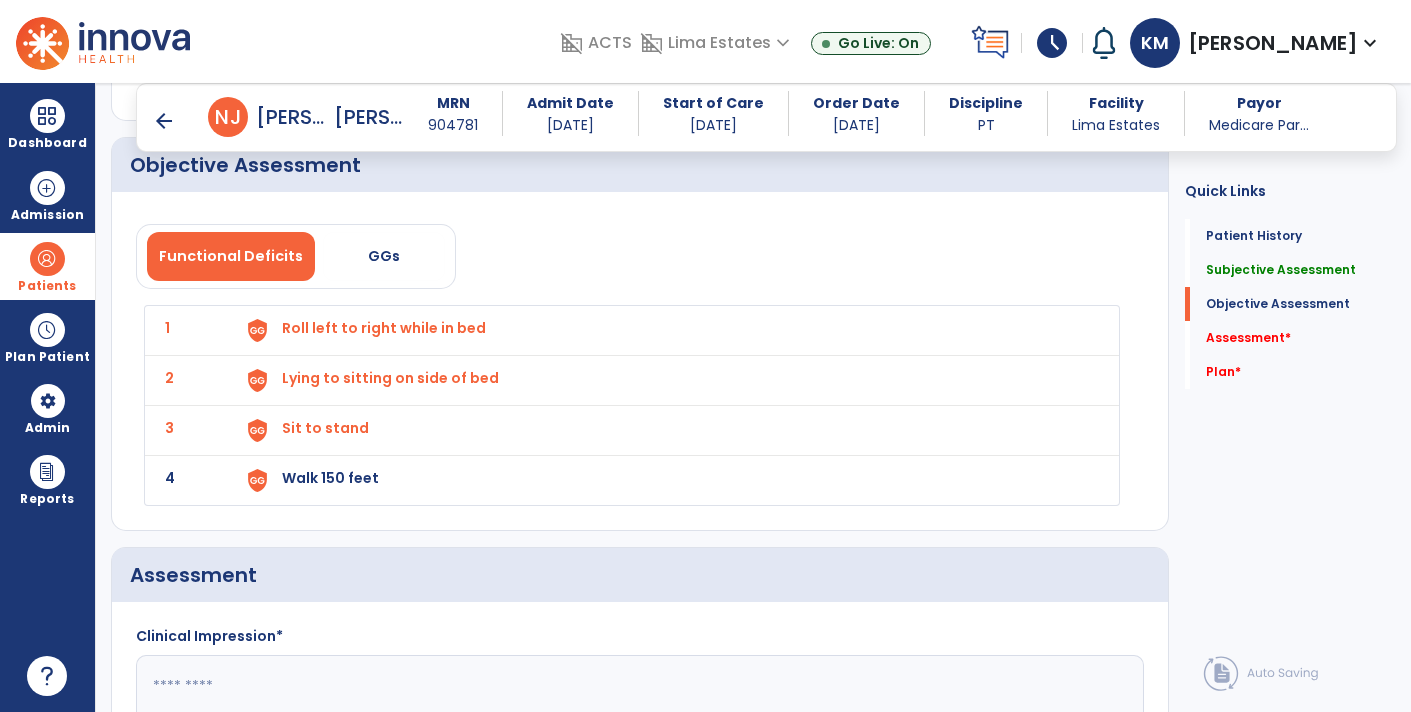 click on "4 Walk 150 feet" 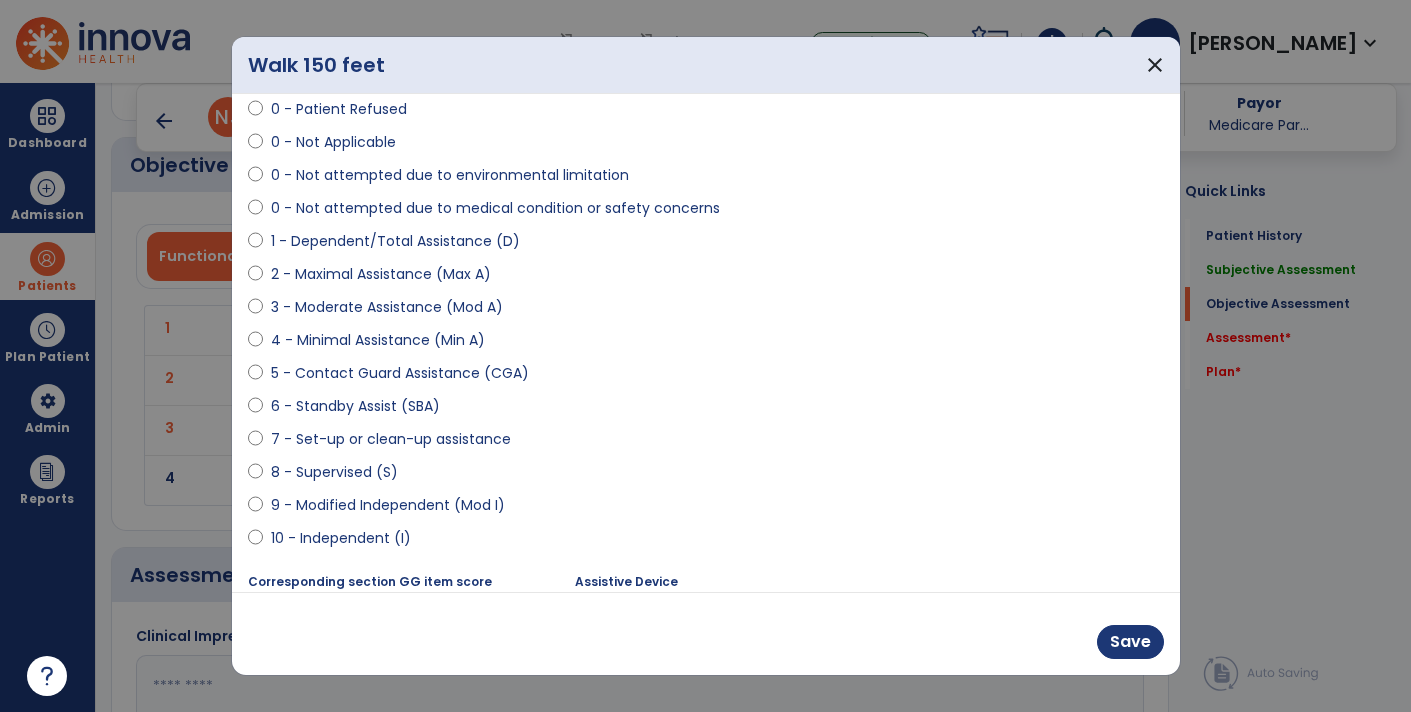 scroll, scrollTop: 160, scrollLeft: 0, axis: vertical 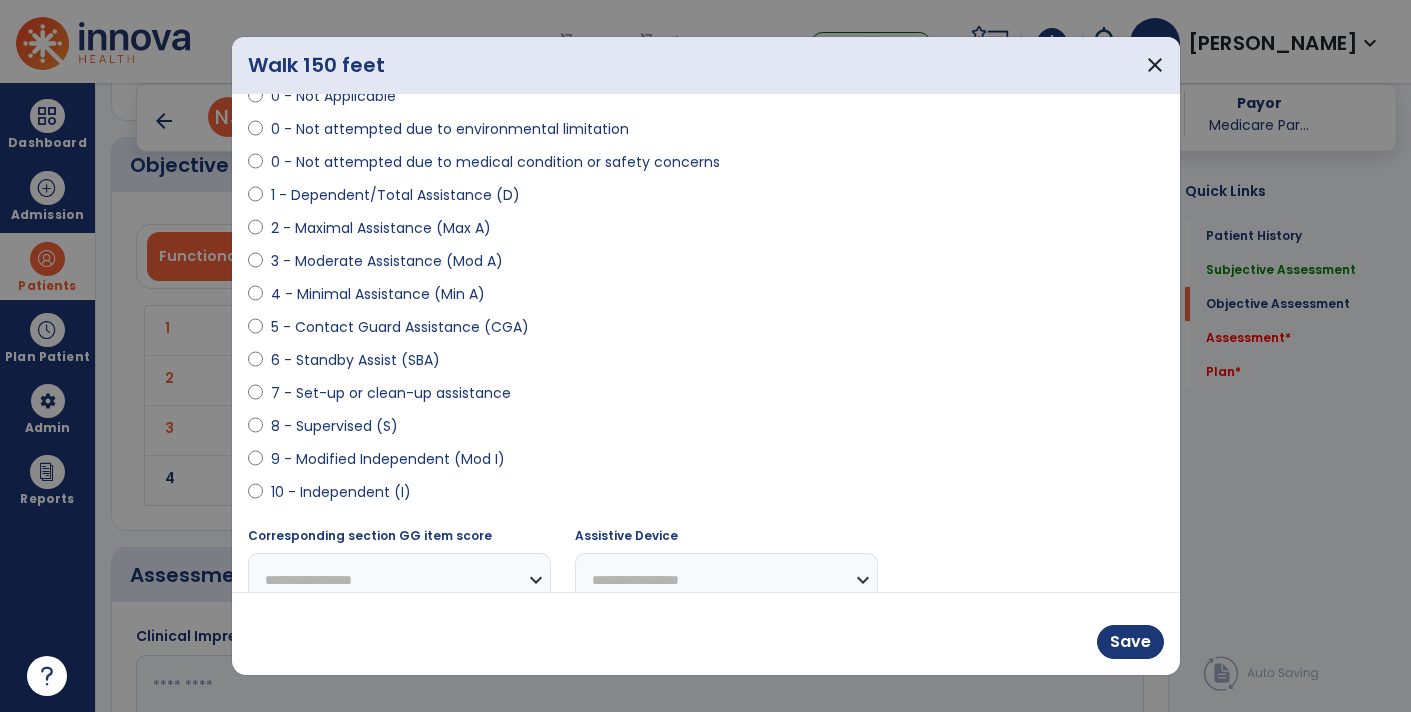select on "**********" 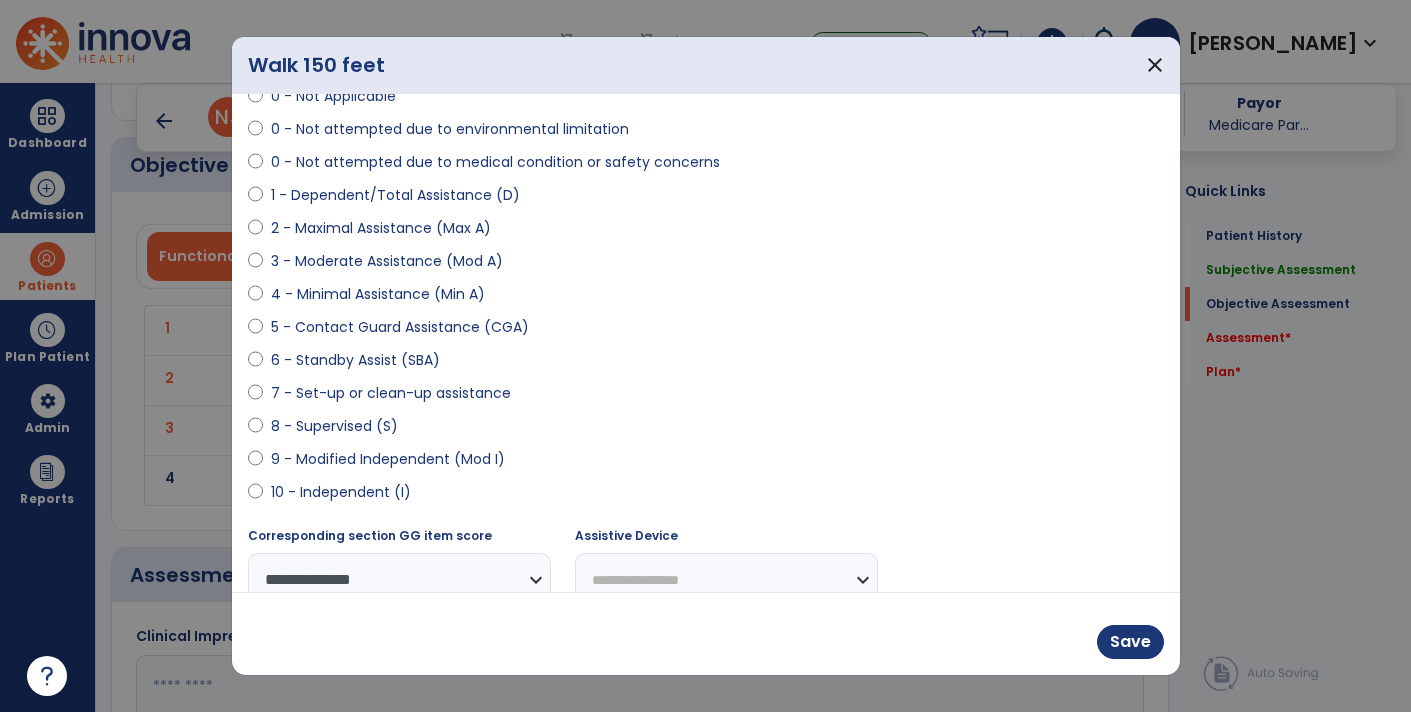 click on "**********" at bounding box center [726, 580] 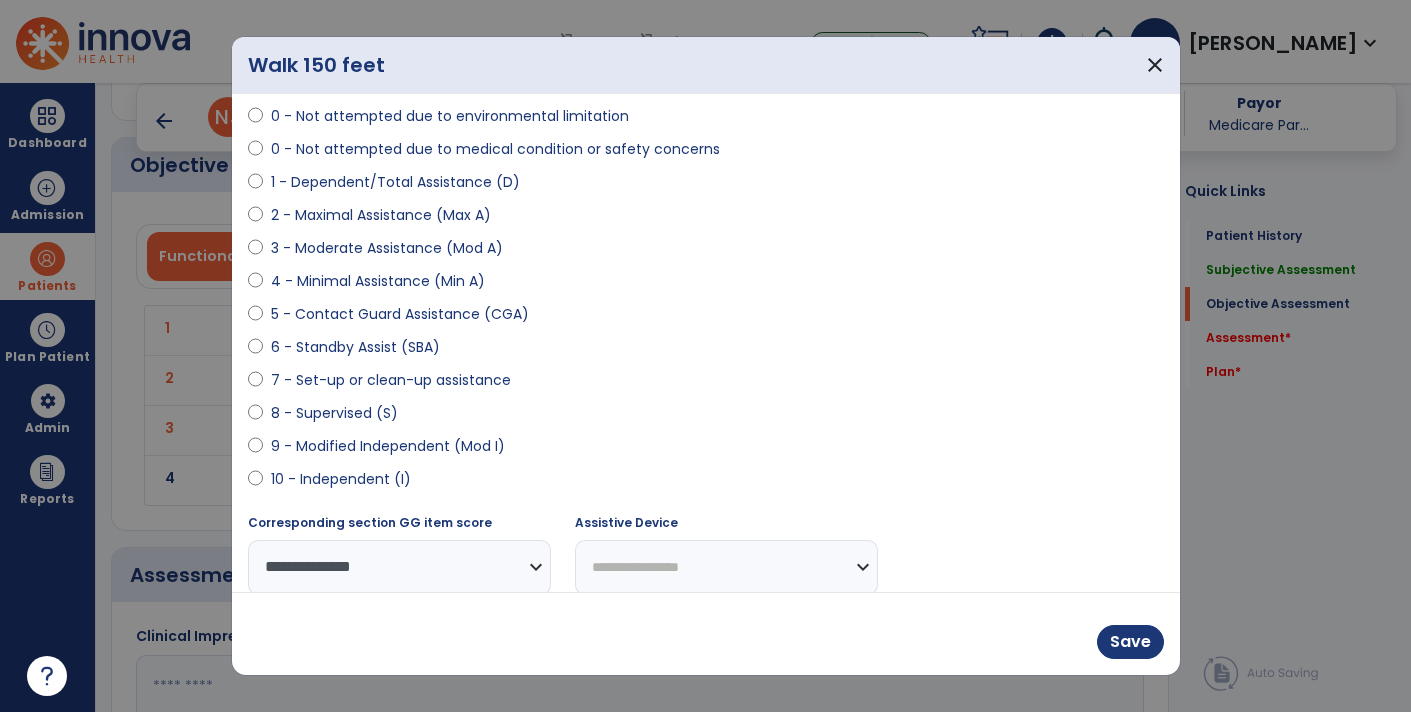 select on "**********" 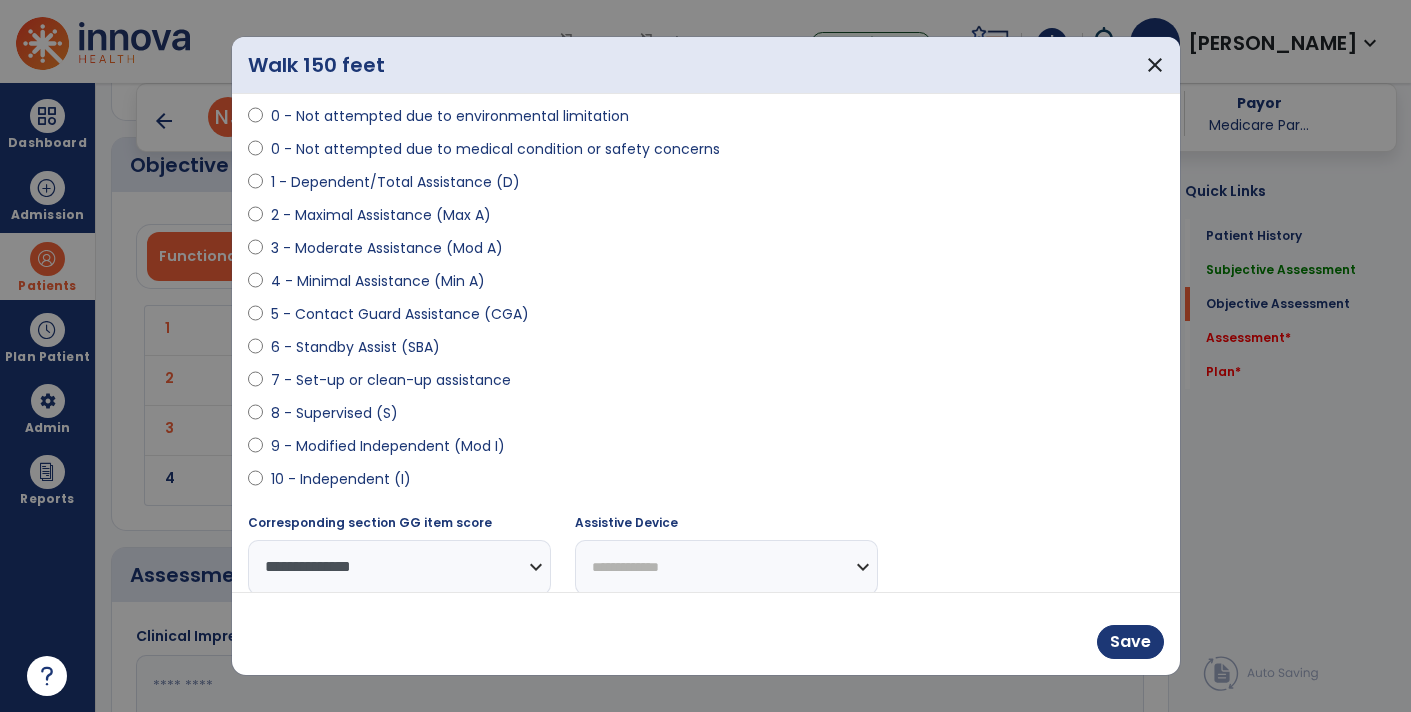 click on "**********" at bounding box center (726, 567) 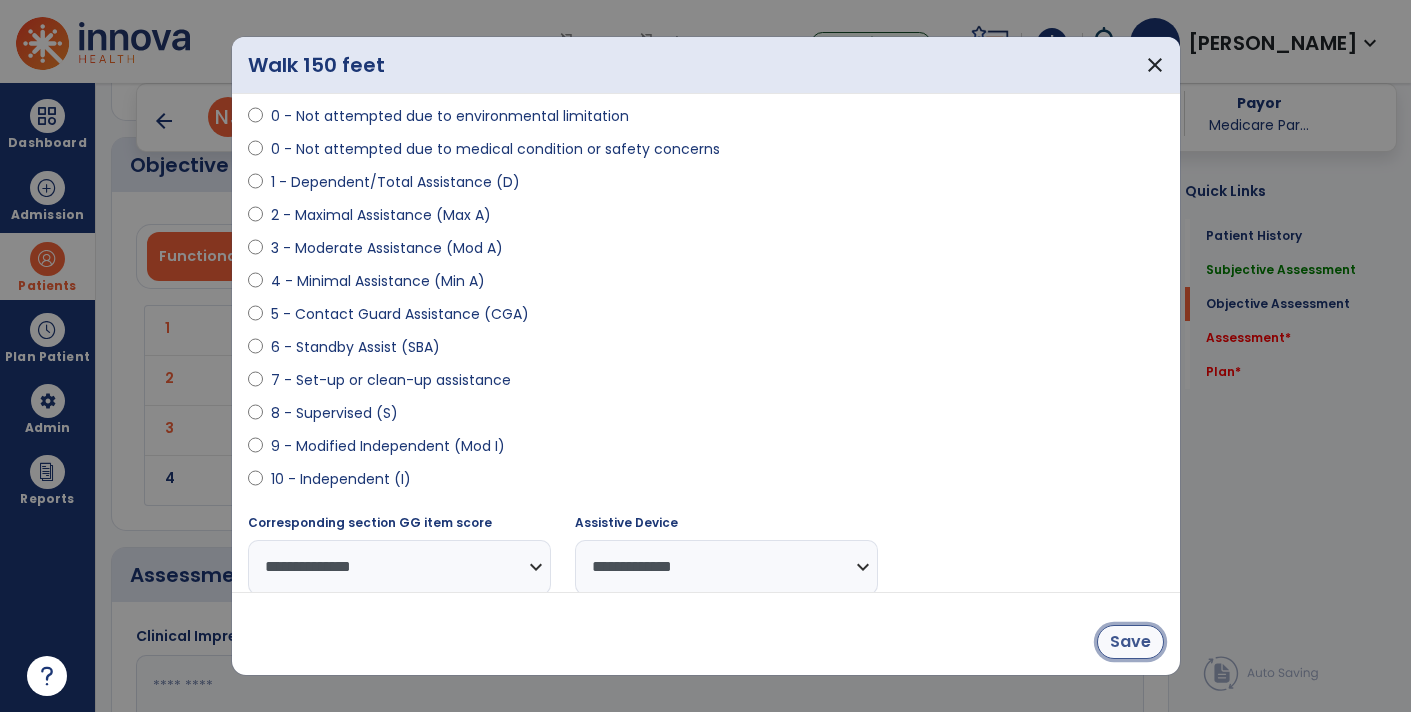 click on "Save" at bounding box center (1130, 642) 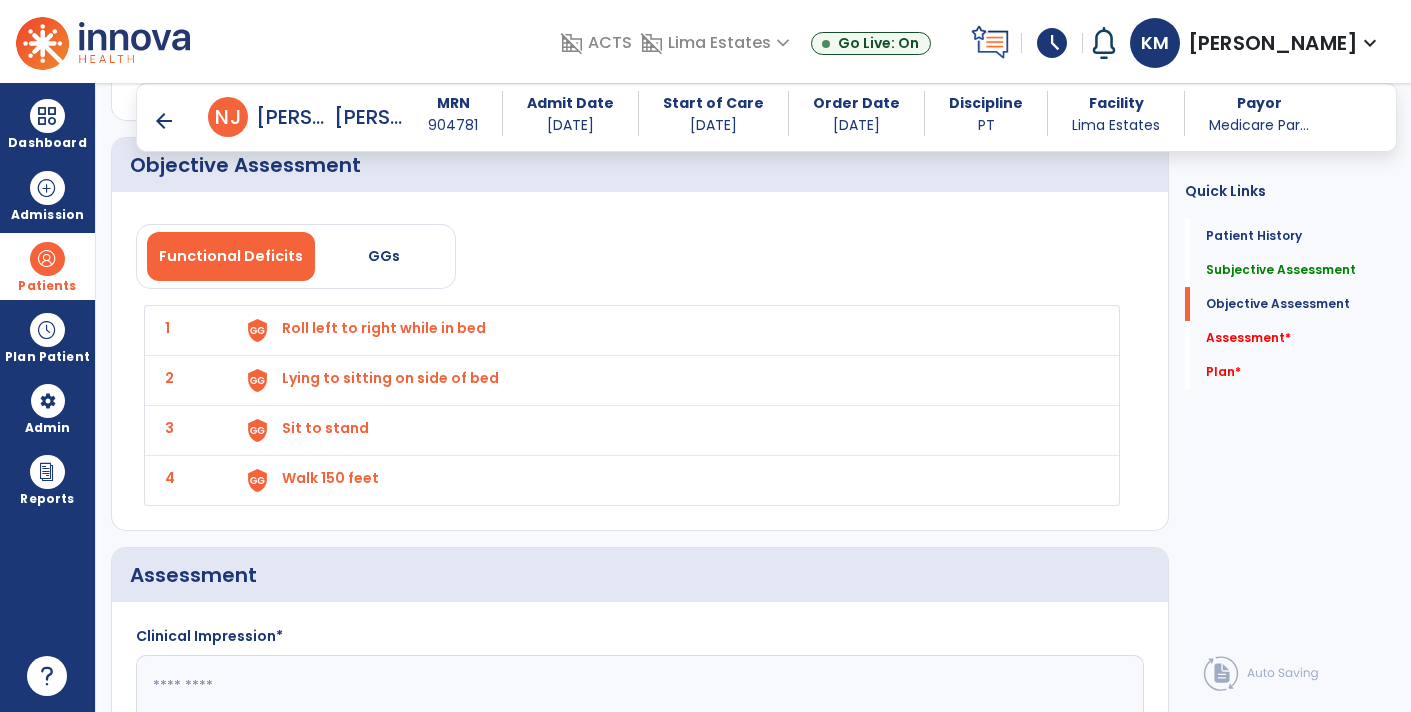 click on "Roll left to right while in bed" at bounding box center (668, 330) 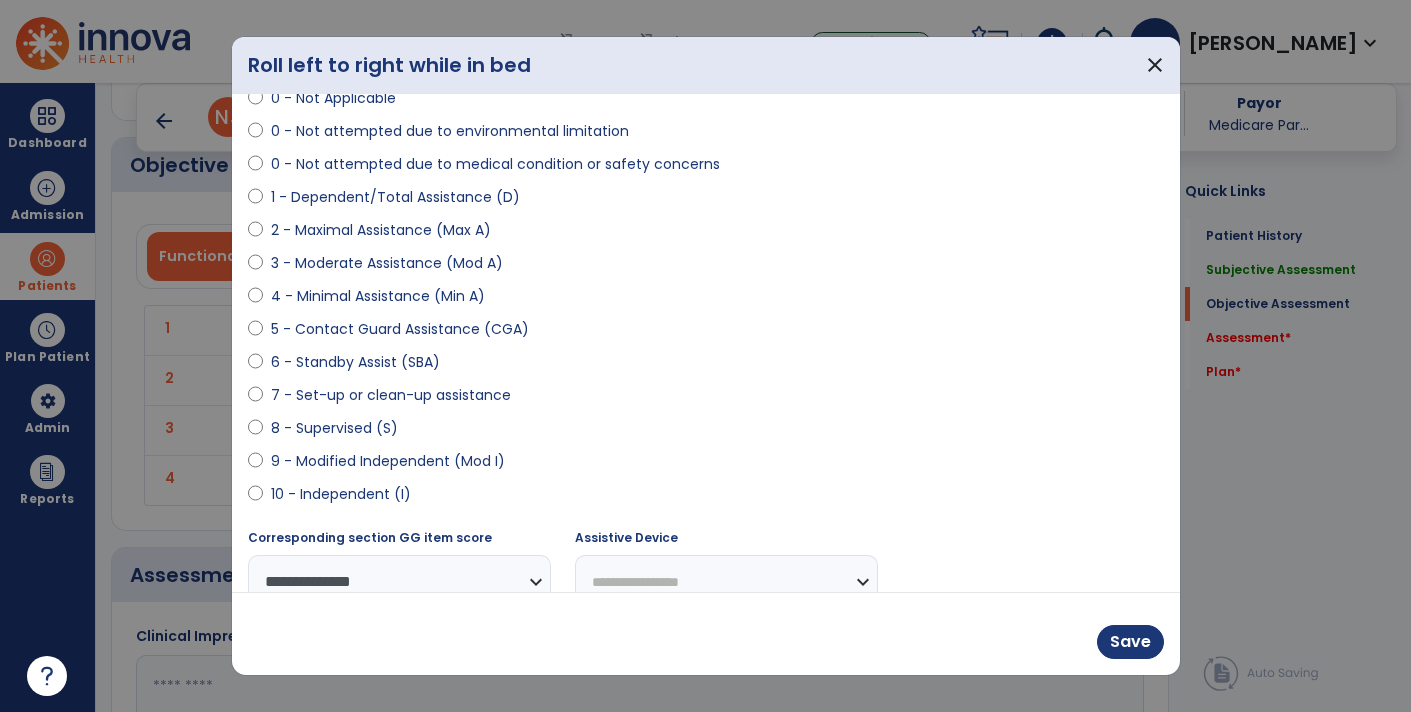 scroll, scrollTop: 174, scrollLeft: 0, axis: vertical 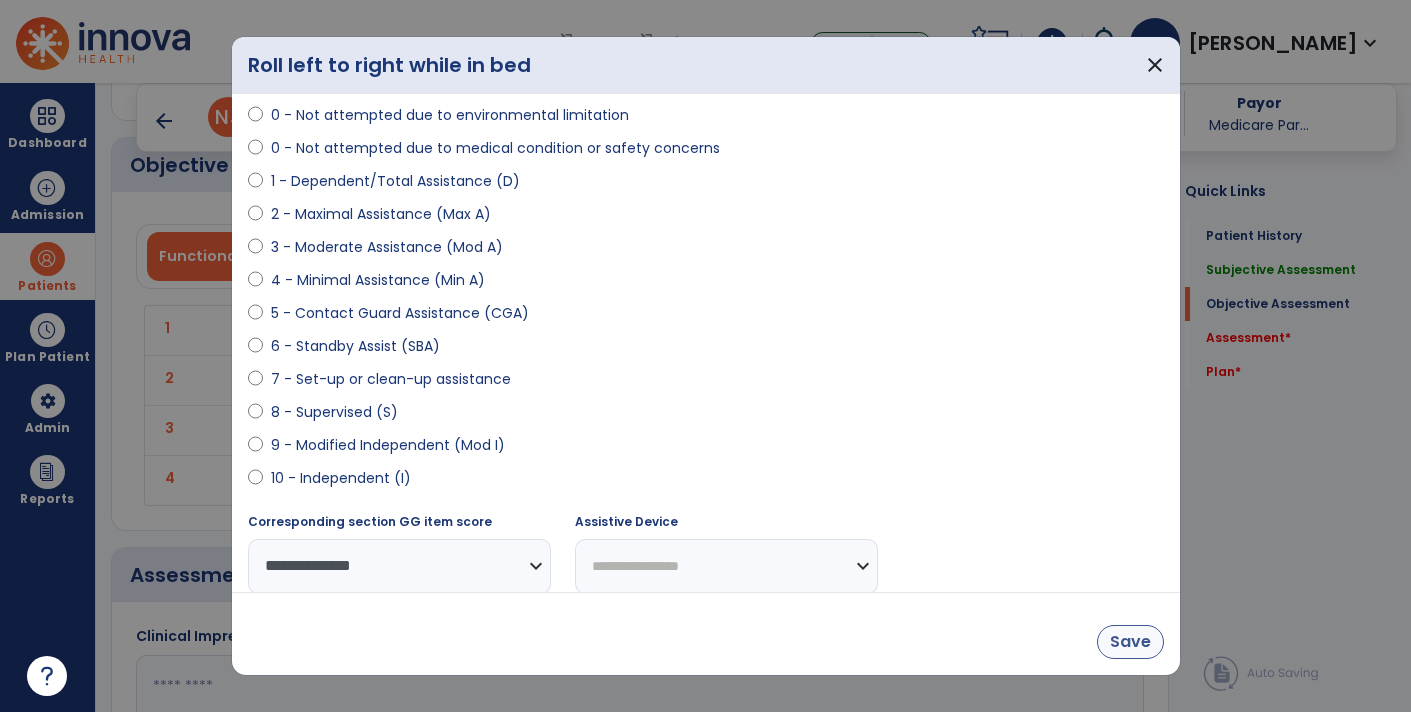 click on "Save" at bounding box center (1130, 642) 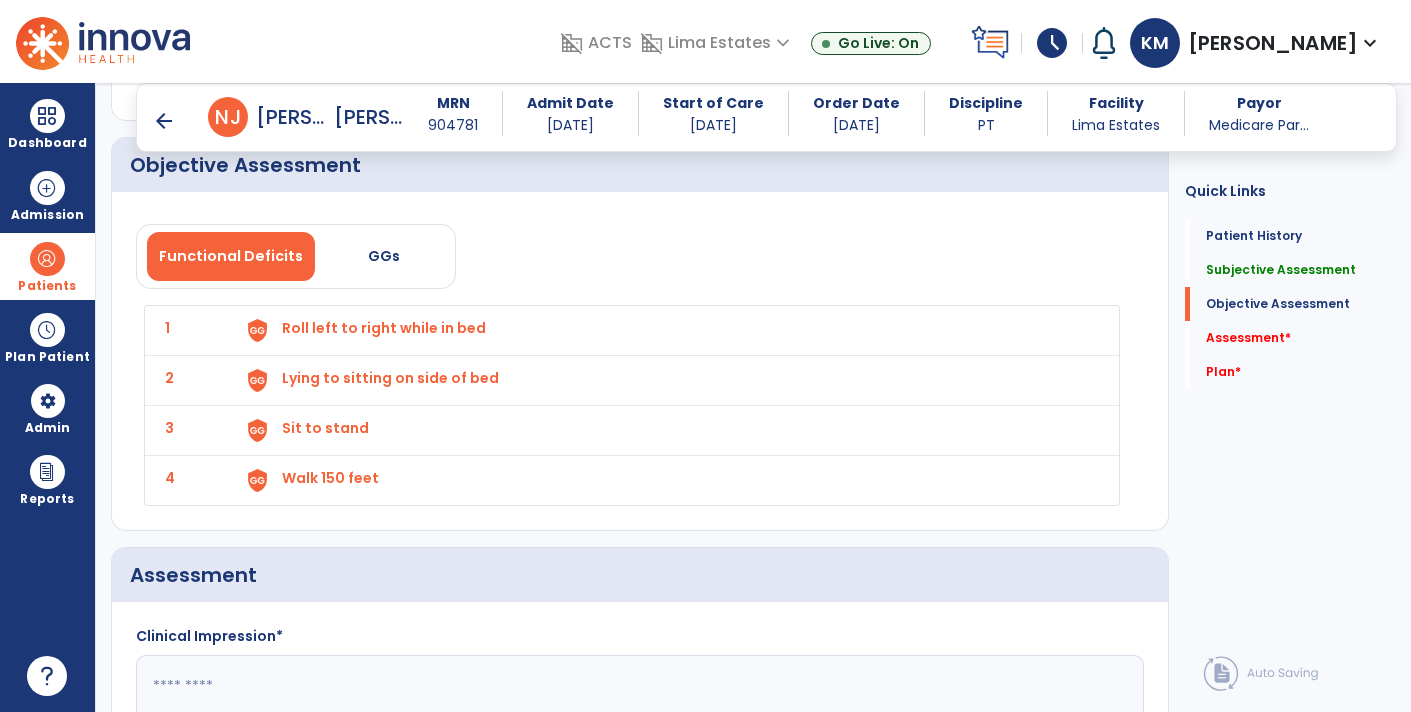 click on "Lying to sitting on side of bed" at bounding box center (668, 330) 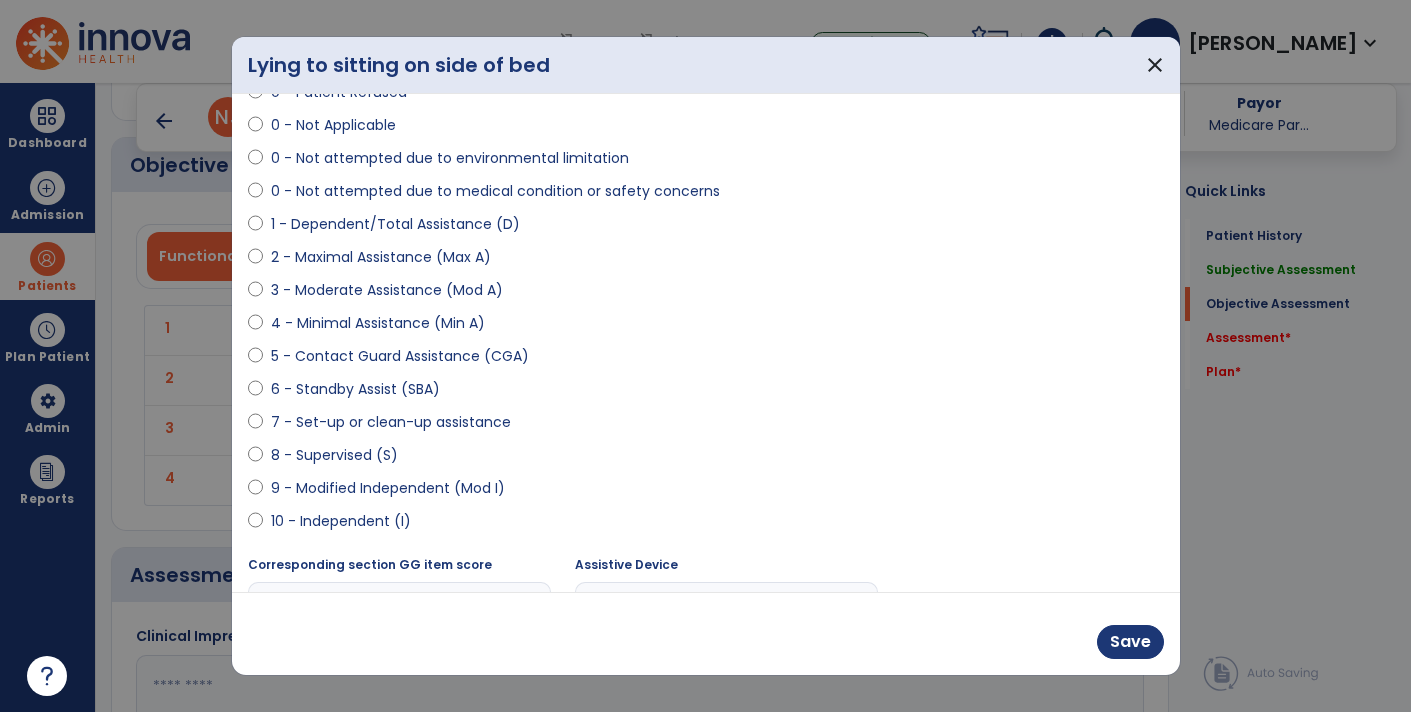 scroll, scrollTop: 188, scrollLeft: 0, axis: vertical 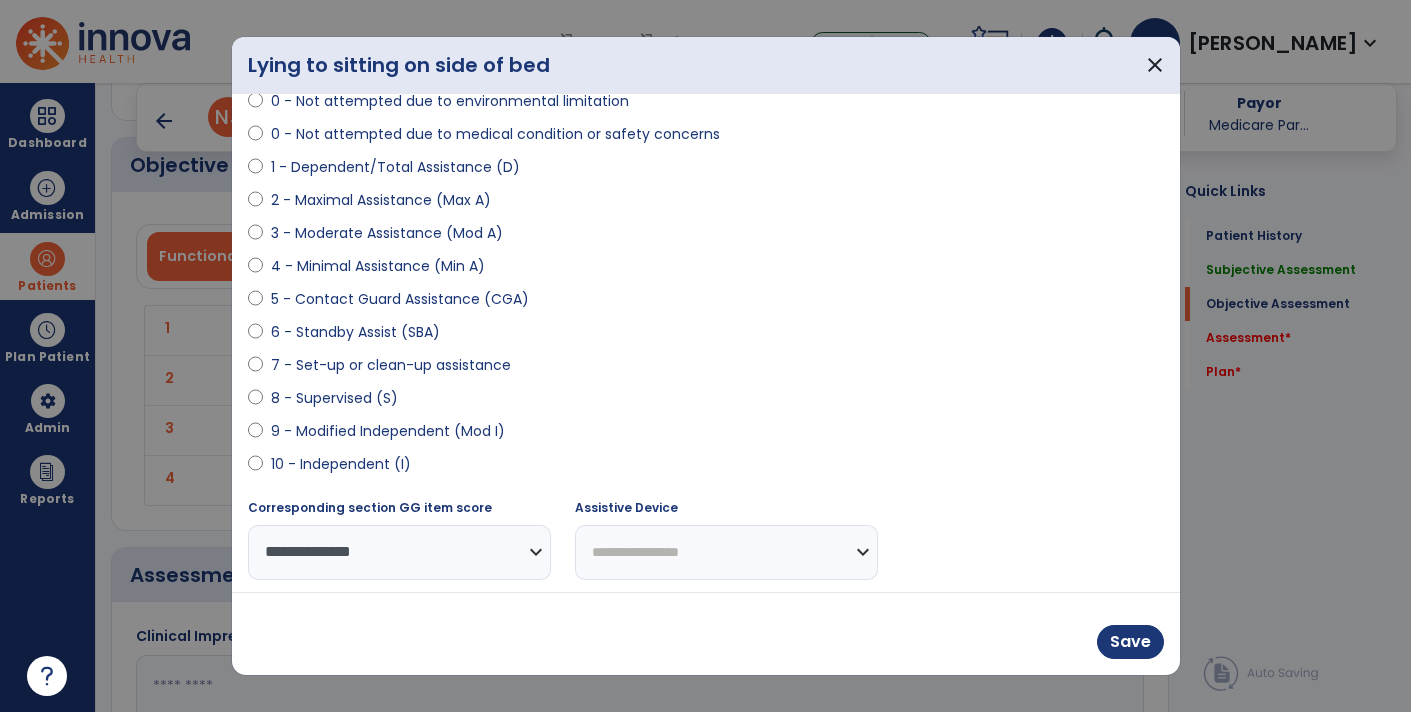 click on "Save" at bounding box center [706, 633] 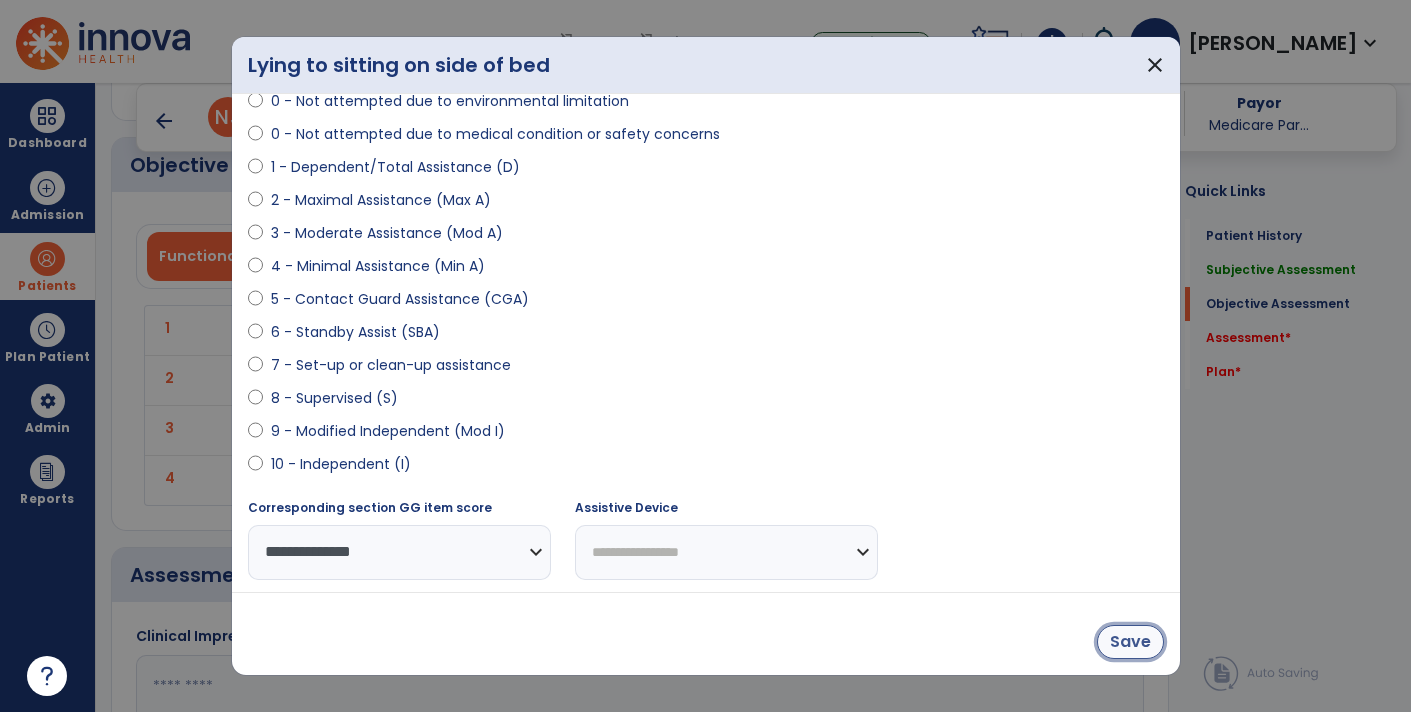 click on "Save" at bounding box center (1130, 642) 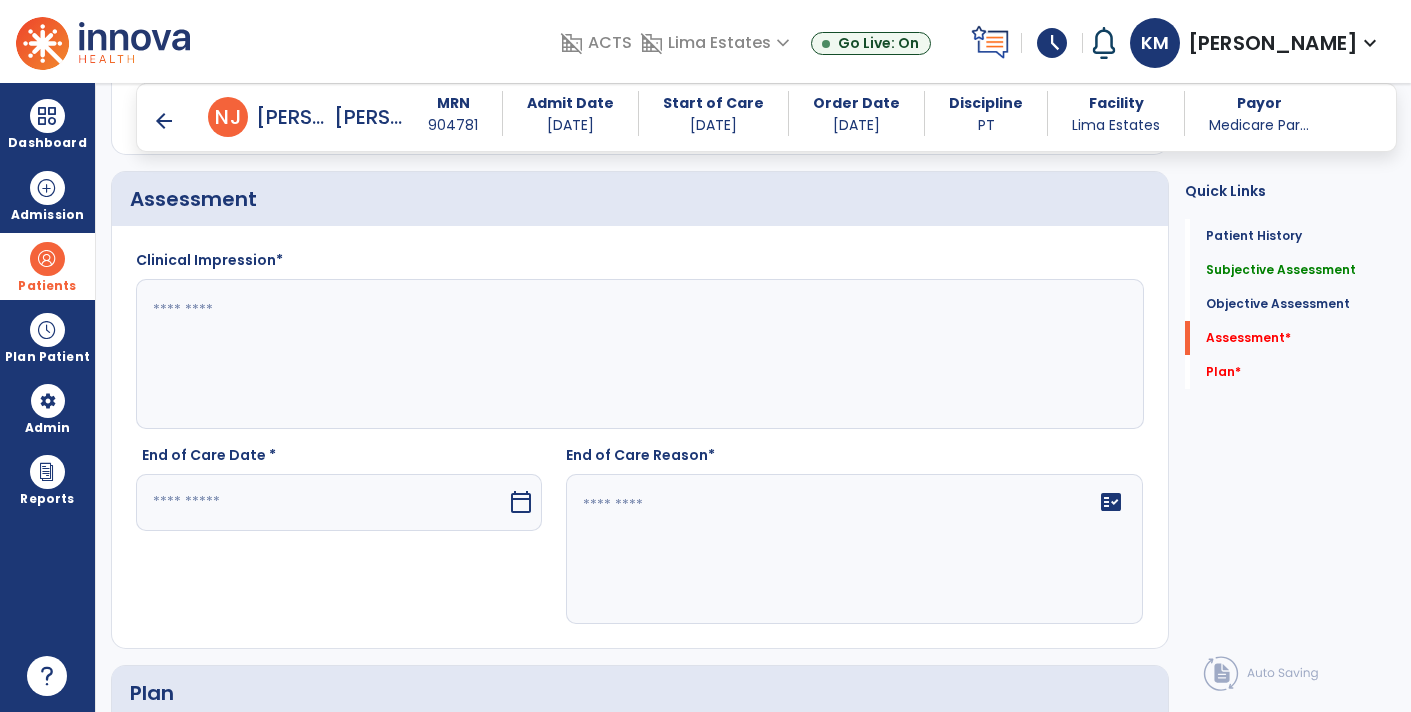 scroll, scrollTop: 1925, scrollLeft: 0, axis: vertical 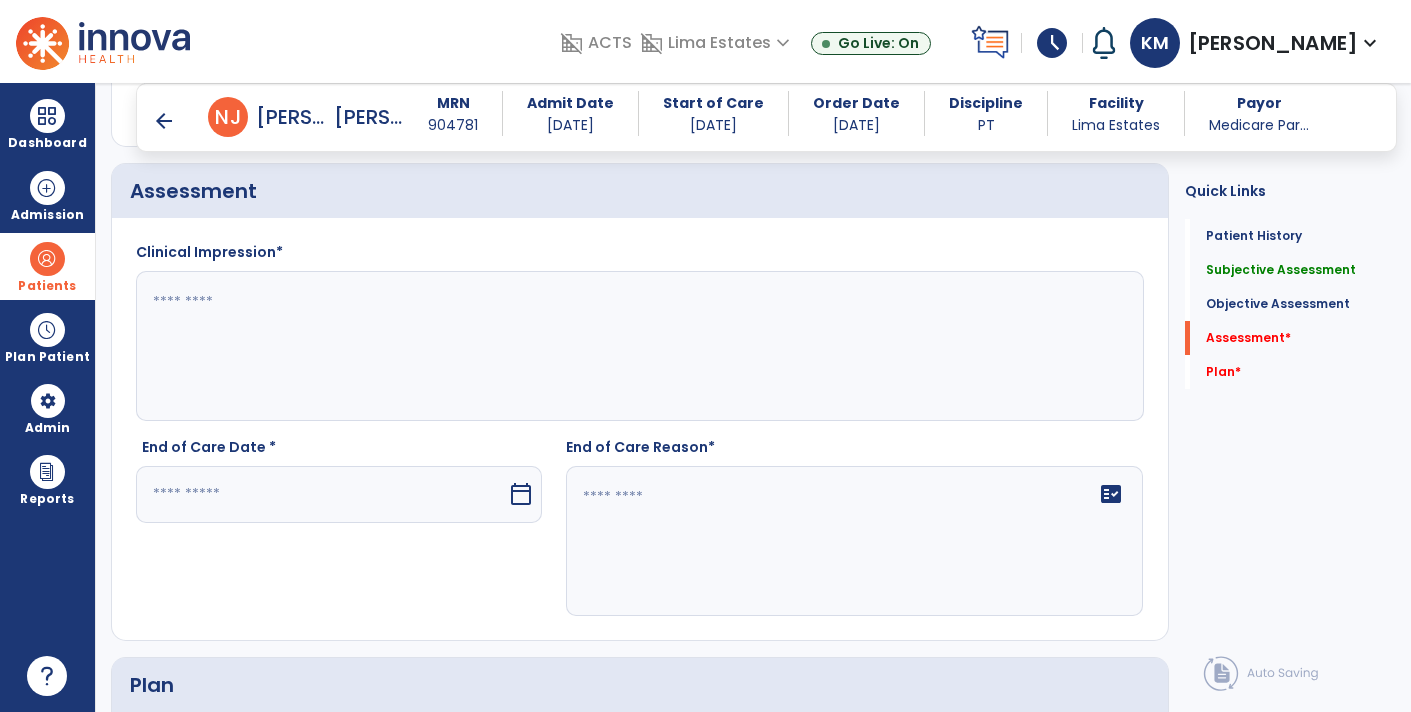 click on "calendar_today" at bounding box center (521, 494) 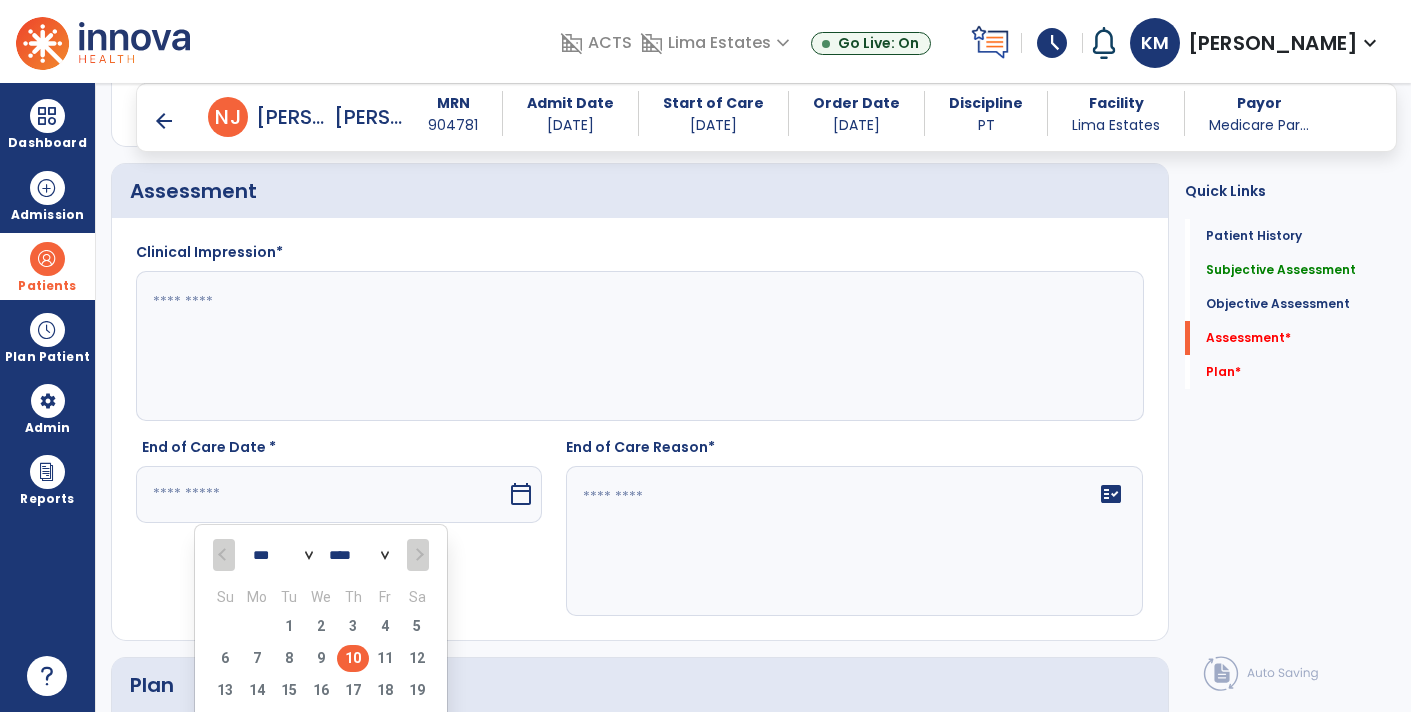 click on "10" at bounding box center [353, 658] 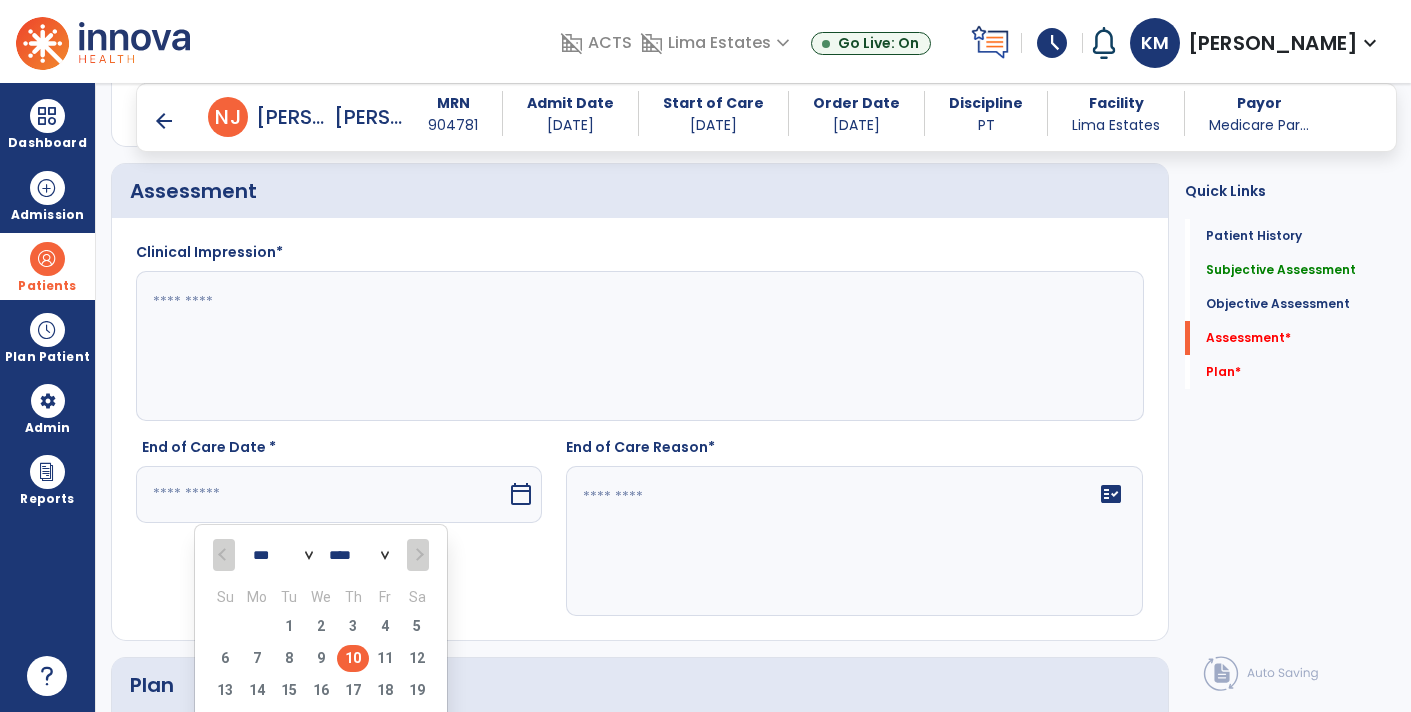 type on "*********" 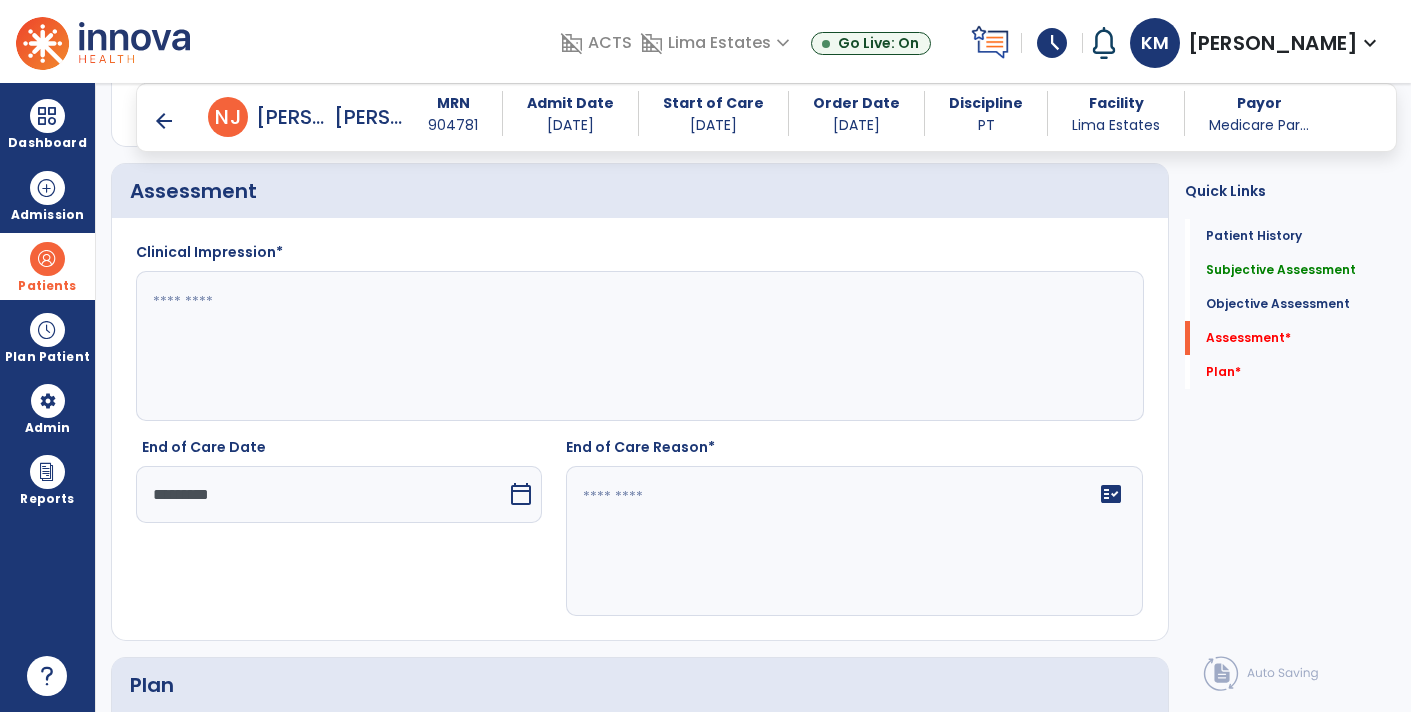 click on "fact_check" 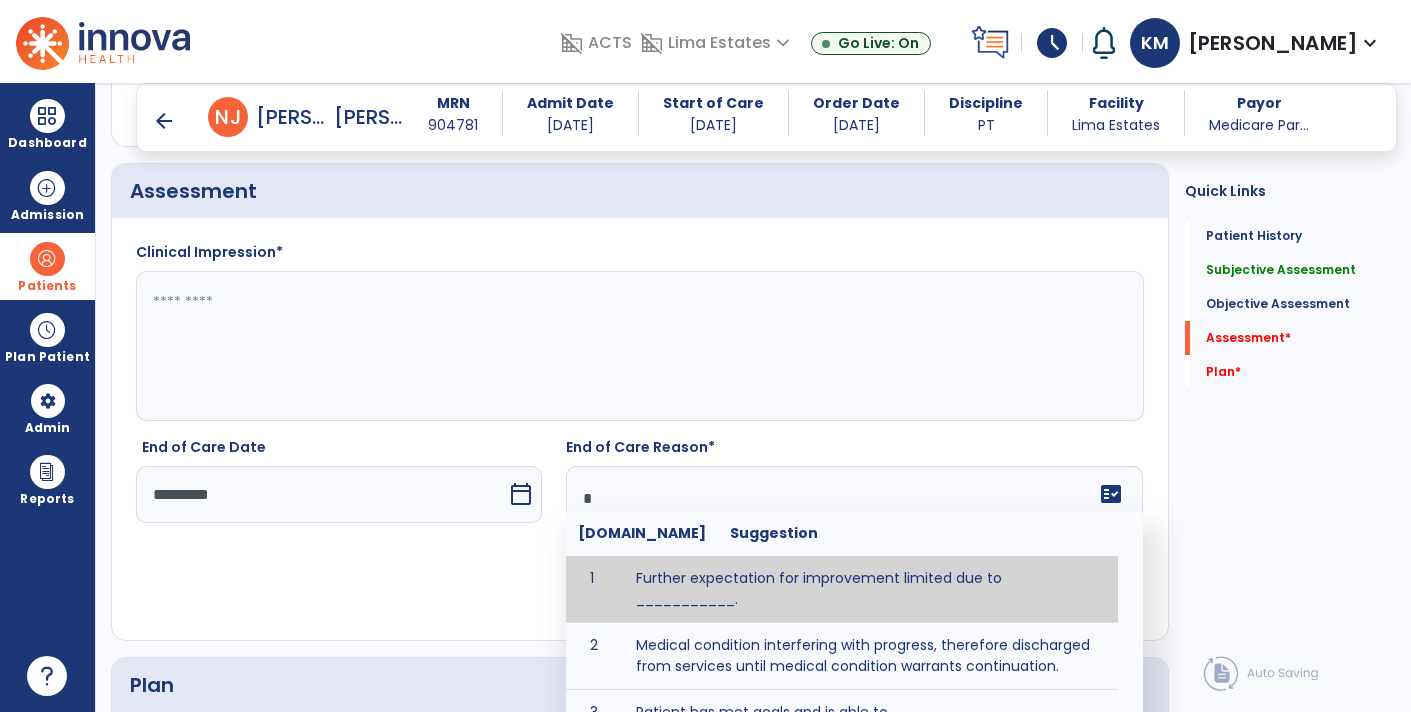type on "**" 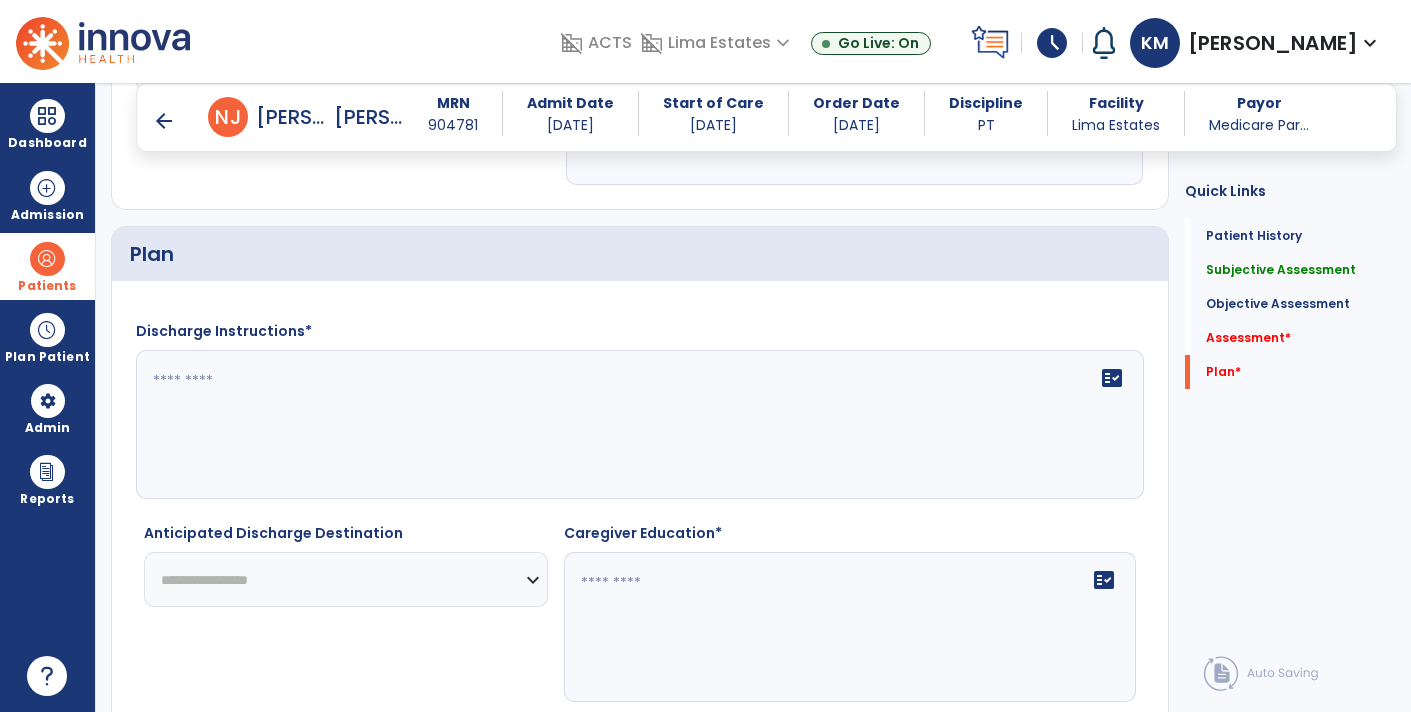 scroll, scrollTop: 2364, scrollLeft: 0, axis: vertical 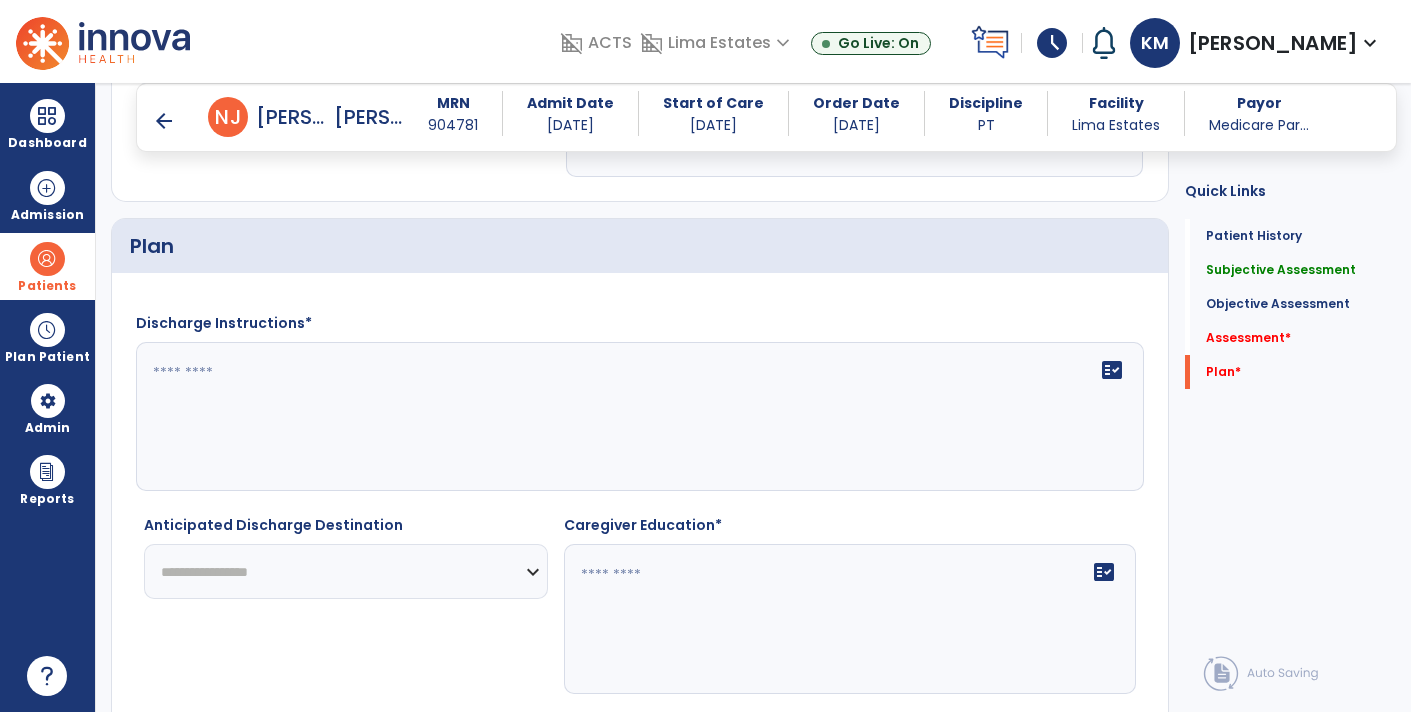type on "**********" 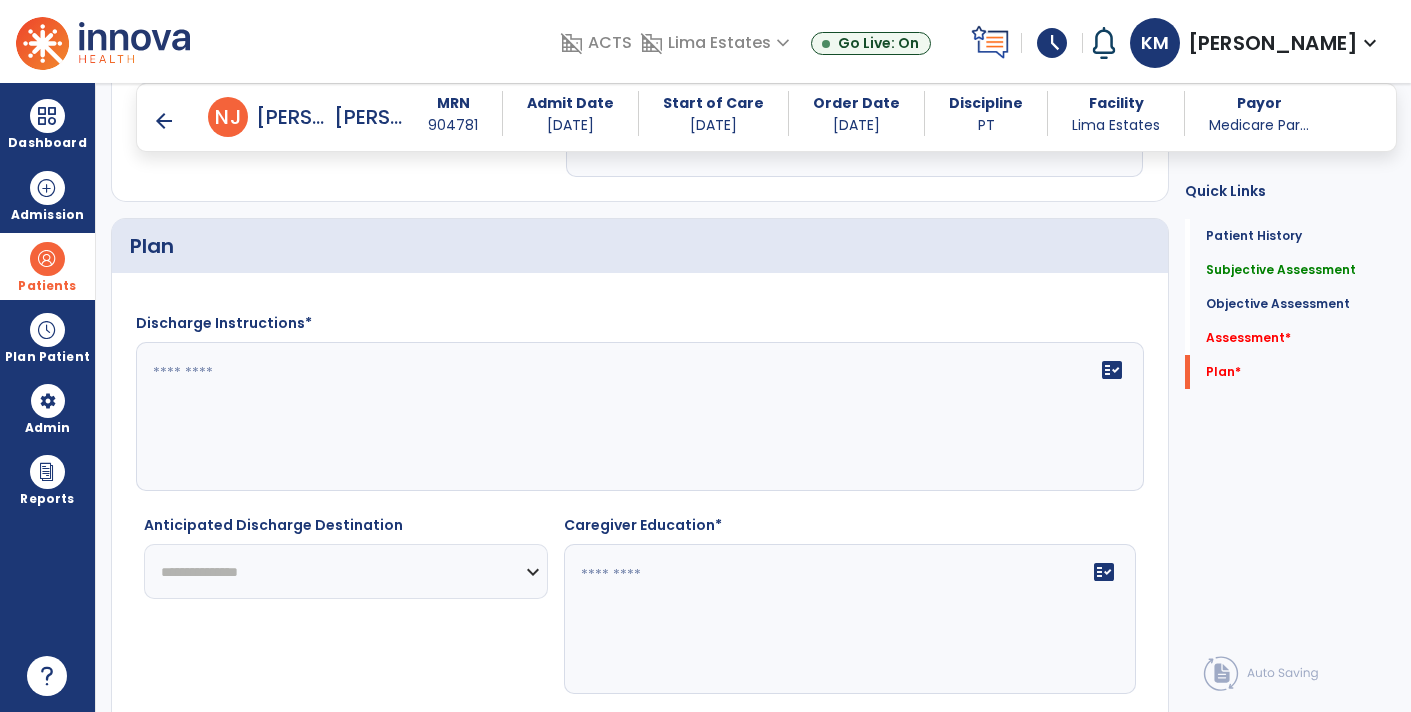 click on "**********" 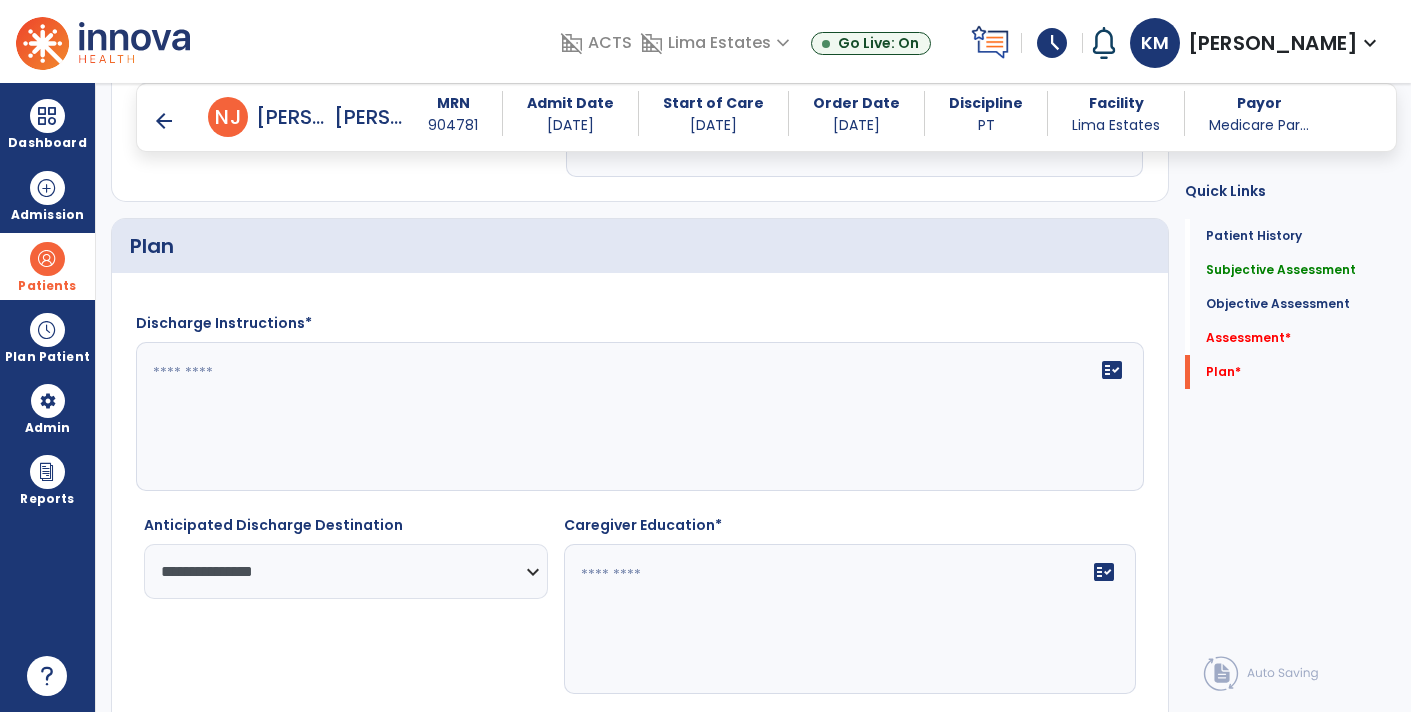 click 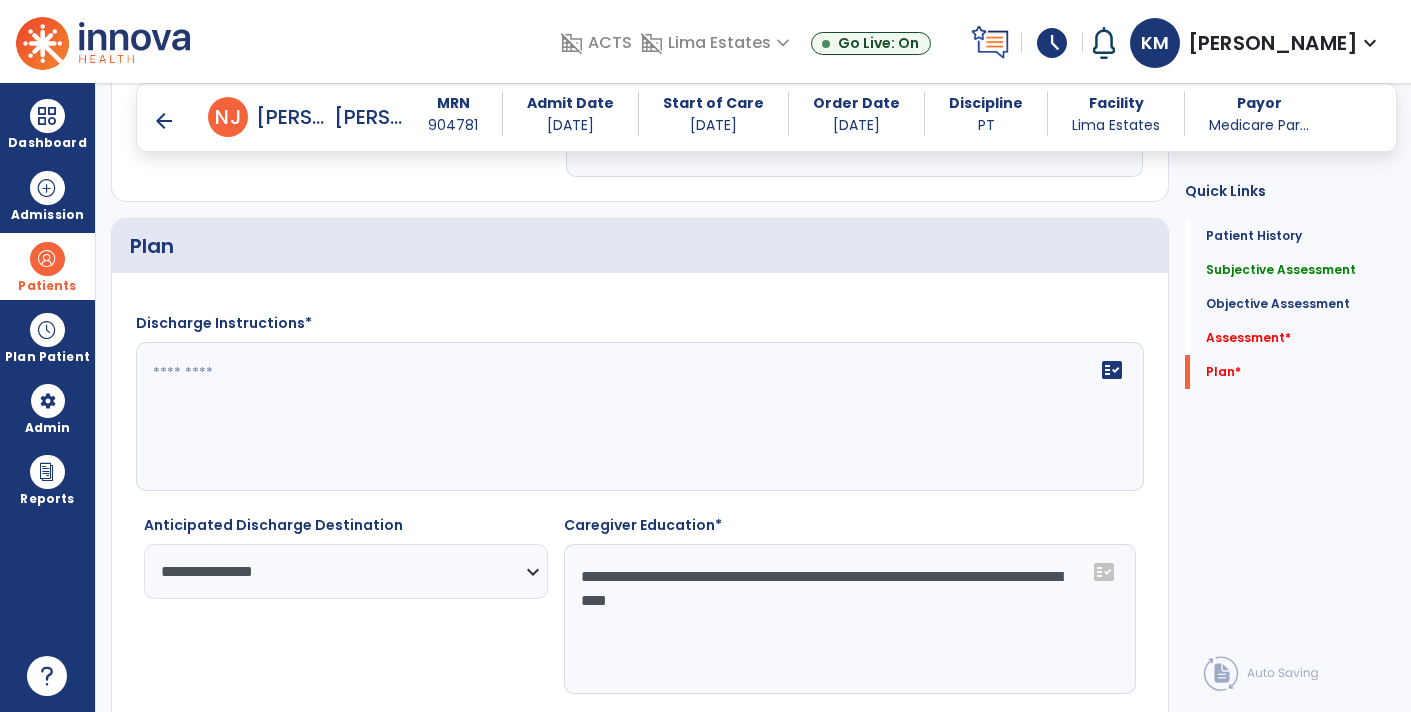 type on "**********" 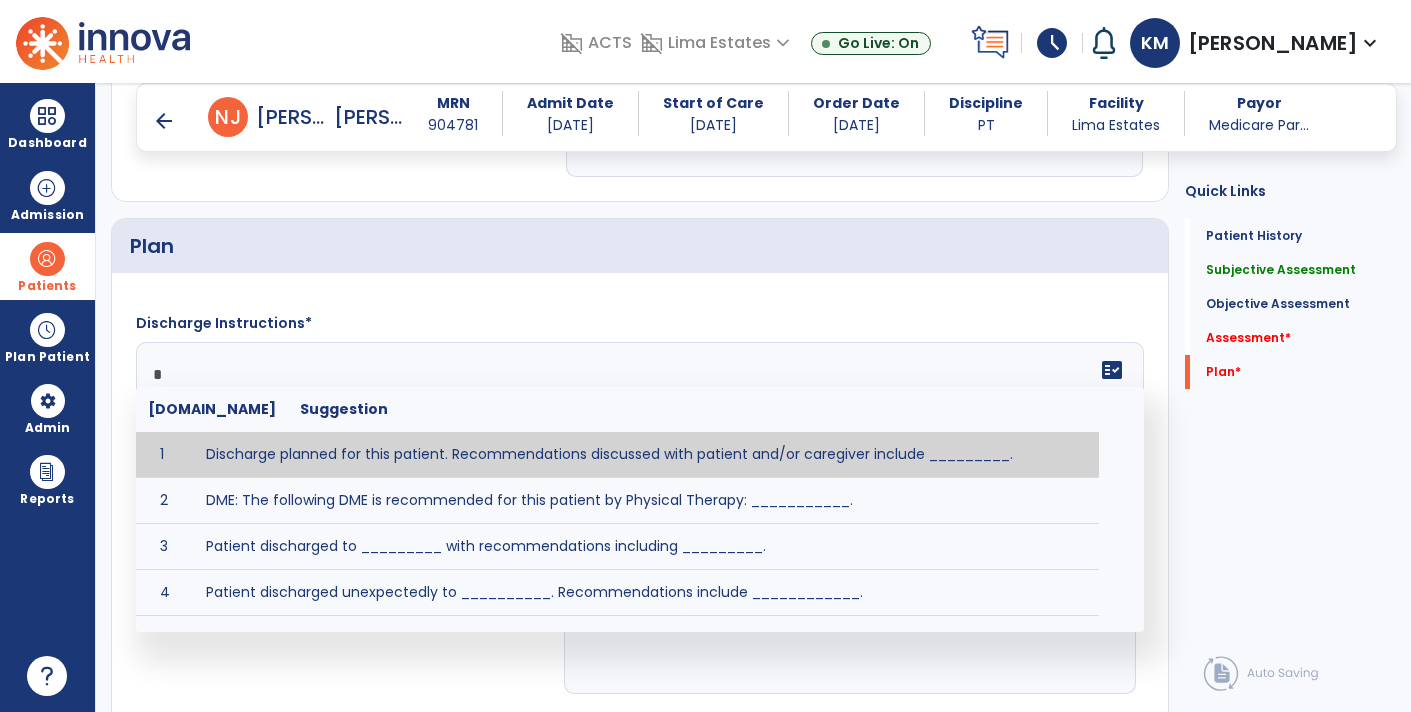 type on "**" 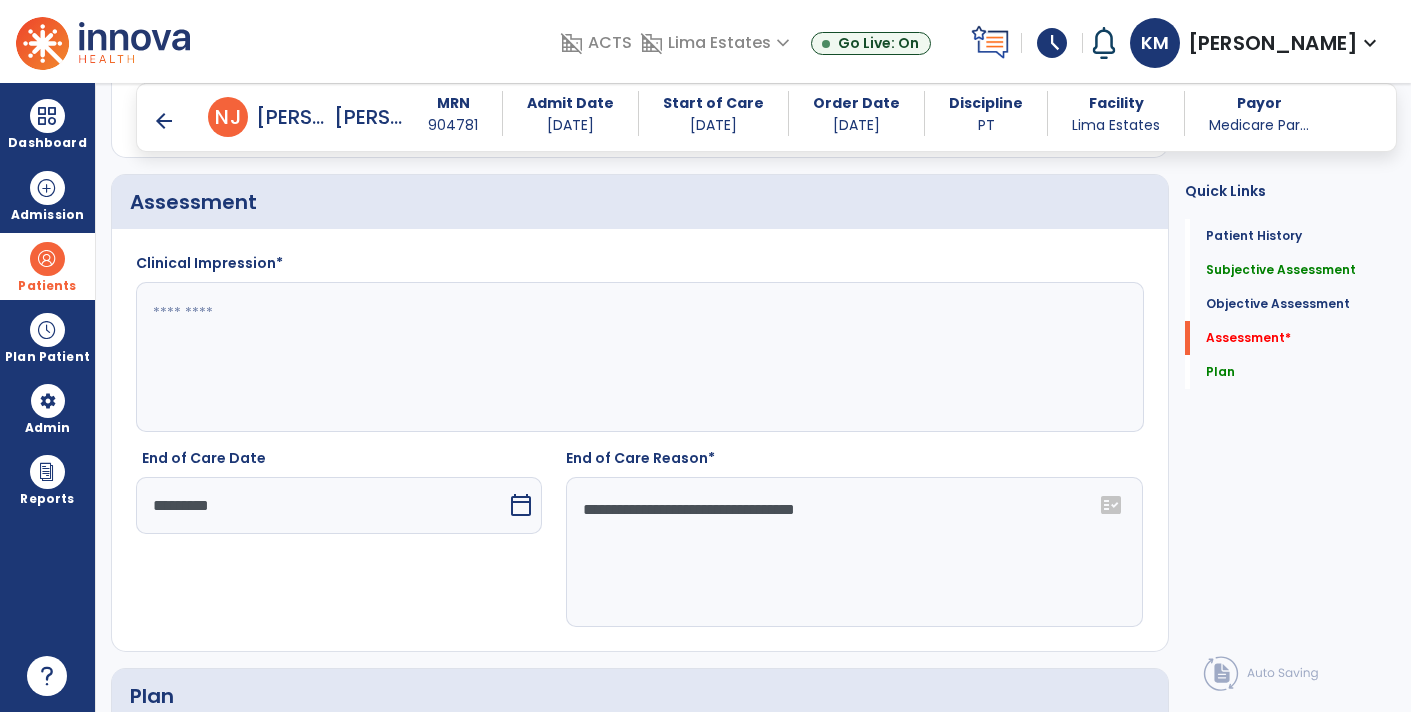scroll, scrollTop: 1898, scrollLeft: 0, axis: vertical 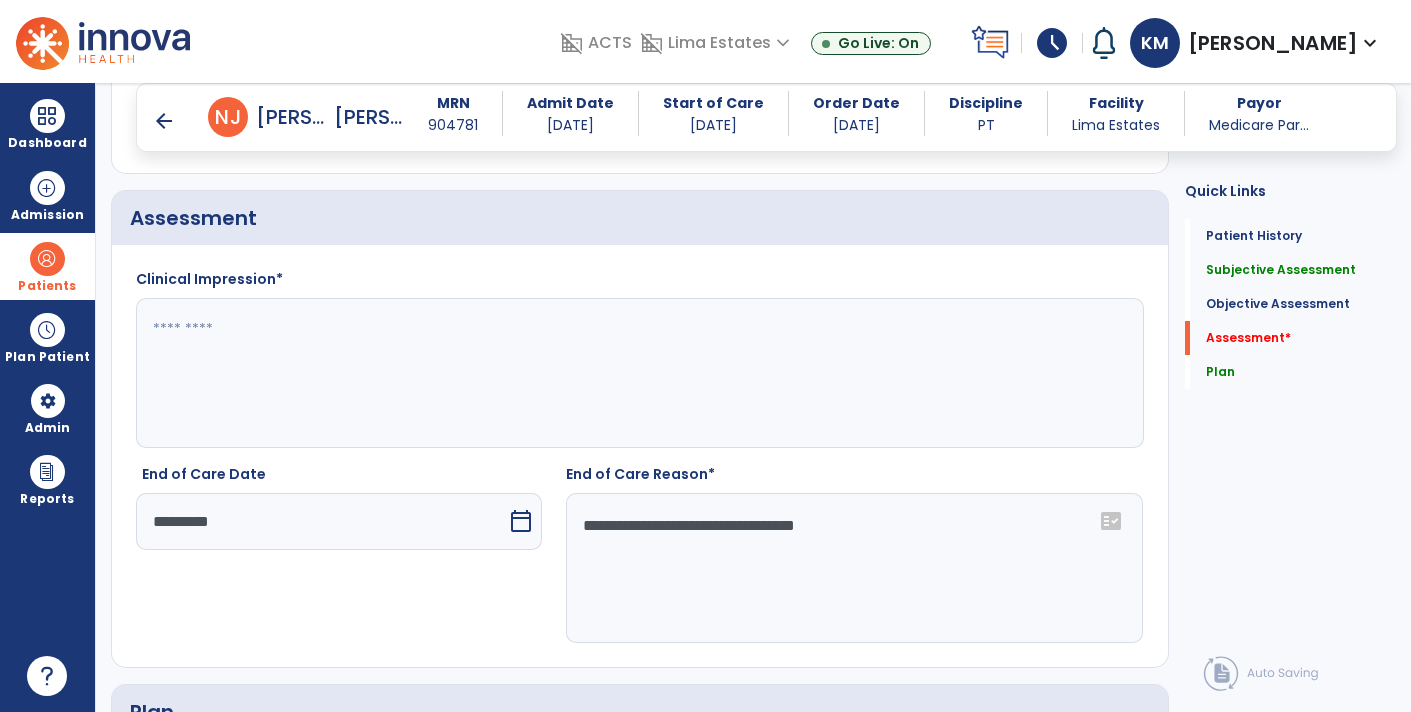 type on "**********" 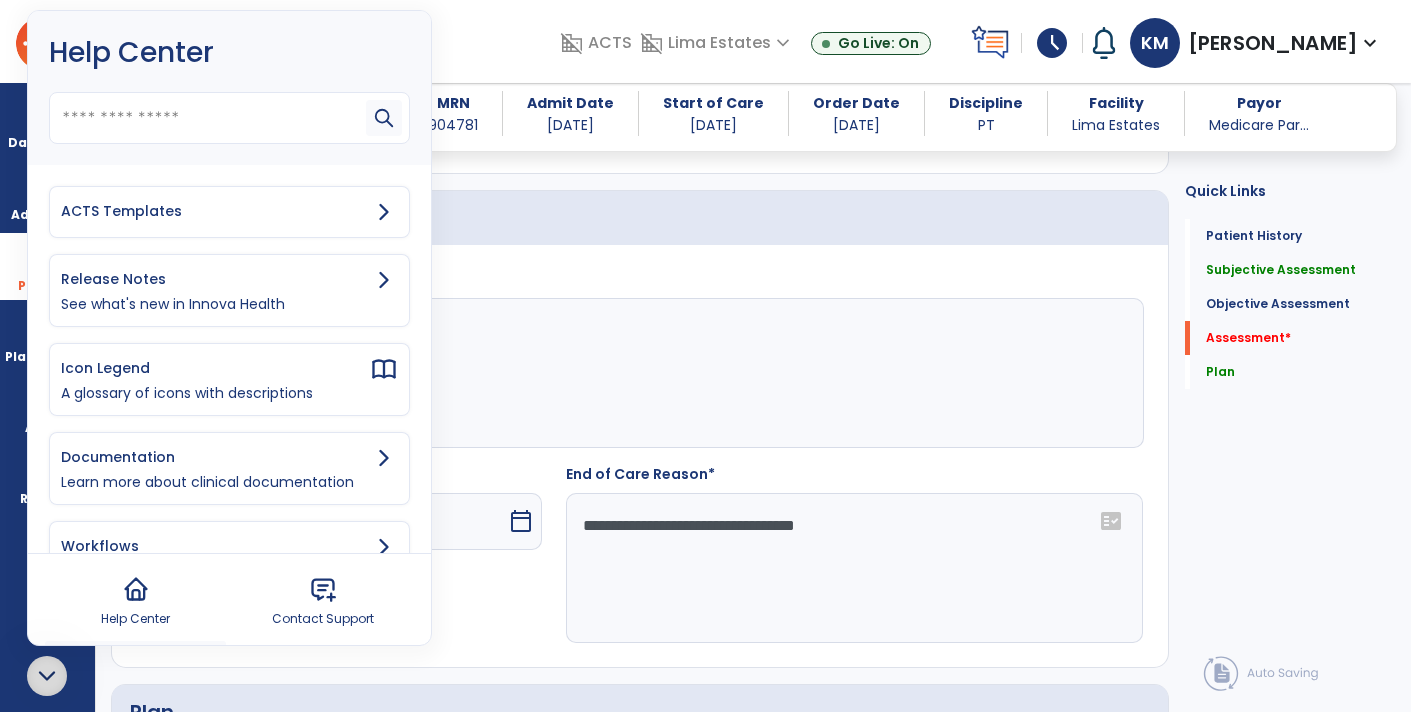 click on "ACTS Templates" at bounding box center [229, 212] 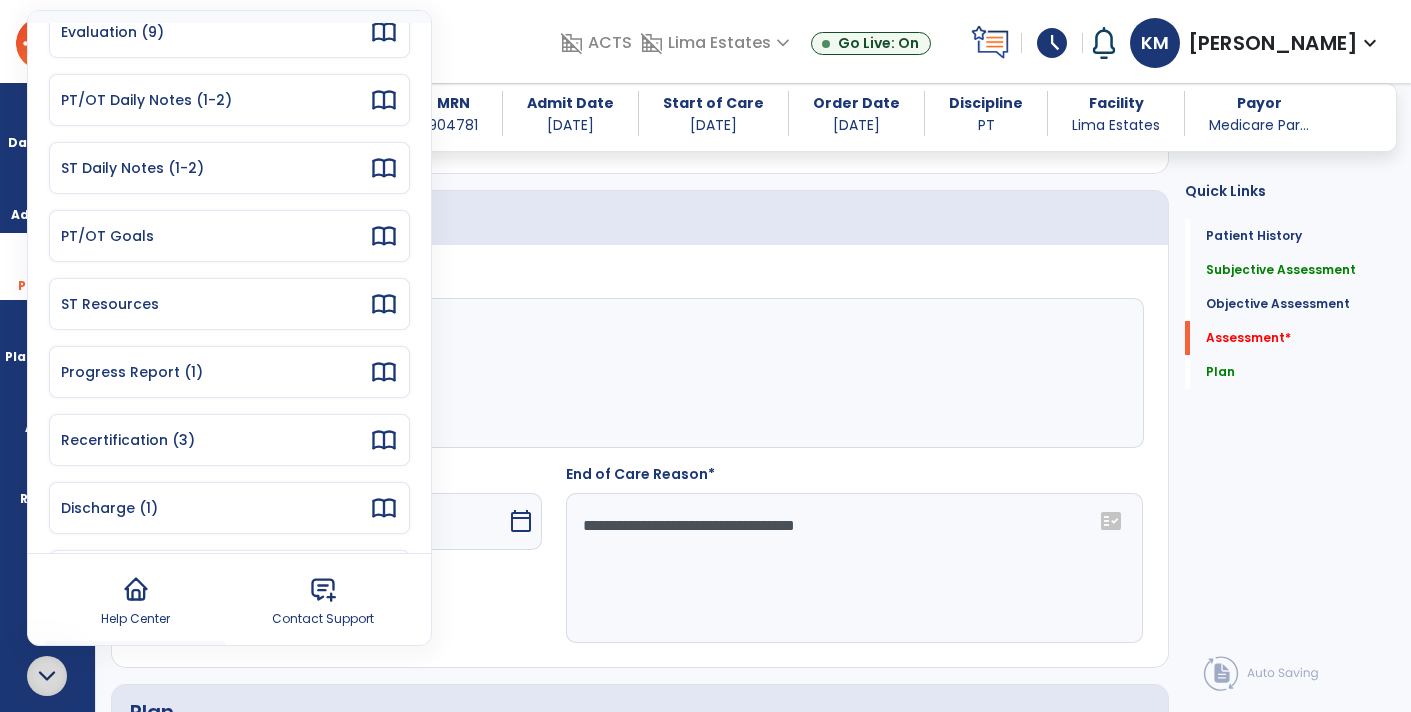 scroll, scrollTop: 179, scrollLeft: 0, axis: vertical 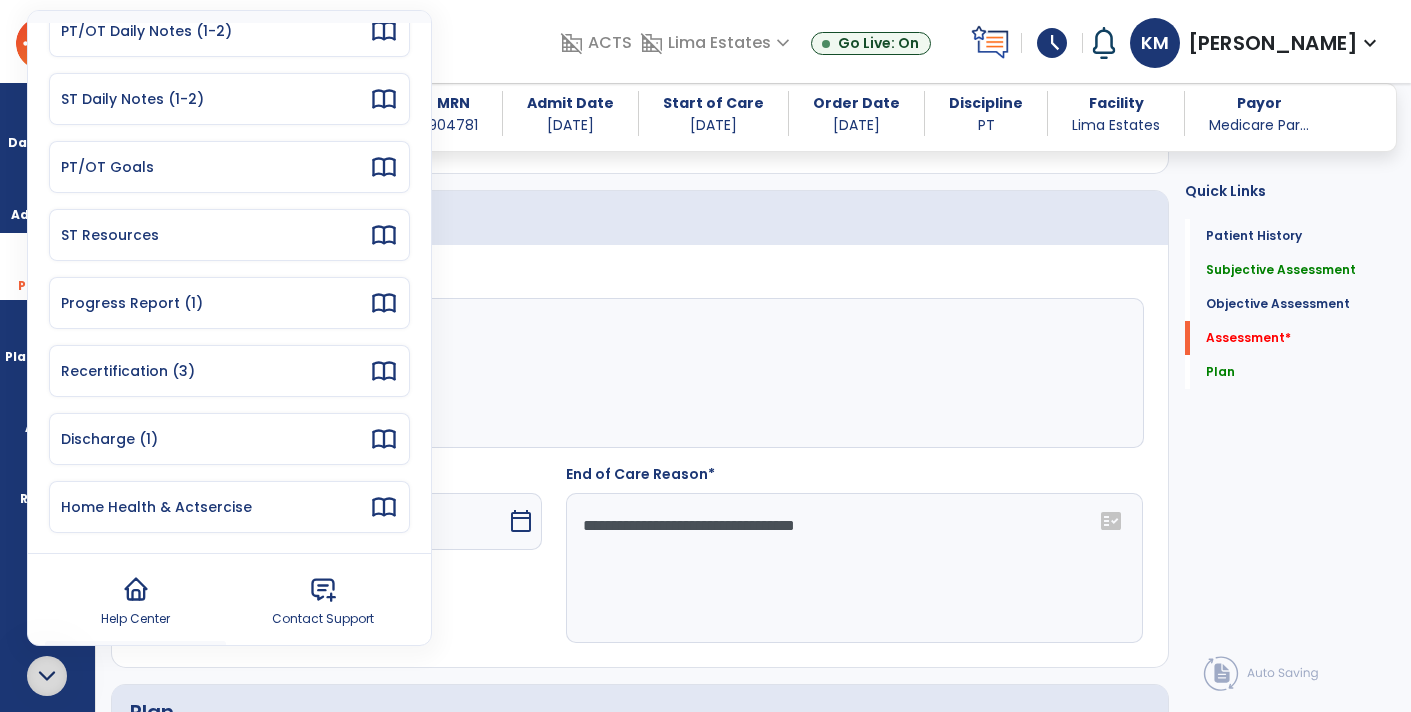 click on "Discharge (1)" at bounding box center (215, 439) 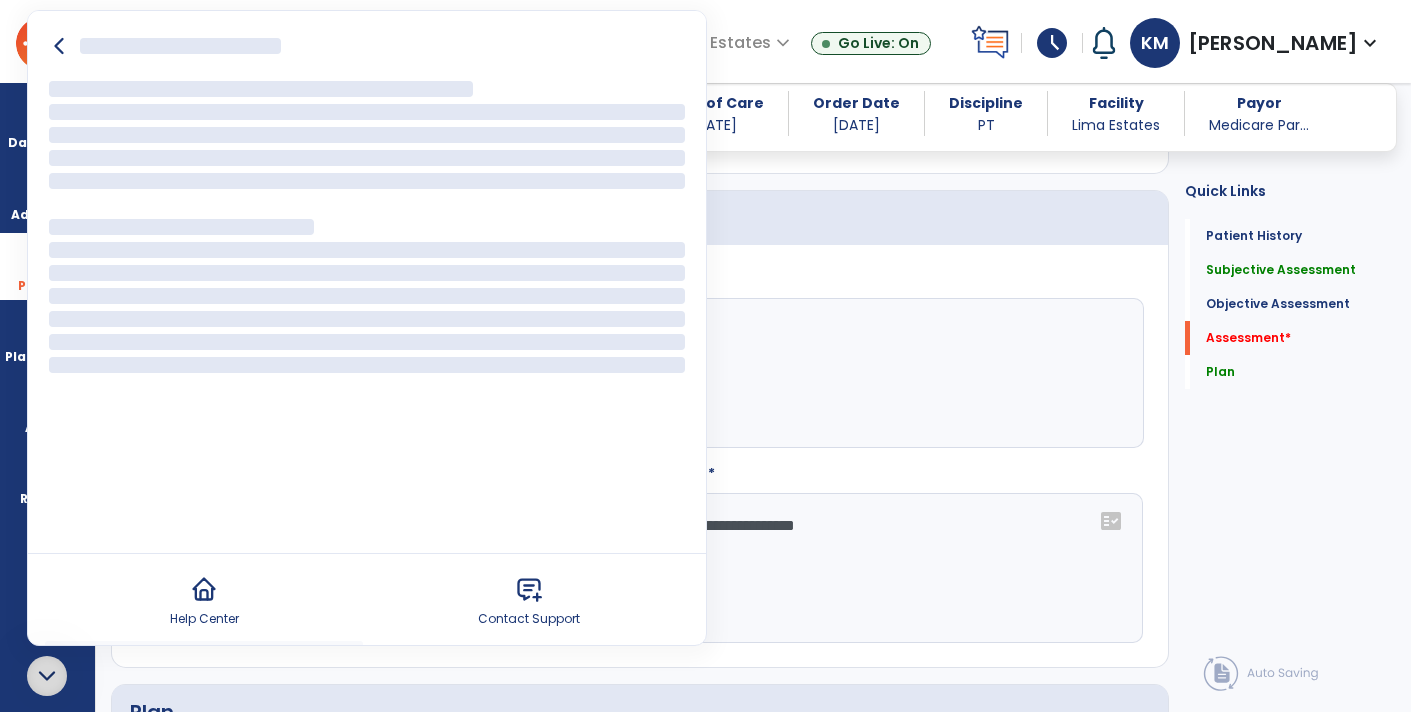 scroll, scrollTop: 0, scrollLeft: 0, axis: both 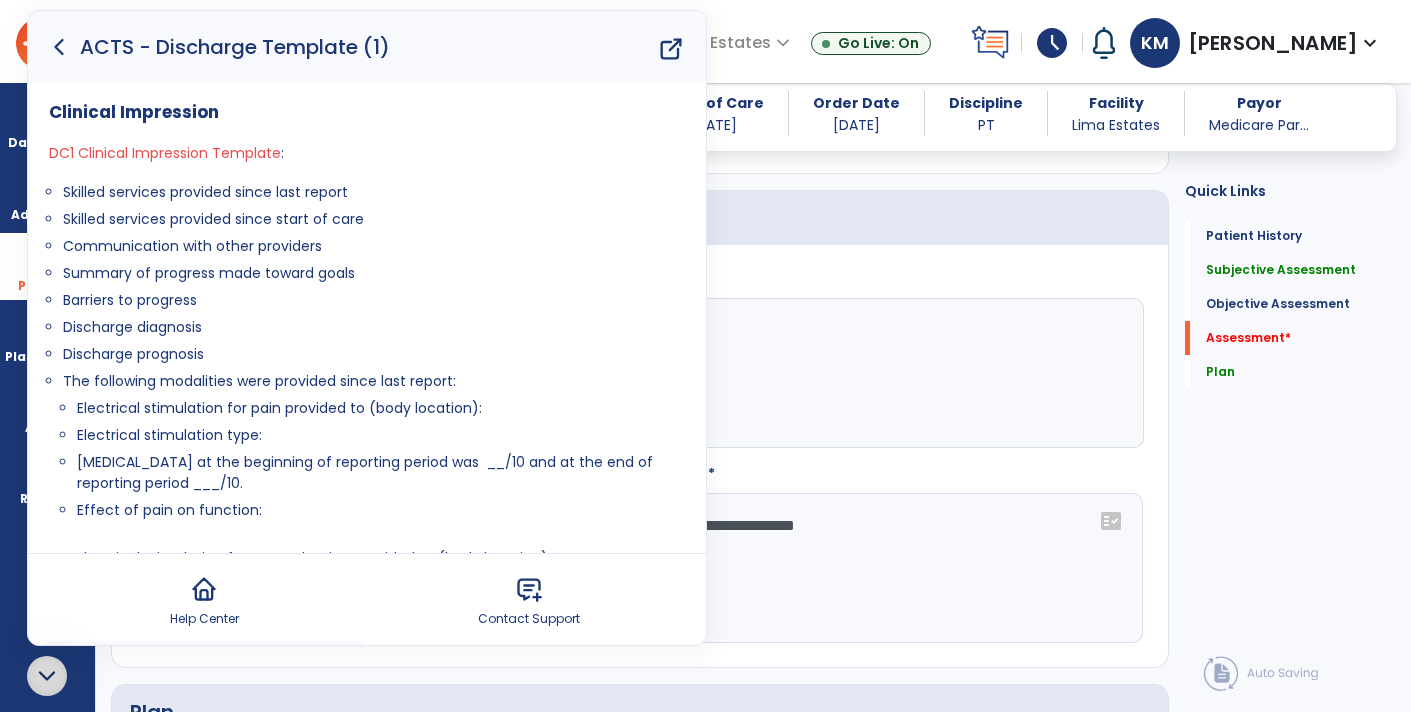 click 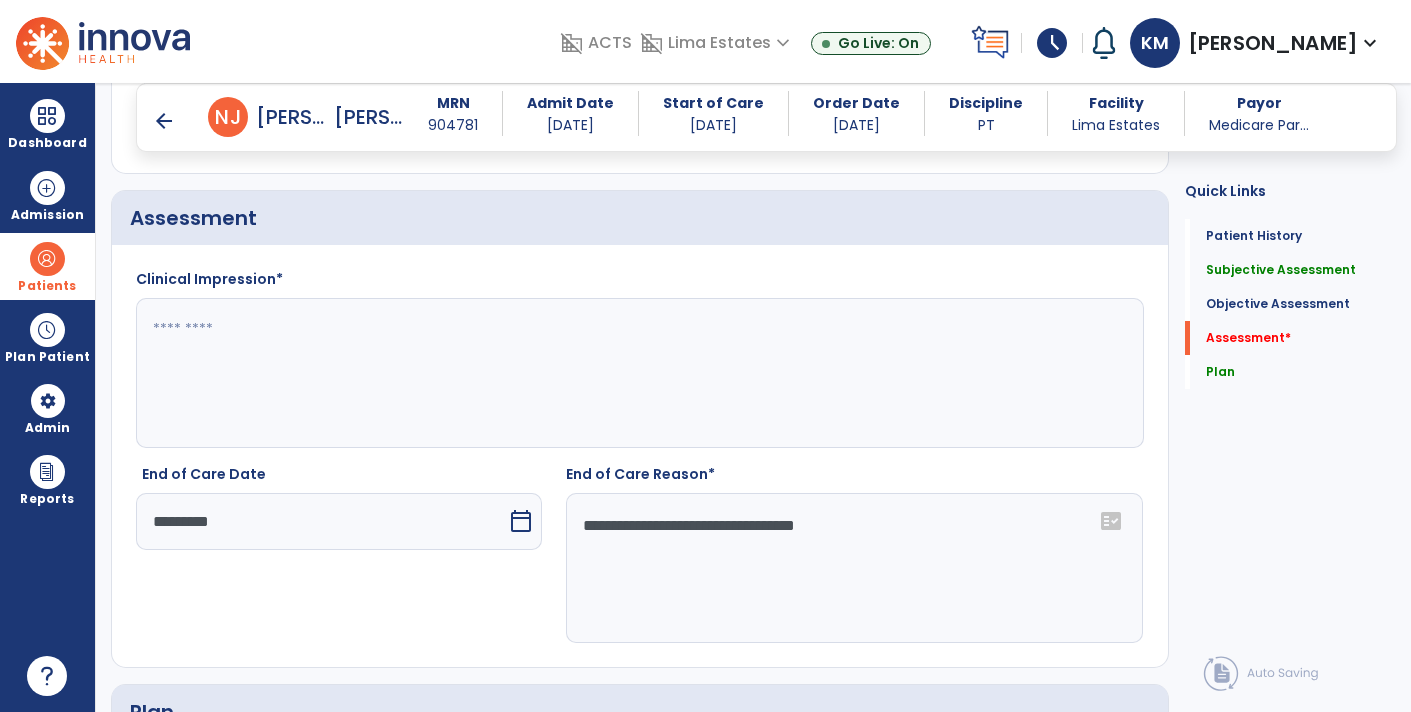 click 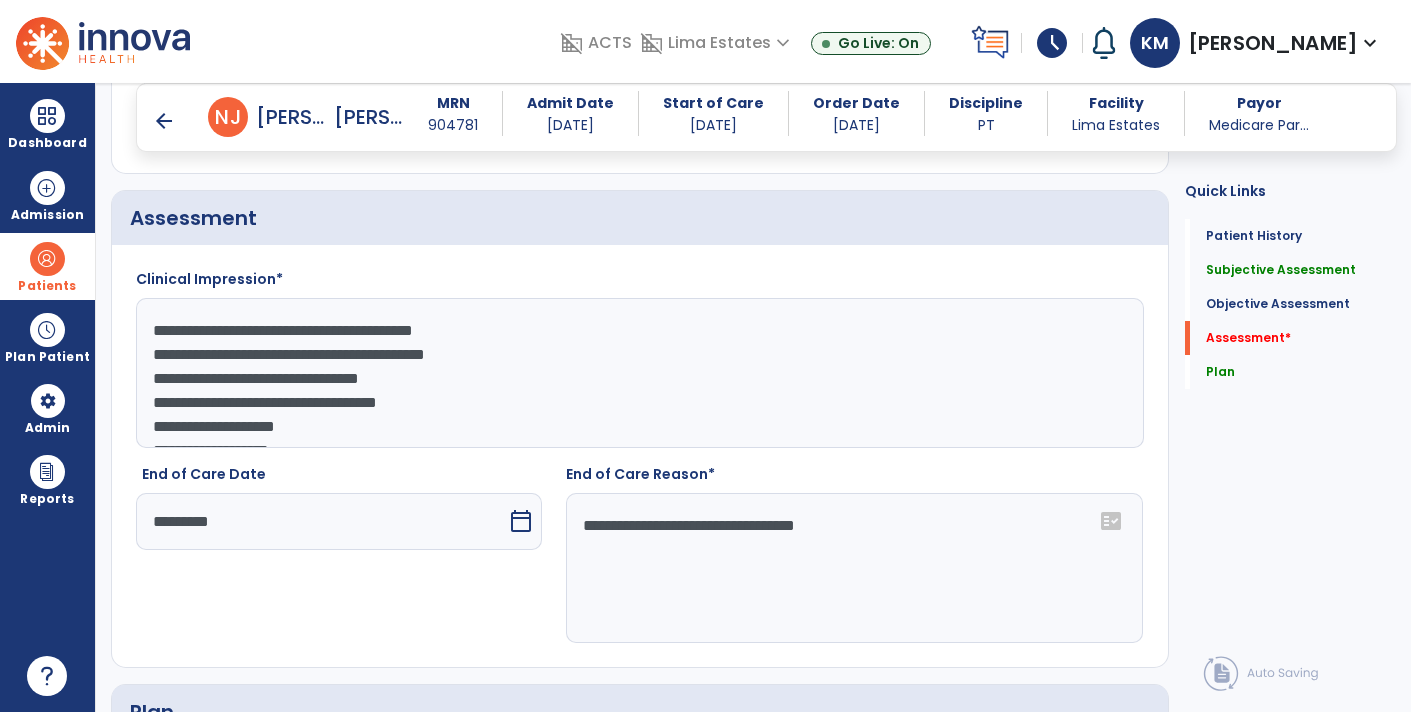 scroll, scrollTop: 38, scrollLeft: 0, axis: vertical 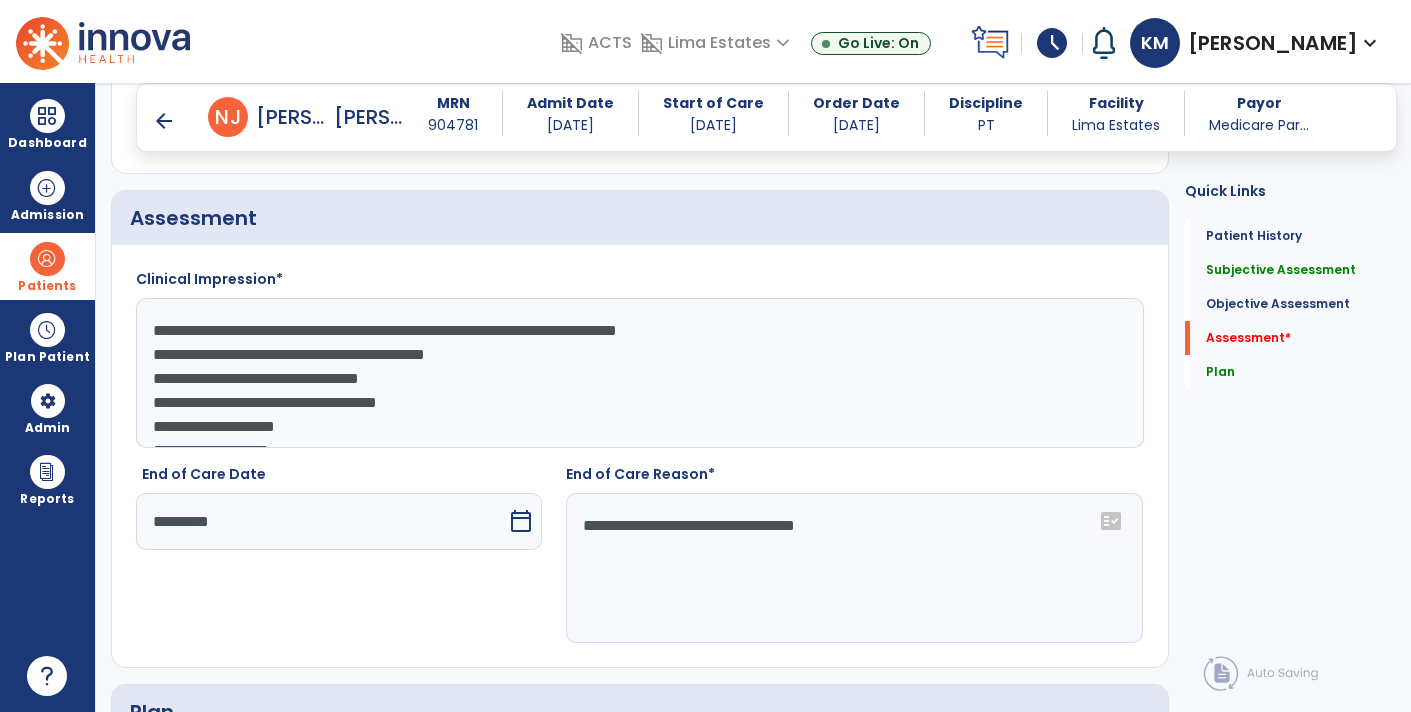 click on "**********" 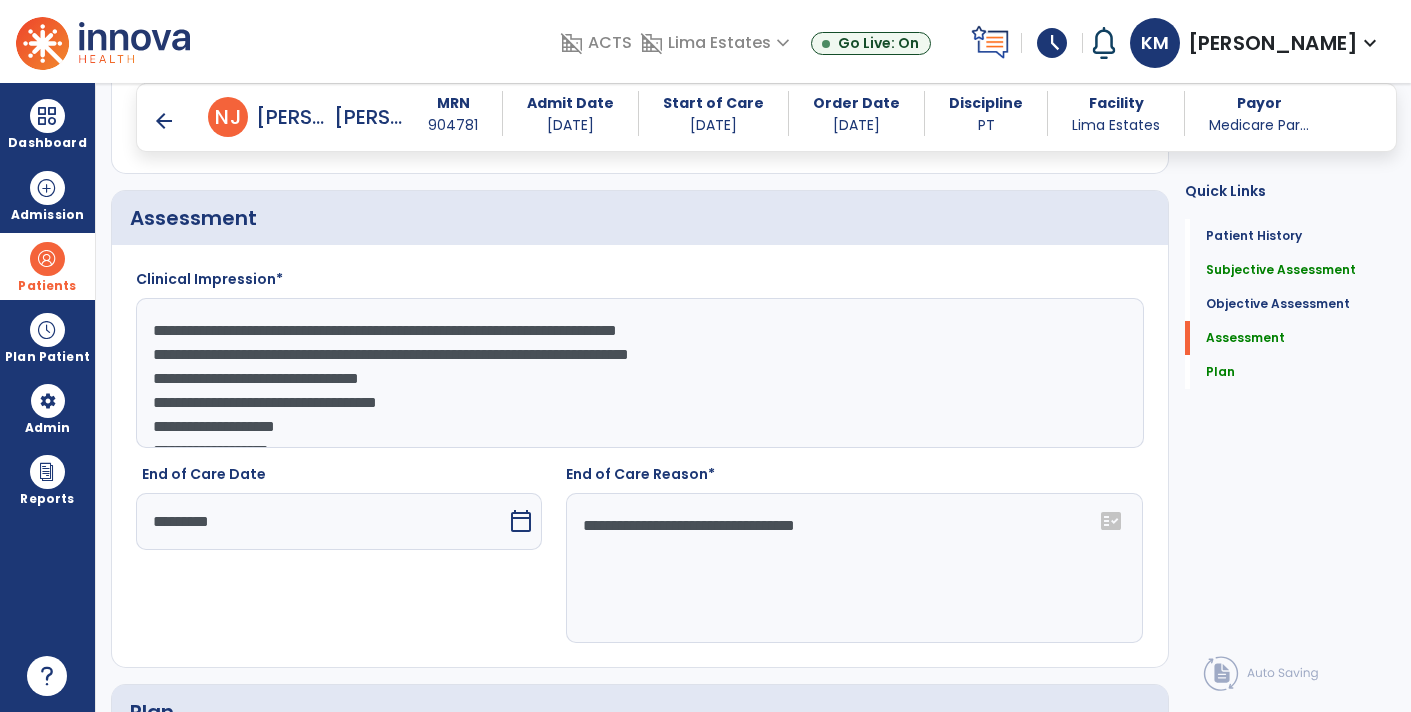 click on "**********" 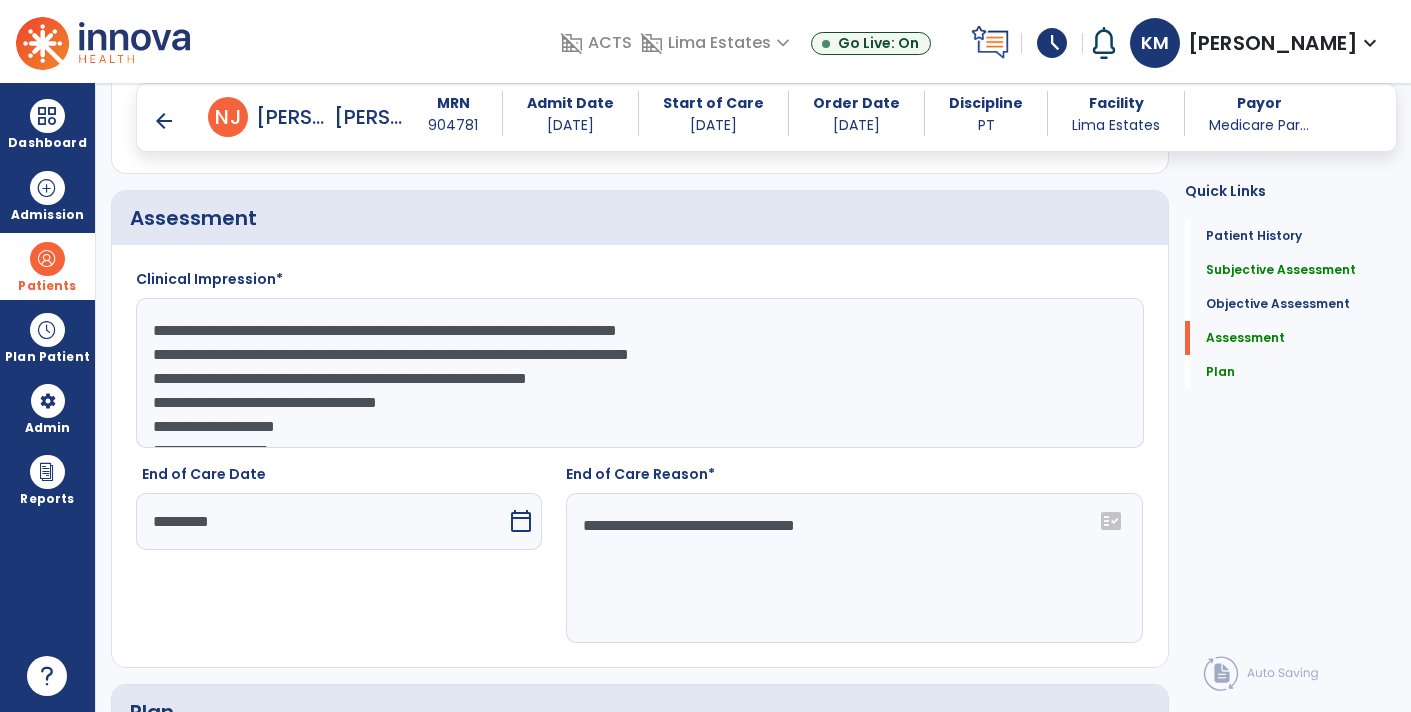 click on "**********" 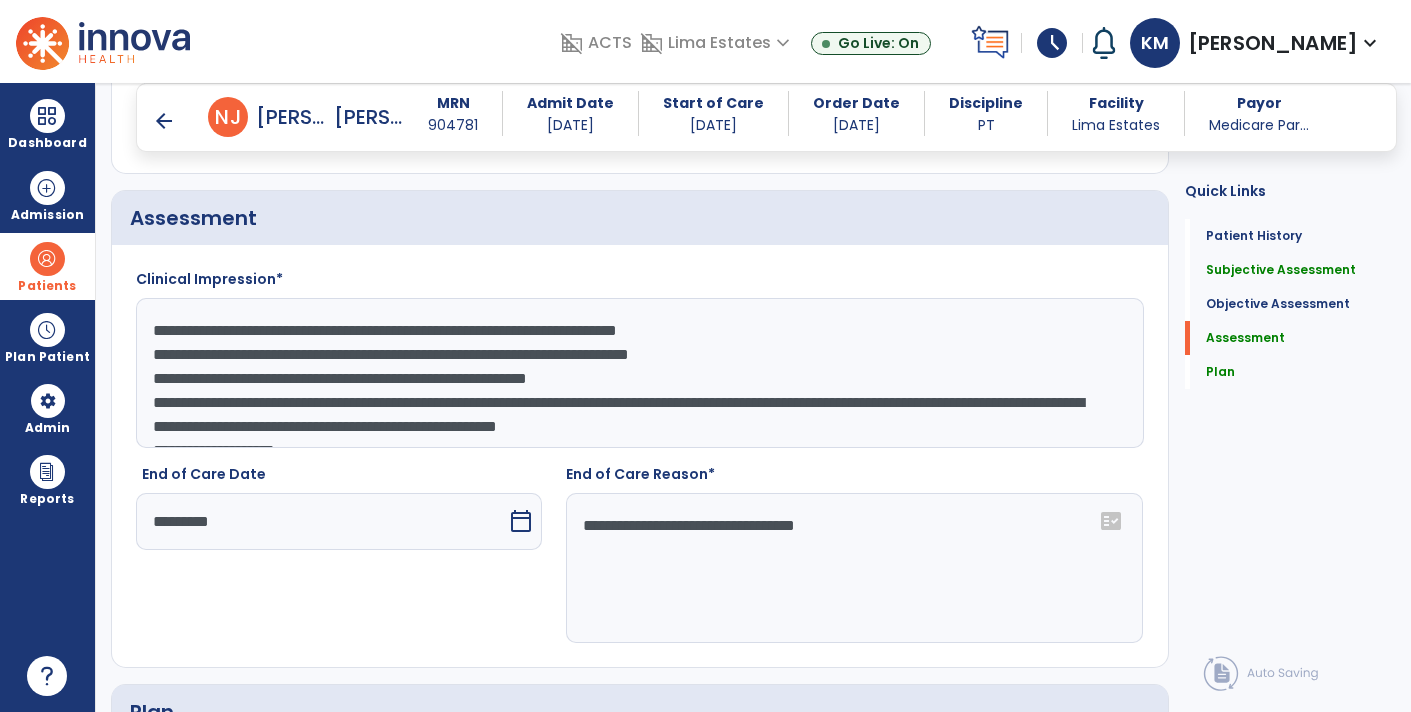 scroll, scrollTop: 52, scrollLeft: 0, axis: vertical 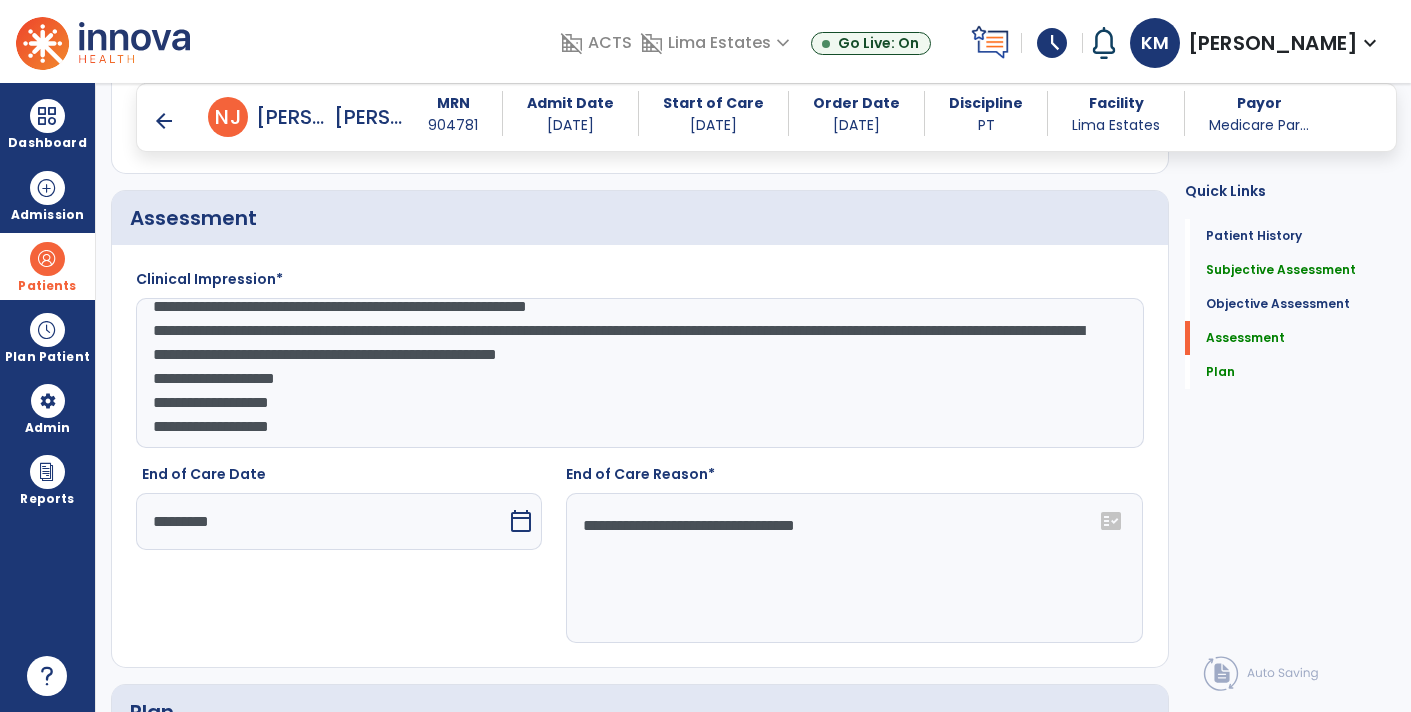 click on "**********" 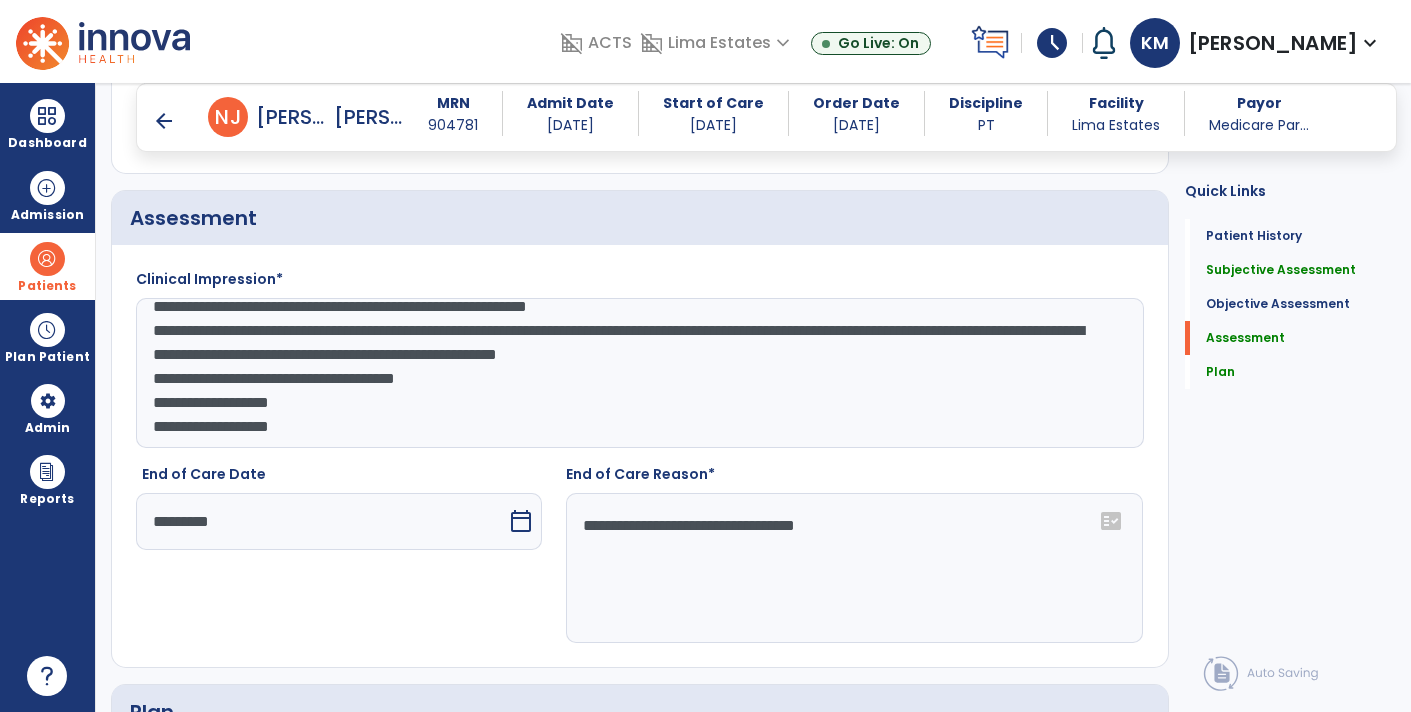click on "**********" 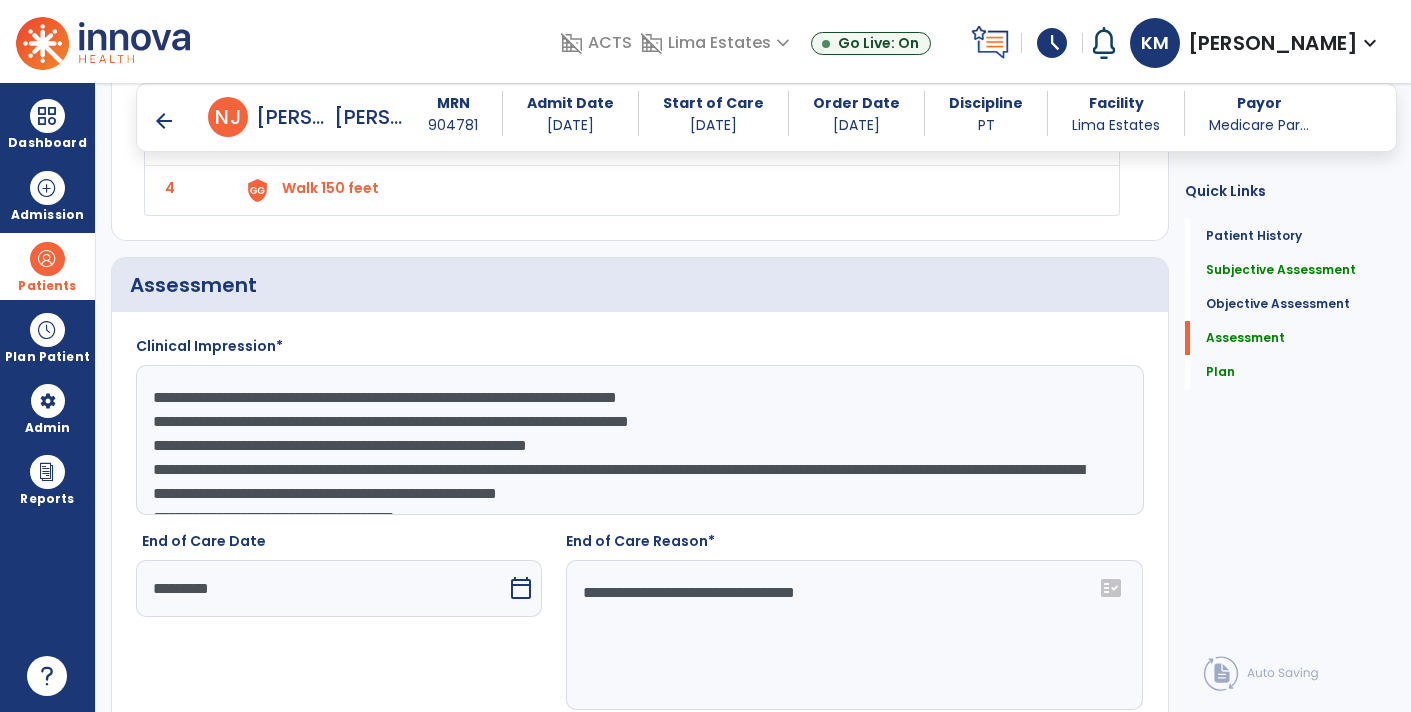 scroll, scrollTop: 1830, scrollLeft: 0, axis: vertical 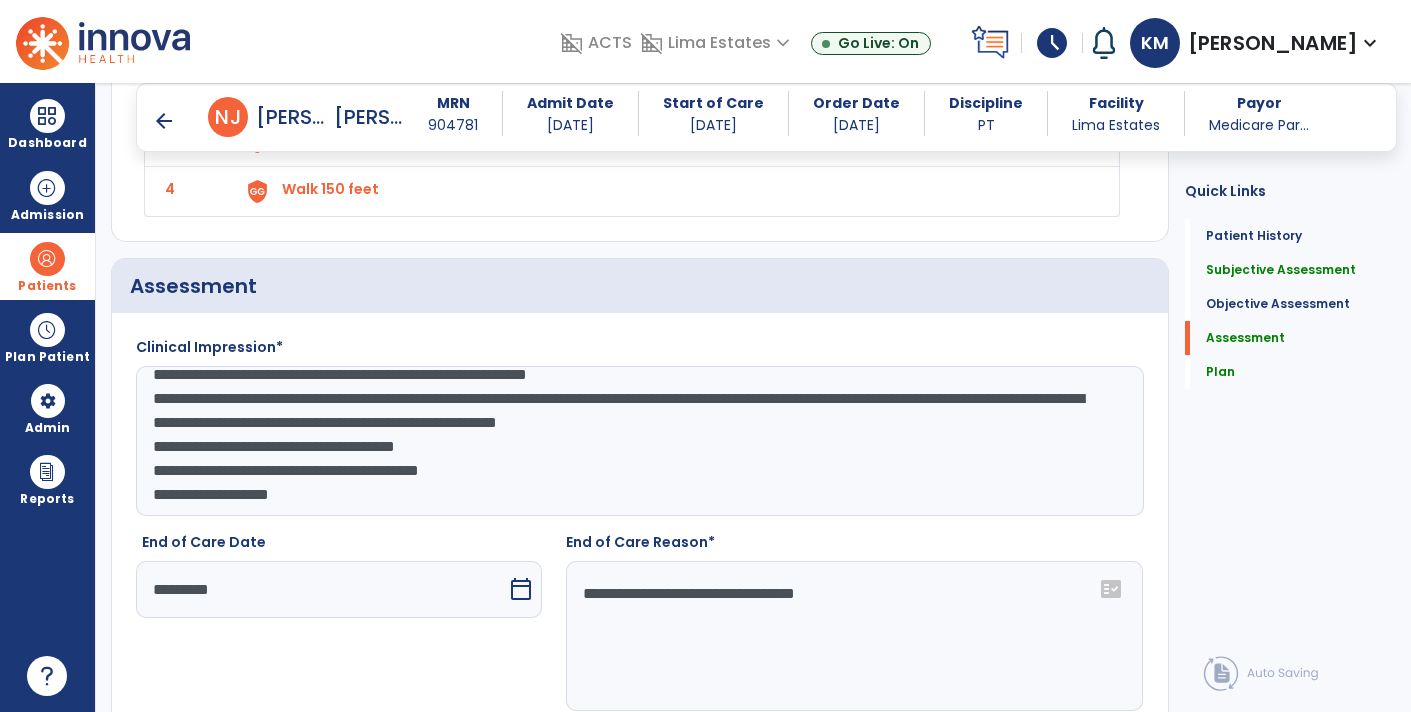 click on "**********" 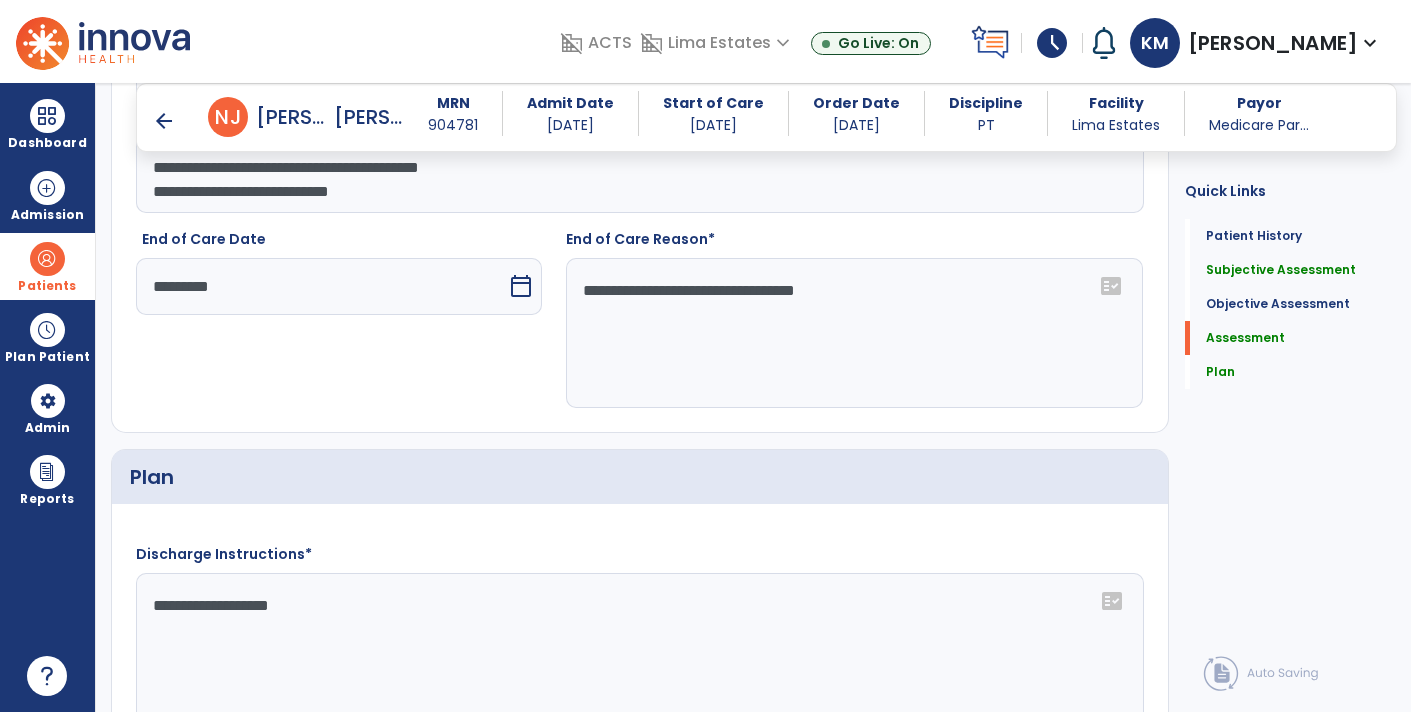 scroll, scrollTop: 2149, scrollLeft: 0, axis: vertical 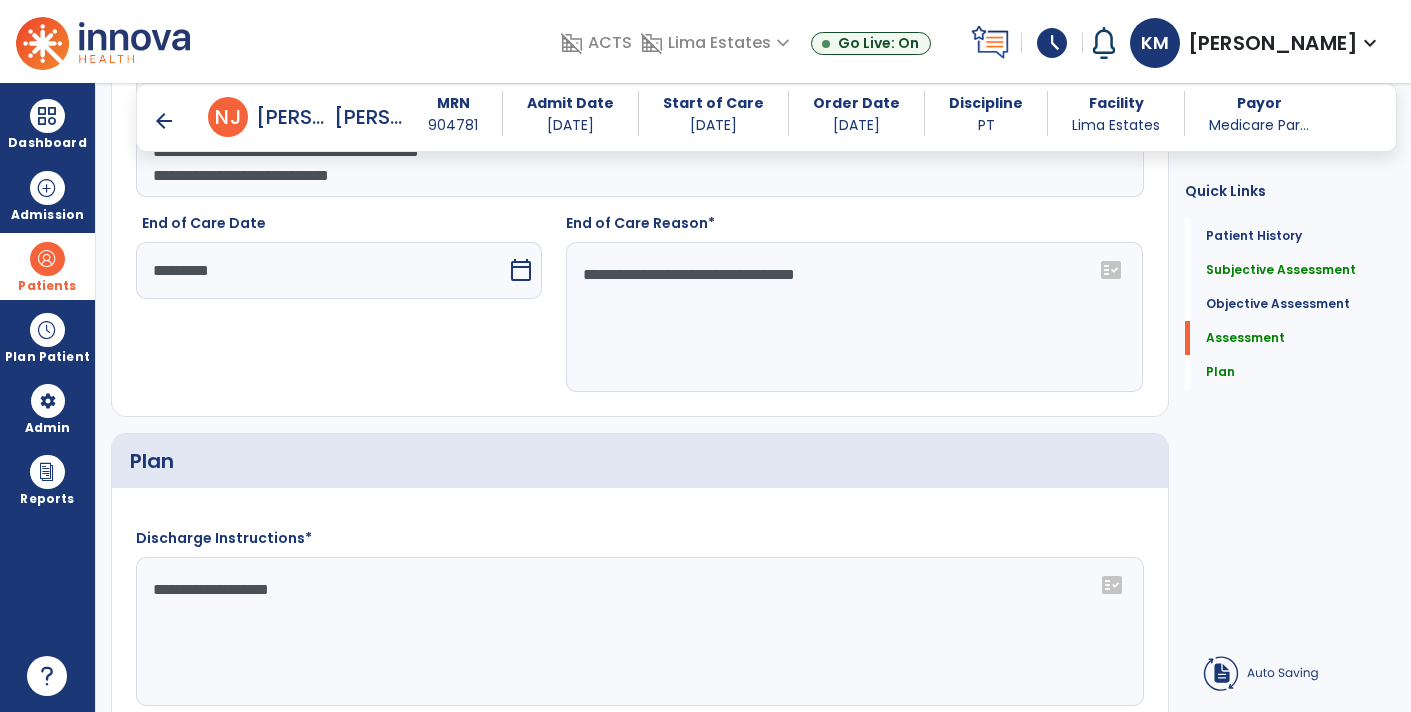 type on "**********" 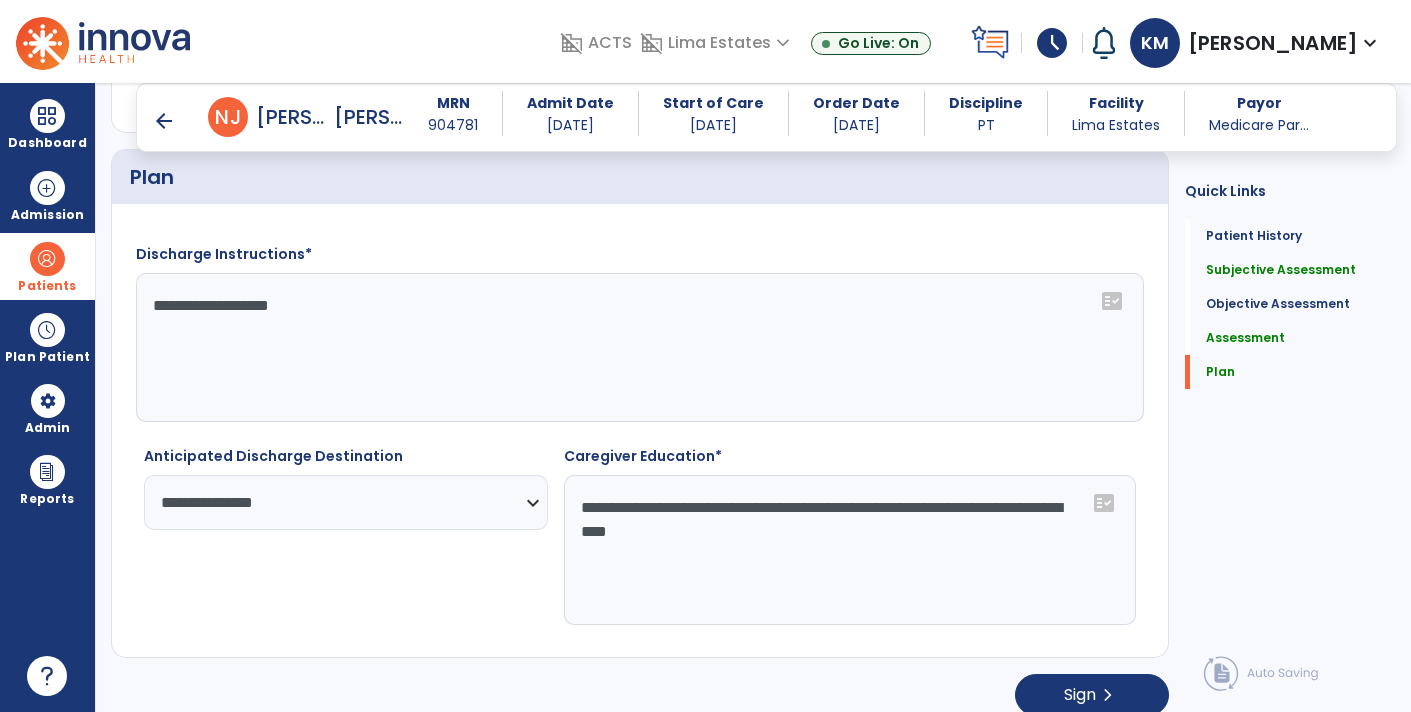 scroll, scrollTop: 2443, scrollLeft: 0, axis: vertical 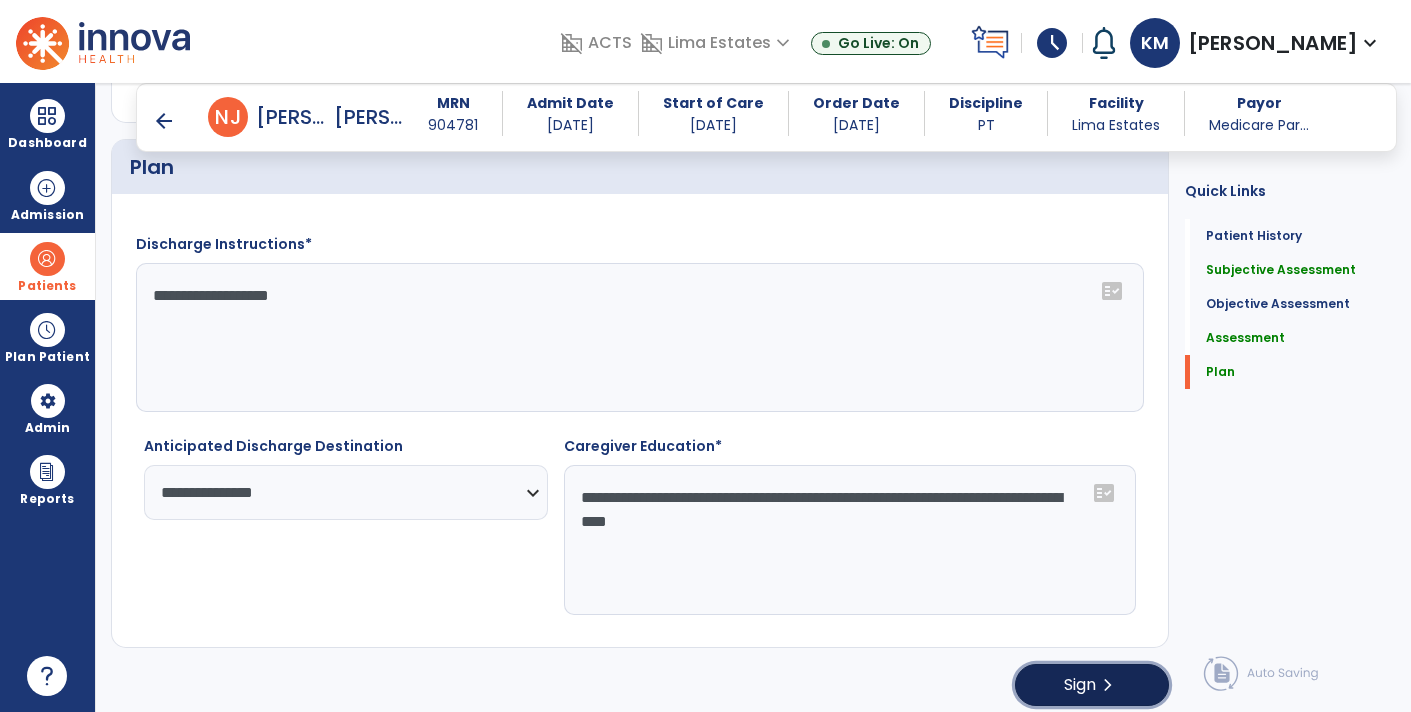 click on "Sign" 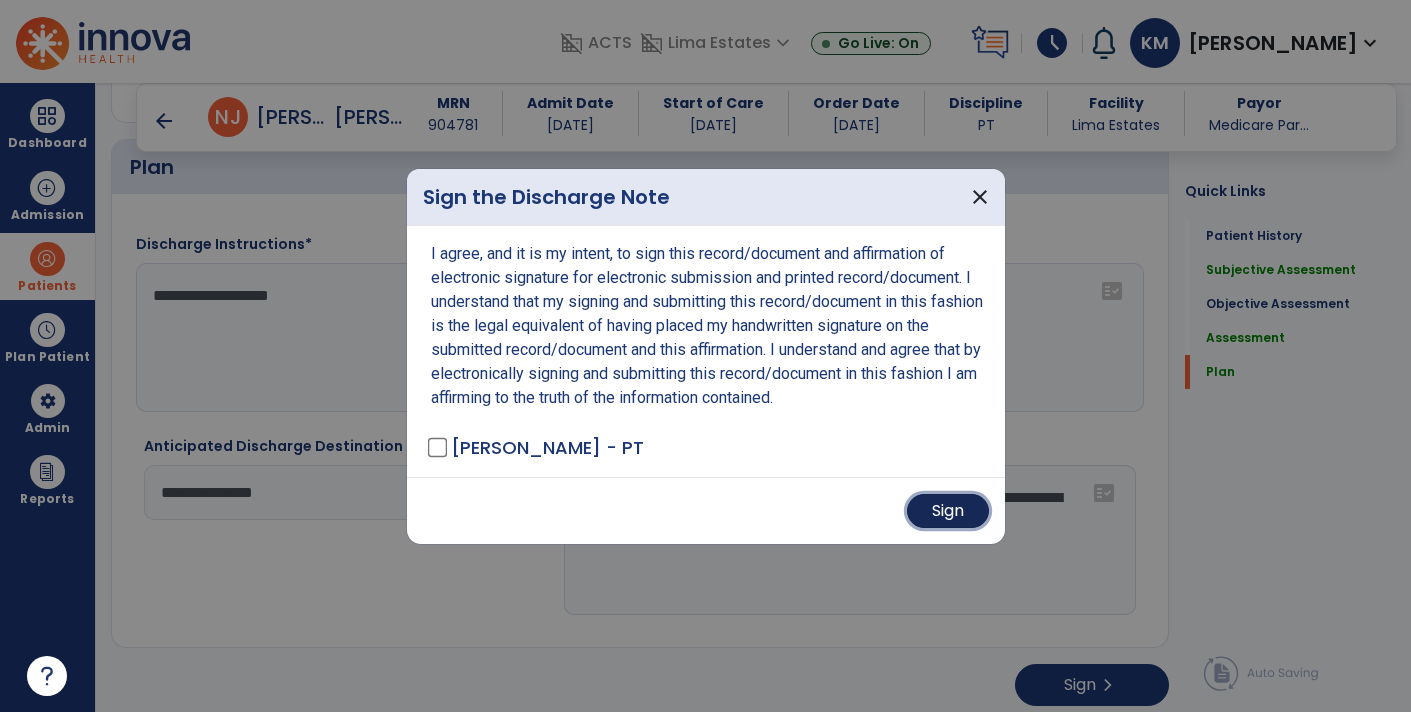 click on "Sign" at bounding box center (948, 511) 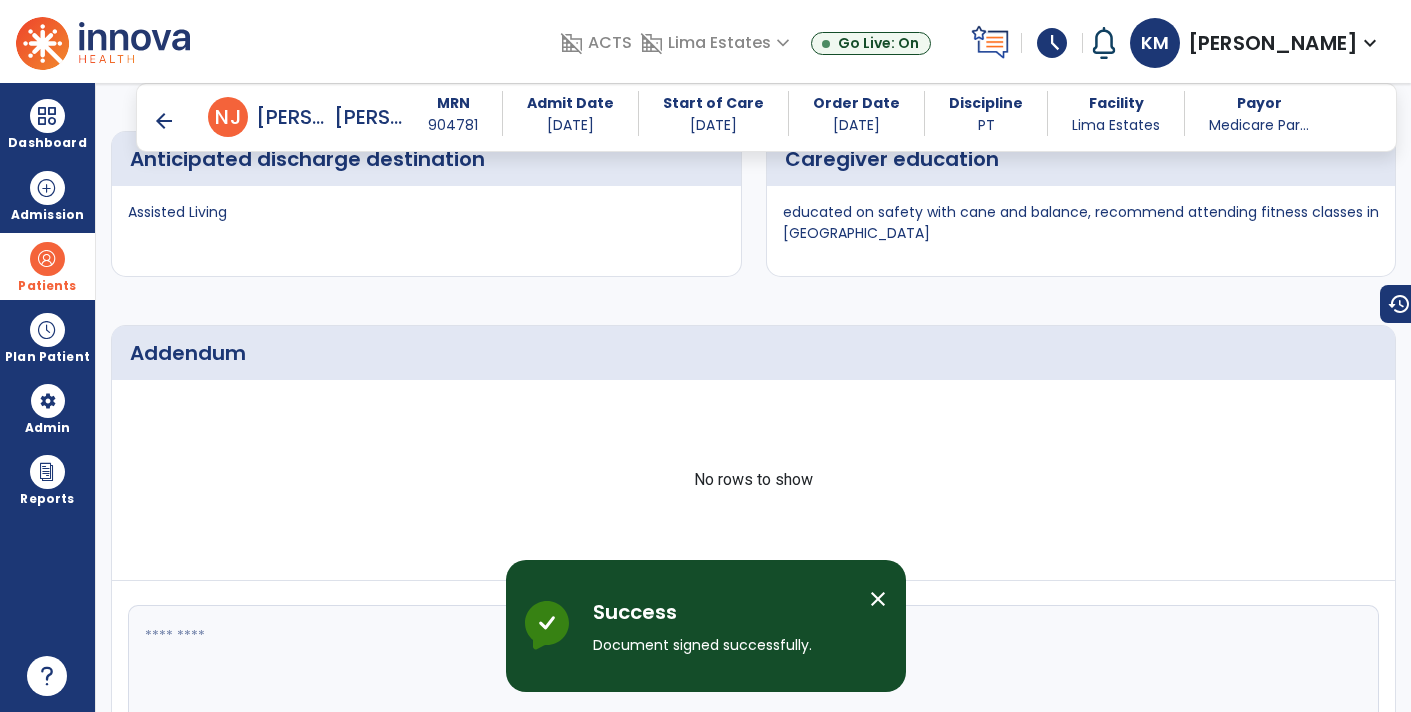 scroll, scrollTop: 3101, scrollLeft: 0, axis: vertical 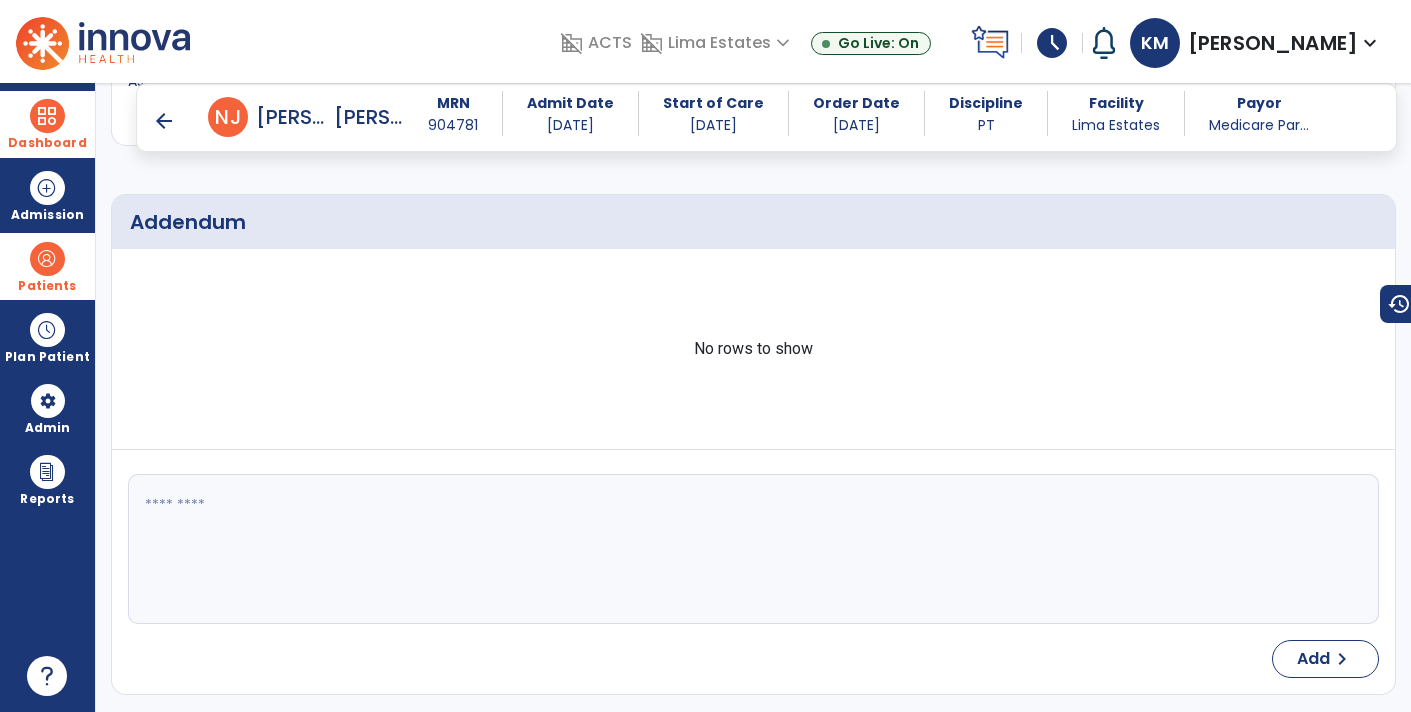 click at bounding box center (47, 116) 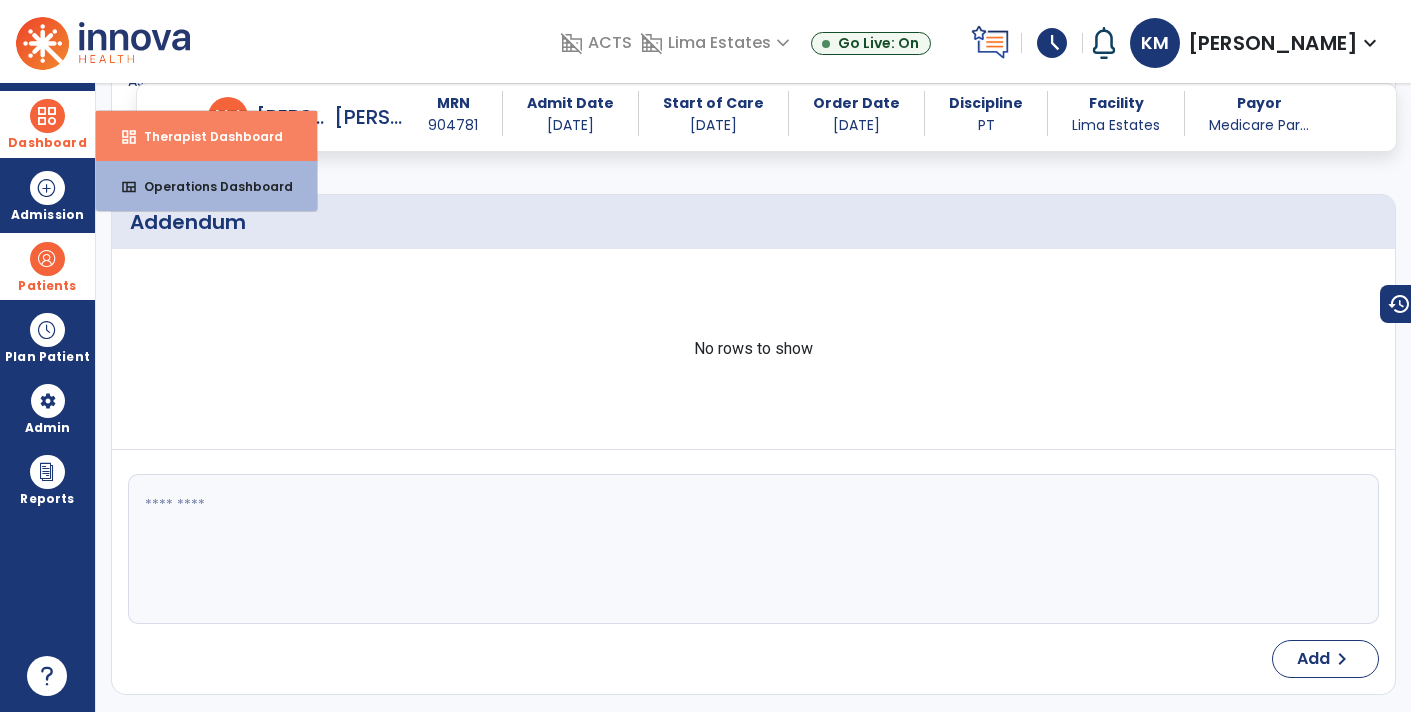 click on "Therapist Dashboard" at bounding box center (205, 136) 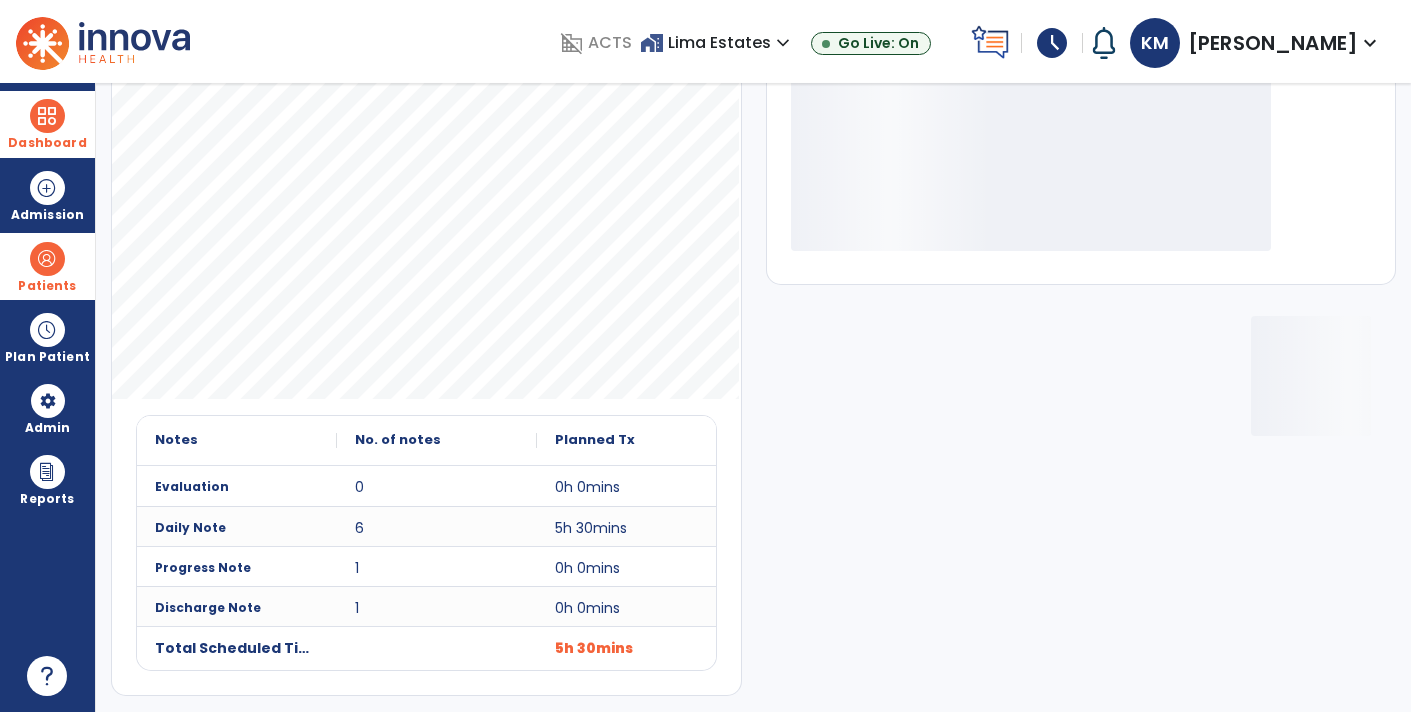 scroll, scrollTop: 162, scrollLeft: 0, axis: vertical 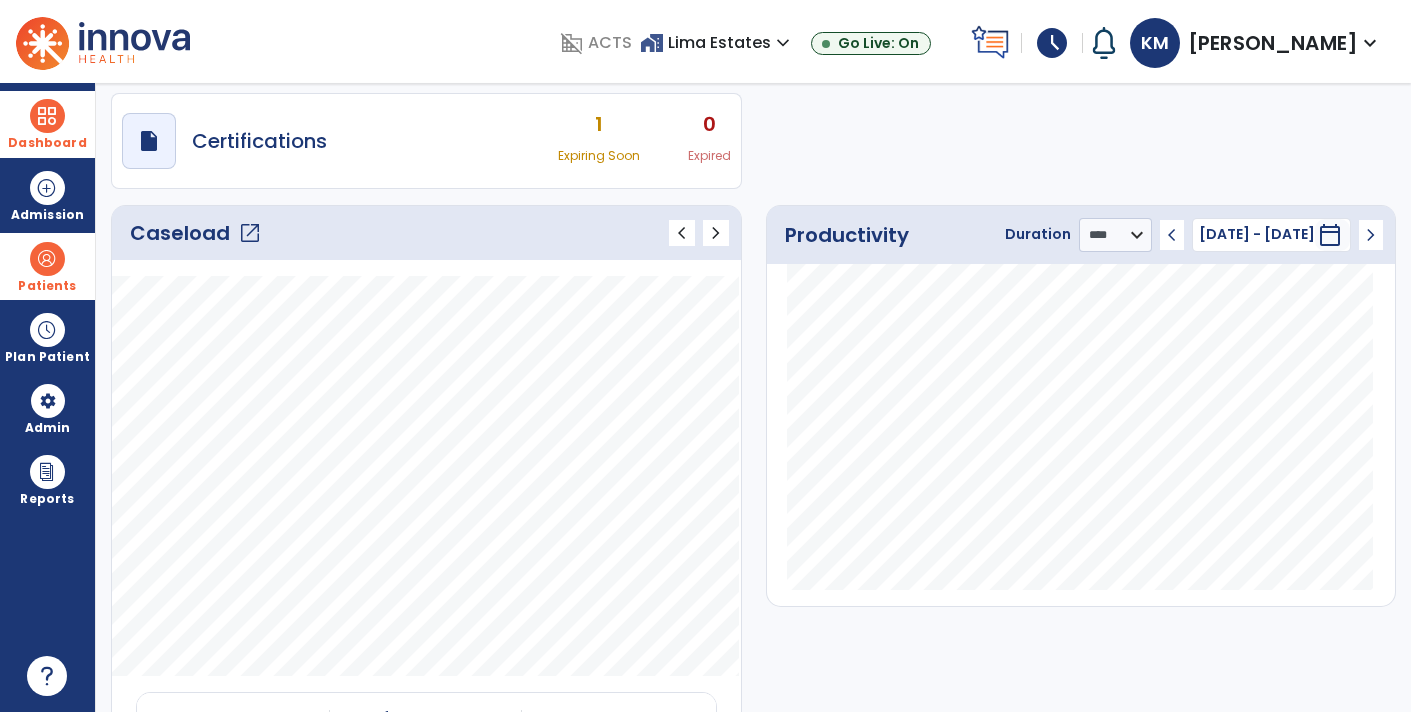click on "open_in_new" 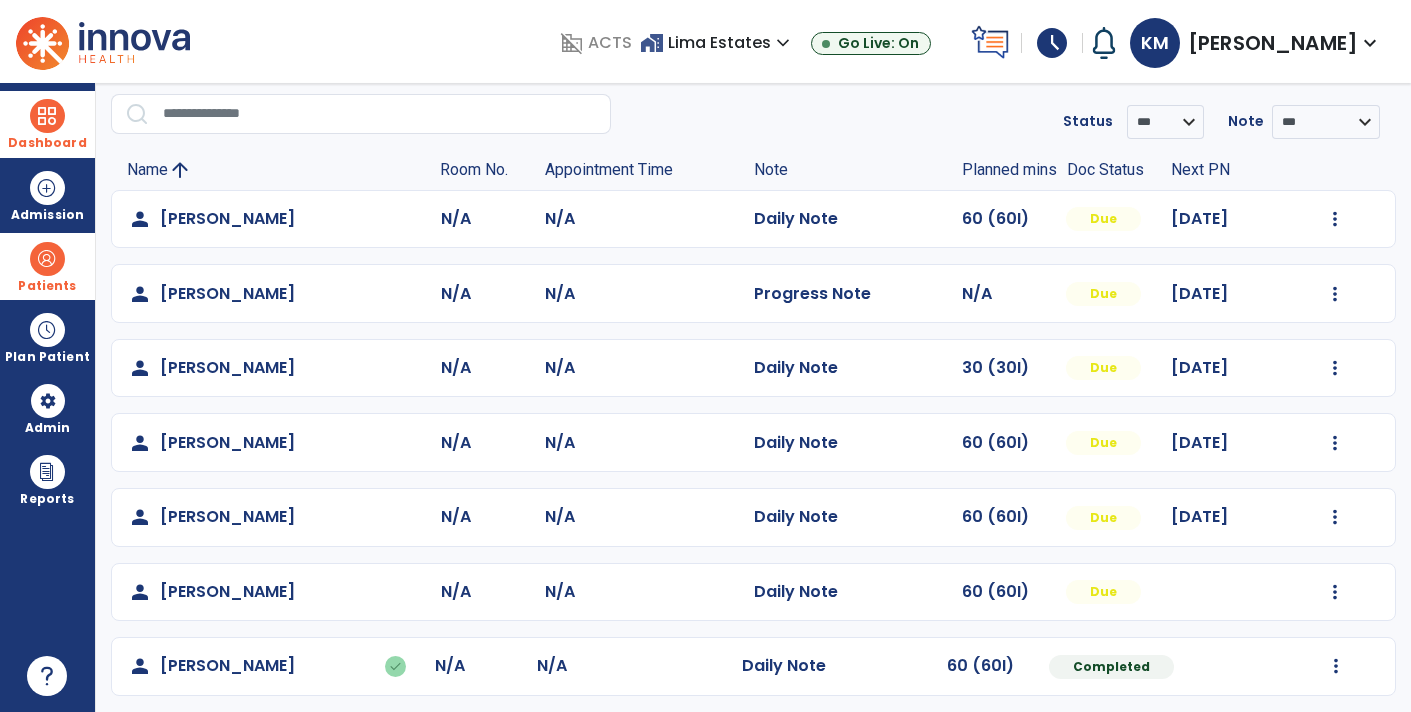 scroll, scrollTop: 0, scrollLeft: 0, axis: both 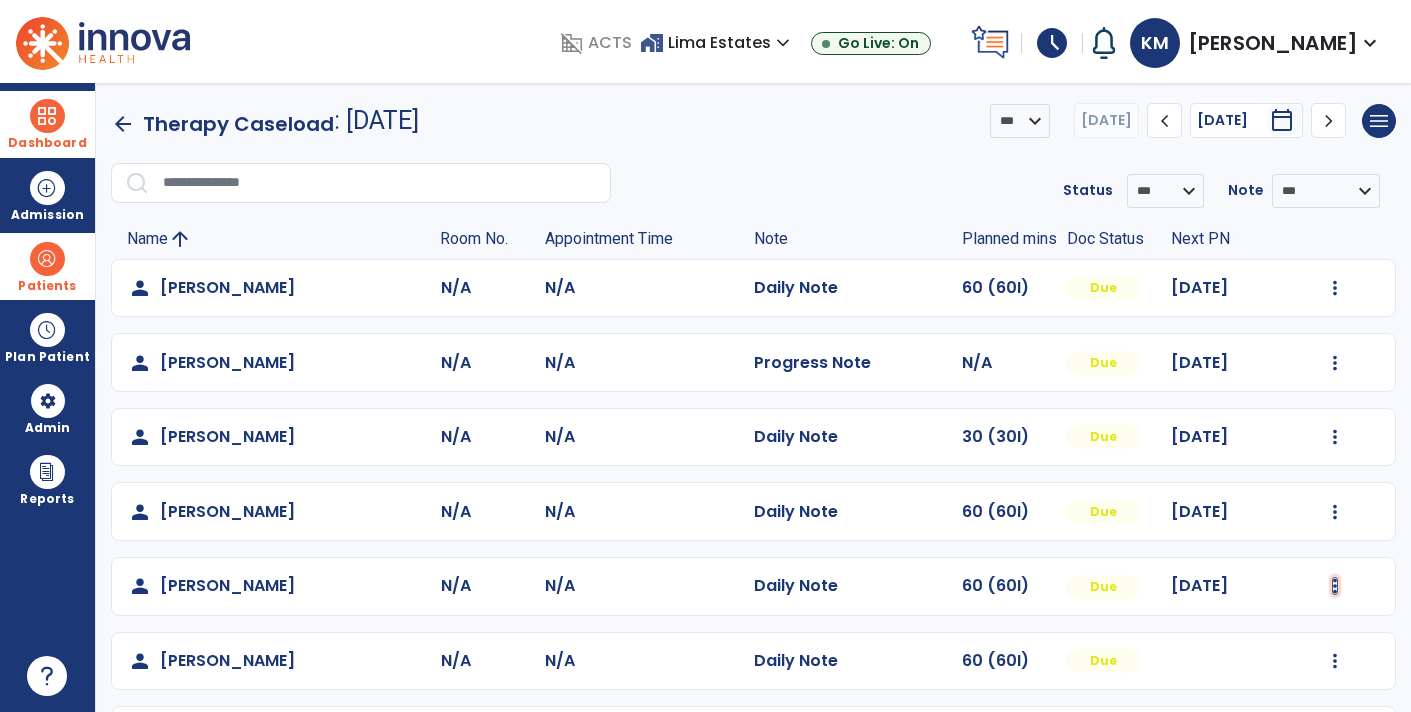 click at bounding box center (1335, 288) 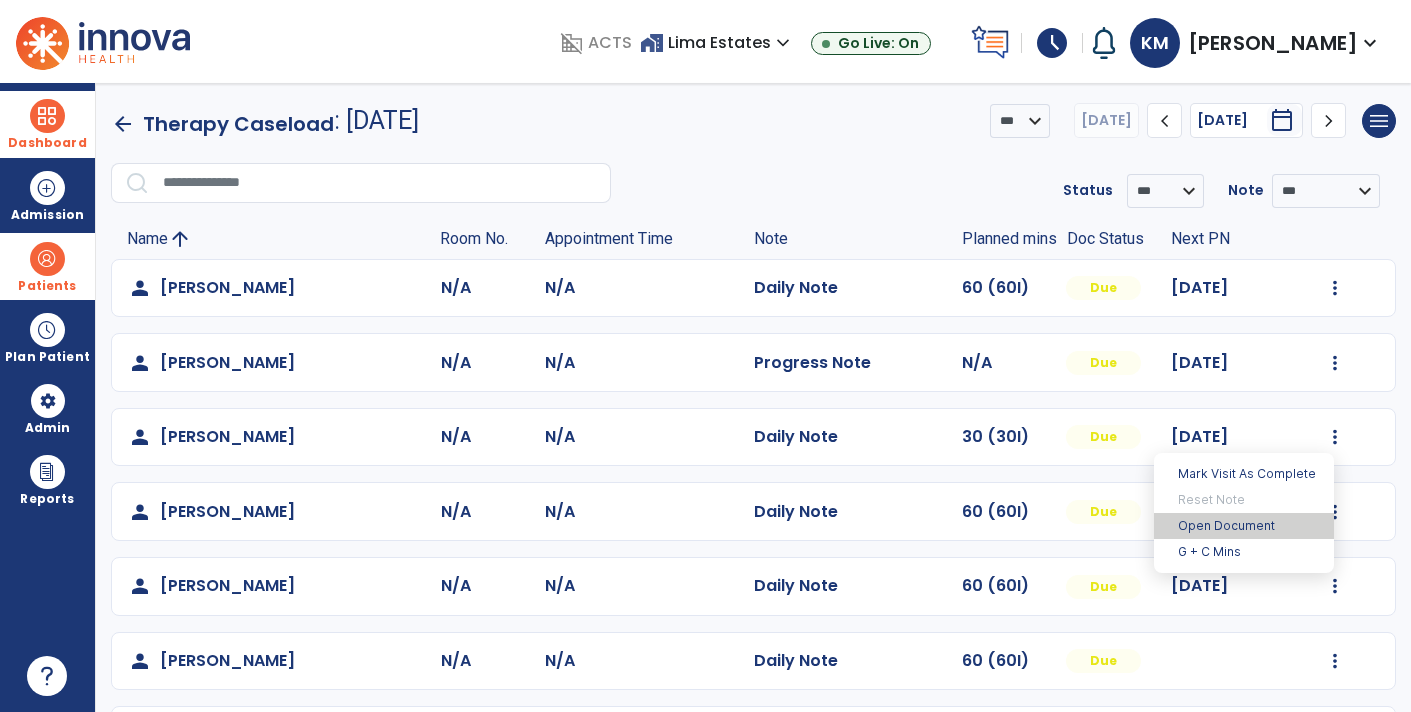 click on "Open Document" at bounding box center [1244, 526] 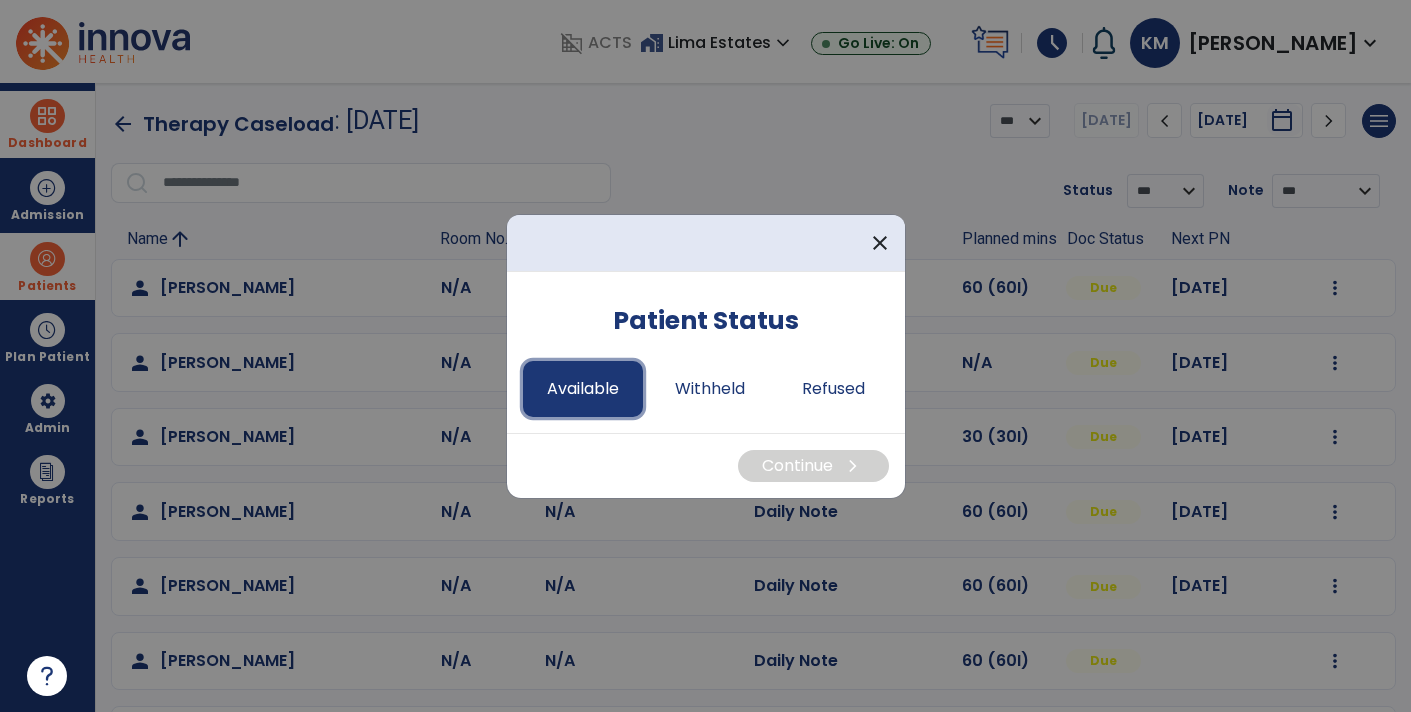click on "Available" at bounding box center [583, 389] 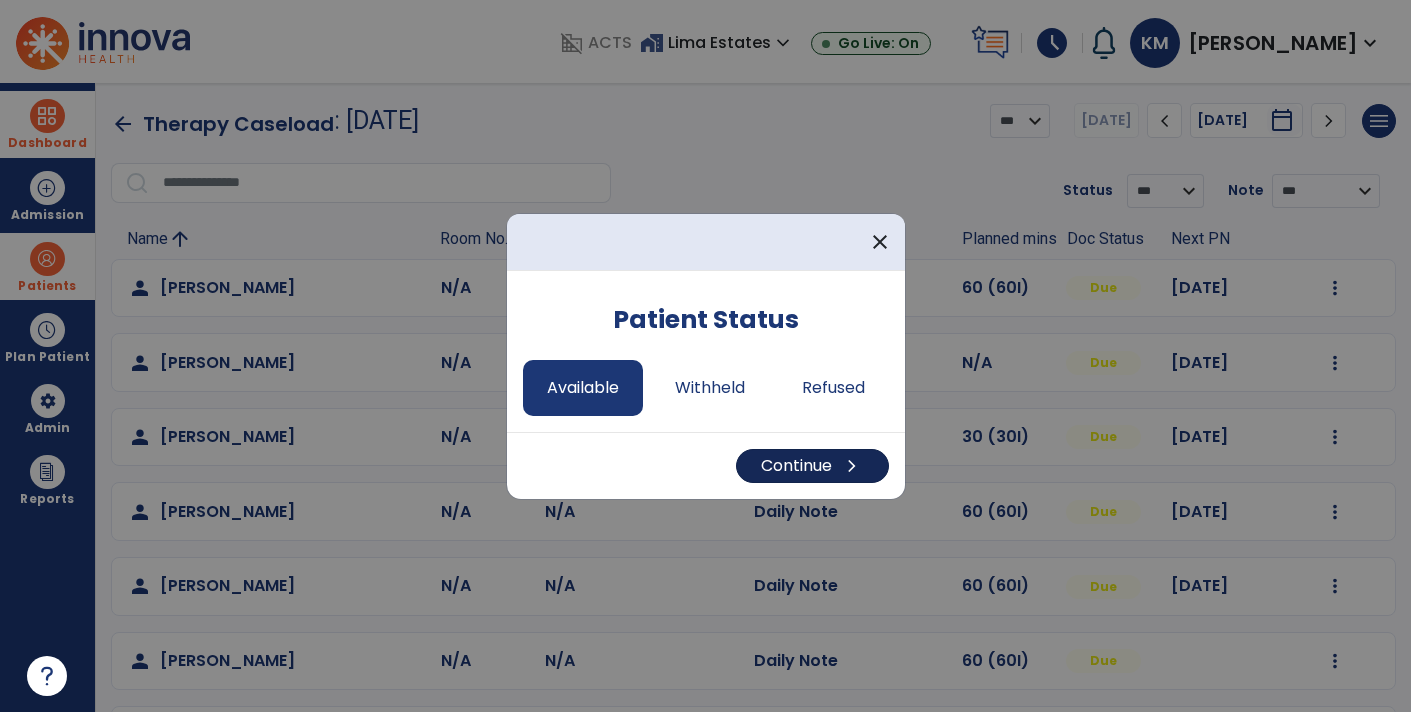 click on "Continue   chevron_right" at bounding box center (812, 466) 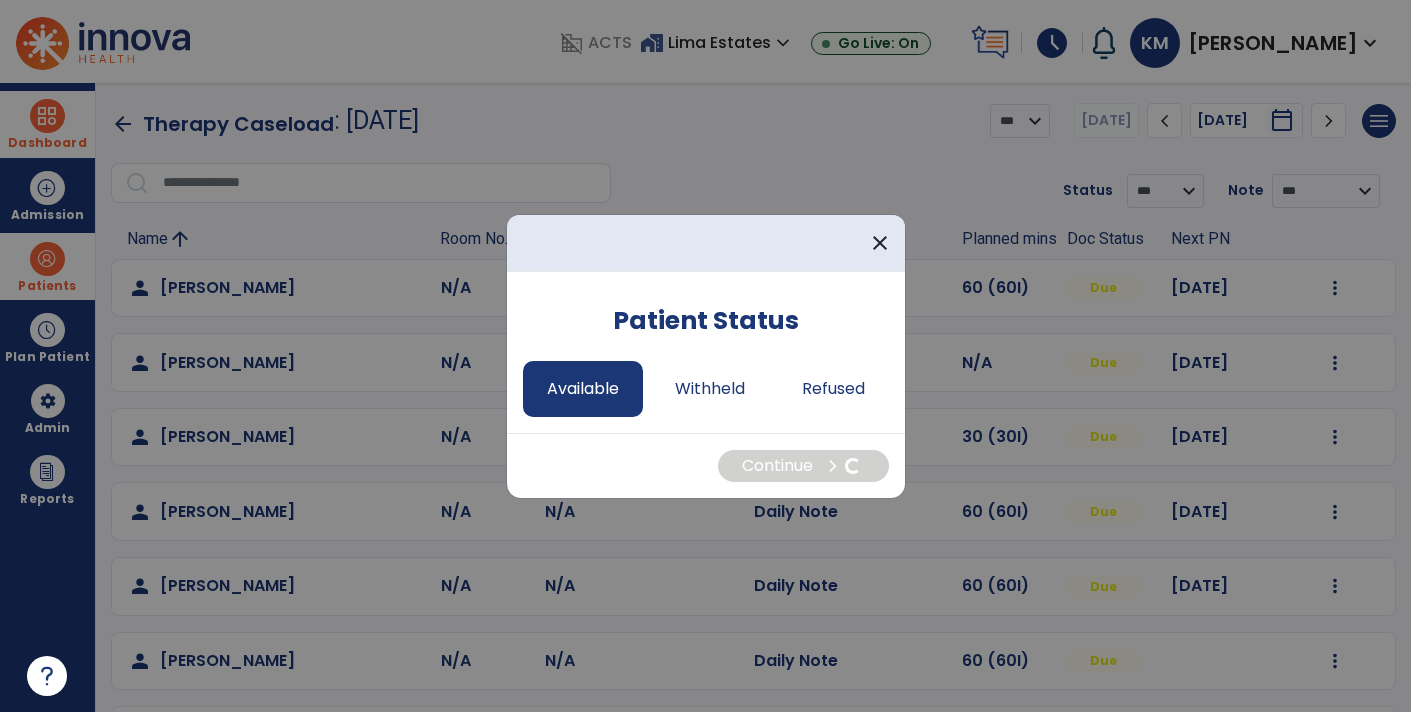 select on "*" 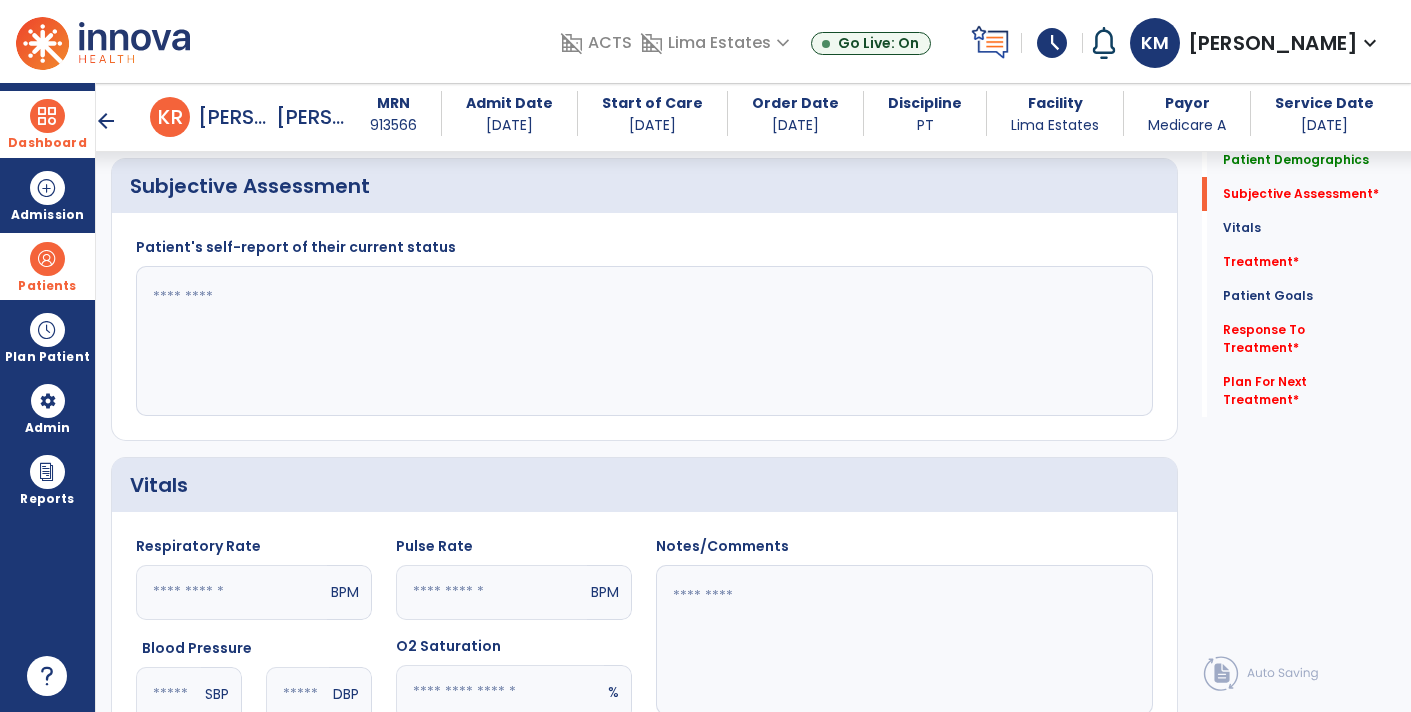 scroll, scrollTop: 421, scrollLeft: 0, axis: vertical 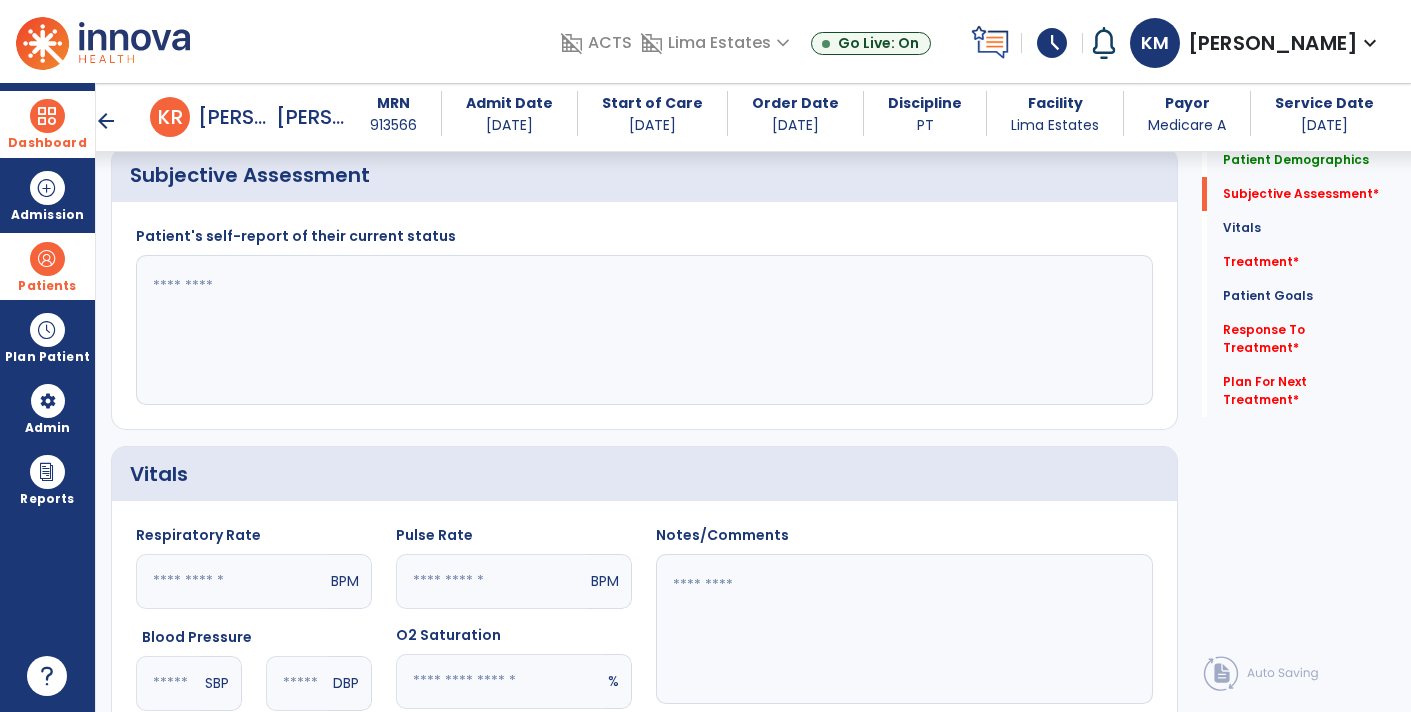 click 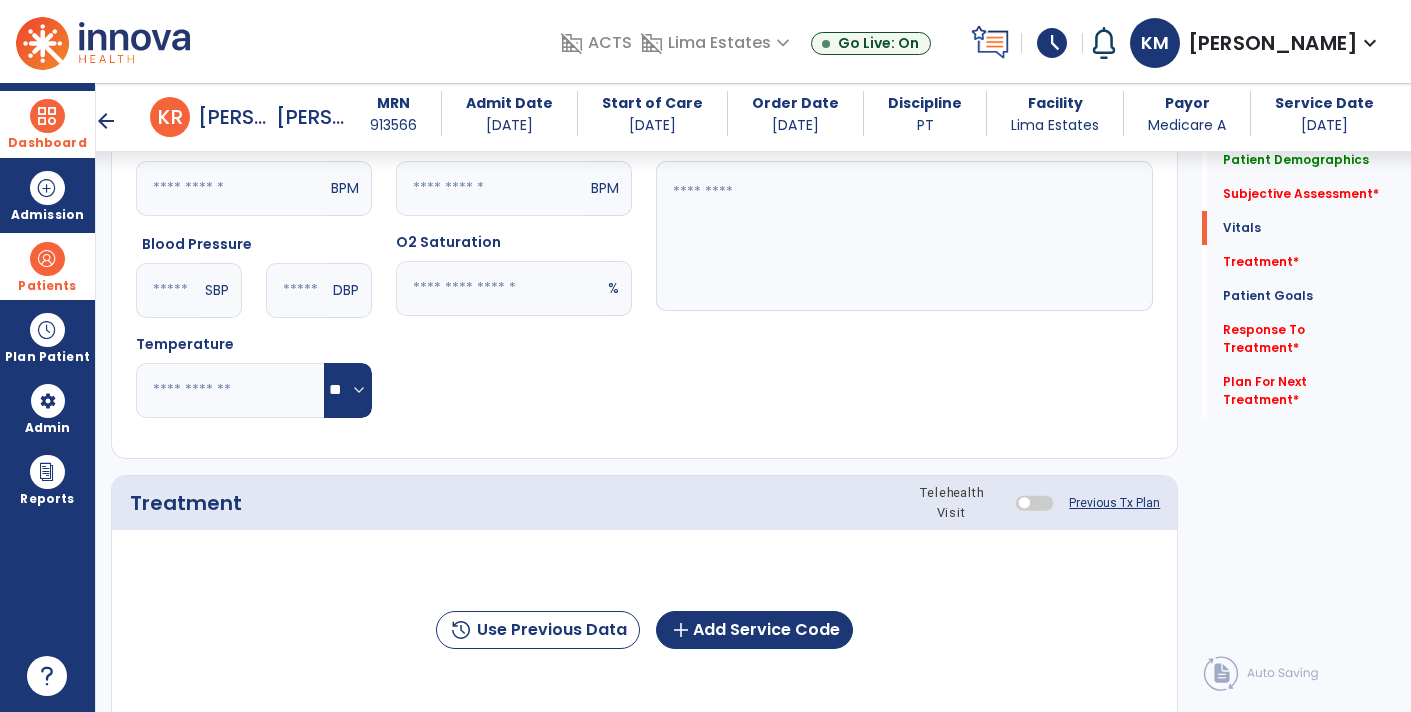 scroll, scrollTop: 826, scrollLeft: 0, axis: vertical 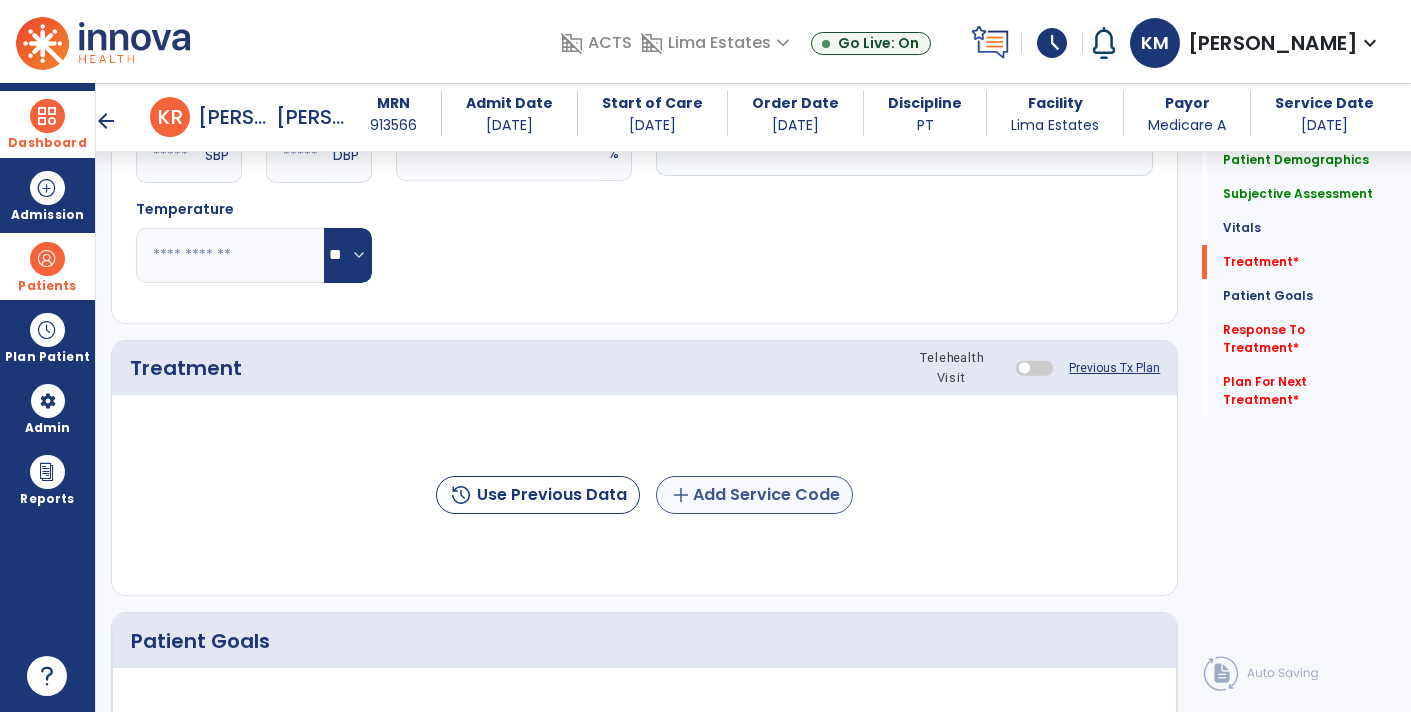 type on "**********" 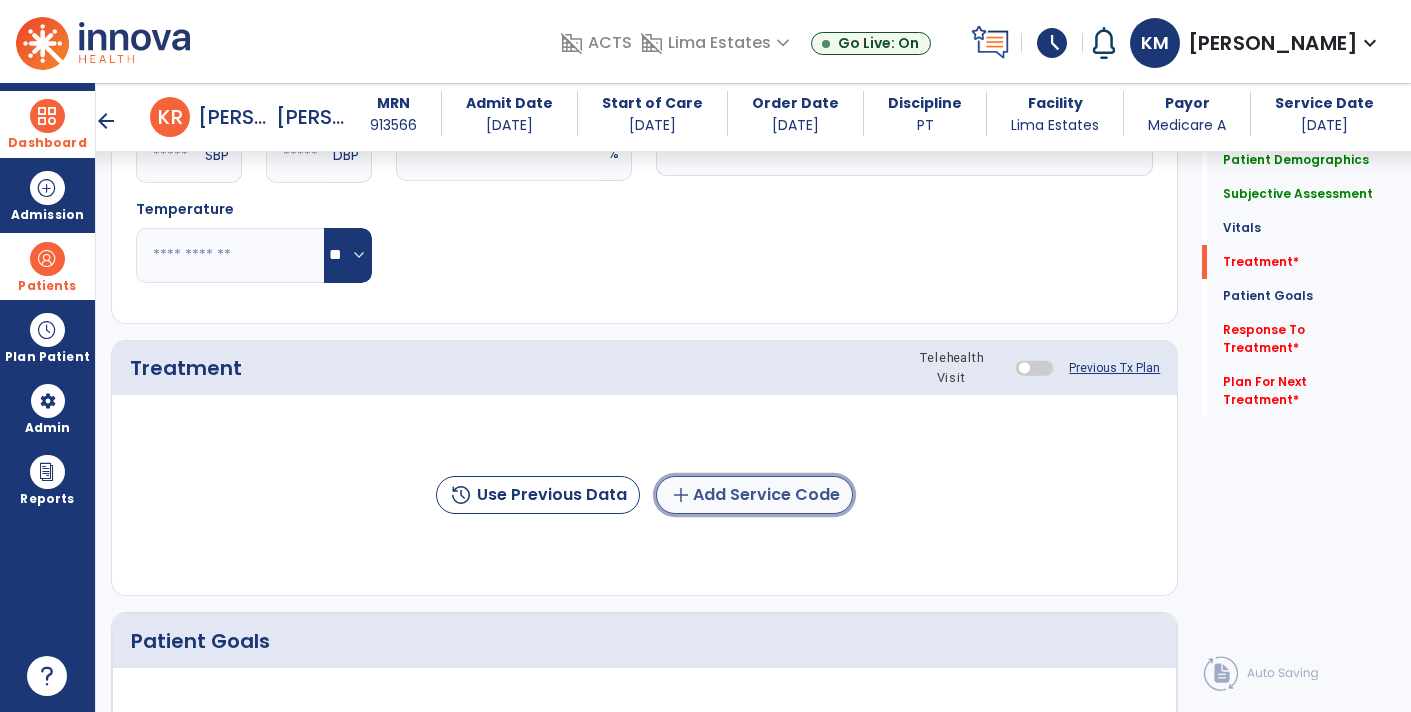 click on "add  Add Service Code" 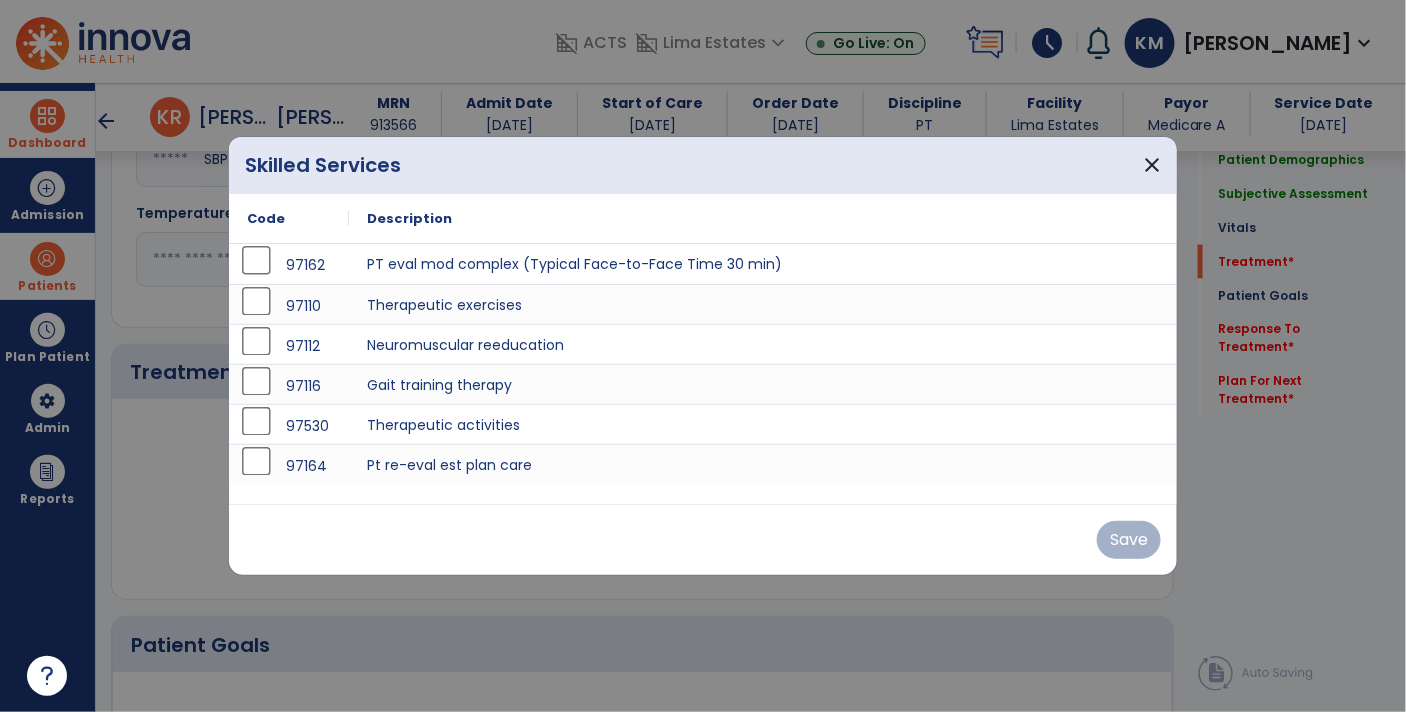 scroll, scrollTop: 949, scrollLeft: 0, axis: vertical 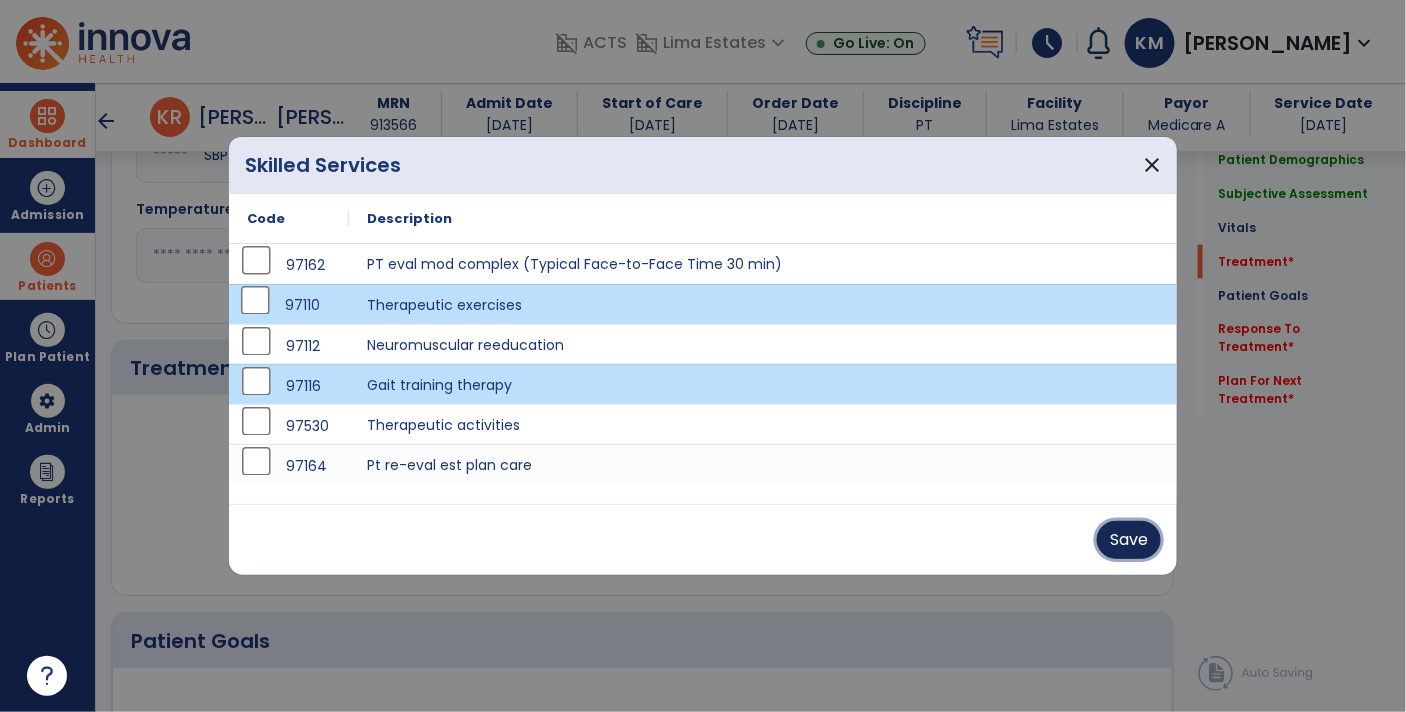 click on "Save" at bounding box center [1129, 540] 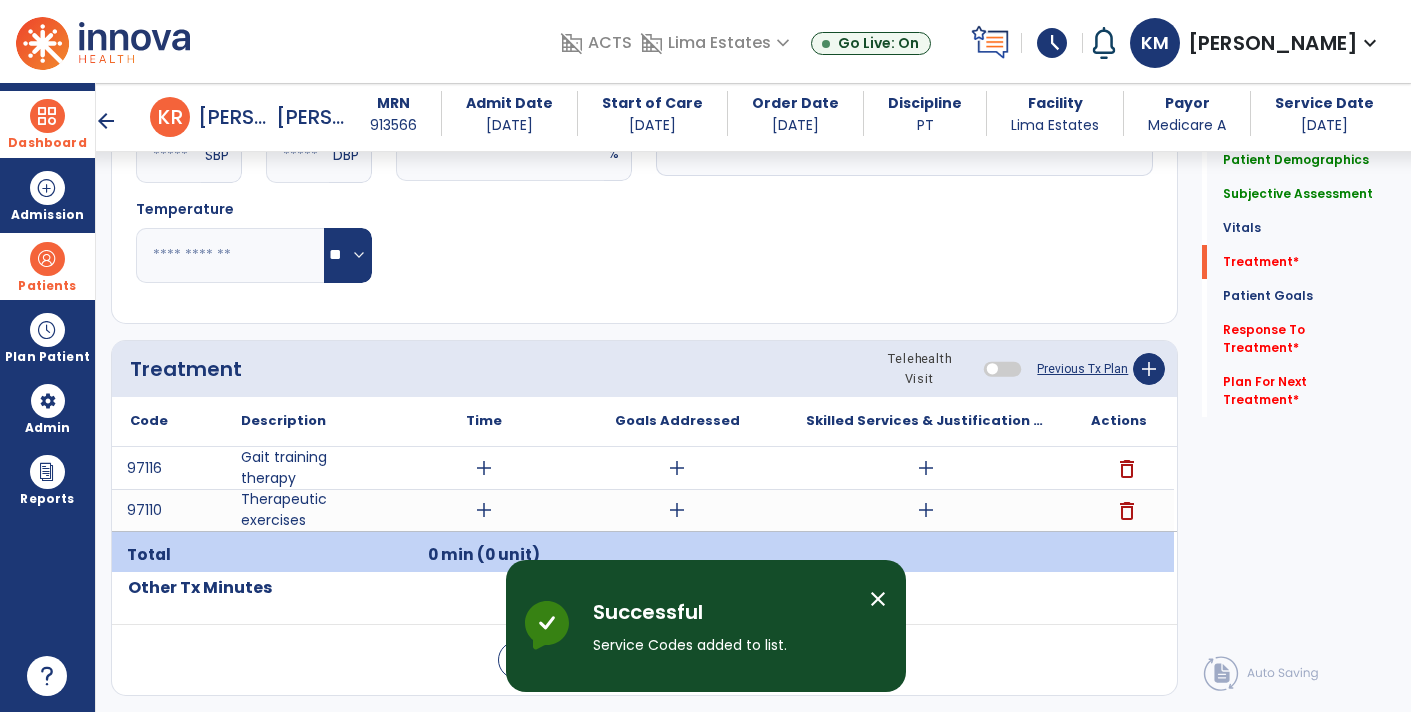 click on "add" at bounding box center [926, 510] 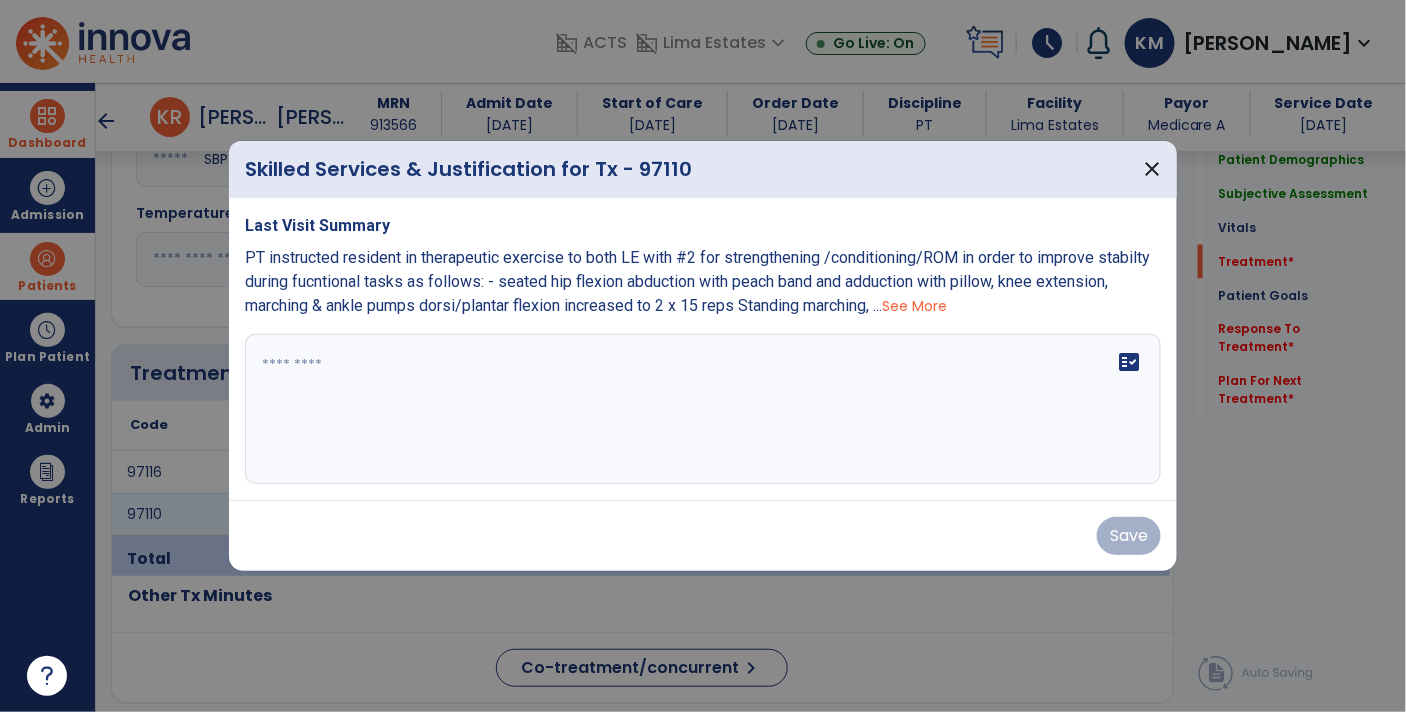 scroll, scrollTop: 949, scrollLeft: 0, axis: vertical 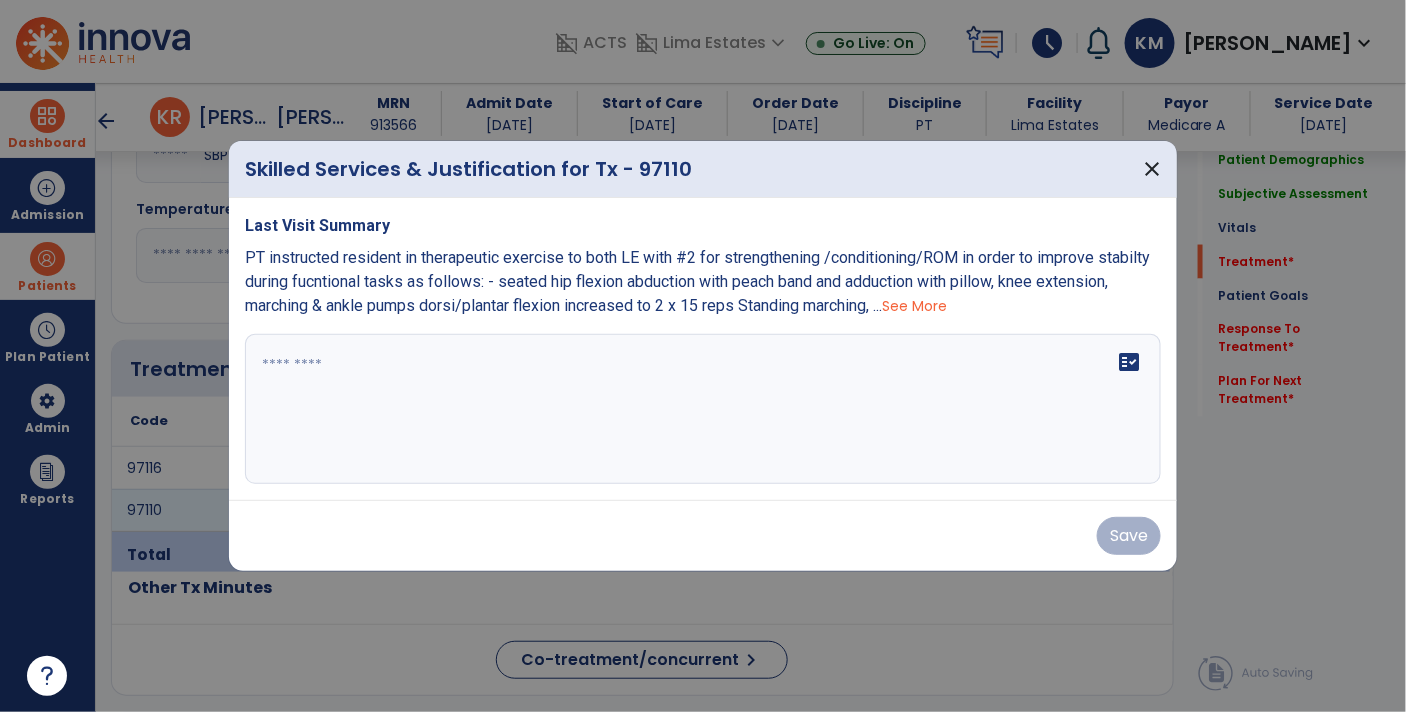 click on "See More" at bounding box center [914, 306] 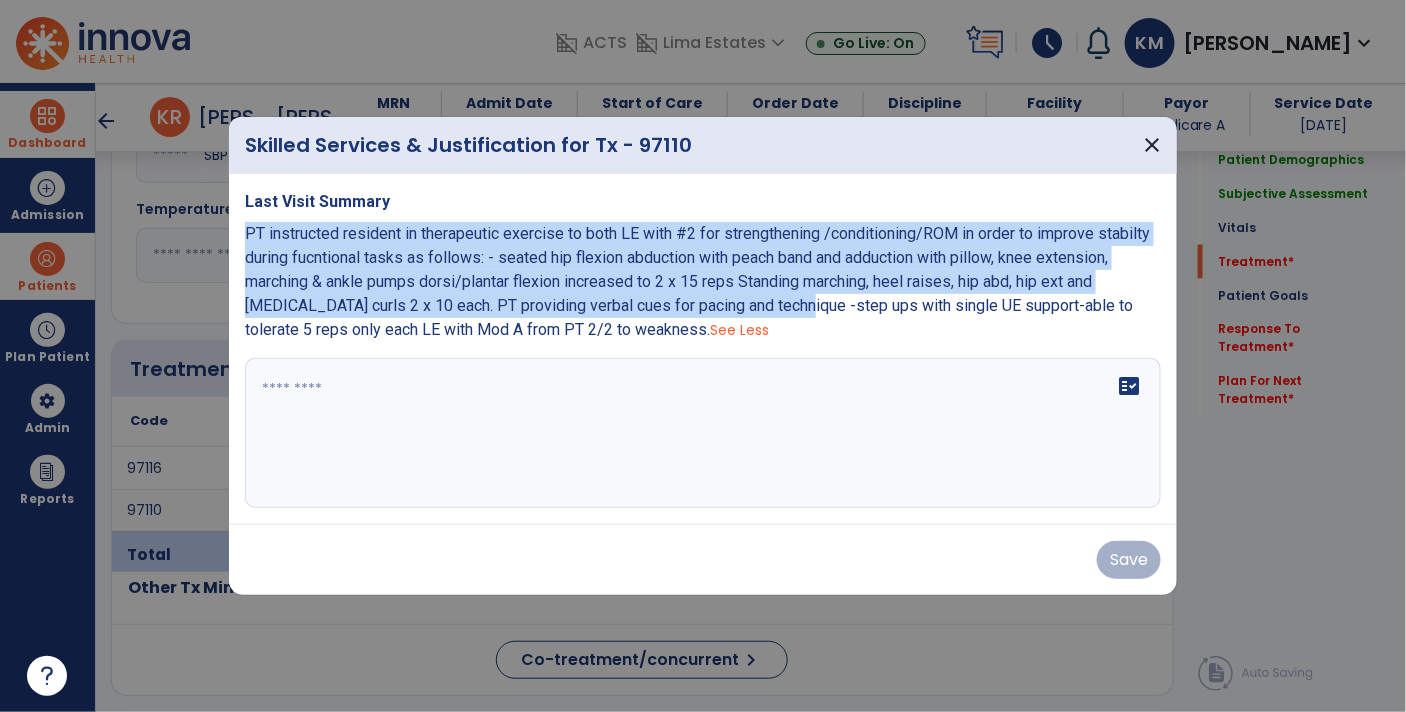 copy on "PT instructed resident in therapeutic exercise to both LE with #2 for strengthening /conditioning/ROM in order to improve stabilty during fucntional tasks as follows:
- seated  hip flexion abduction with peach band and adduction with pillow, knee  extension, marching  & ankle pumps dorsi/plantar flexion  increased to 2 x 15 reps
Standing marching, heel raises, hip abd, hip ext and [MEDICAL_DATA] curls 2 x 10 each.  PT providing verbal cues for pacing and technique" 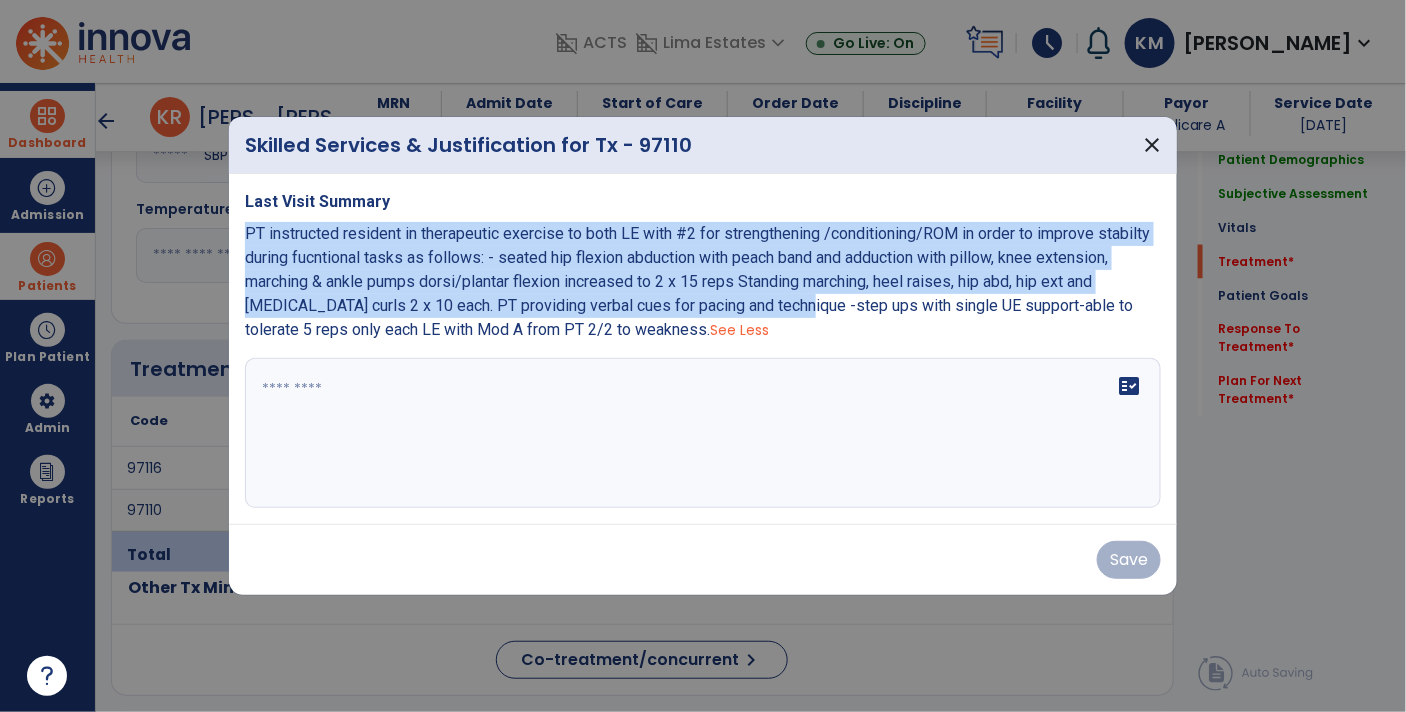 click at bounding box center [703, 433] 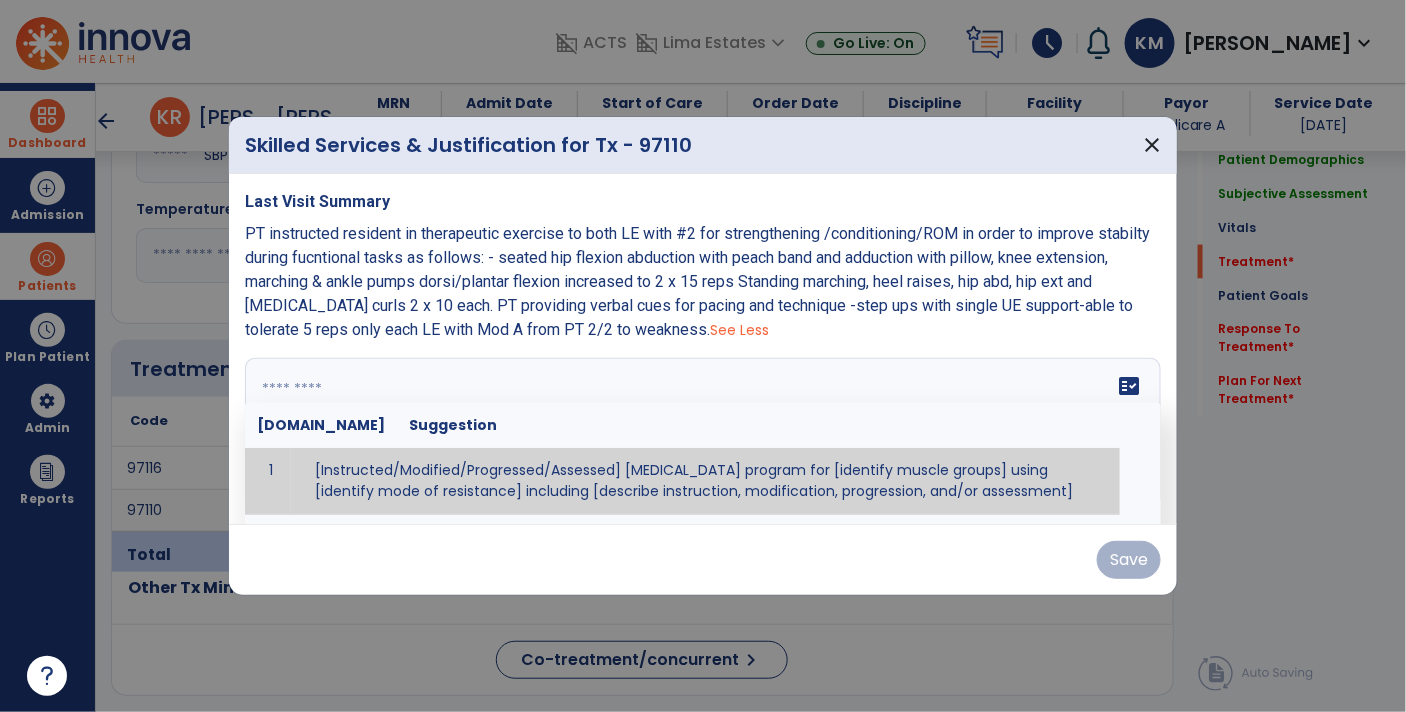 click at bounding box center [701, 433] 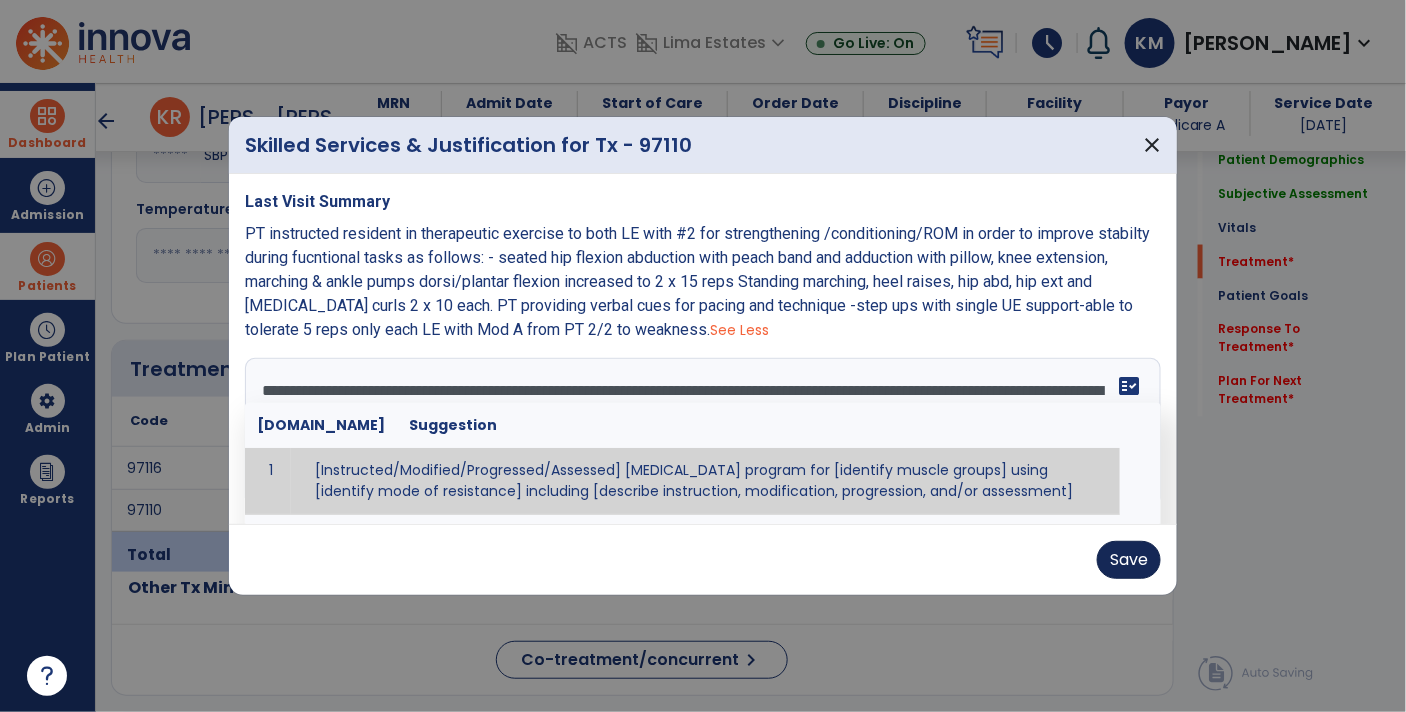 click on "Save" at bounding box center (1129, 560) 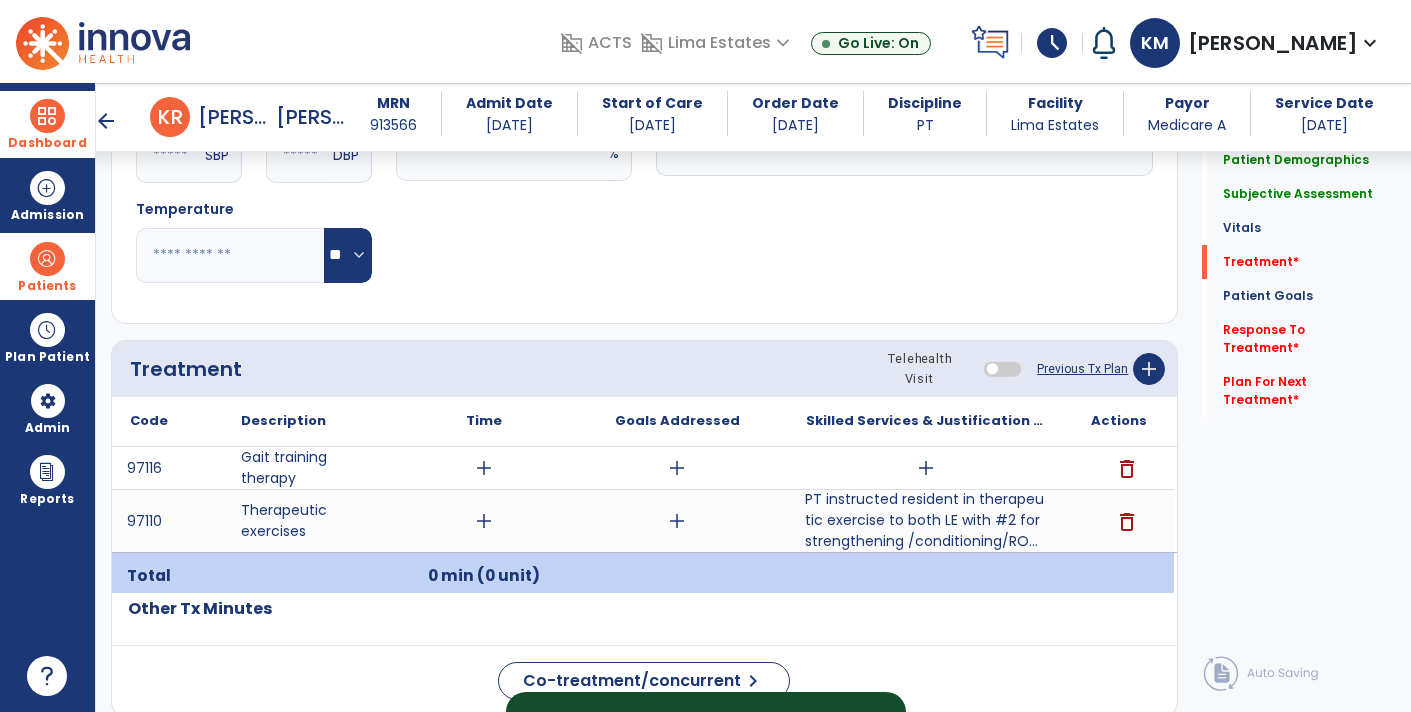 click on "PT instructed resident in therapeutic exercise to both LE with #2 for strengthening /conditioning/RO..." at bounding box center (926, 520) 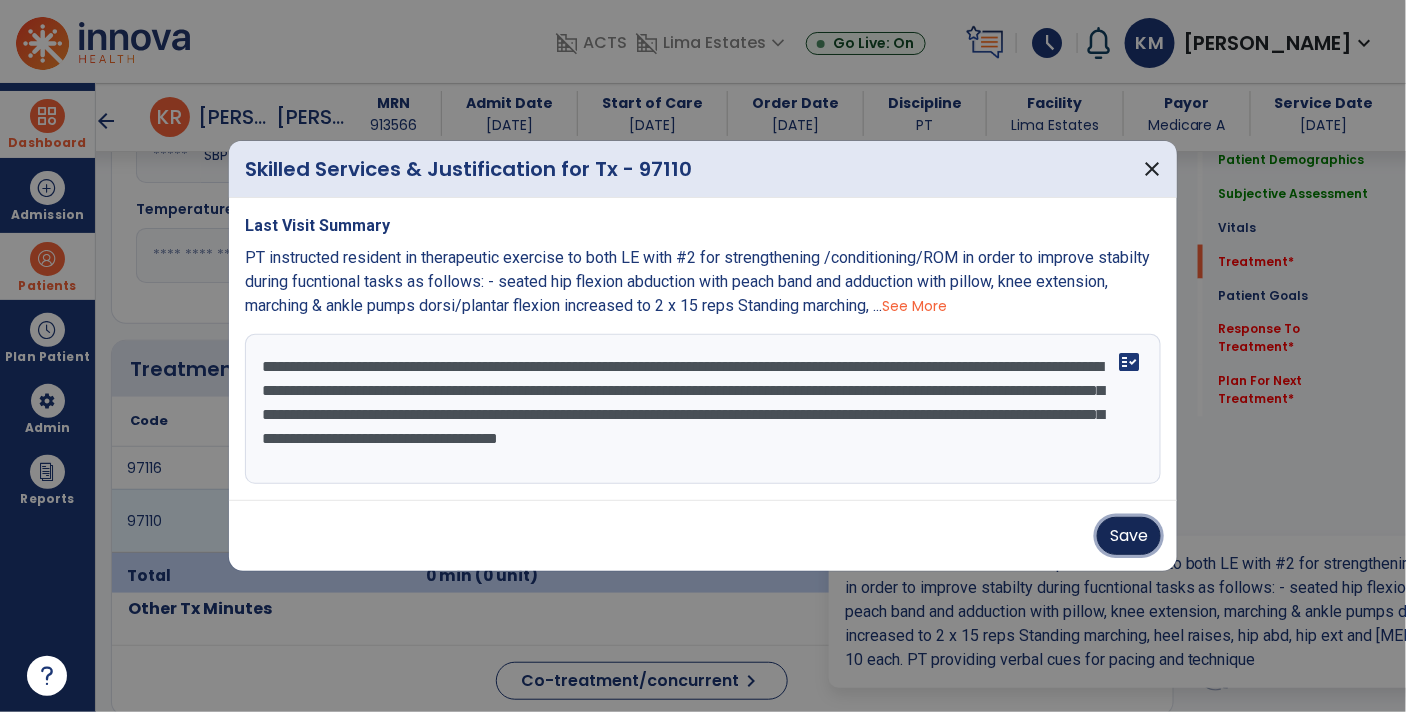 click on "Save" at bounding box center [1129, 536] 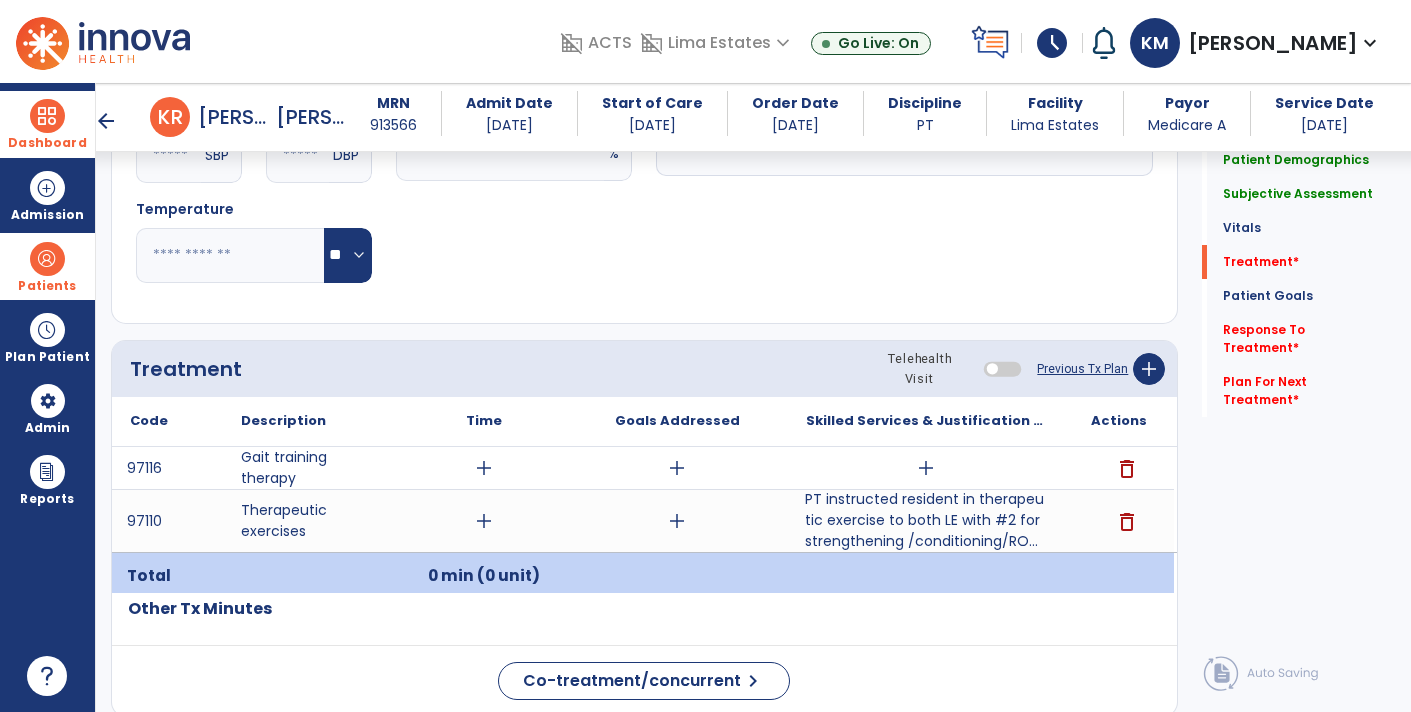click on "add" at bounding box center (926, 468) 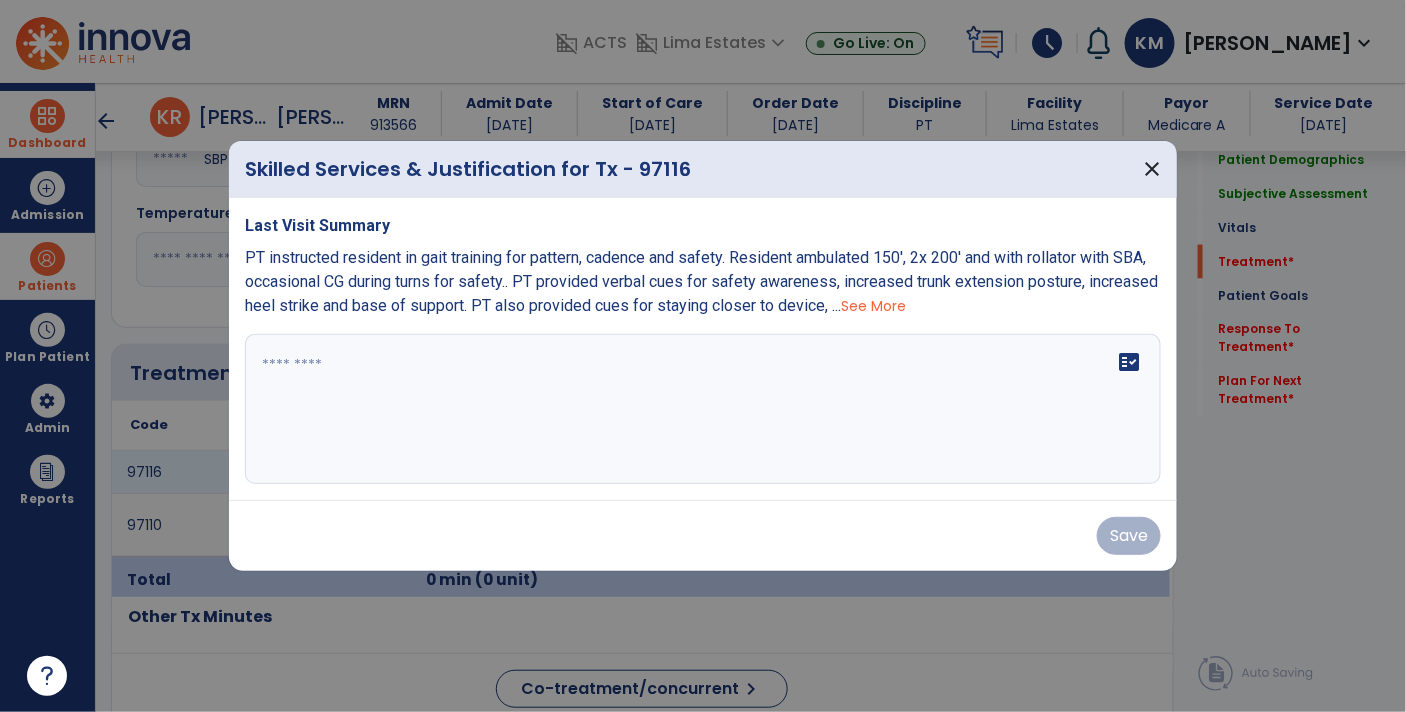 scroll, scrollTop: 949, scrollLeft: 0, axis: vertical 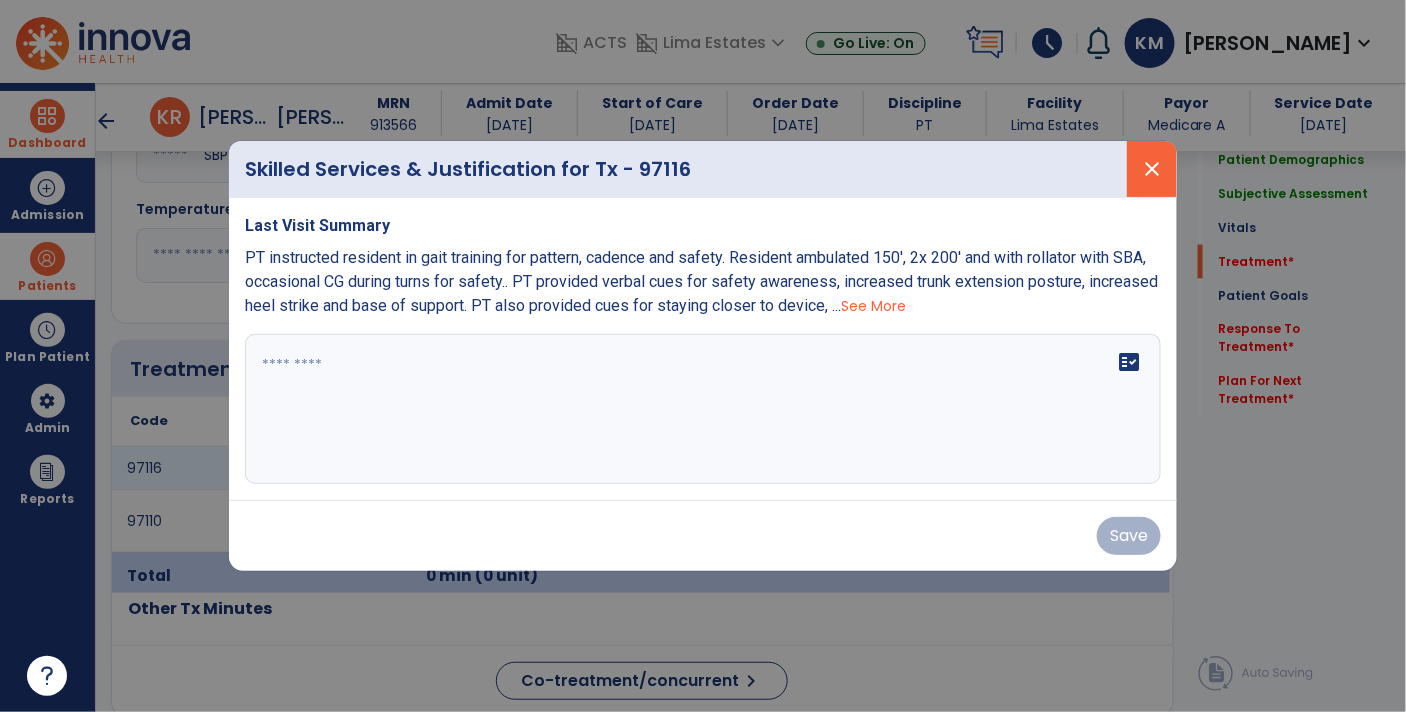click on "close" at bounding box center (1152, 169) 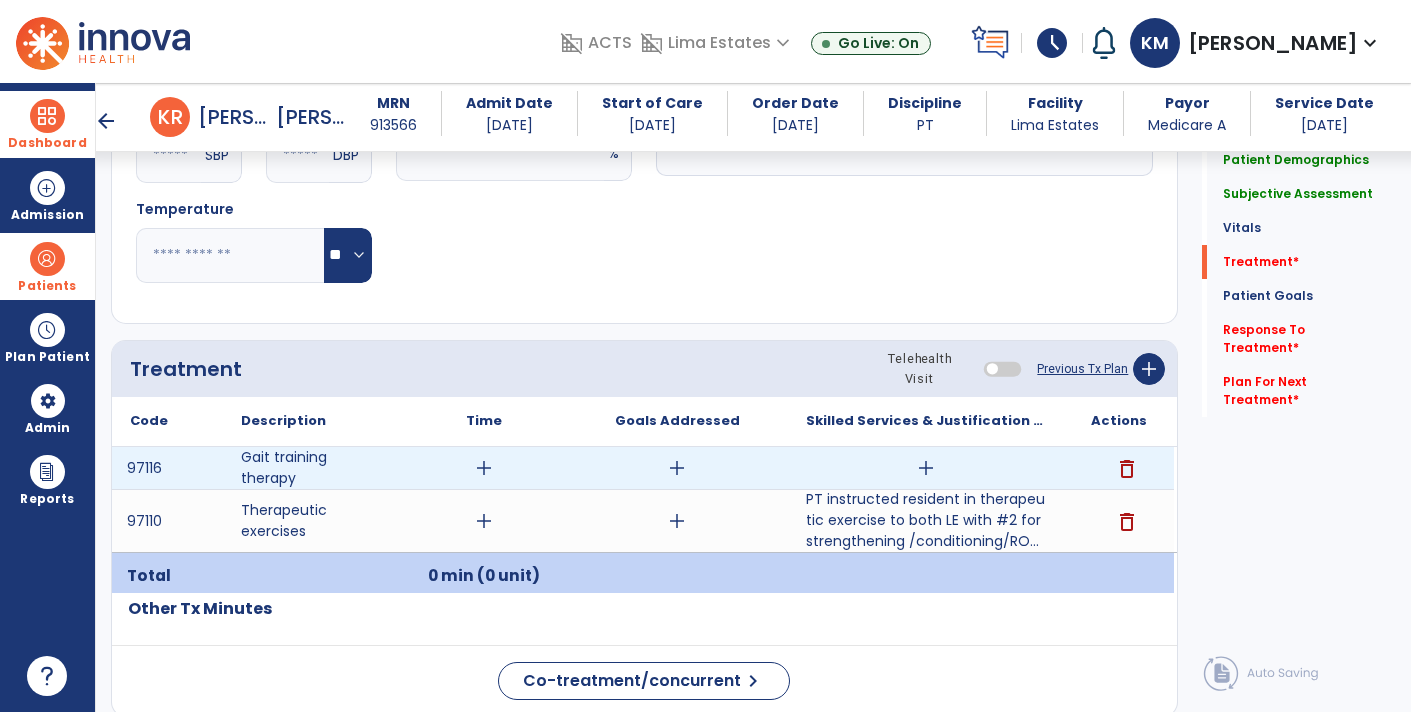 click on "add" at bounding box center (484, 468) 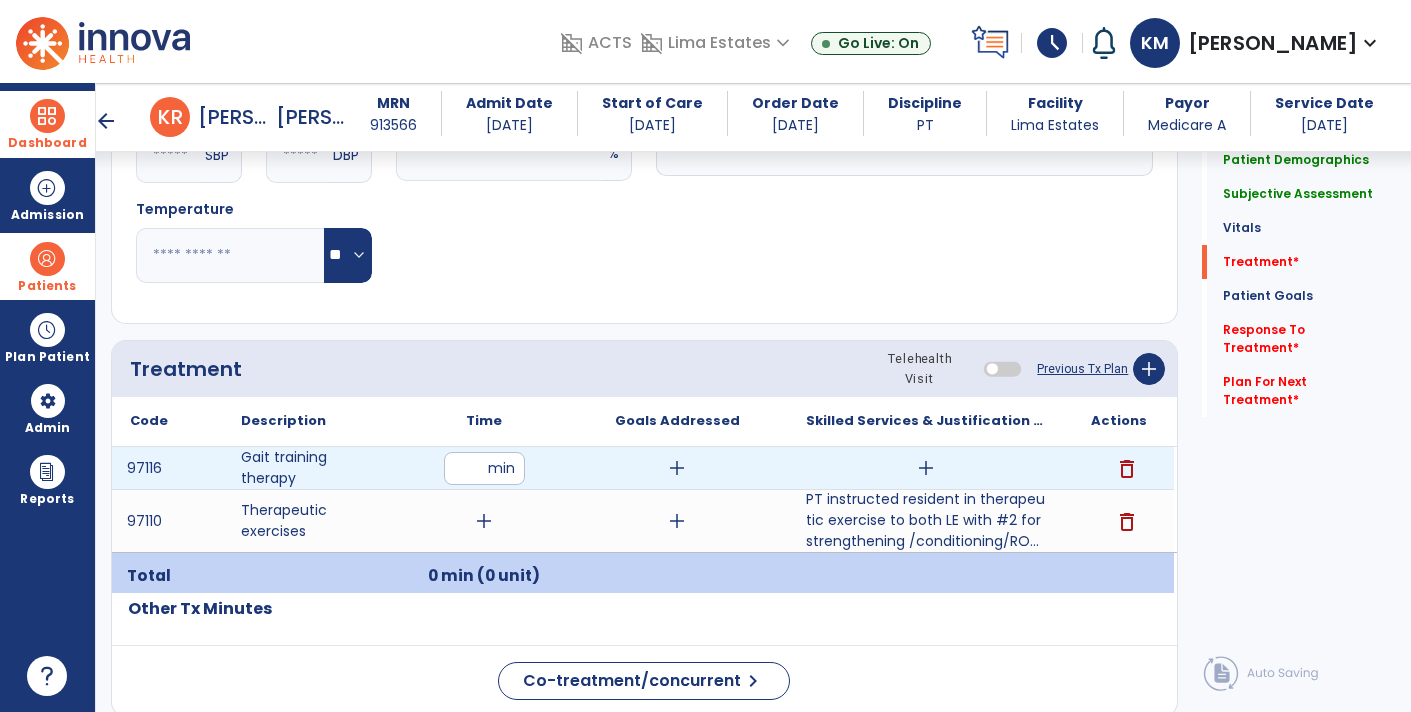 type on "**" 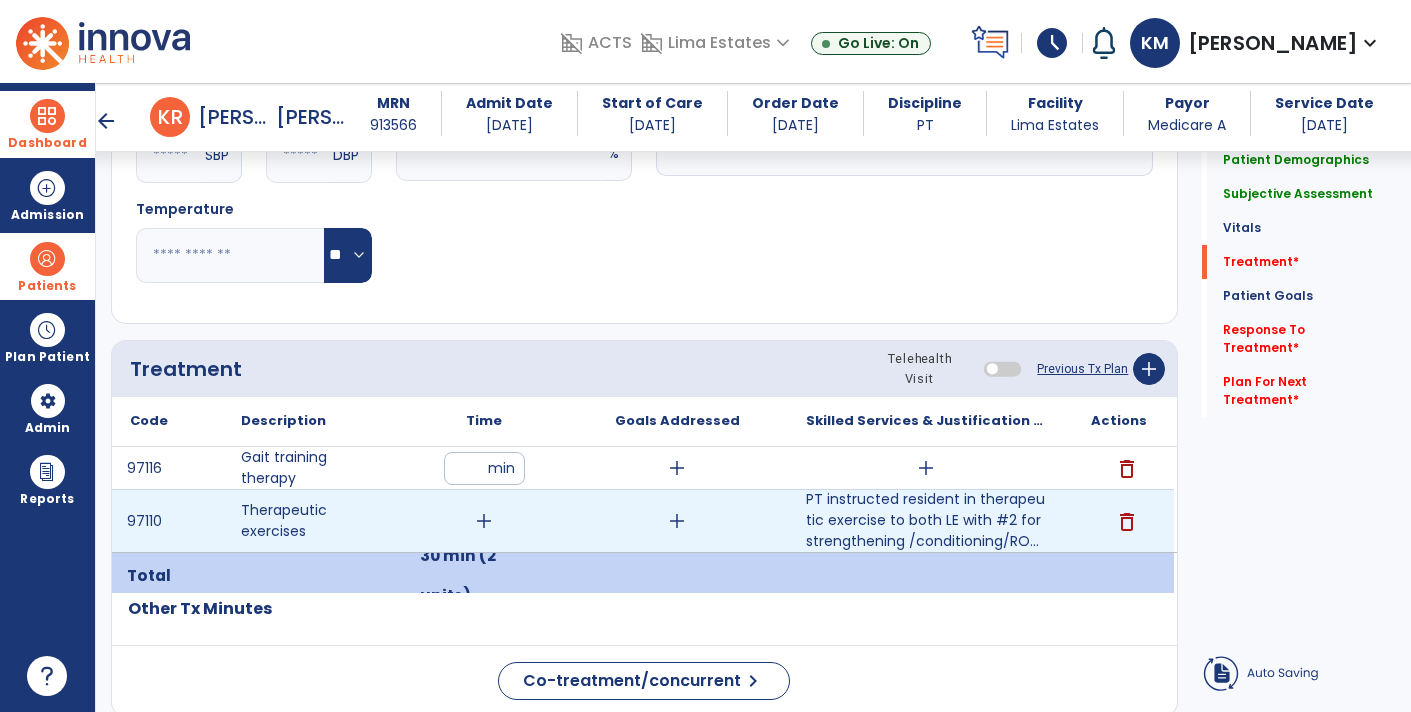 click on "add" at bounding box center (484, 521) 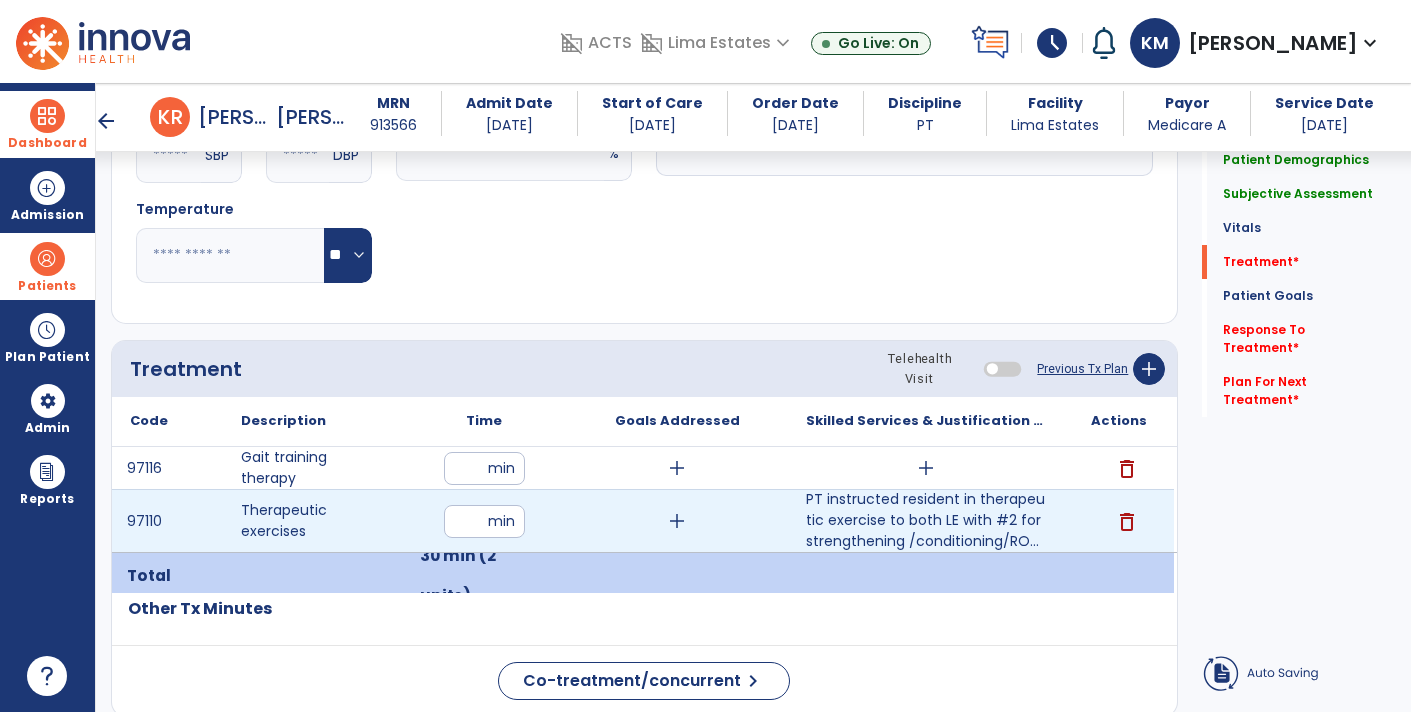 type on "**" 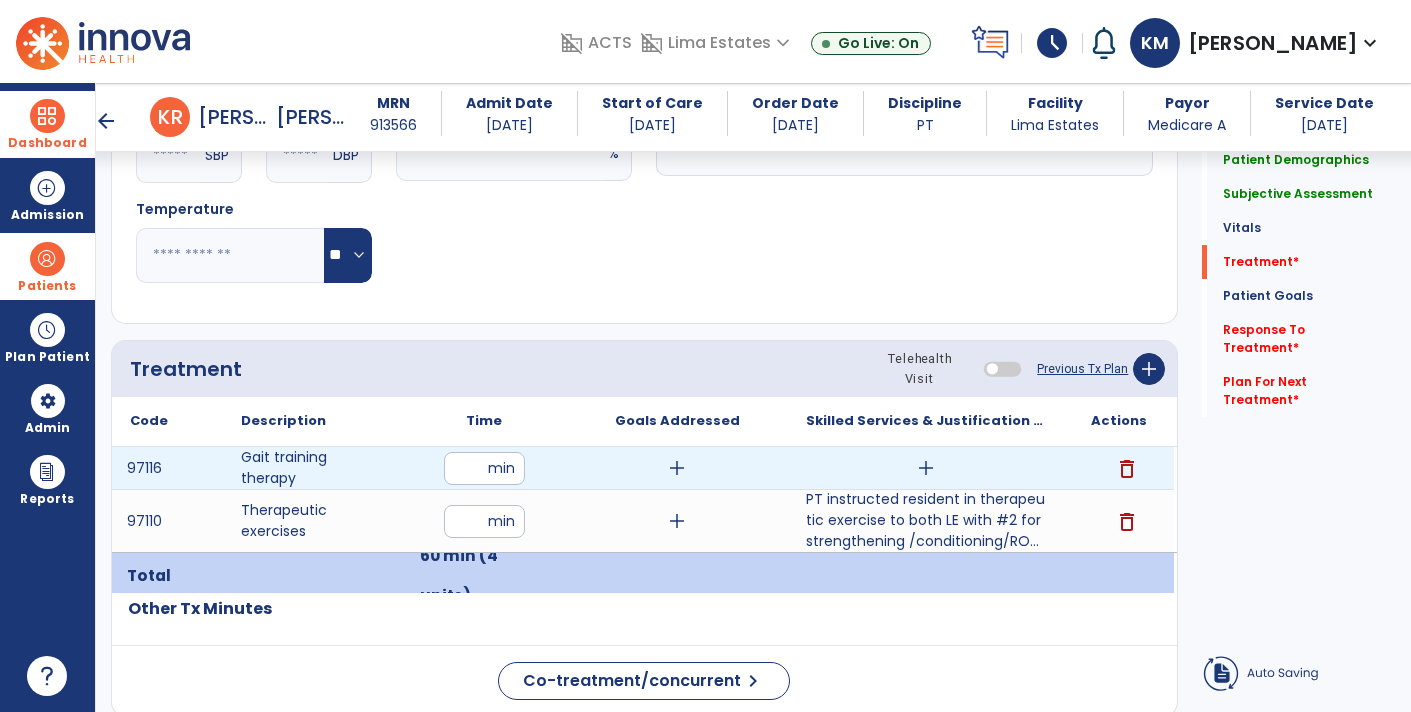 click on "add" at bounding box center [926, 468] 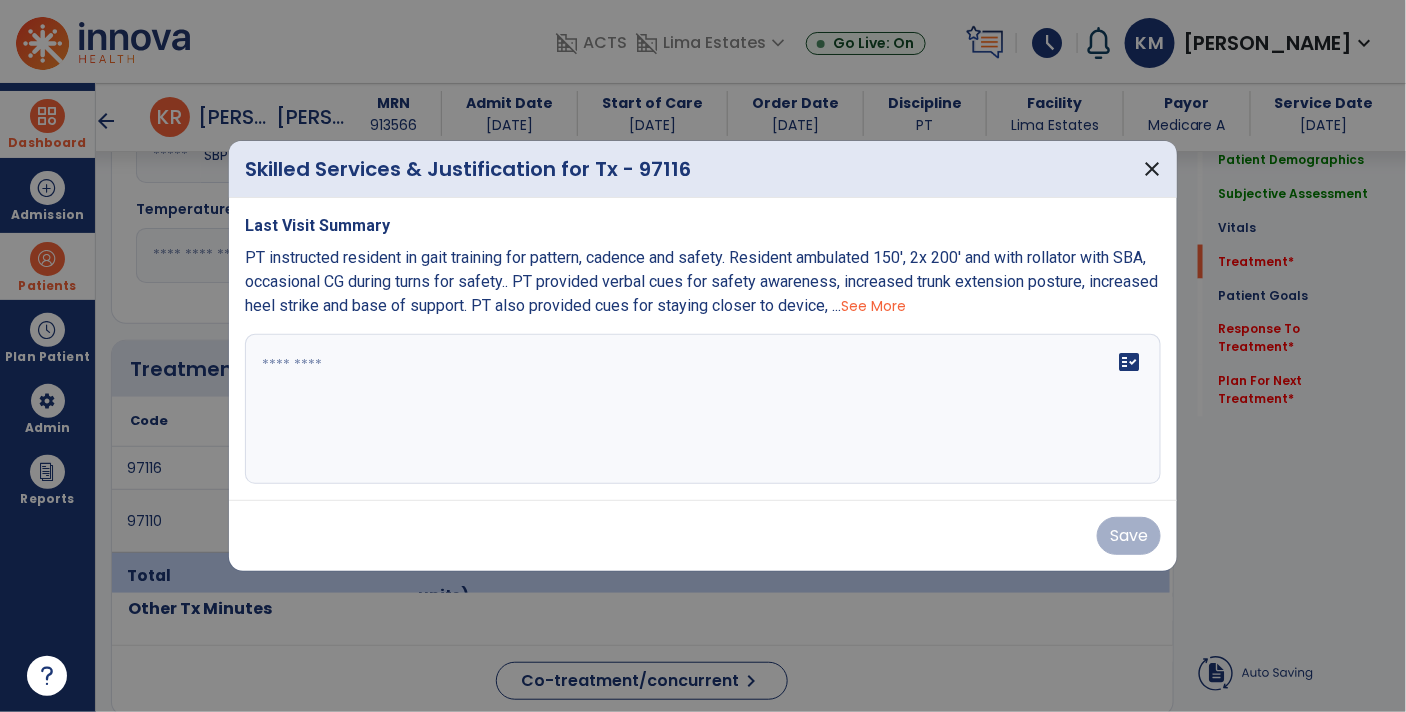 scroll, scrollTop: 949, scrollLeft: 0, axis: vertical 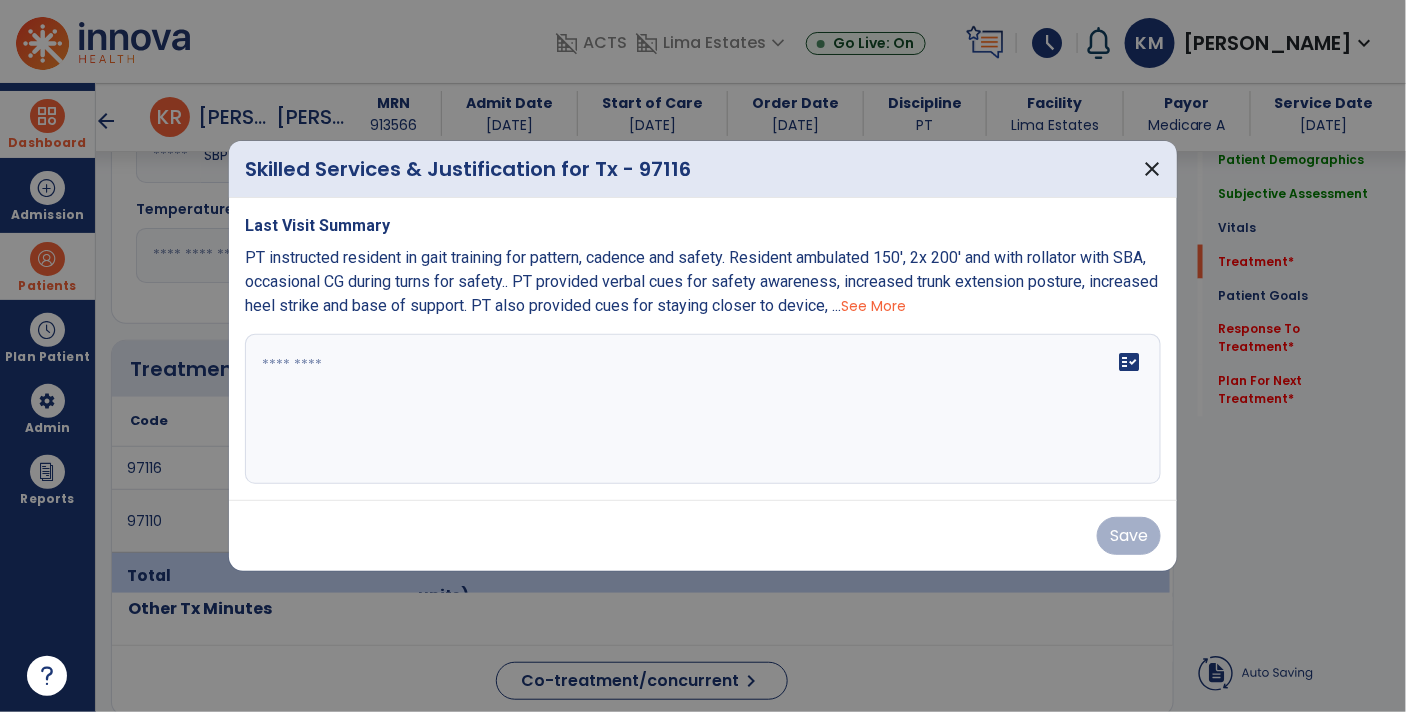 click on "fact_check" at bounding box center (703, 409) 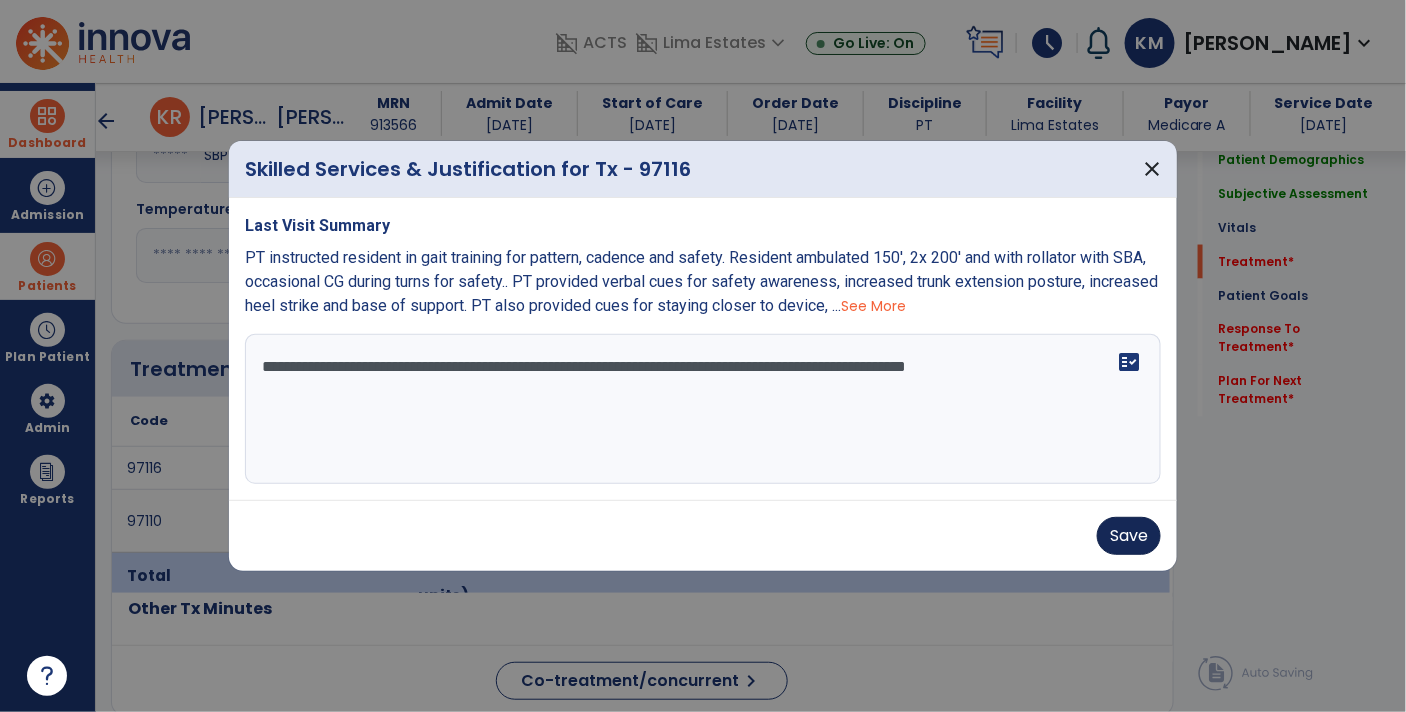 type on "**********" 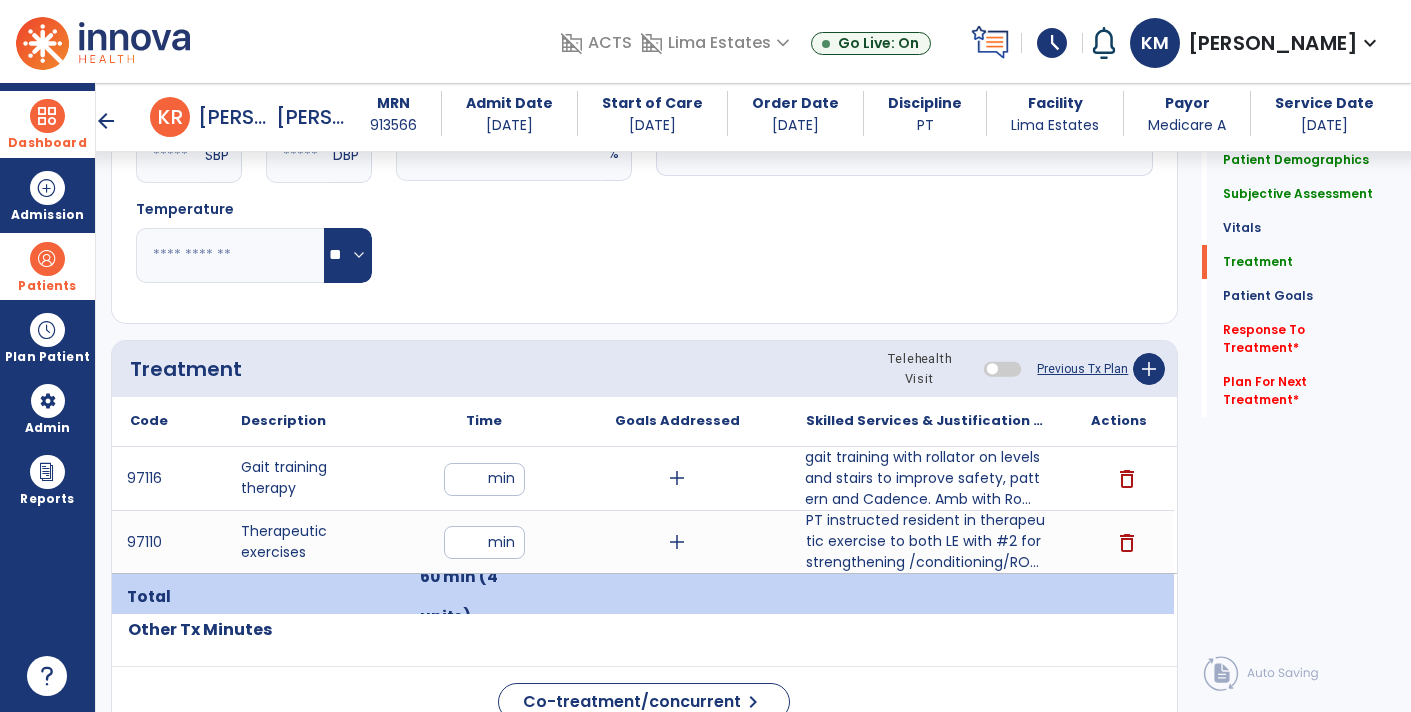 click on "gait training with rollator on levels and stairs to improve safety, pattern and Cadence. Amb with Ro..." at bounding box center [926, 478] 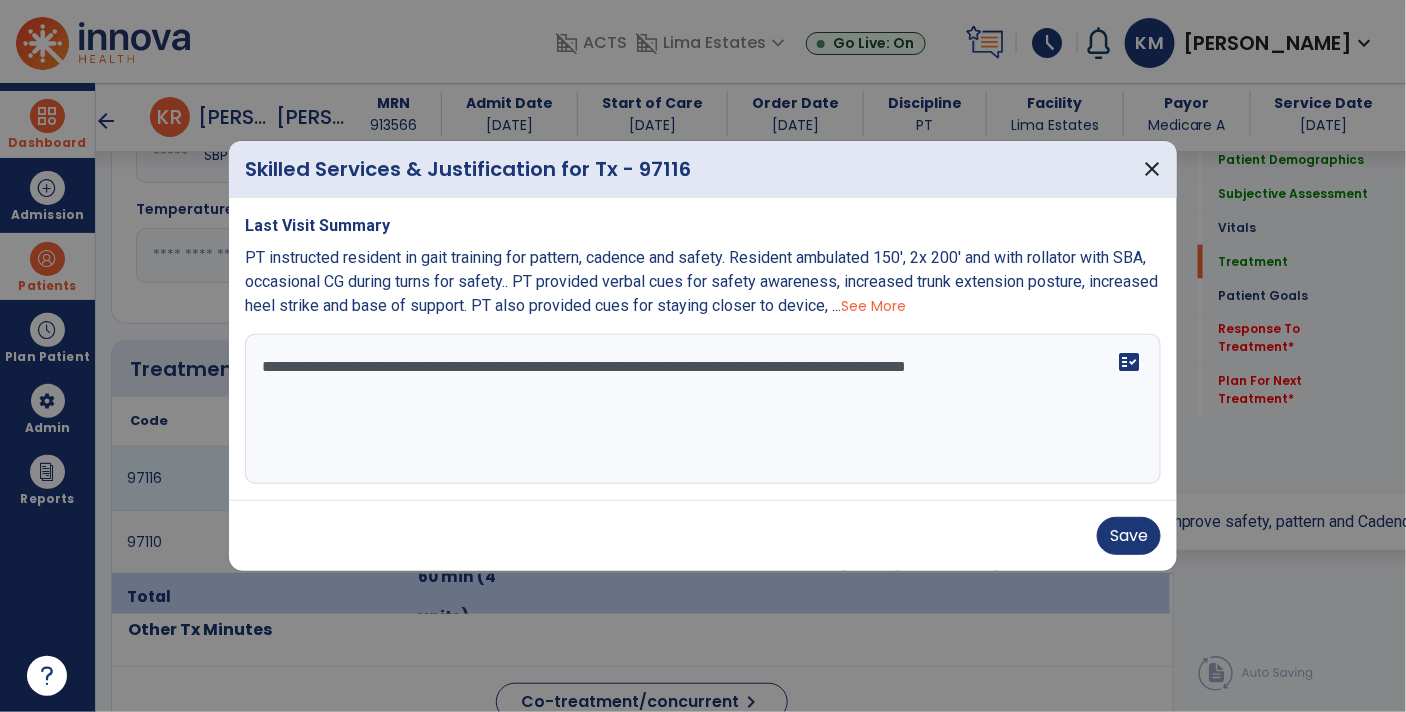 scroll, scrollTop: 949, scrollLeft: 0, axis: vertical 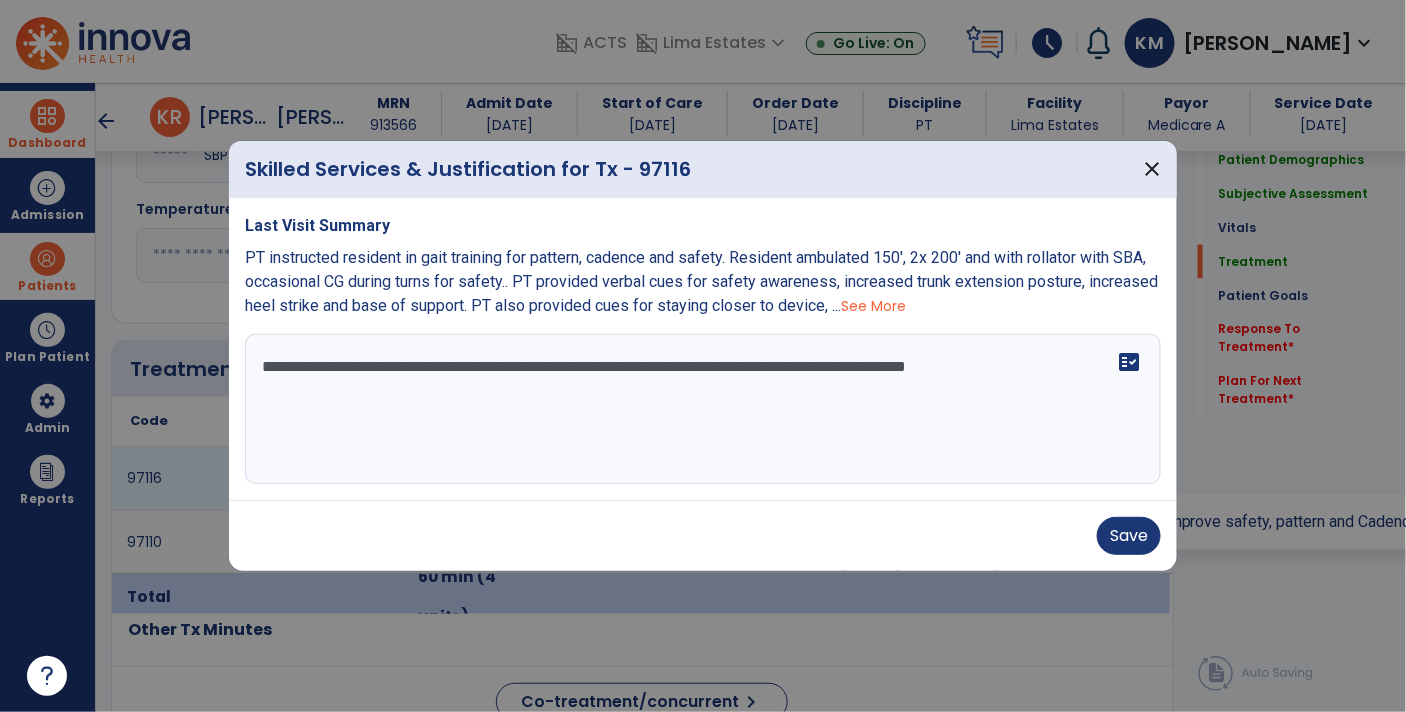 click on "**********" at bounding box center [703, 409] 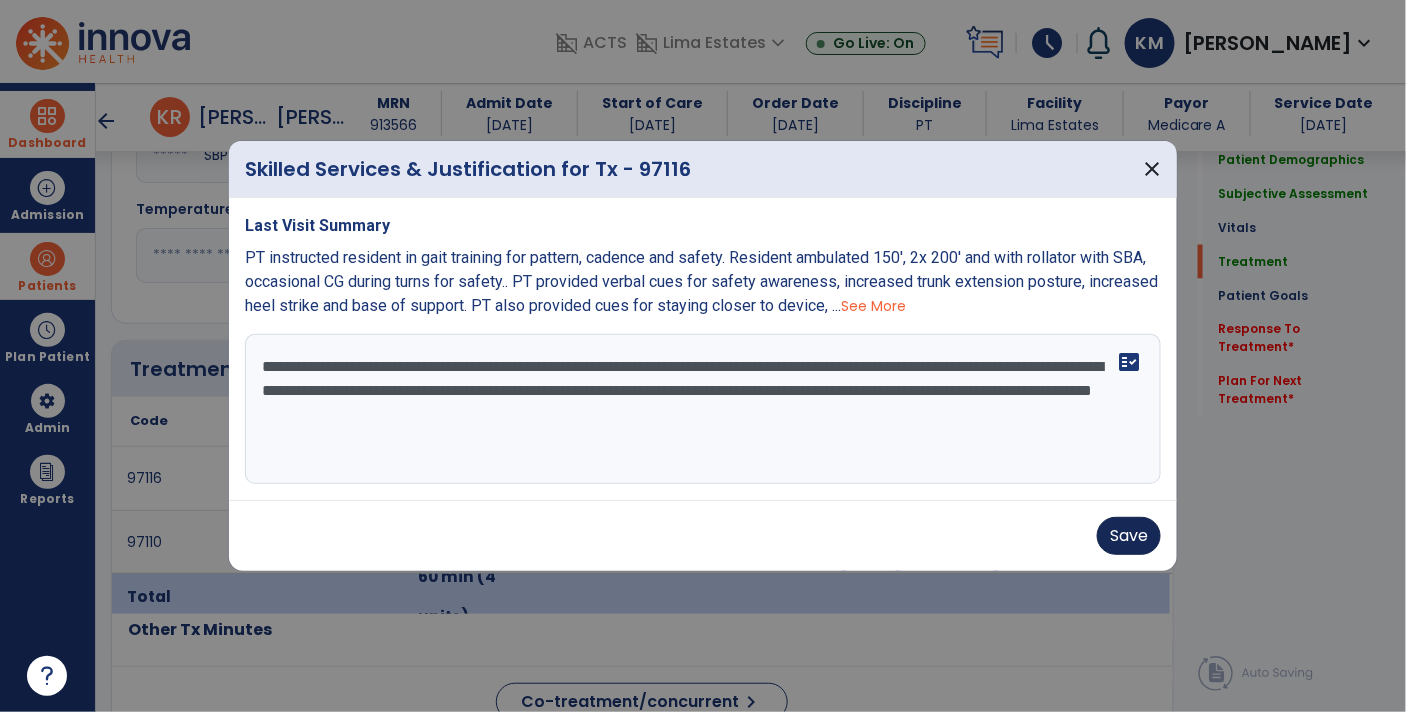type on "**********" 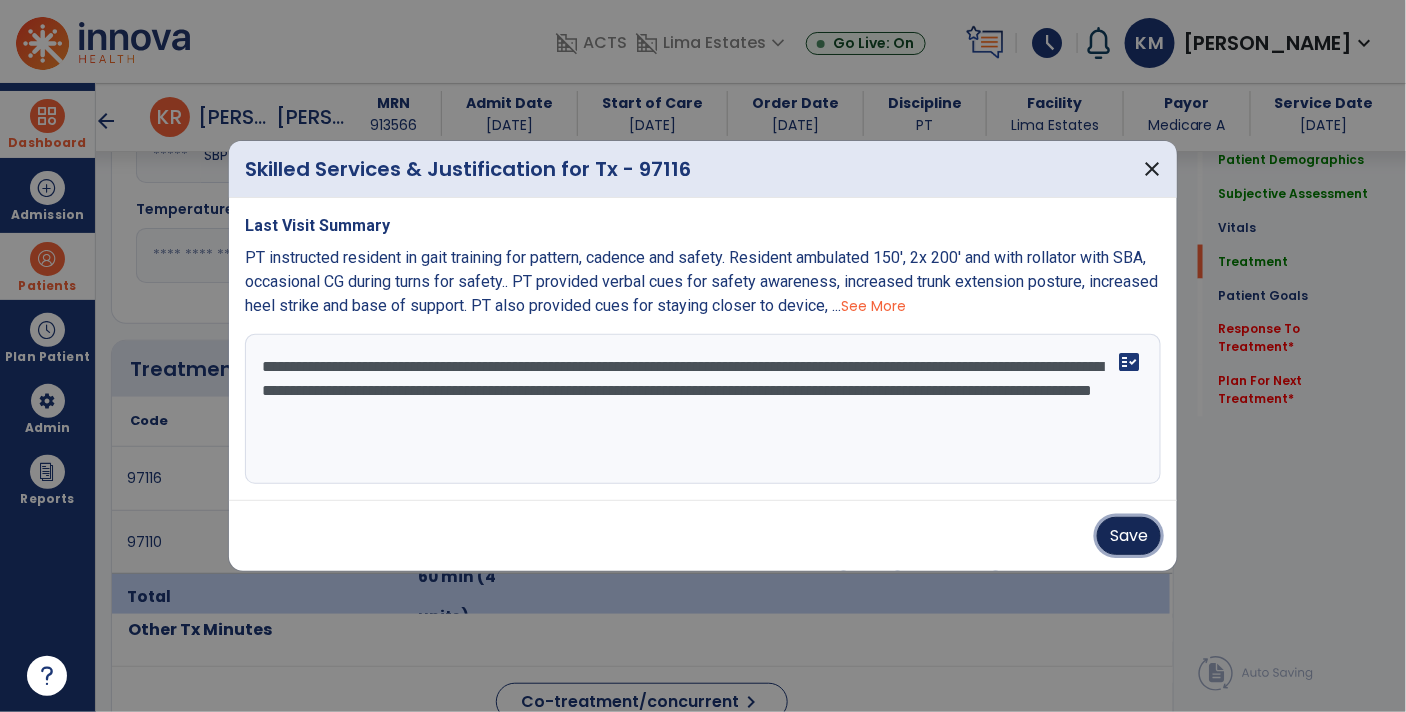 click on "Save" at bounding box center [1129, 536] 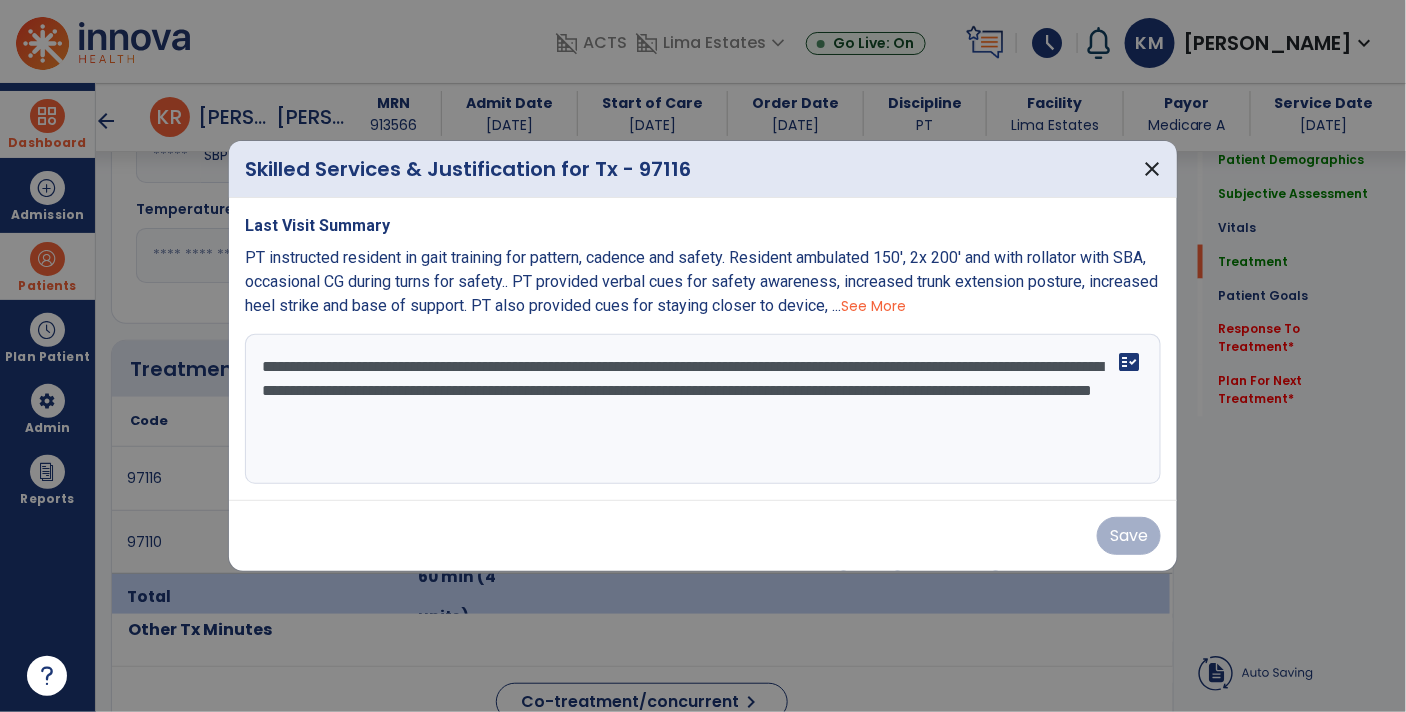 click on "Save" at bounding box center (703, 536) 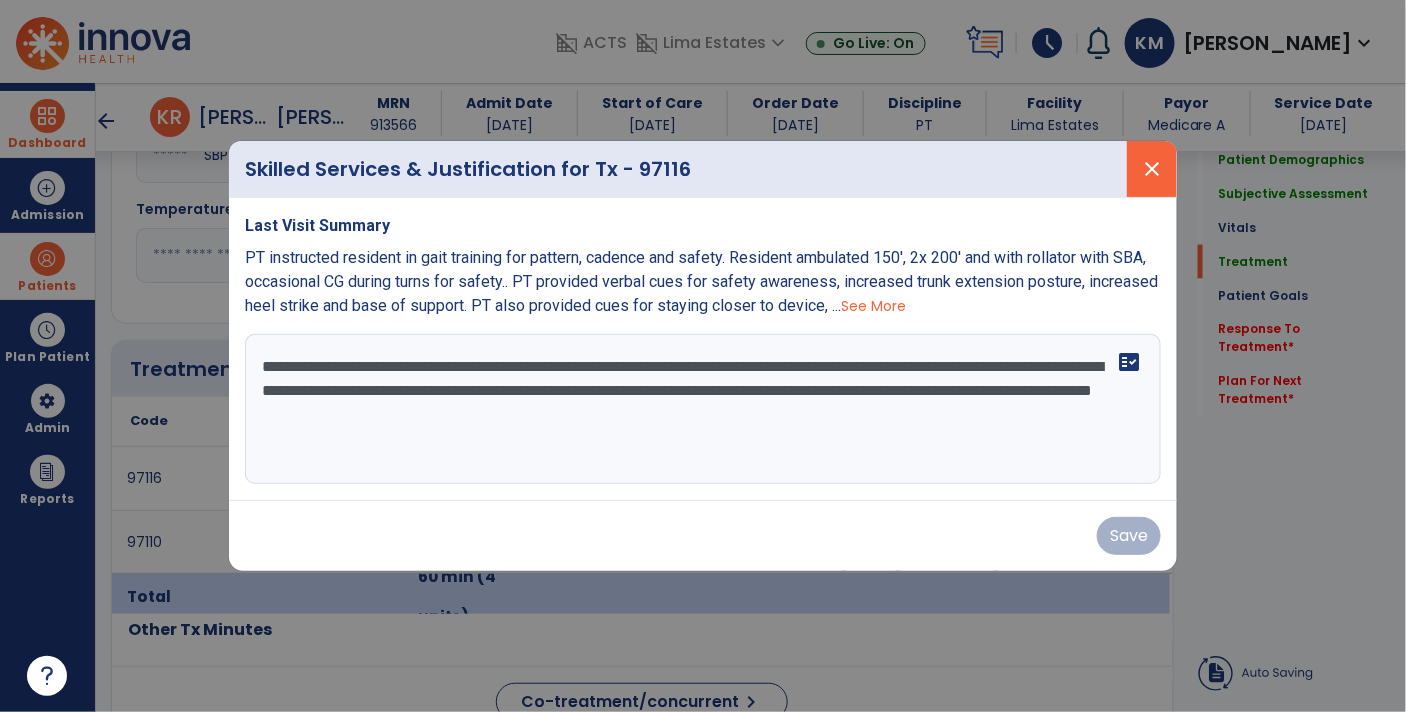 click on "close" at bounding box center [1152, 169] 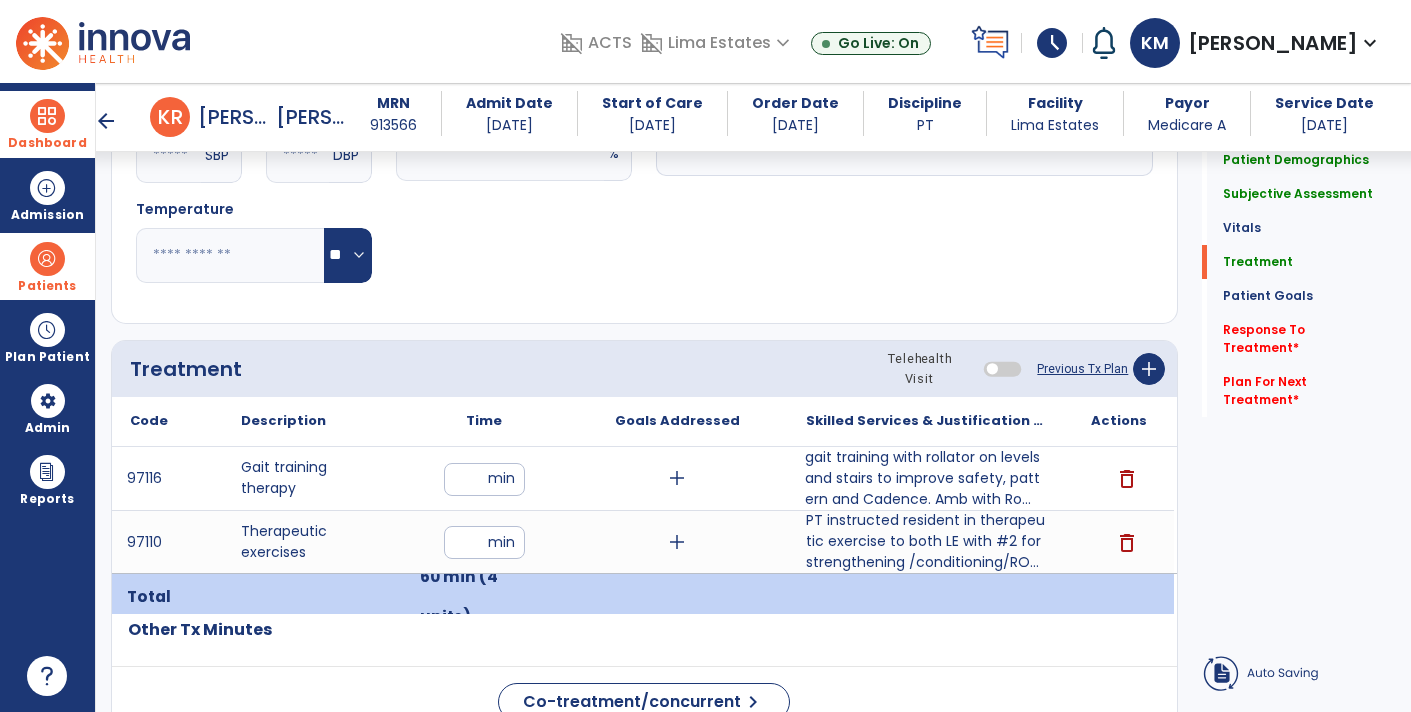 click on "gait training with rollator on levels and stairs to improve safety, pattern and Cadence. Amb with Ro..." at bounding box center [926, 478] 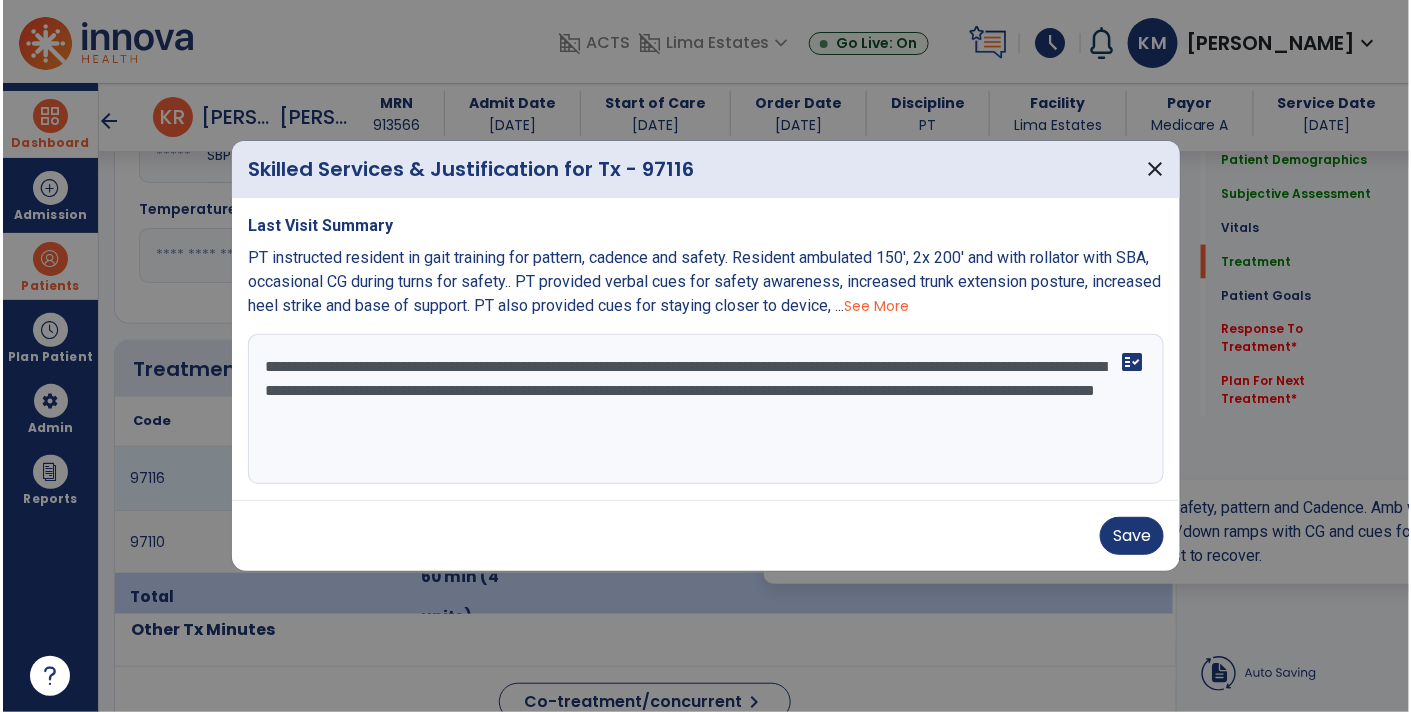 scroll, scrollTop: 949, scrollLeft: 0, axis: vertical 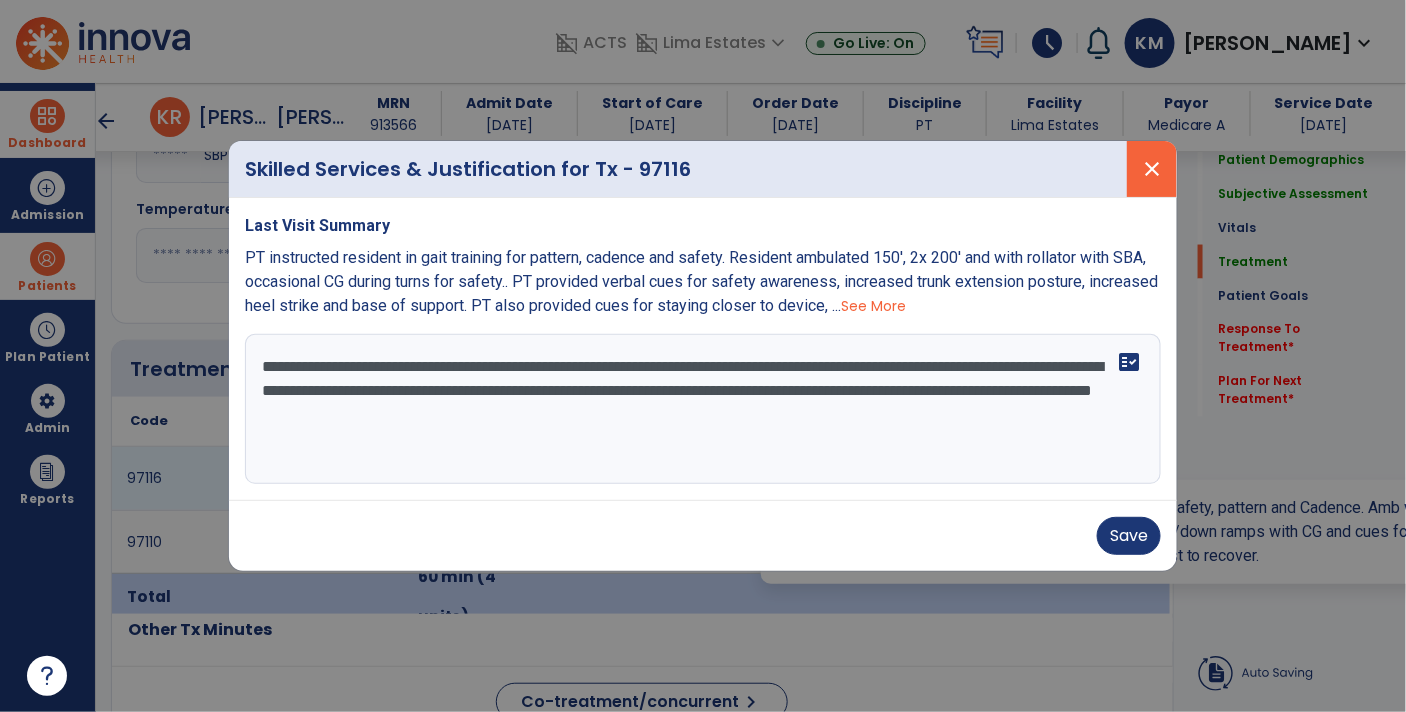 click on "close" at bounding box center (1152, 169) 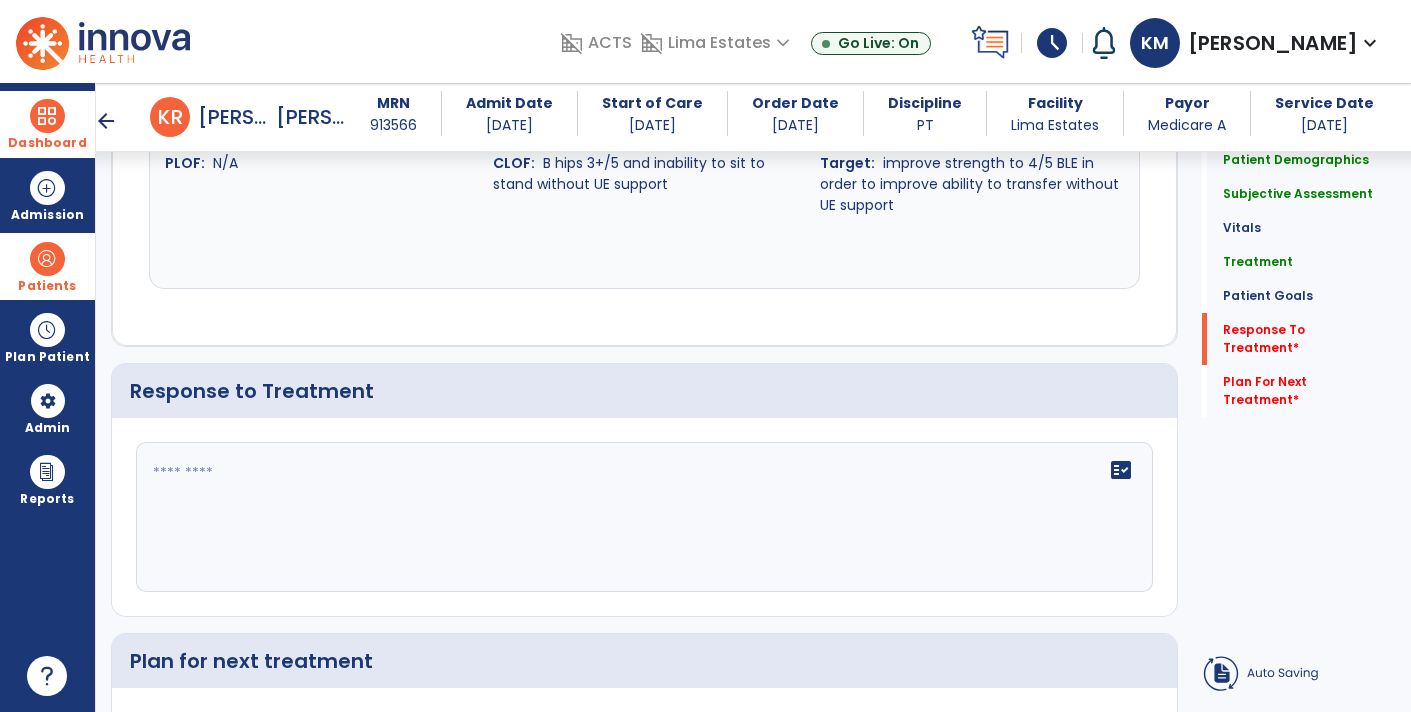 scroll, scrollTop: 2195, scrollLeft: 0, axis: vertical 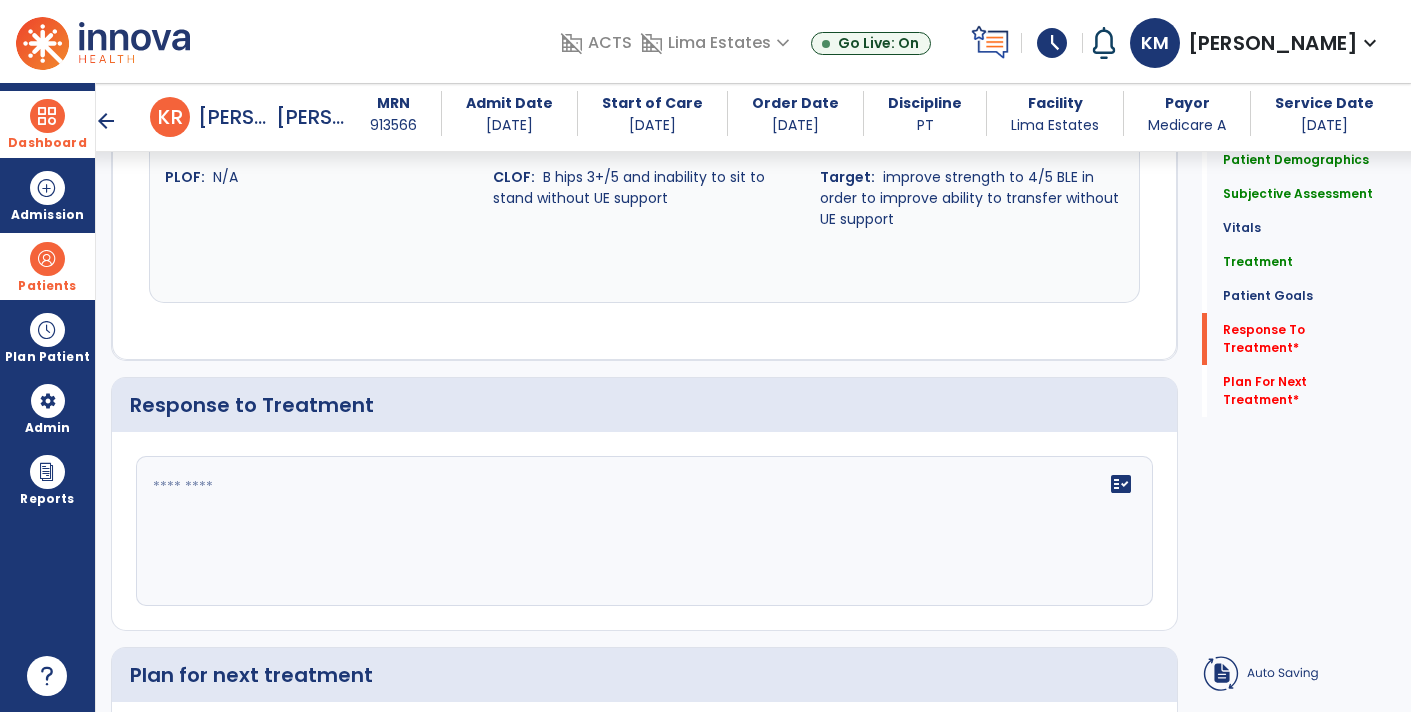 click on "fact_check" 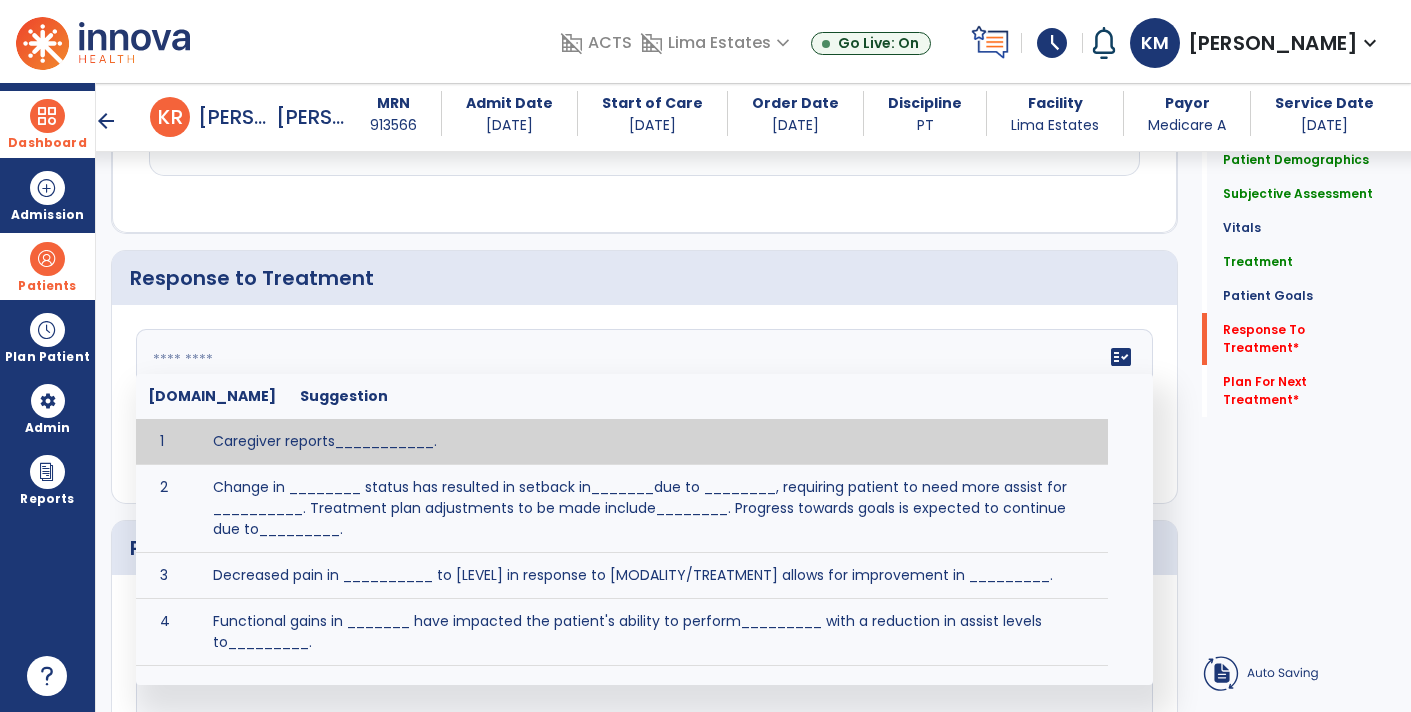 scroll, scrollTop: 2323, scrollLeft: 0, axis: vertical 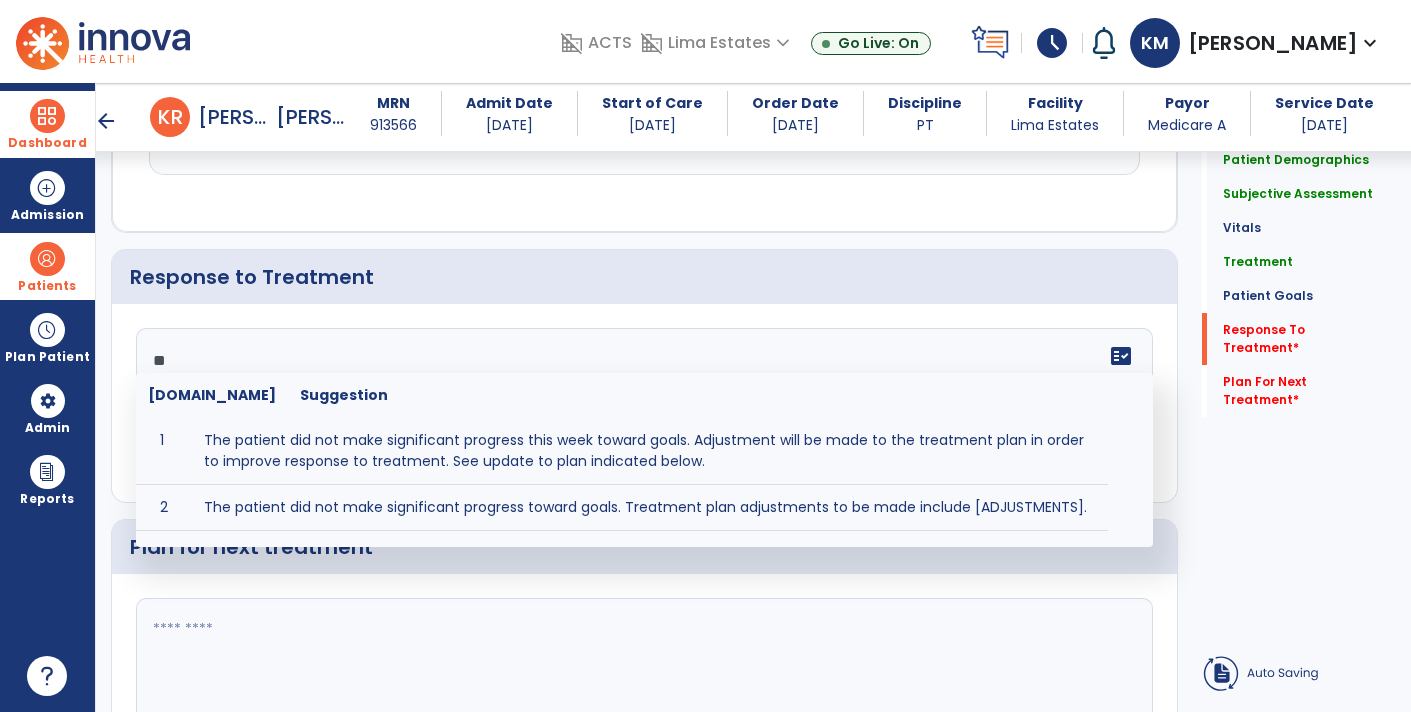 type on "*" 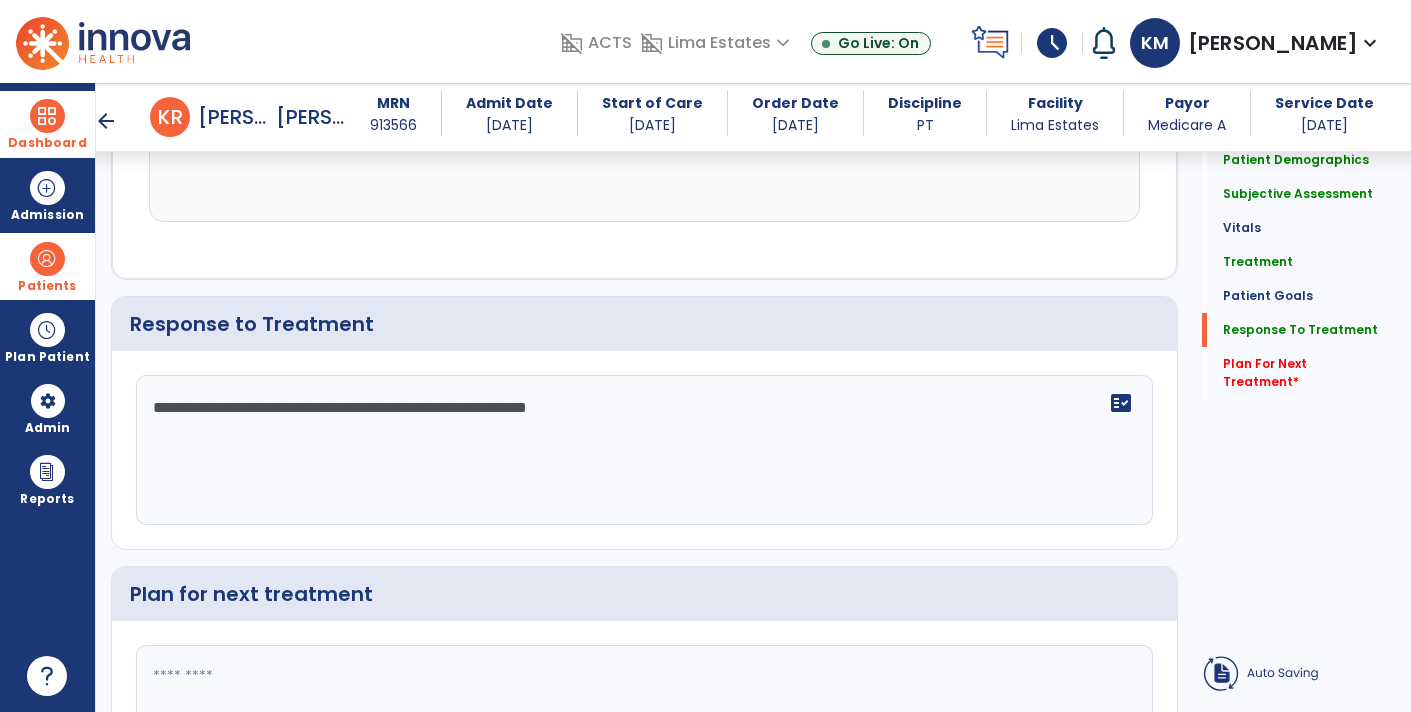 scroll, scrollTop: 2323, scrollLeft: 0, axis: vertical 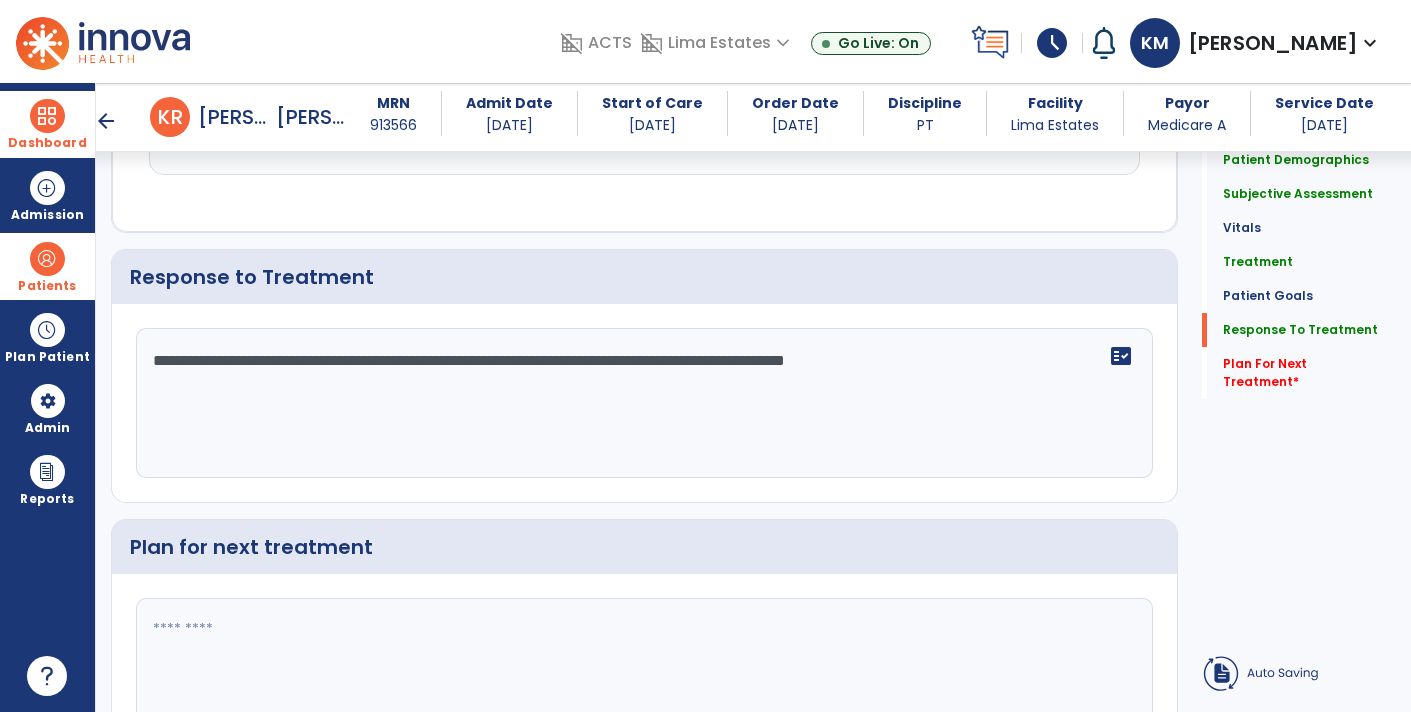 type on "**********" 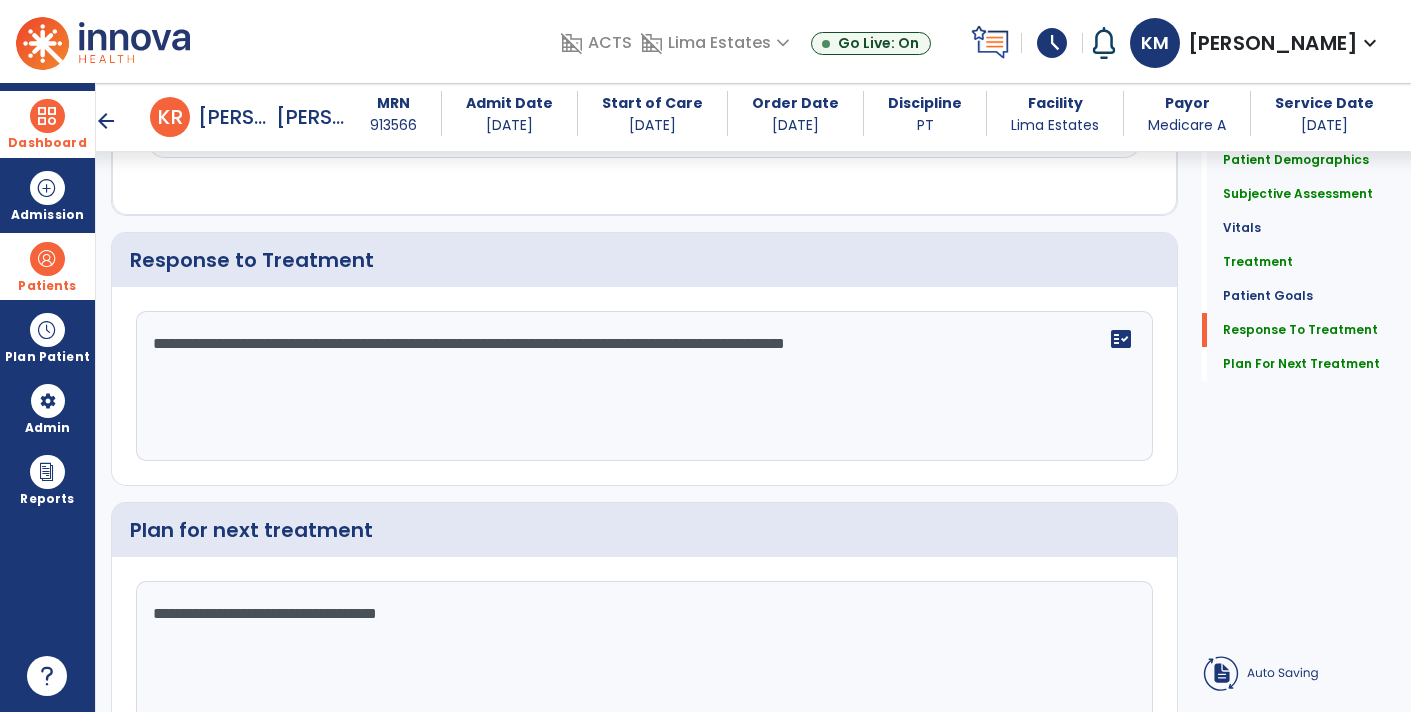 scroll, scrollTop: 2439, scrollLeft: 0, axis: vertical 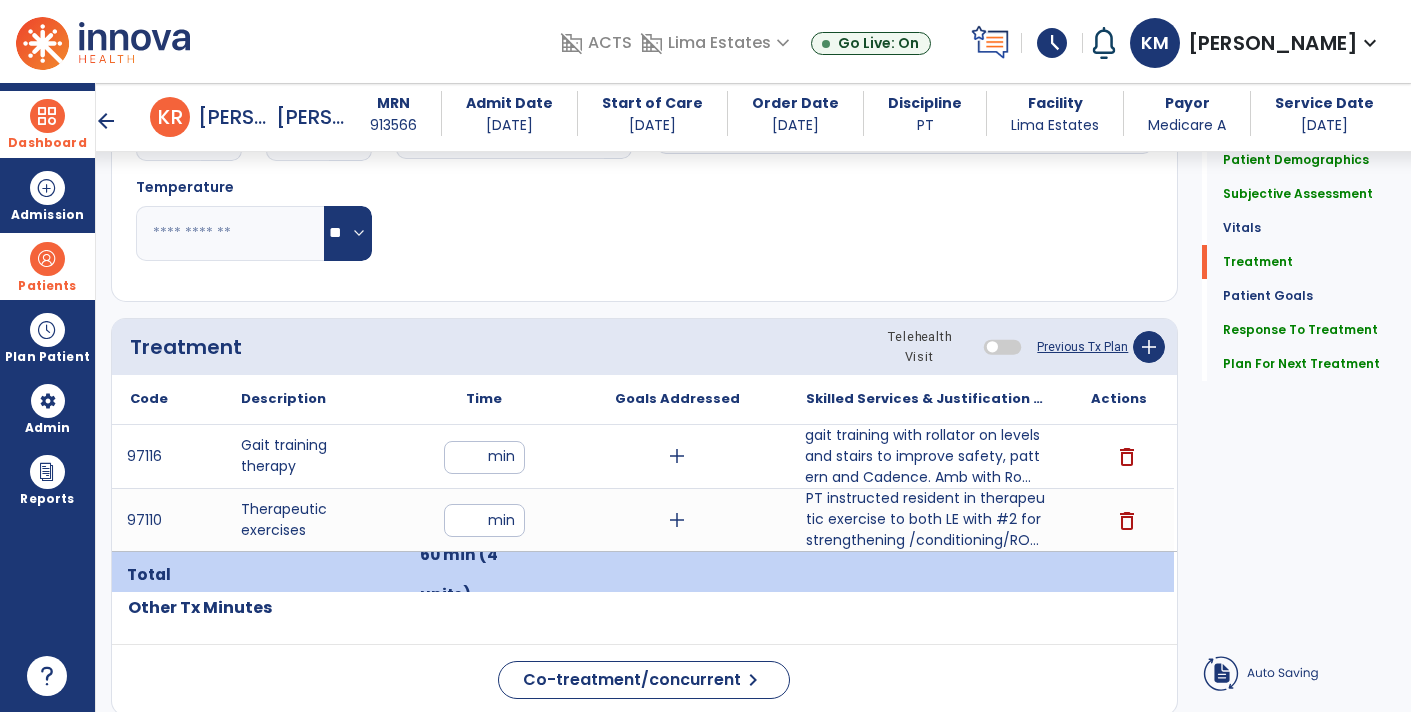 type on "**********" 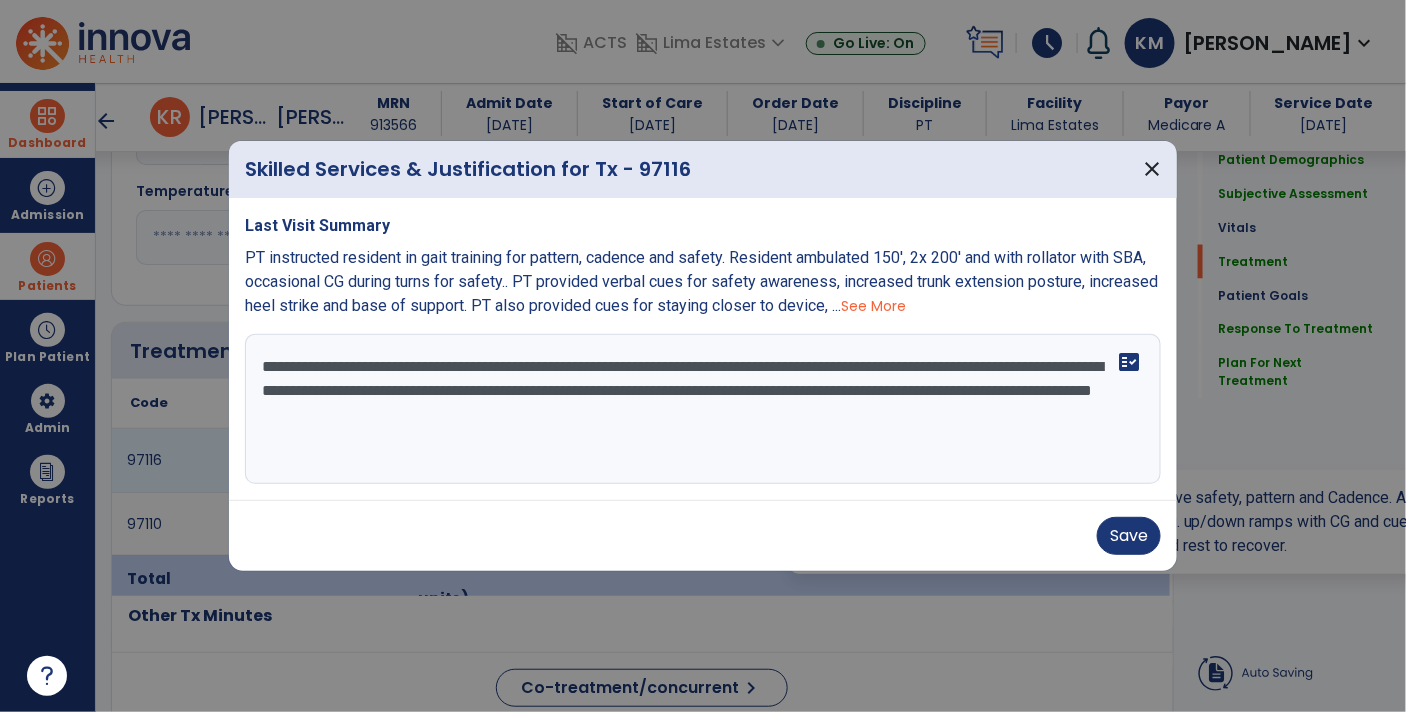 scroll, scrollTop: 971, scrollLeft: 0, axis: vertical 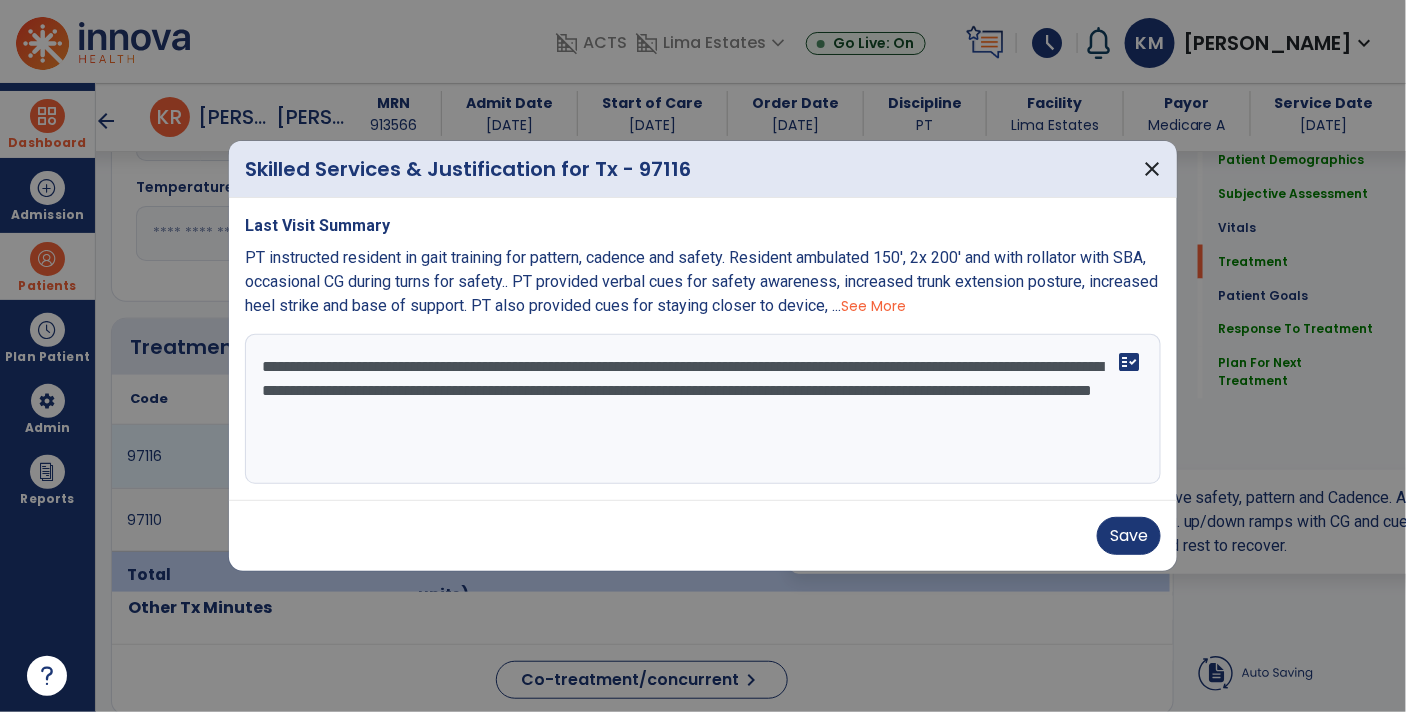 click on "**********" at bounding box center [703, 409] 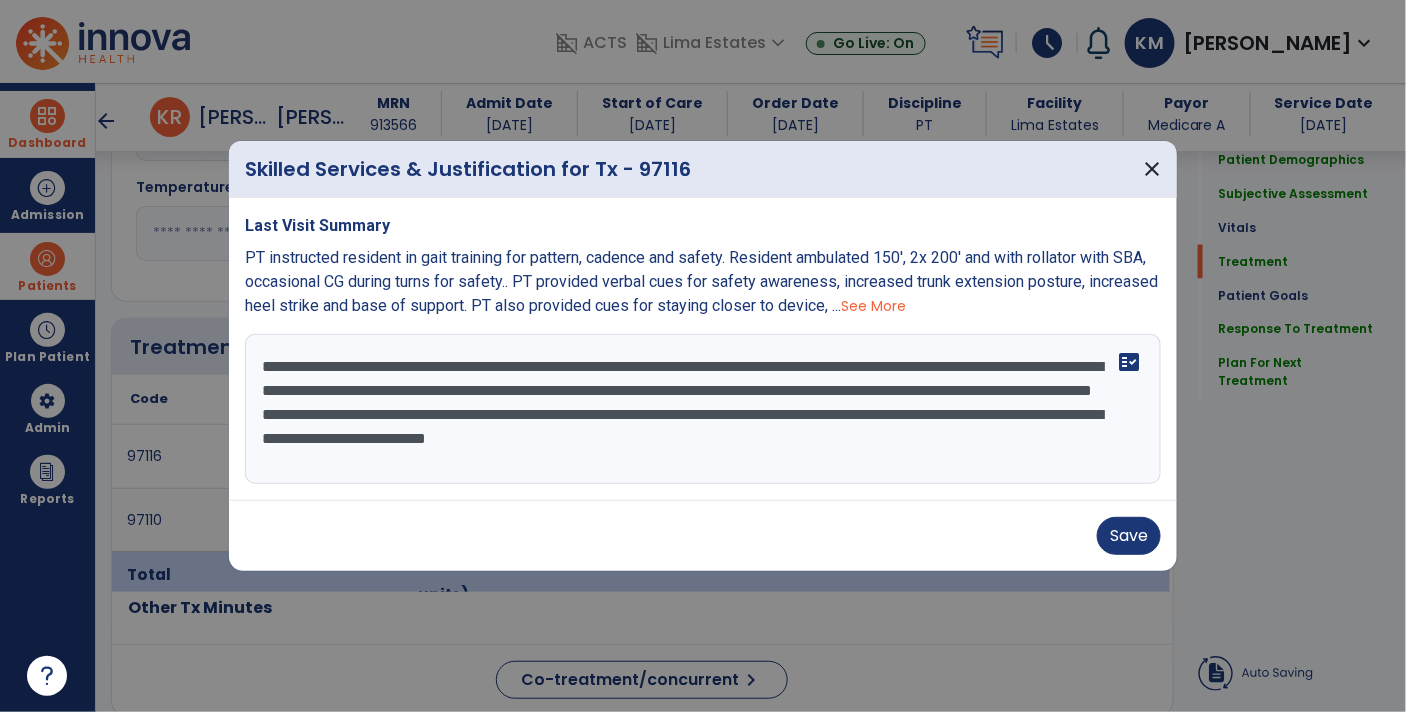 type on "**********" 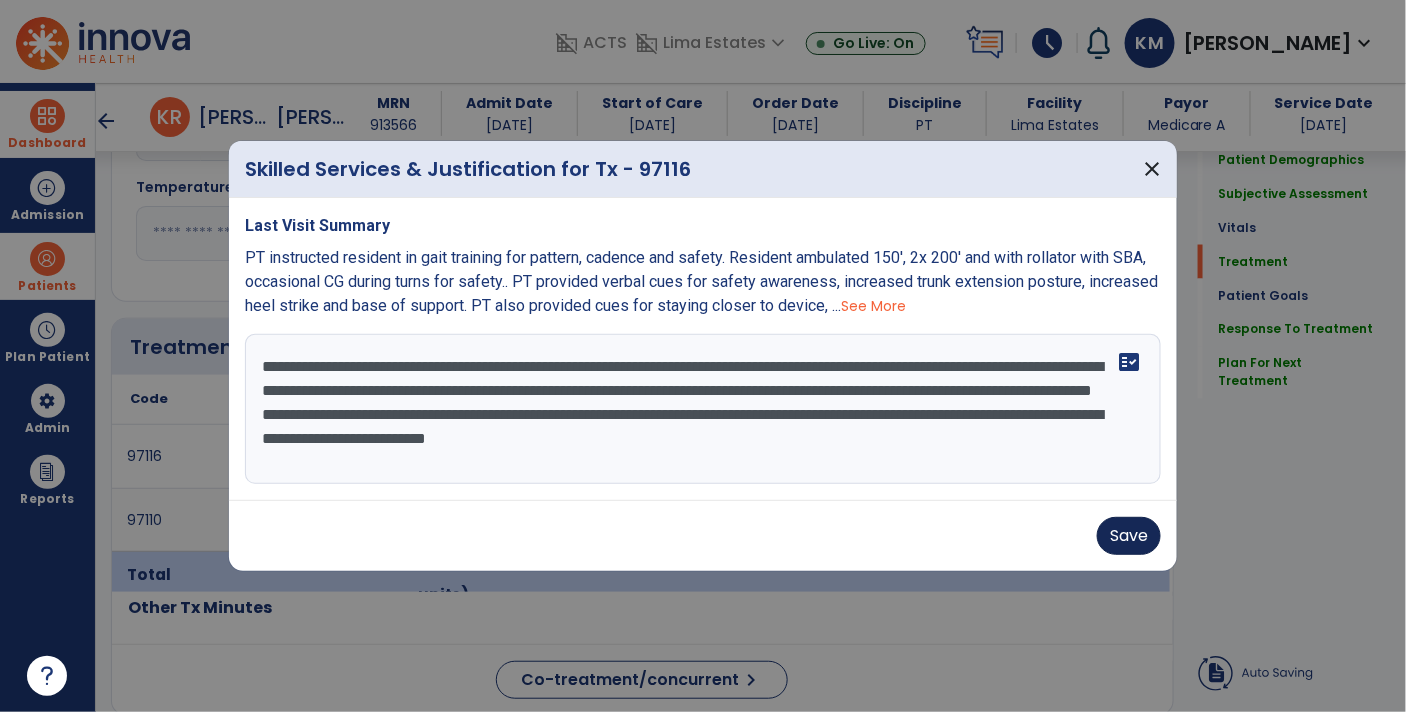 click on "Save" at bounding box center [1129, 536] 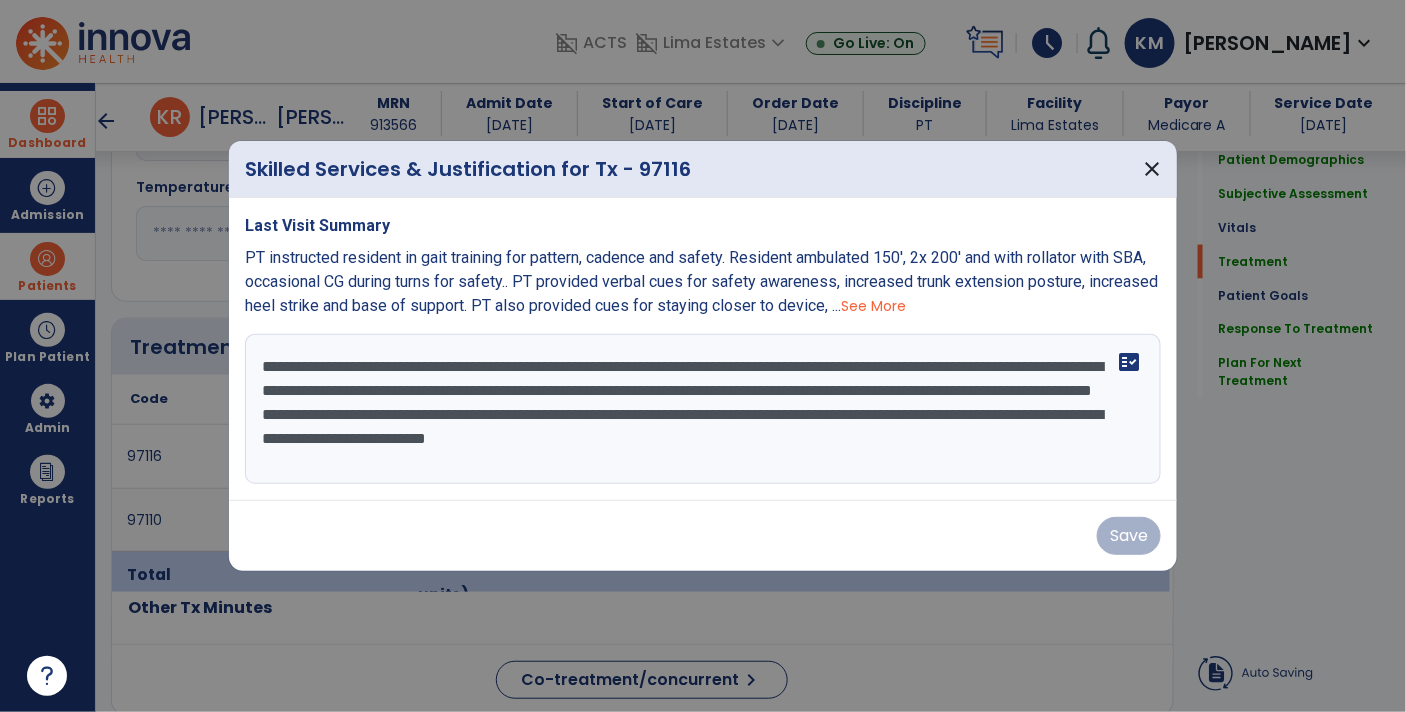 click on "See More" at bounding box center [873, 306] 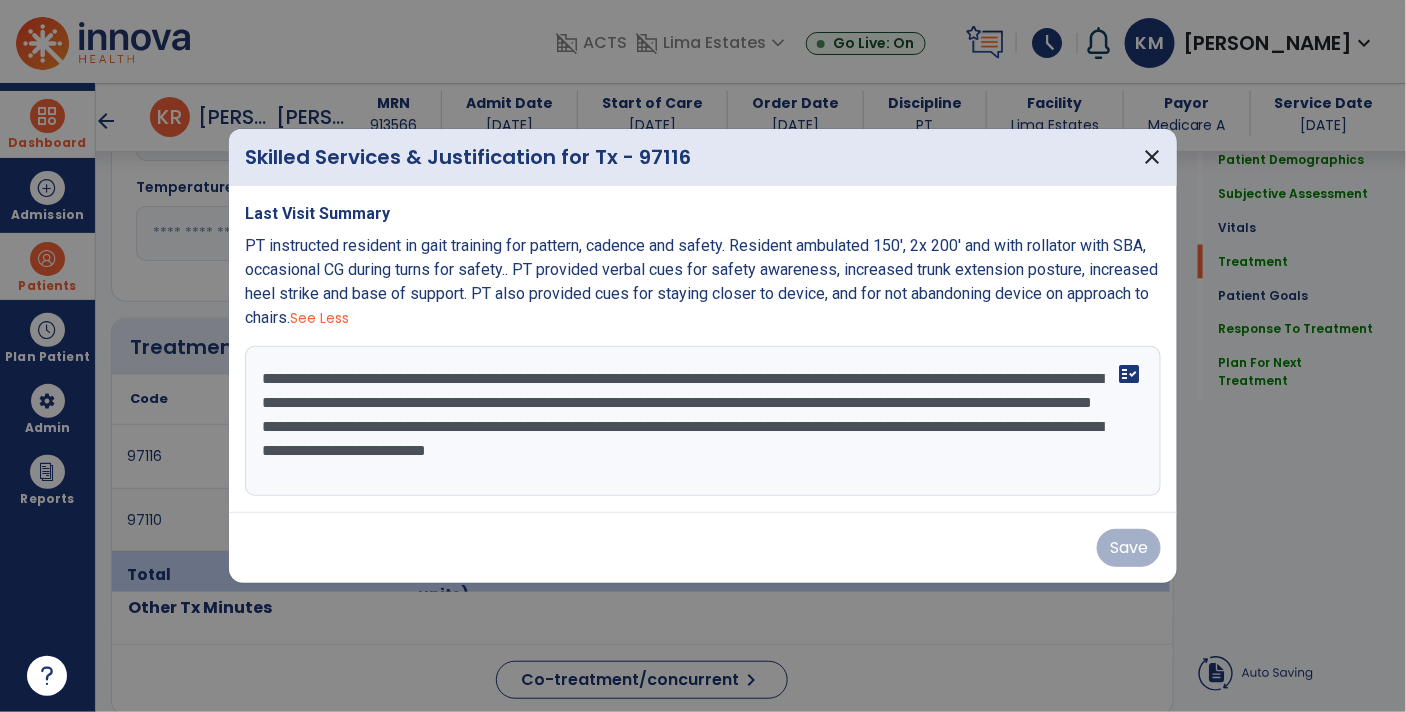 click on "**********" at bounding box center [703, 421] 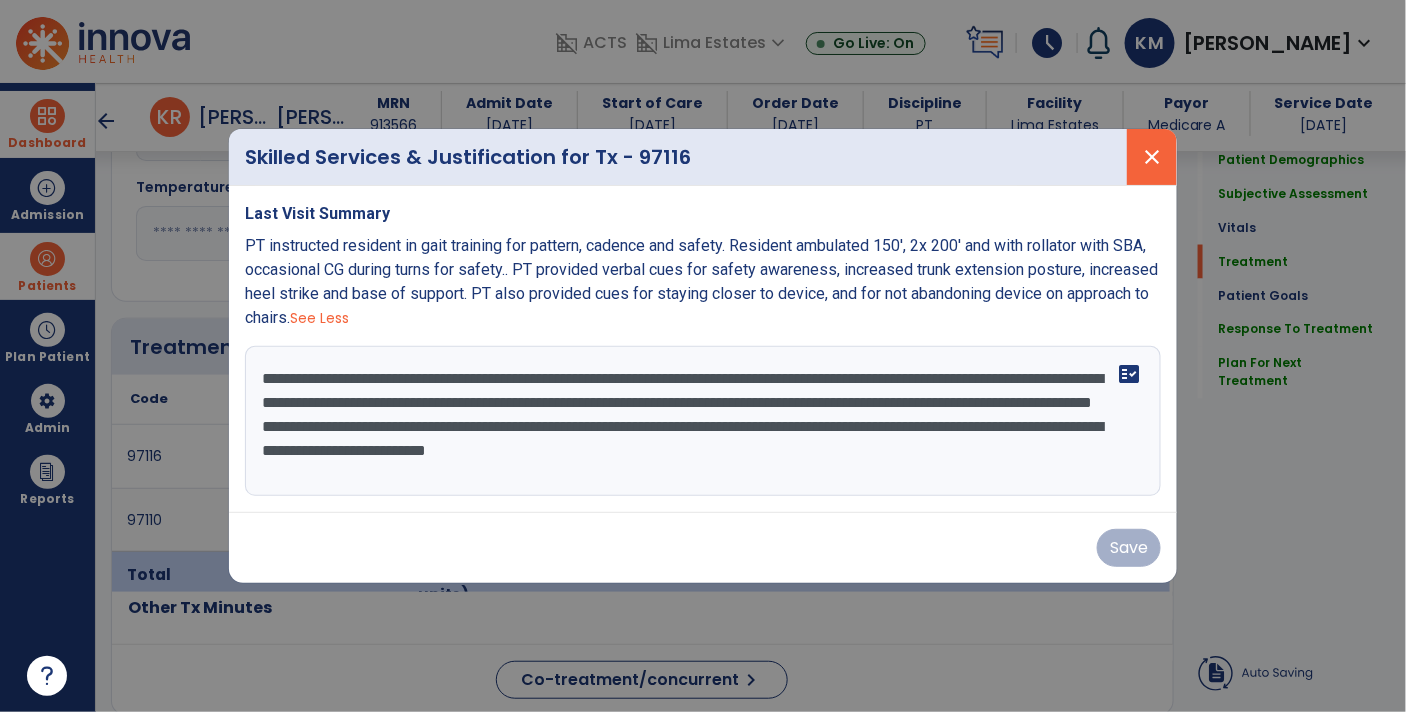 click on "close" at bounding box center (1152, 157) 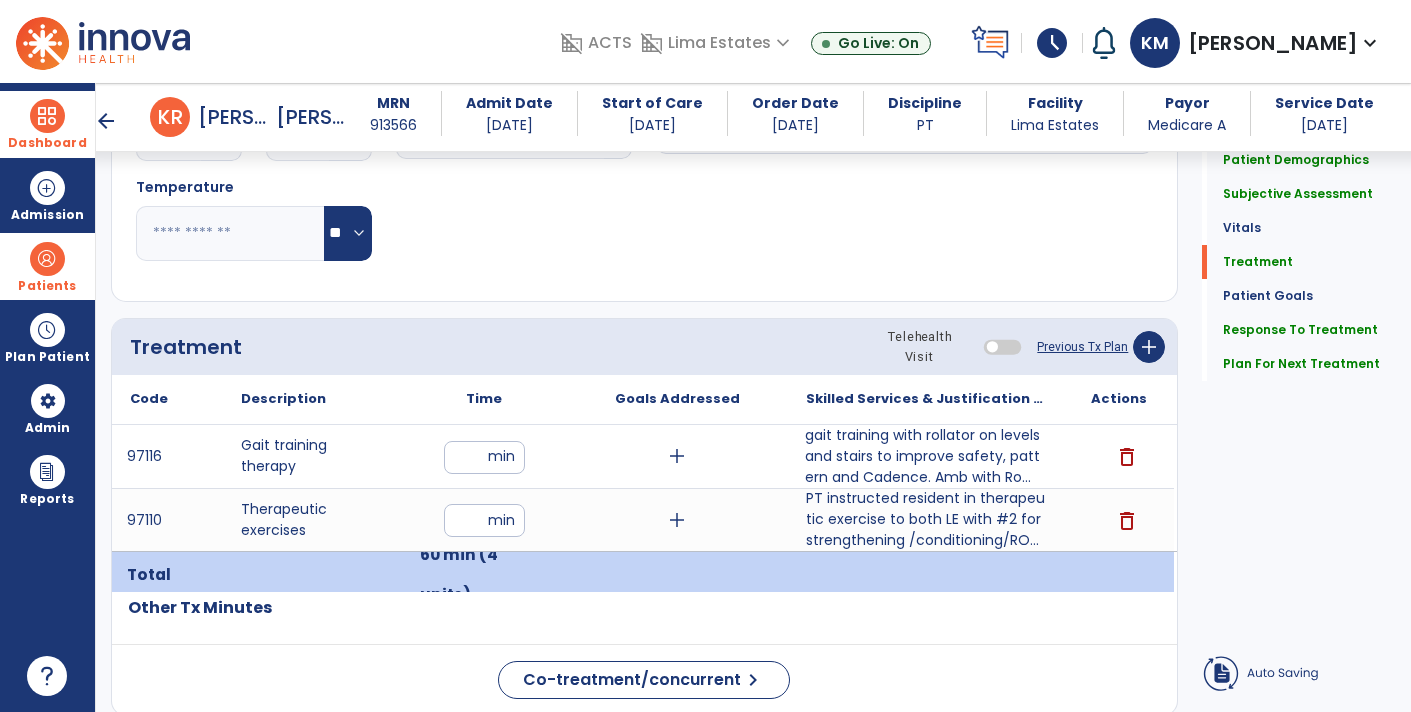 click on "gait training with rollator on levels and stairs to improve safety, pattern and Cadence. Amb with Ro..." at bounding box center [926, 456] 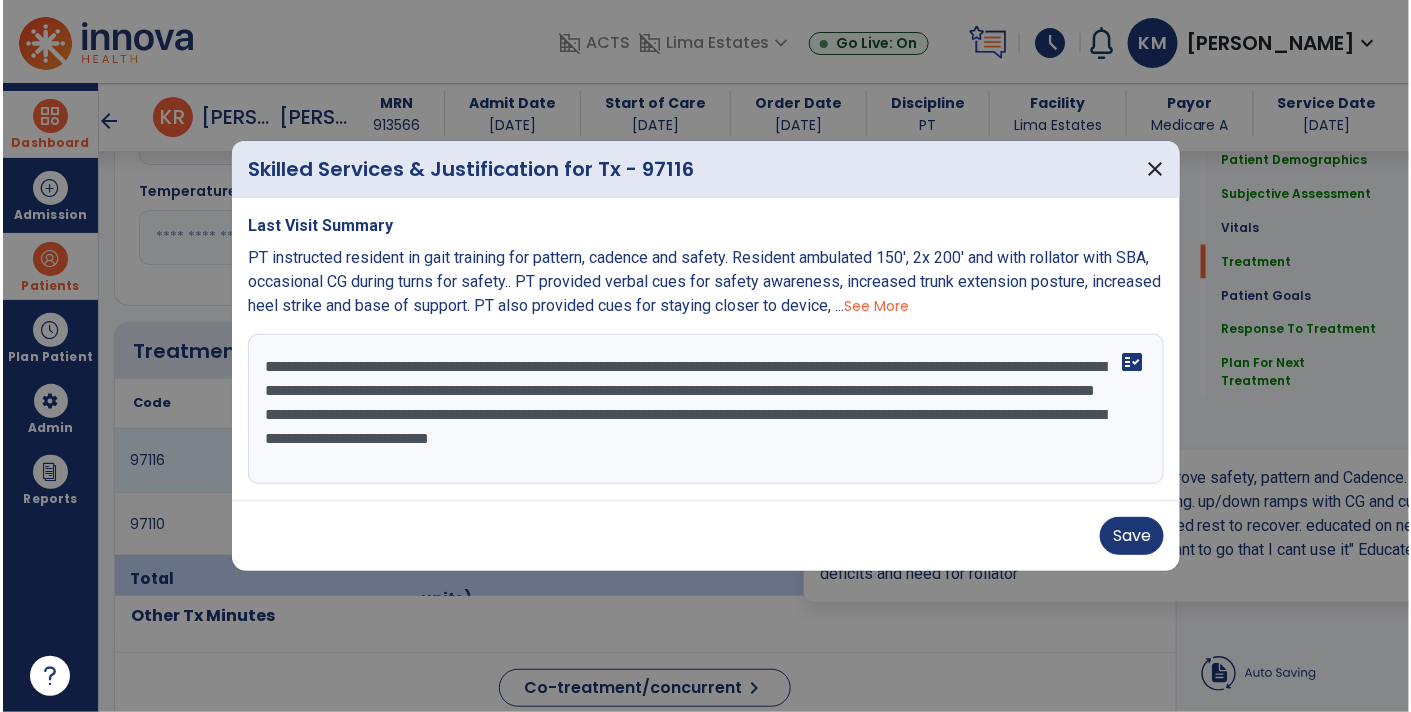 scroll, scrollTop: 971, scrollLeft: 0, axis: vertical 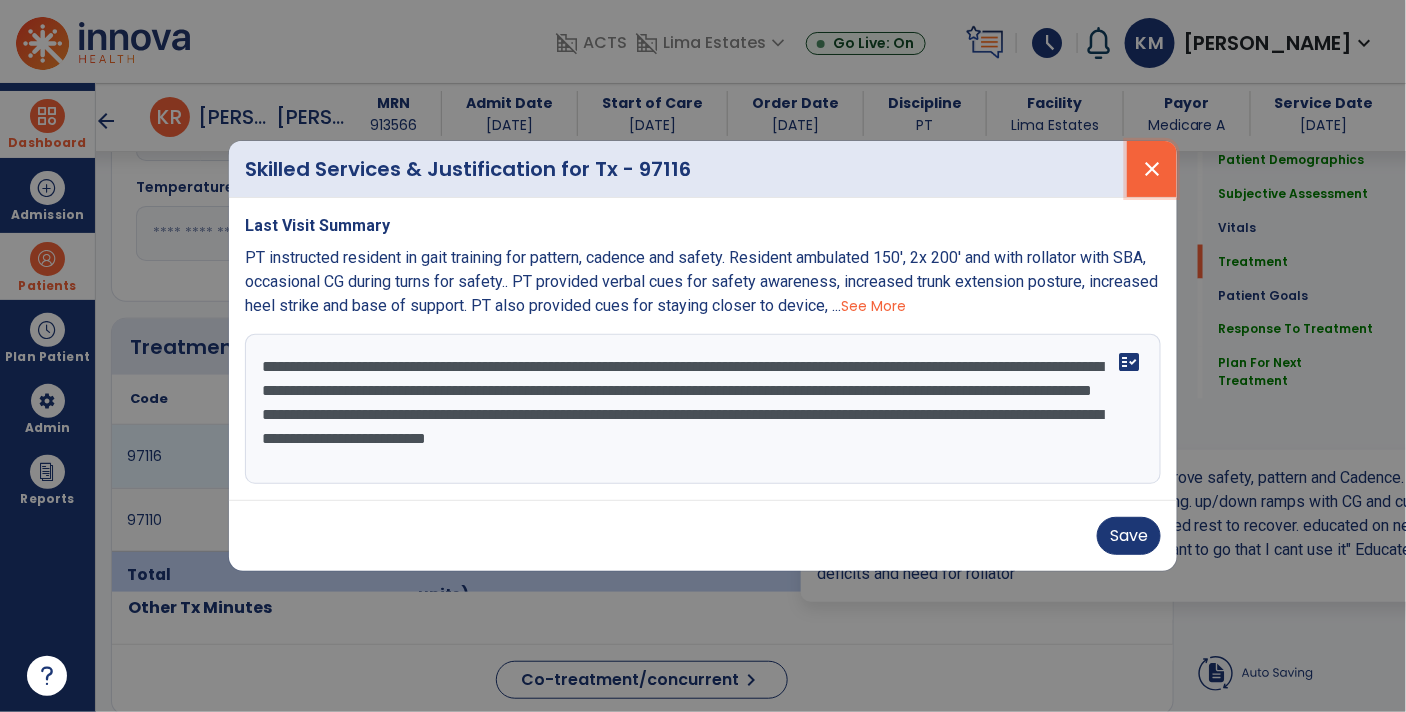 click on "close" at bounding box center [1152, 169] 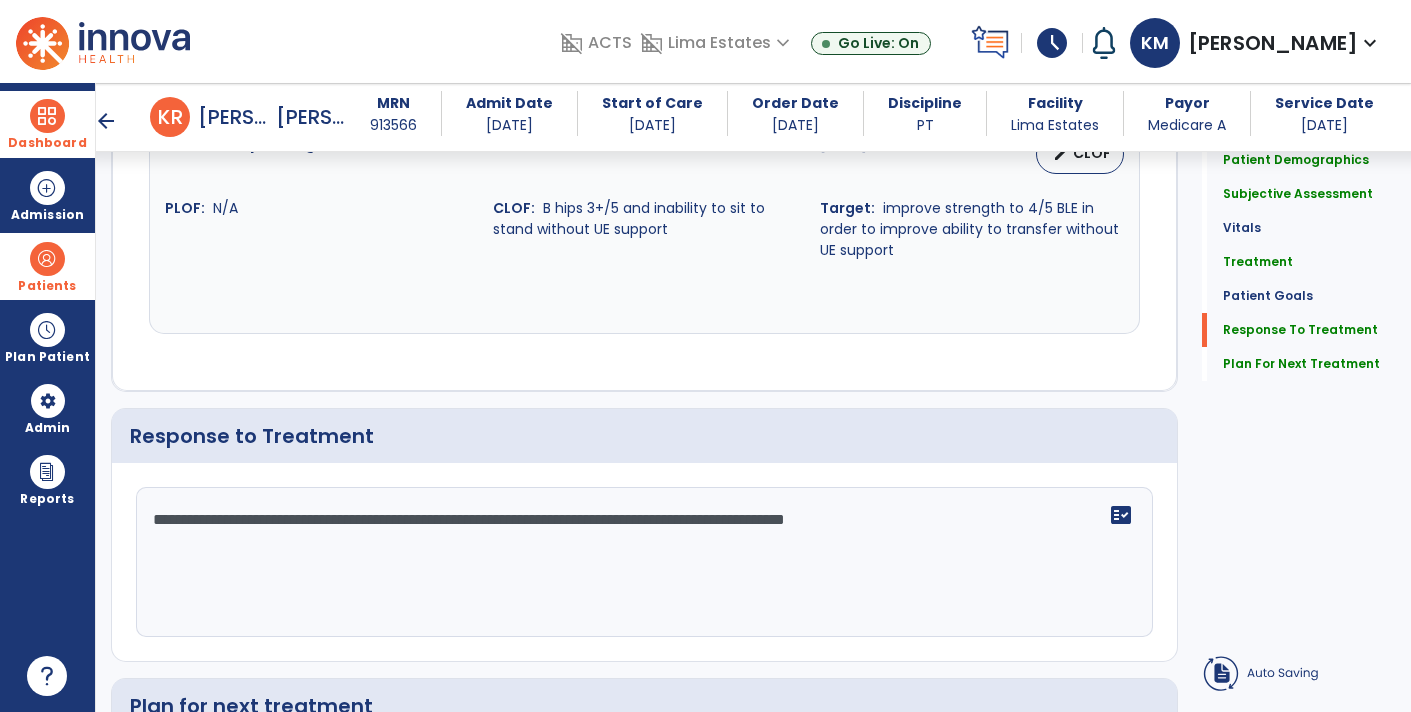scroll, scrollTop: 2439, scrollLeft: 0, axis: vertical 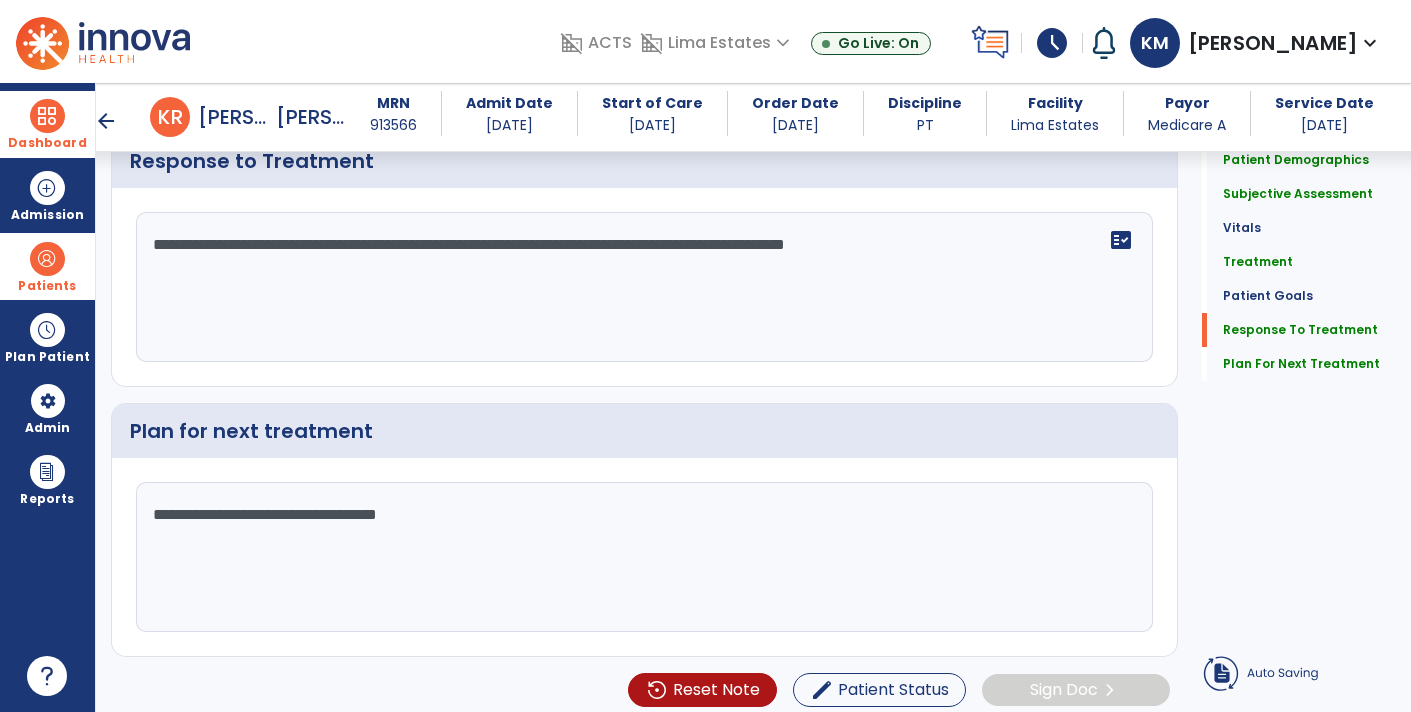 click on "**********" 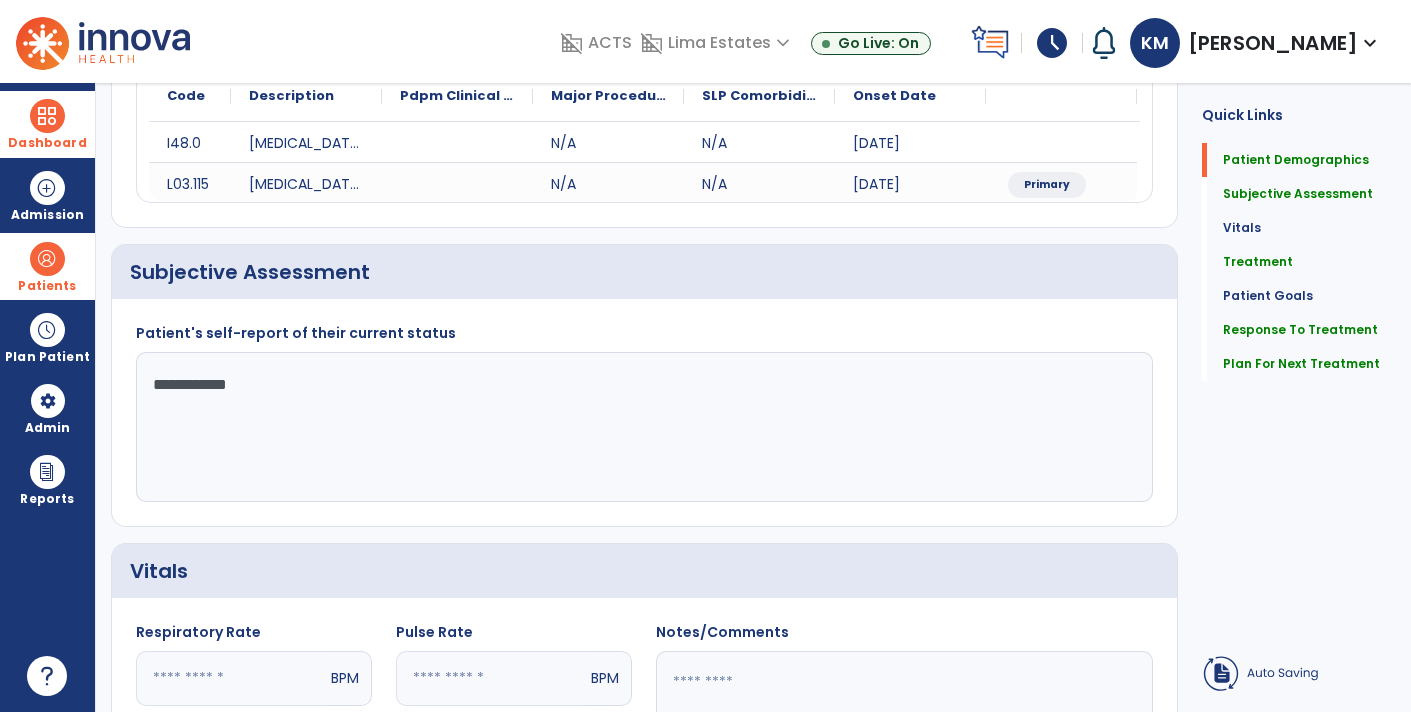 scroll, scrollTop: 0, scrollLeft: 0, axis: both 